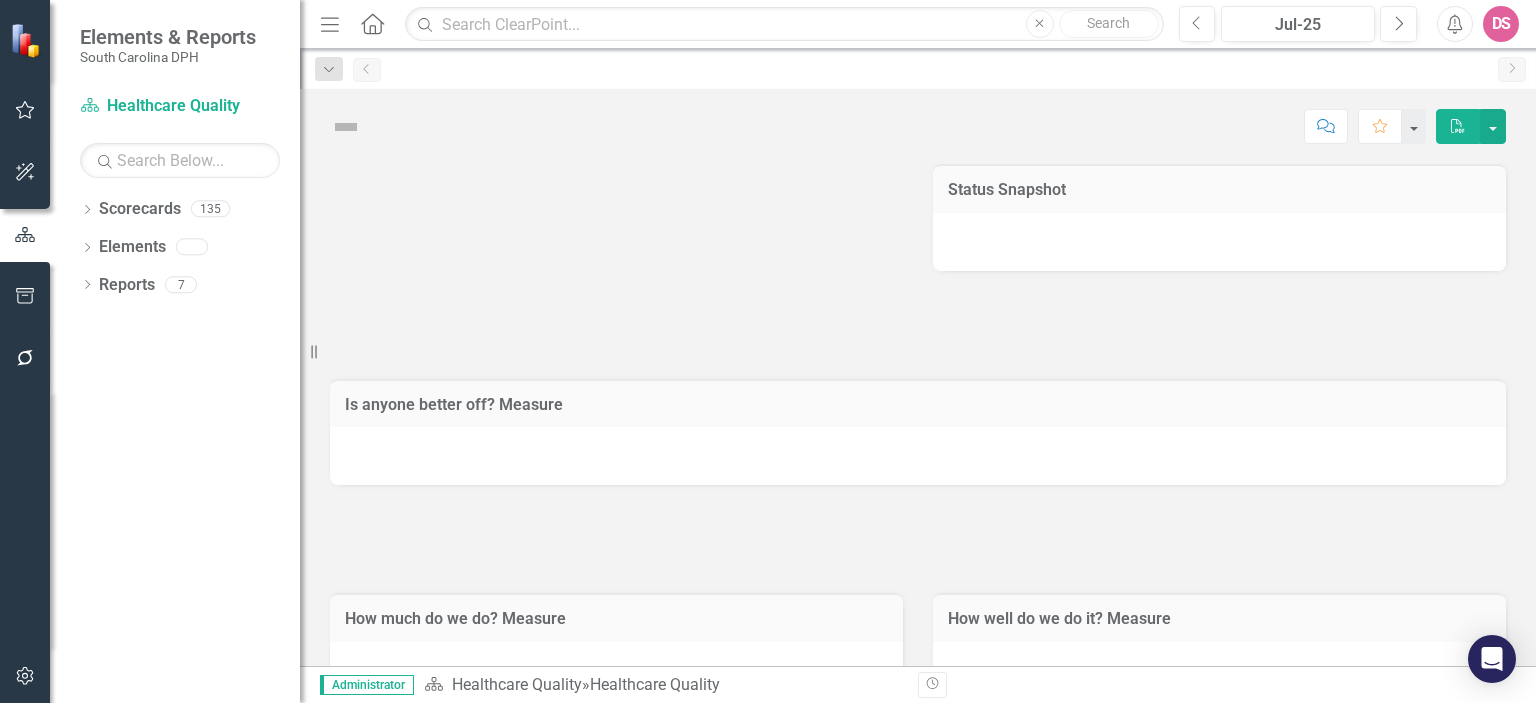 scroll, scrollTop: 0, scrollLeft: 0, axis: both 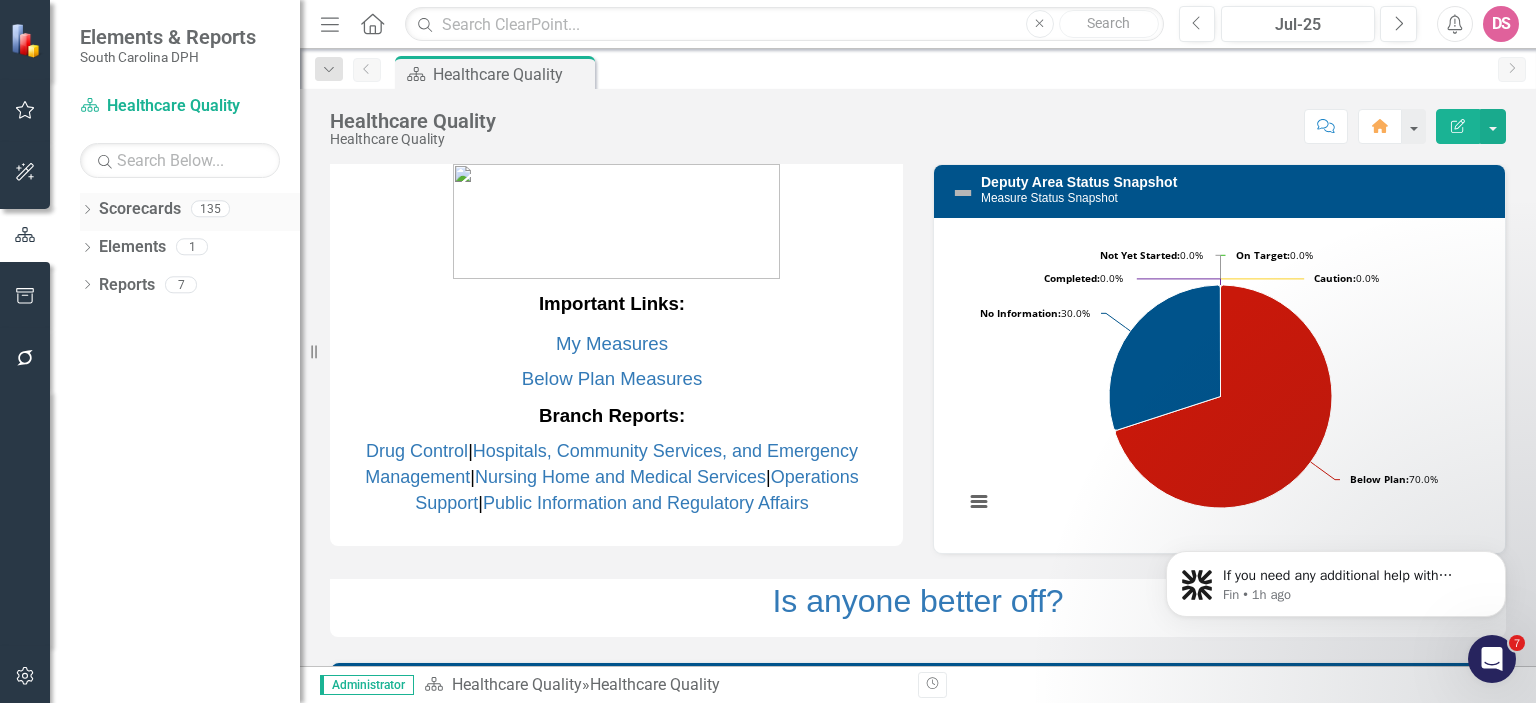 click on "Dropdown" 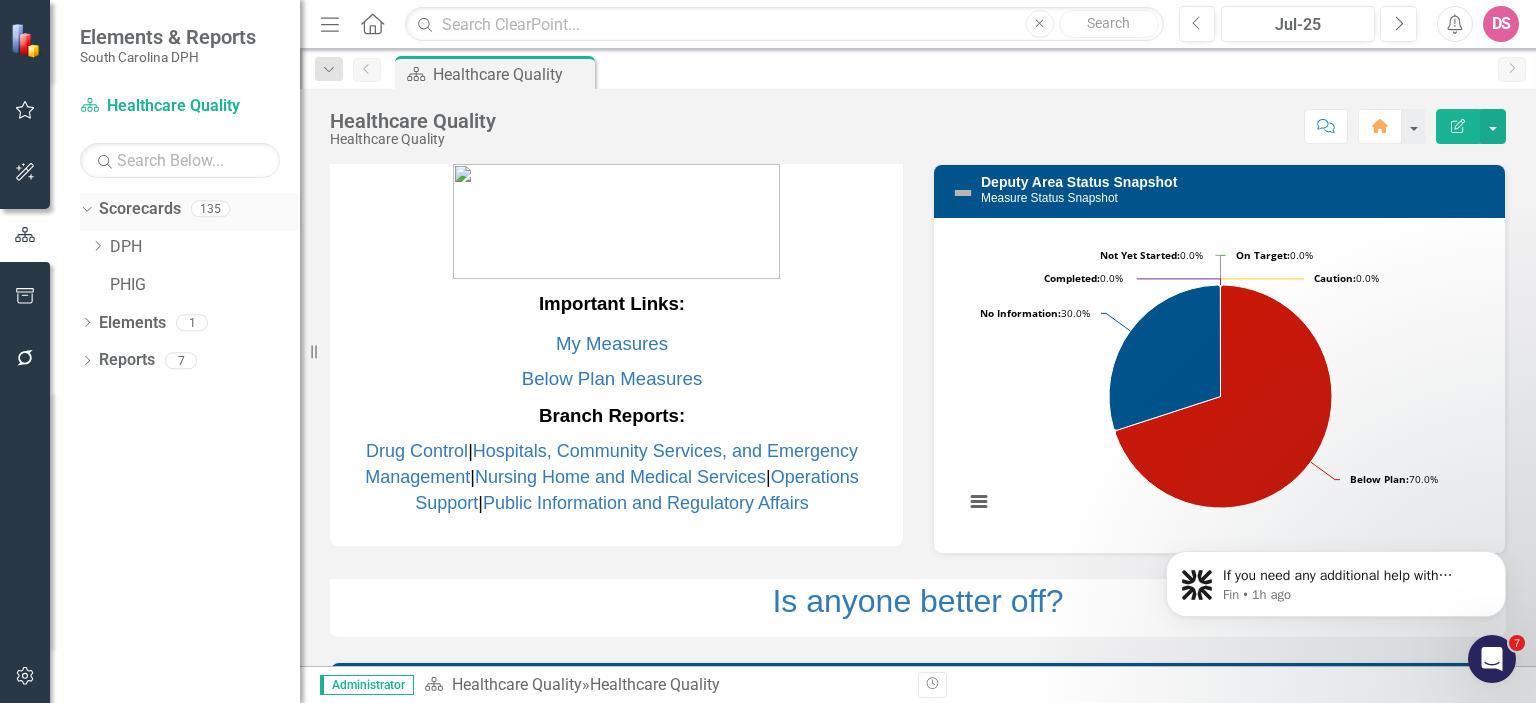 click on "Scorecards" at bounding box center (140, 209) 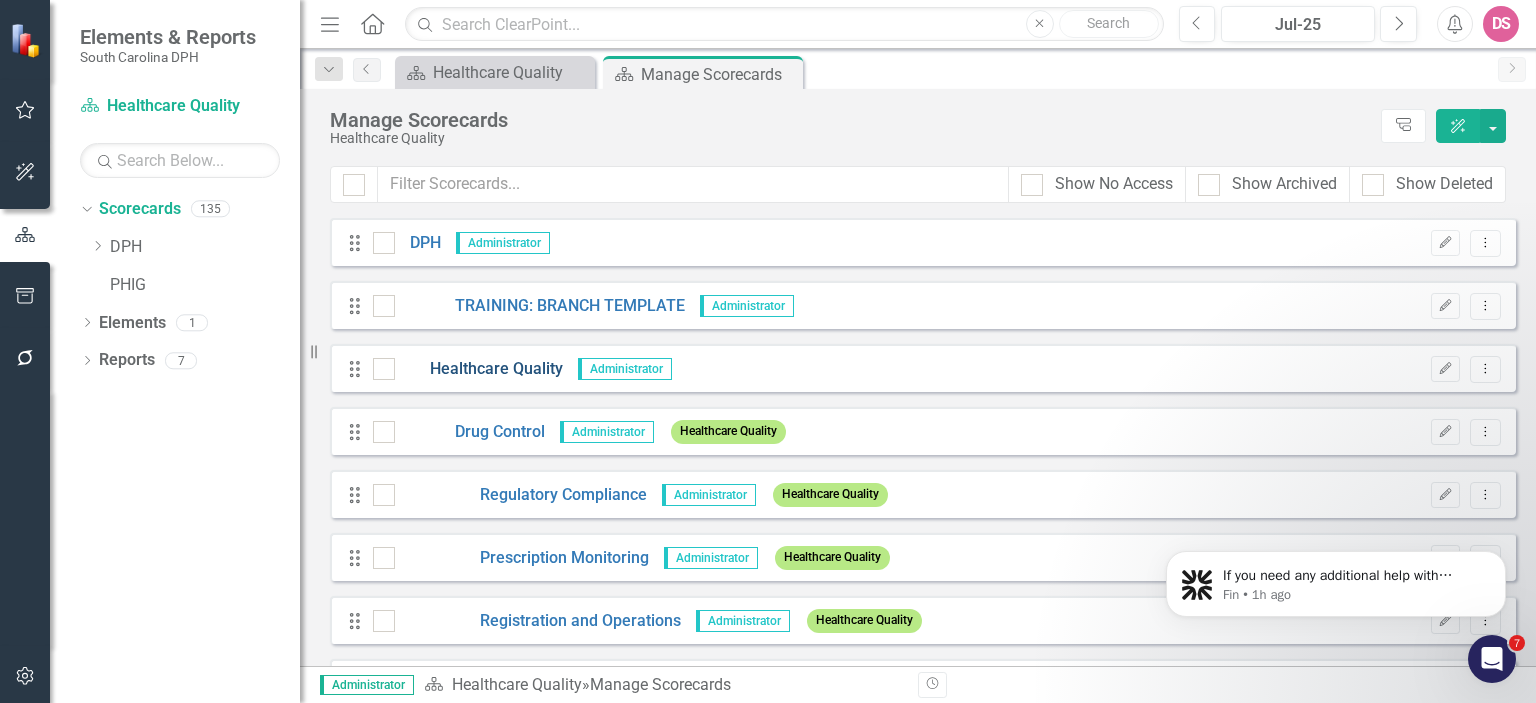 click on "Healthcare Quality" at bounding box center (479, 369) 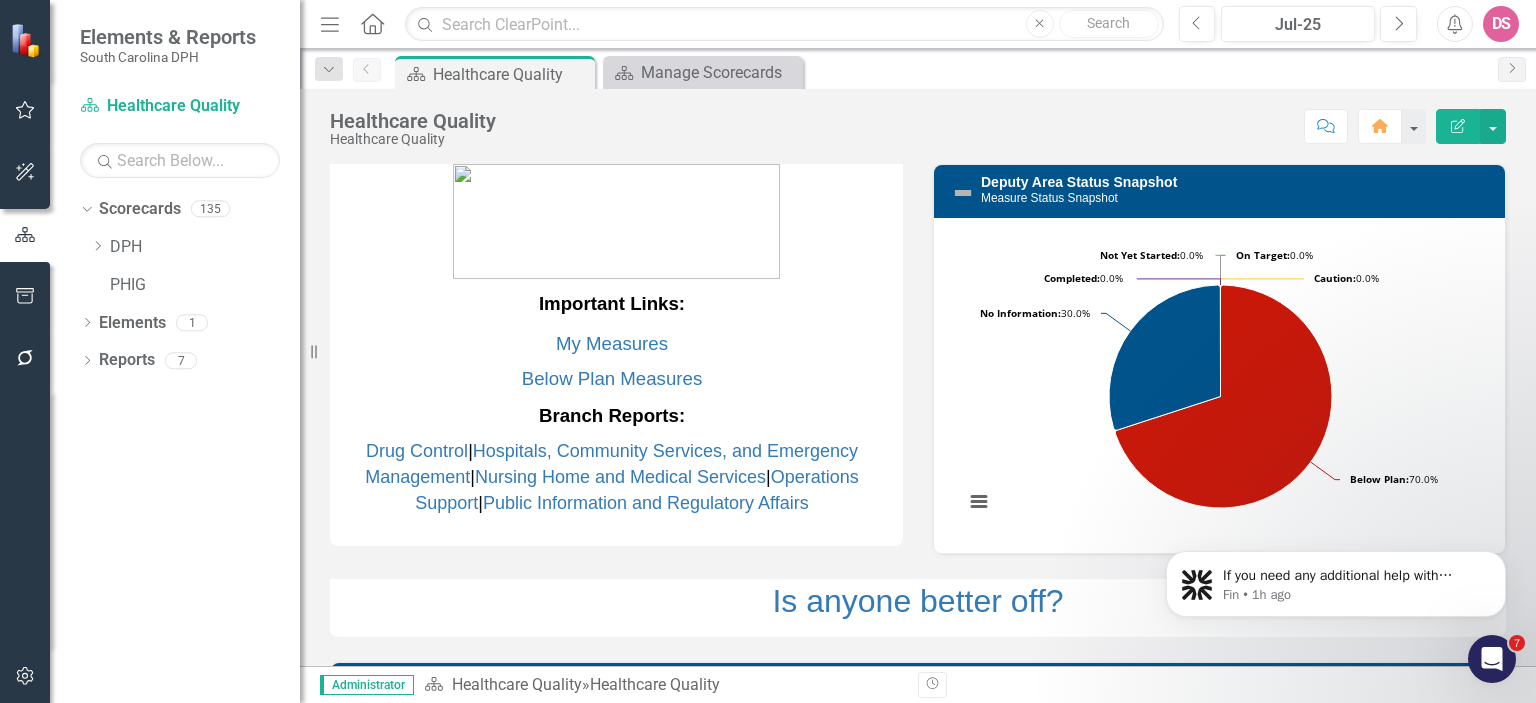 drag, startPoint x: 1519, startPoint y: 179, endPoint x: 1535, endPoint y: 276, distance: 98.31073 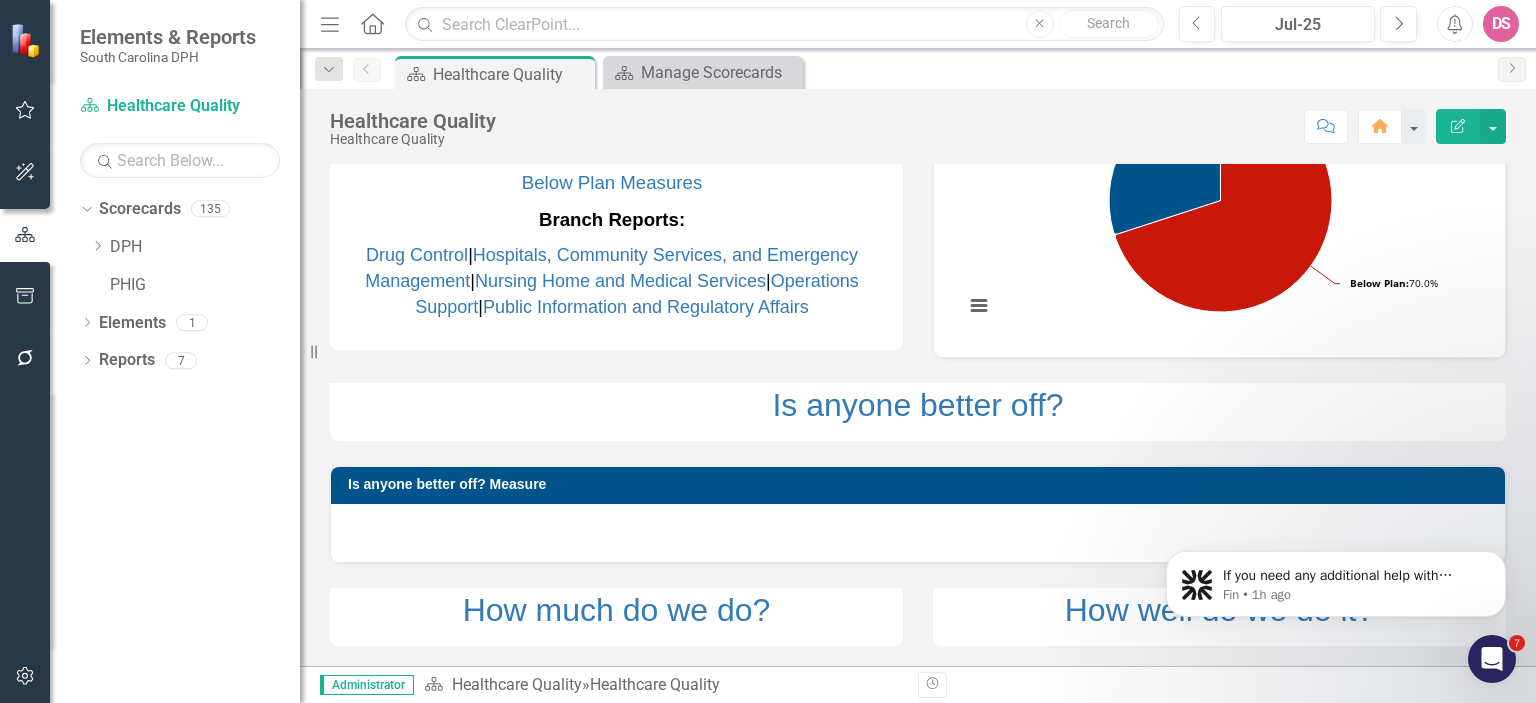 scroll, scrollTop: 0, scrollLeft: 0, axis: both 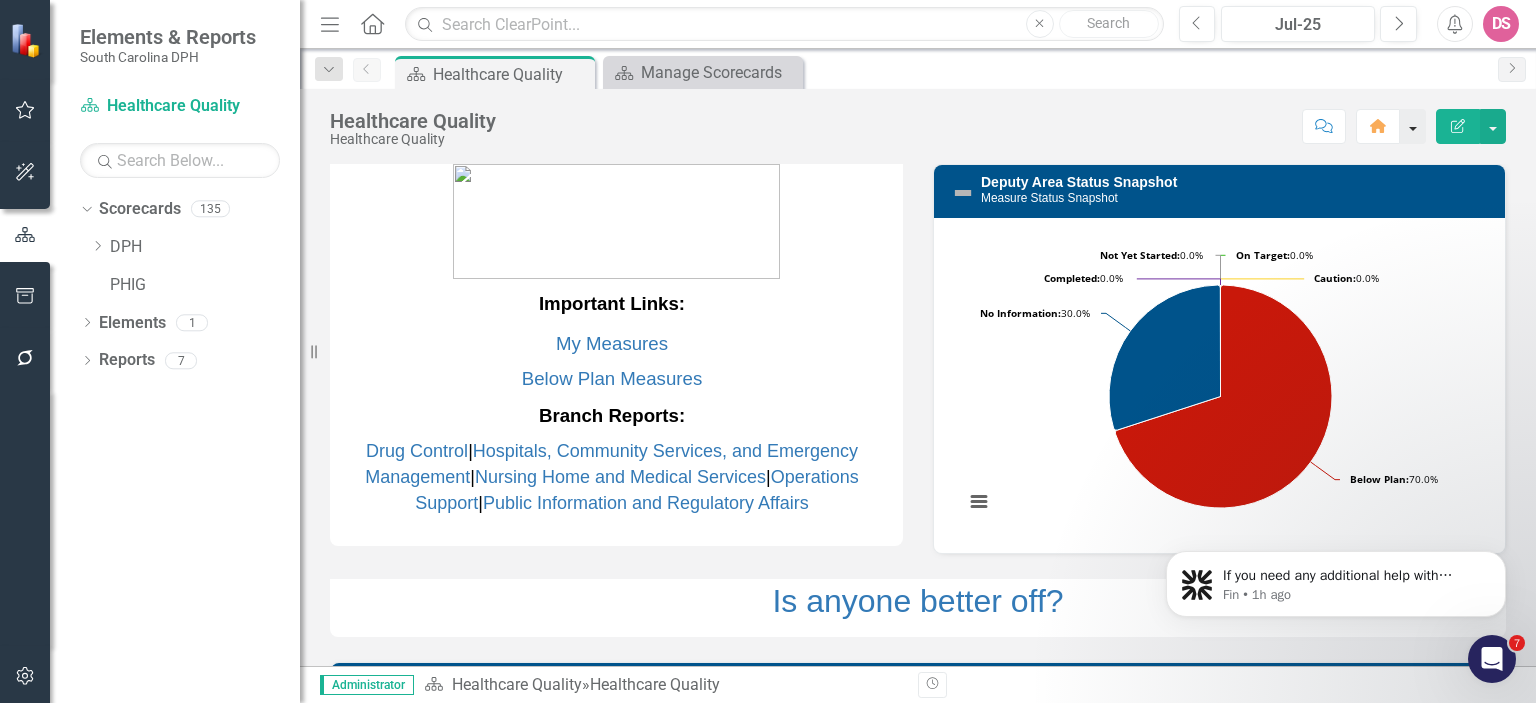 click at bounding box center [1413, 126] 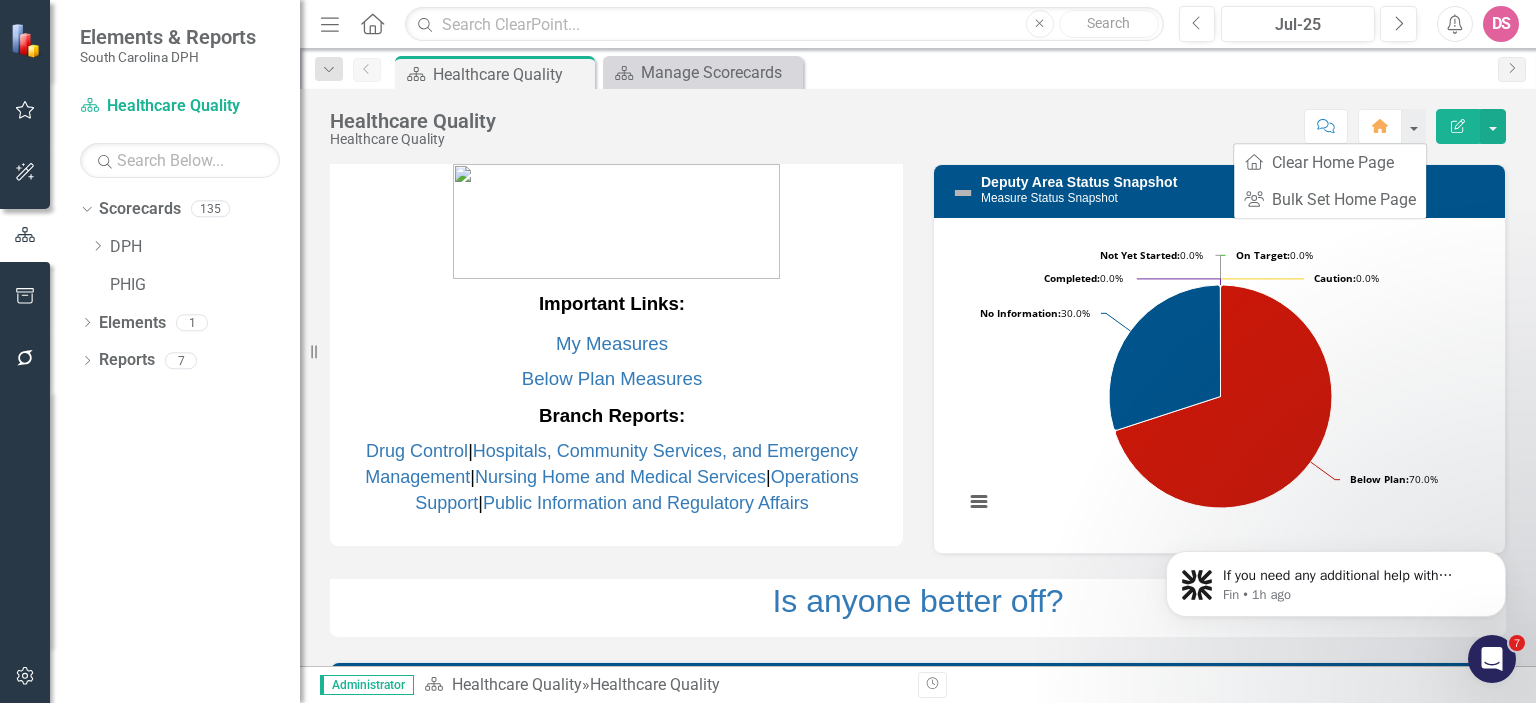 click on "Score: N/A [DATE] Completed  Comment Home Edit Report" at bounding box center (1006, 126) 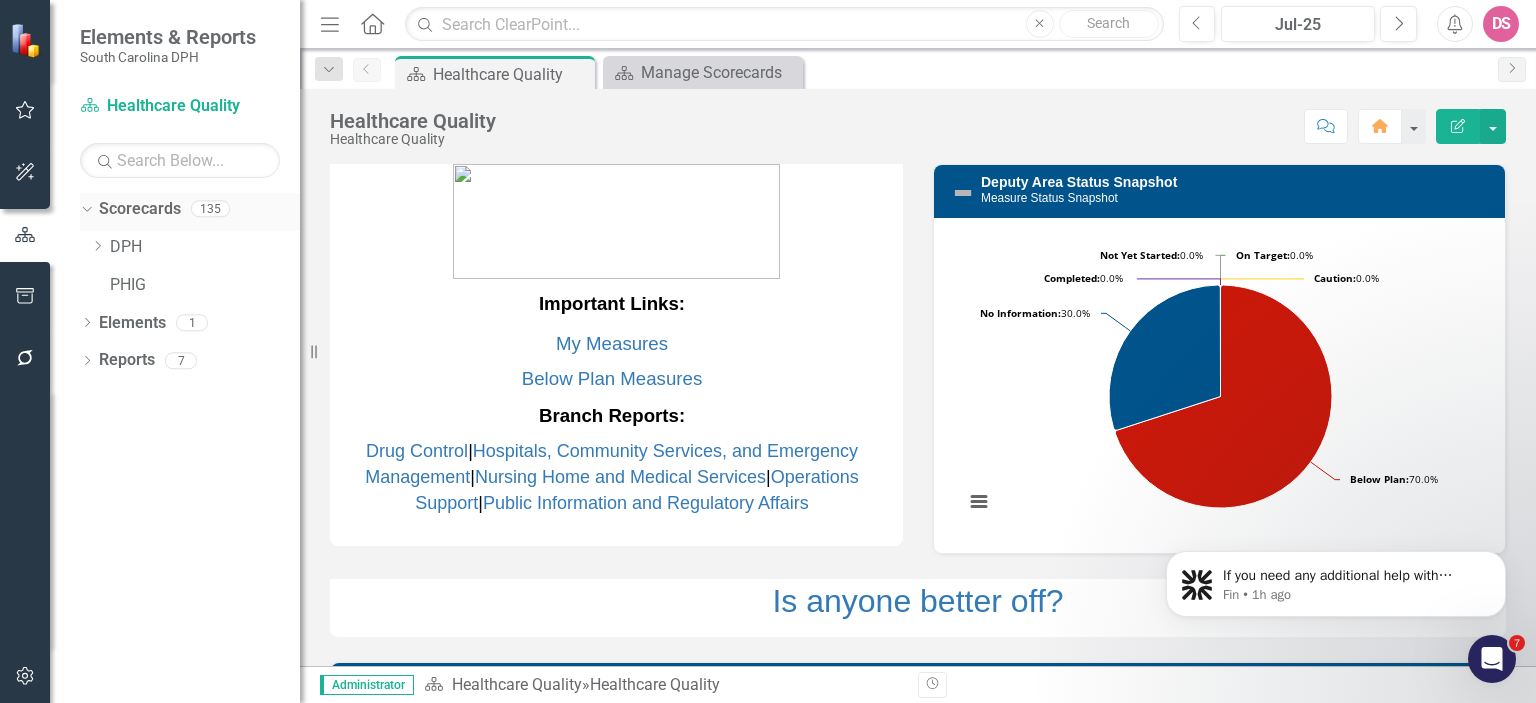 click on "Scorecards" at bounding box center [140, 209] 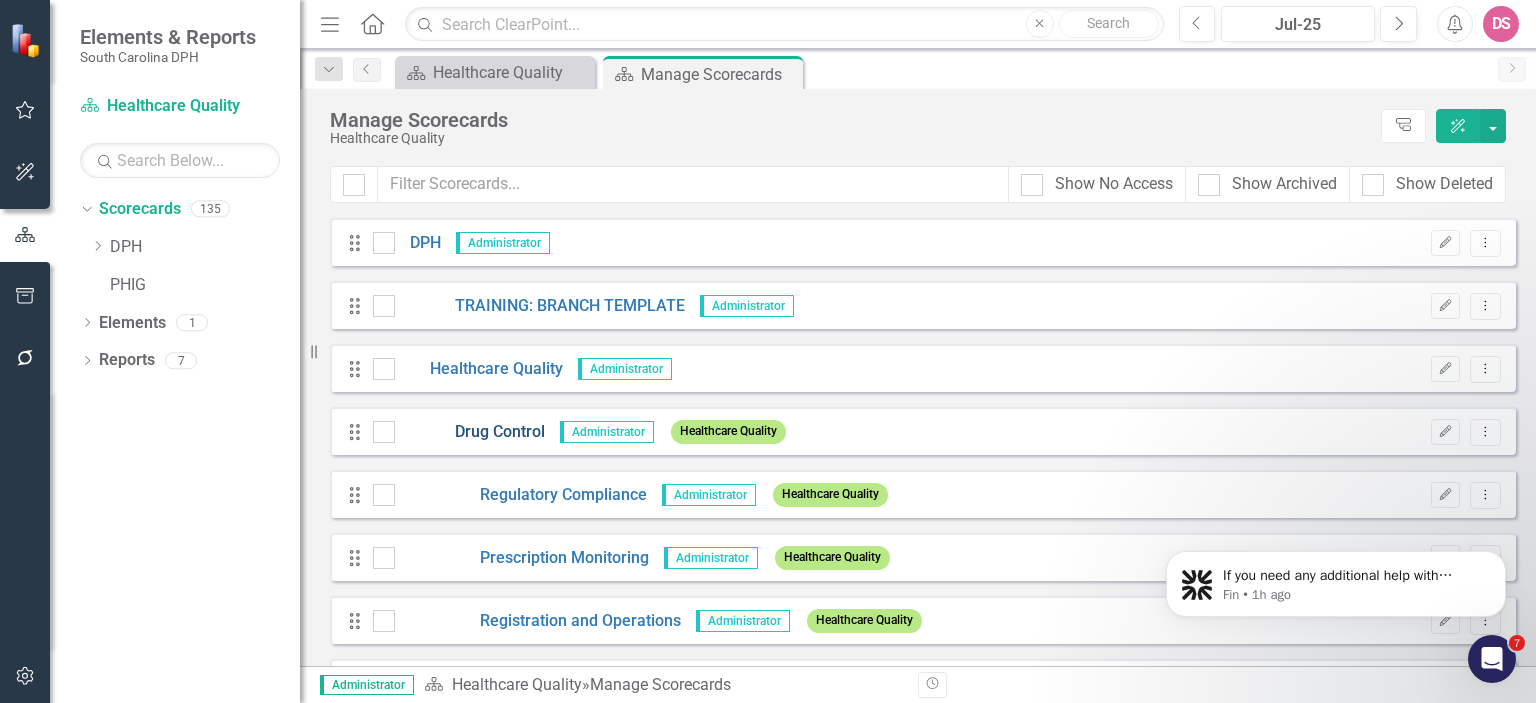 click on "Drug Control" at bounding box center (470, 432) 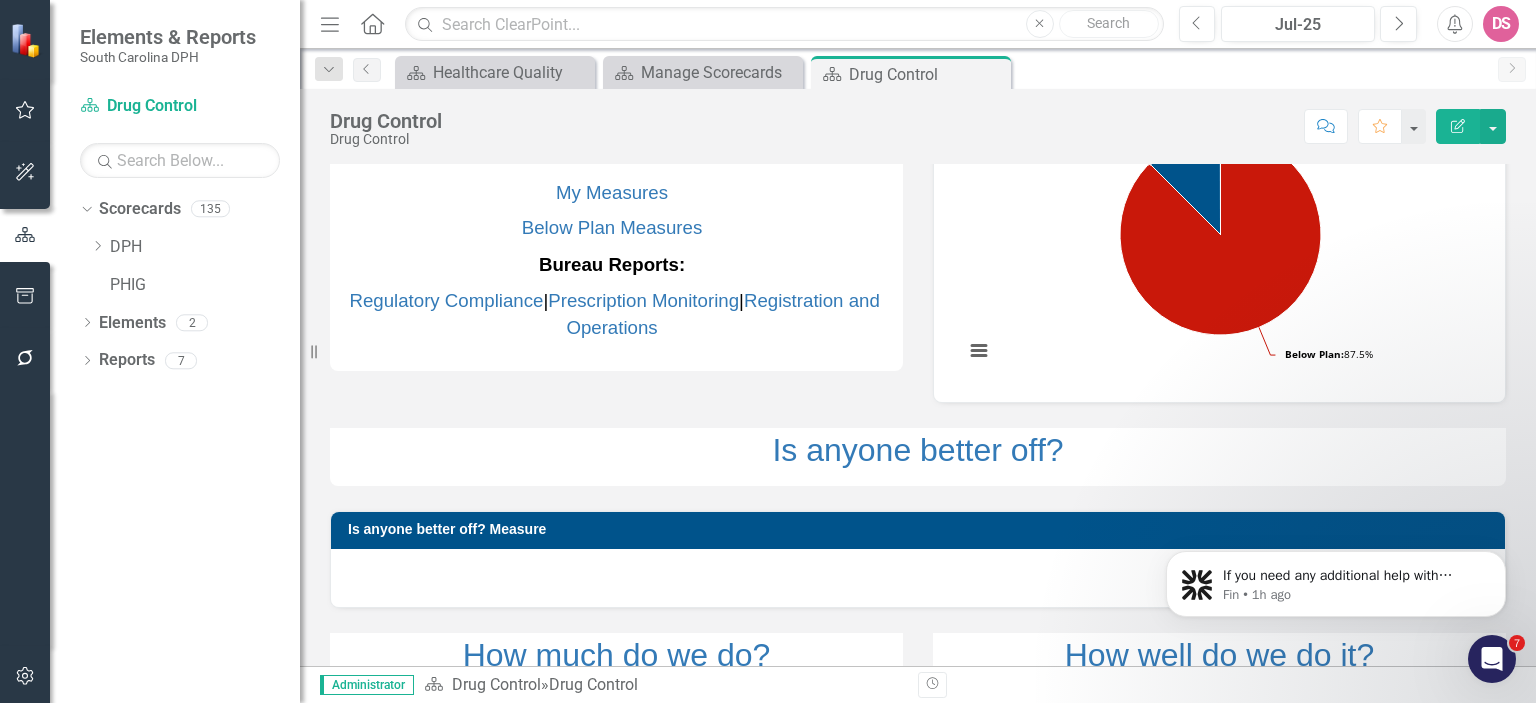 scroll, scrollTop: 316, scrollLeft: 0, axis: vertical 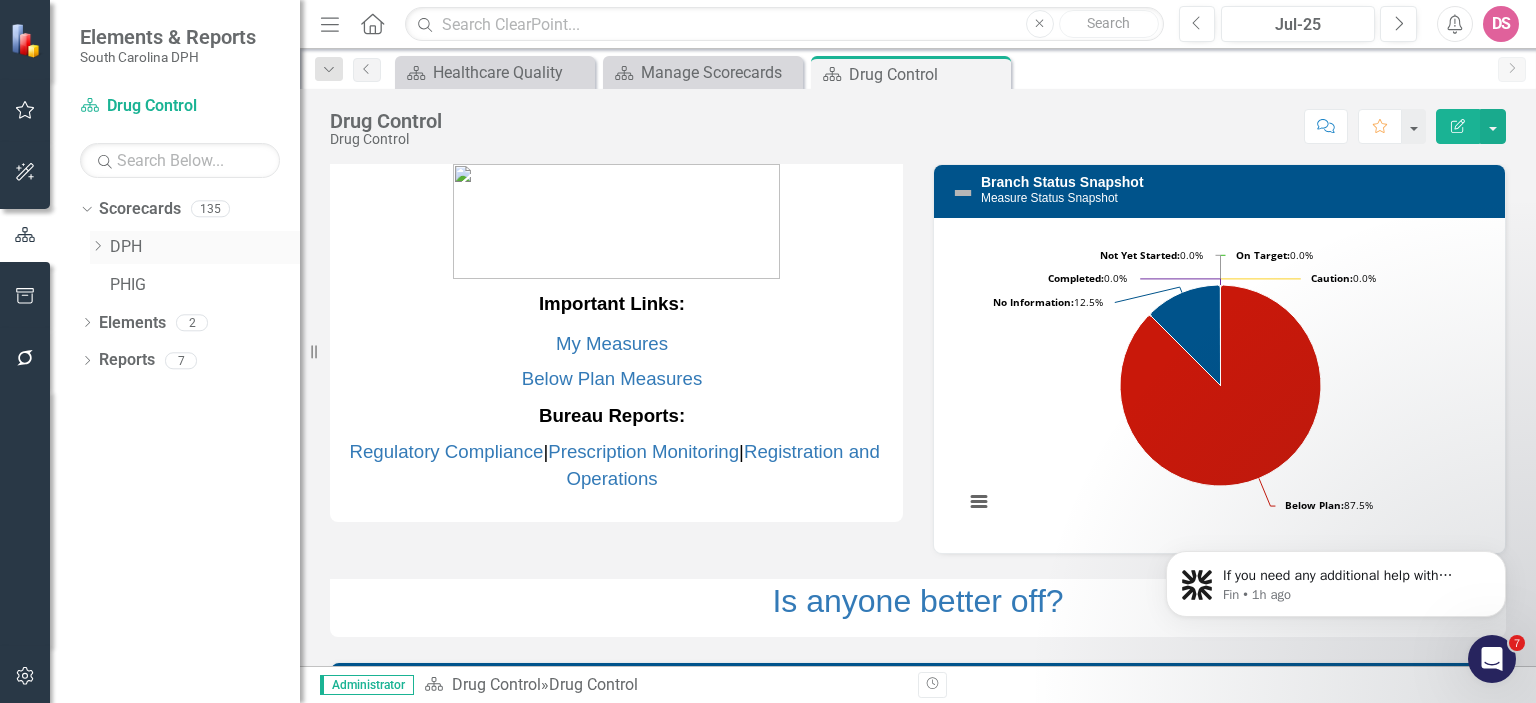 click on "Dropdown" 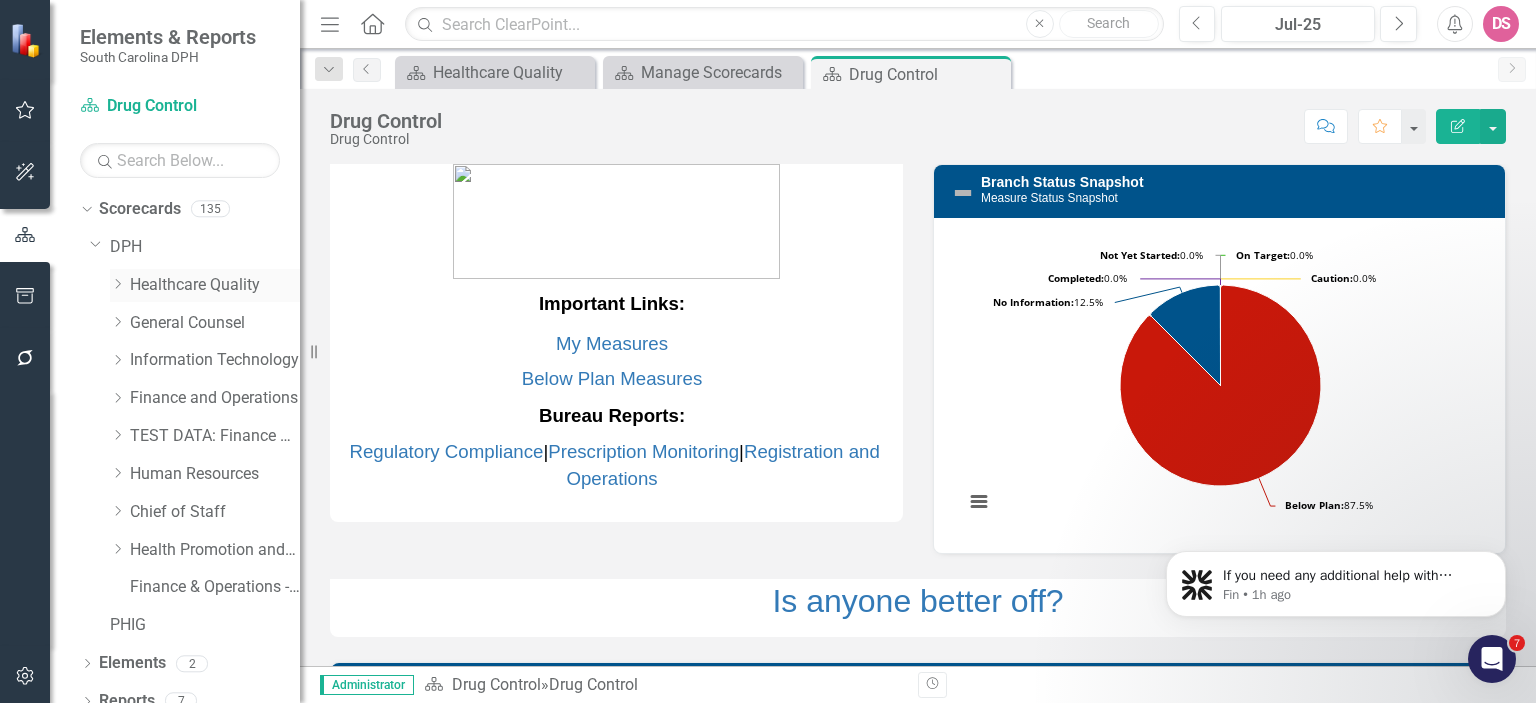 click on "Healthcare Quality" at bounding box center [215, 285] 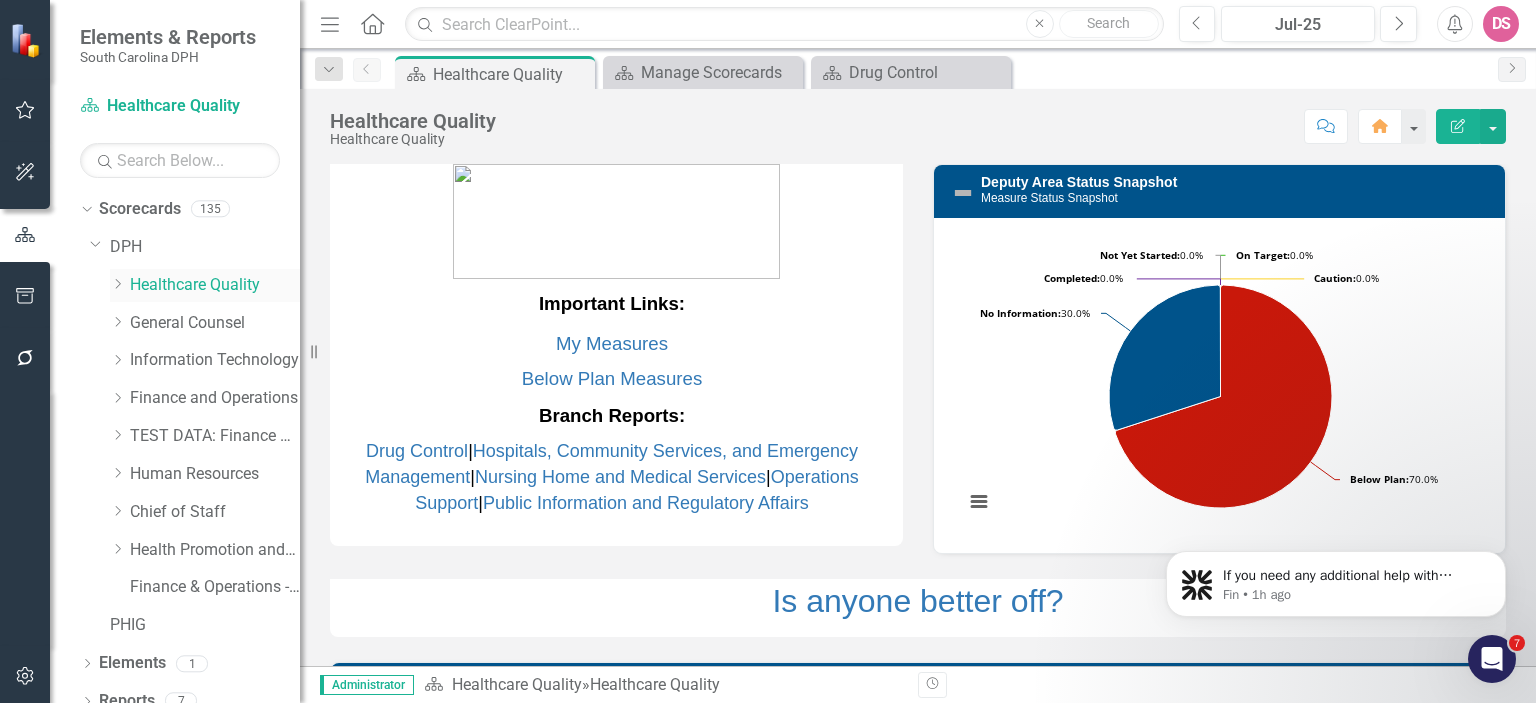 click on "Dropdown" 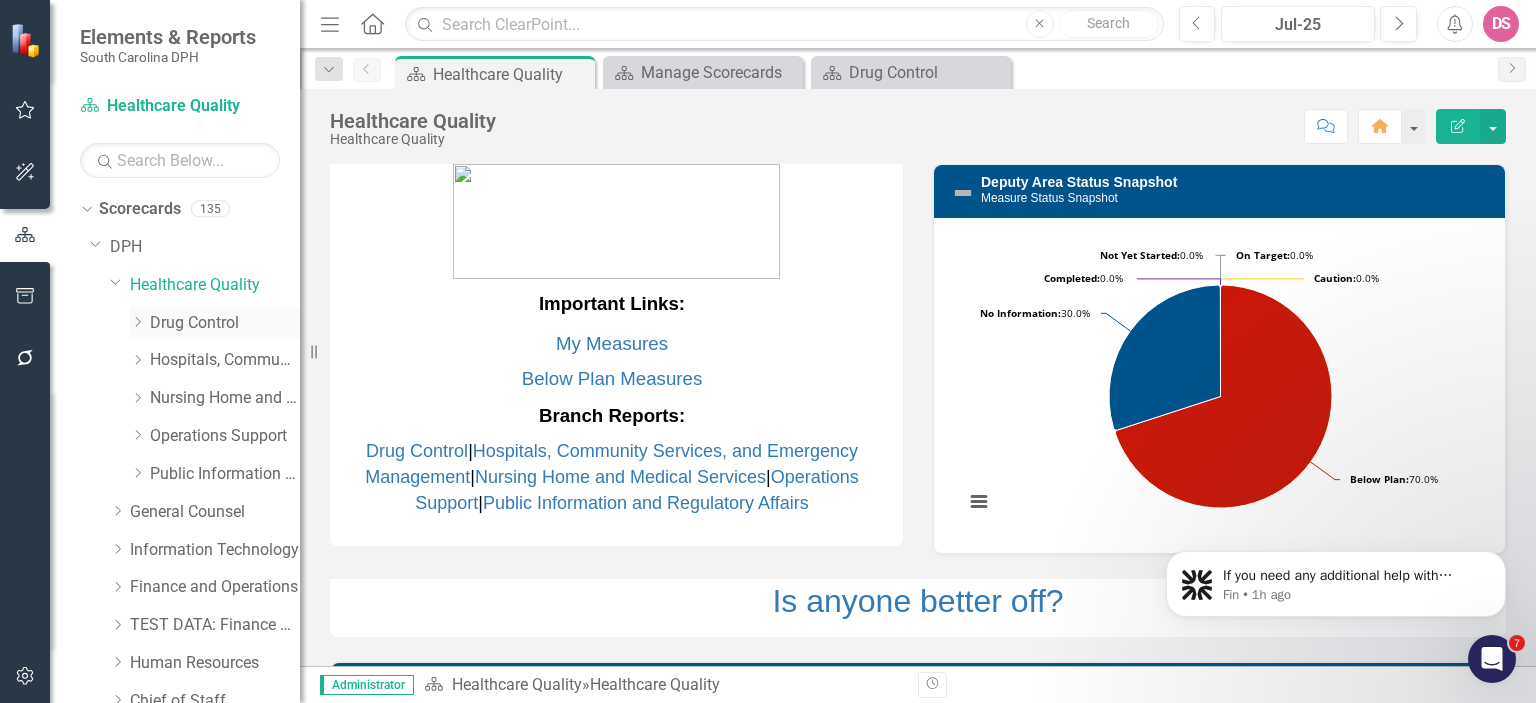 click 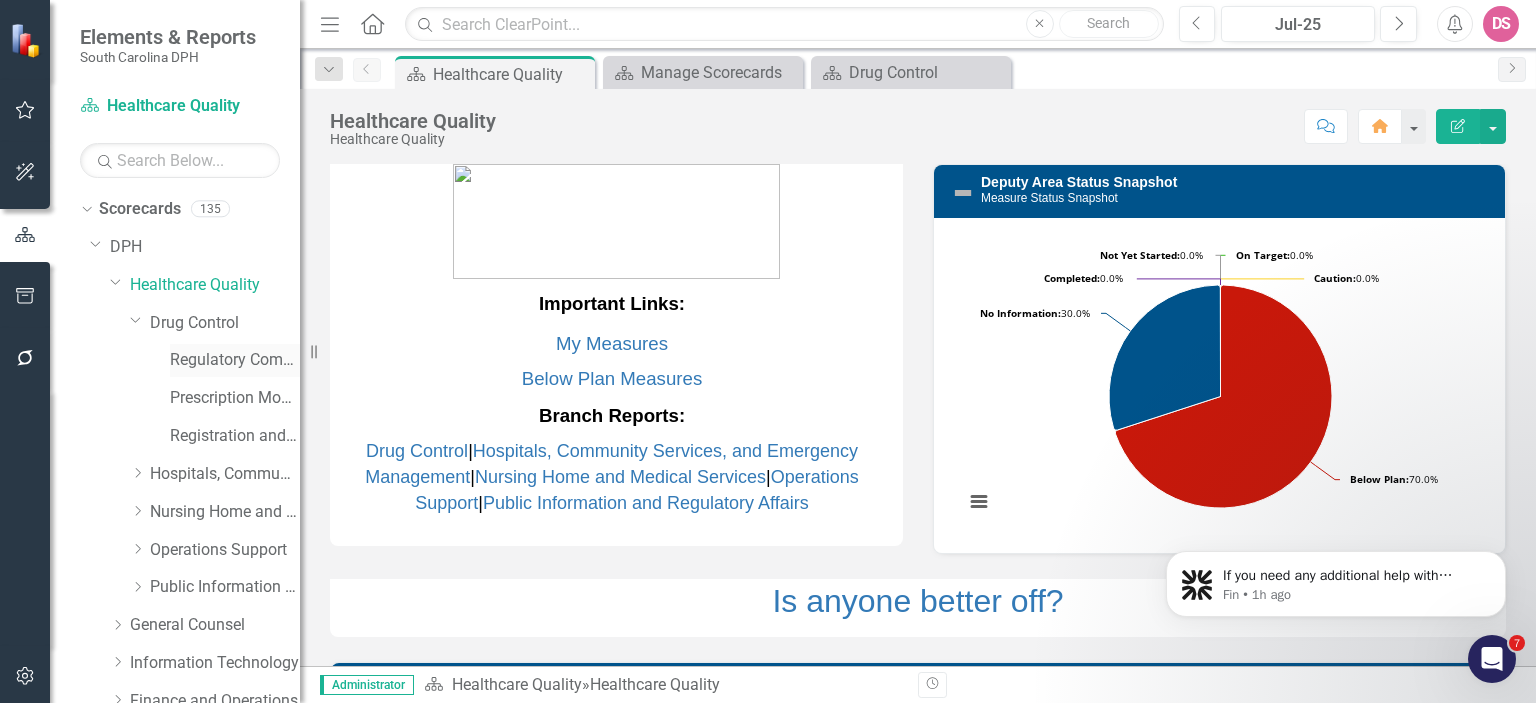 click on "Regulatory Compliance" at bounding box center (235, 360) 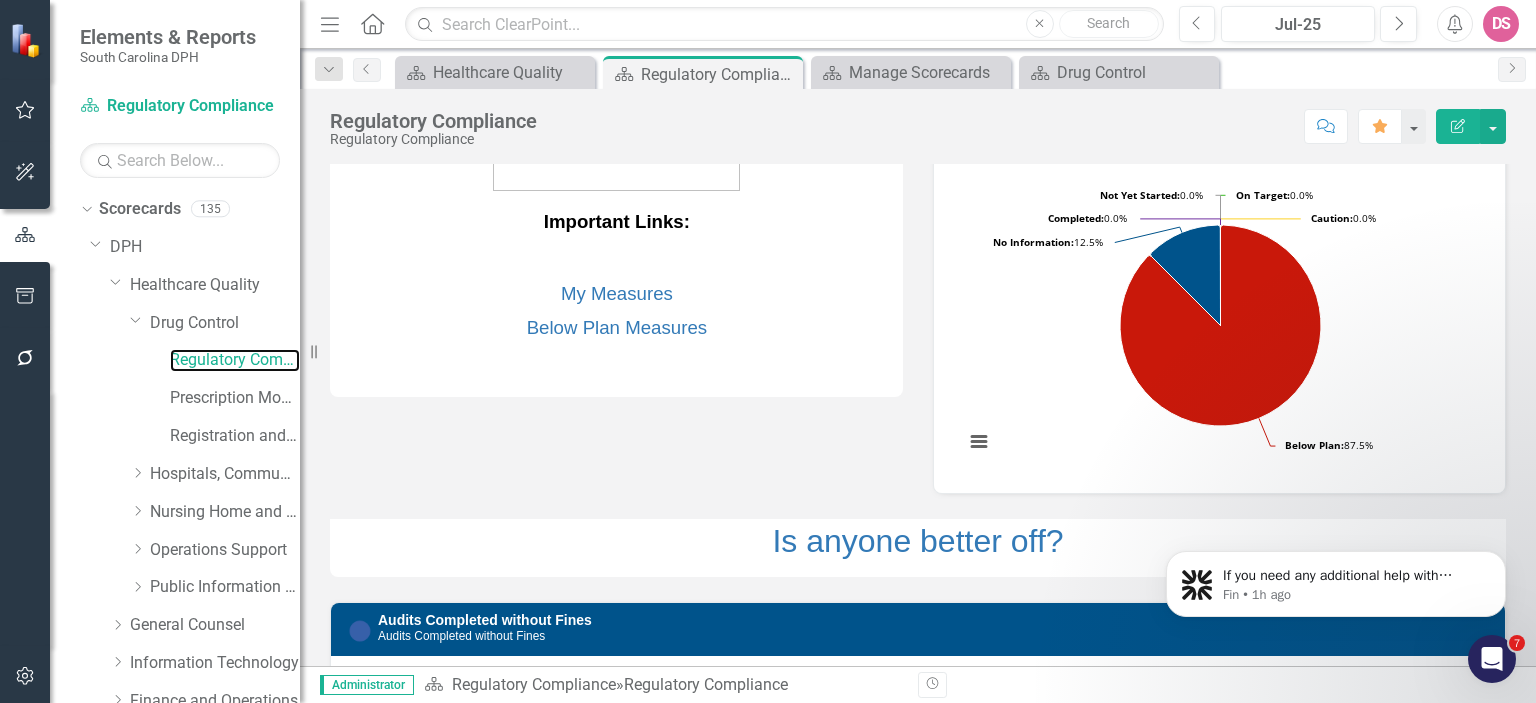 scroll, scrollTop: 0, scrollLeft: 0, axis: both 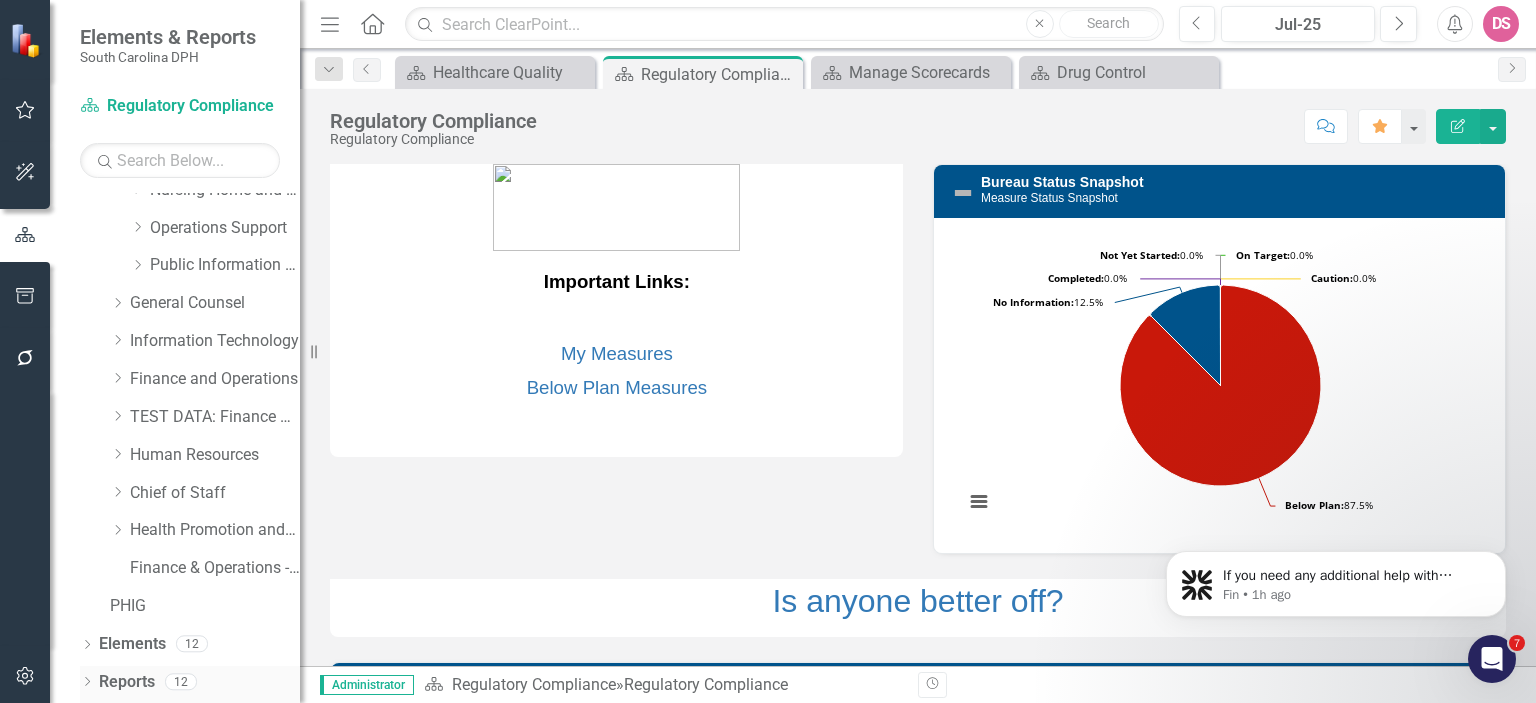 click on "Reports" at bounding box center (127, 682) 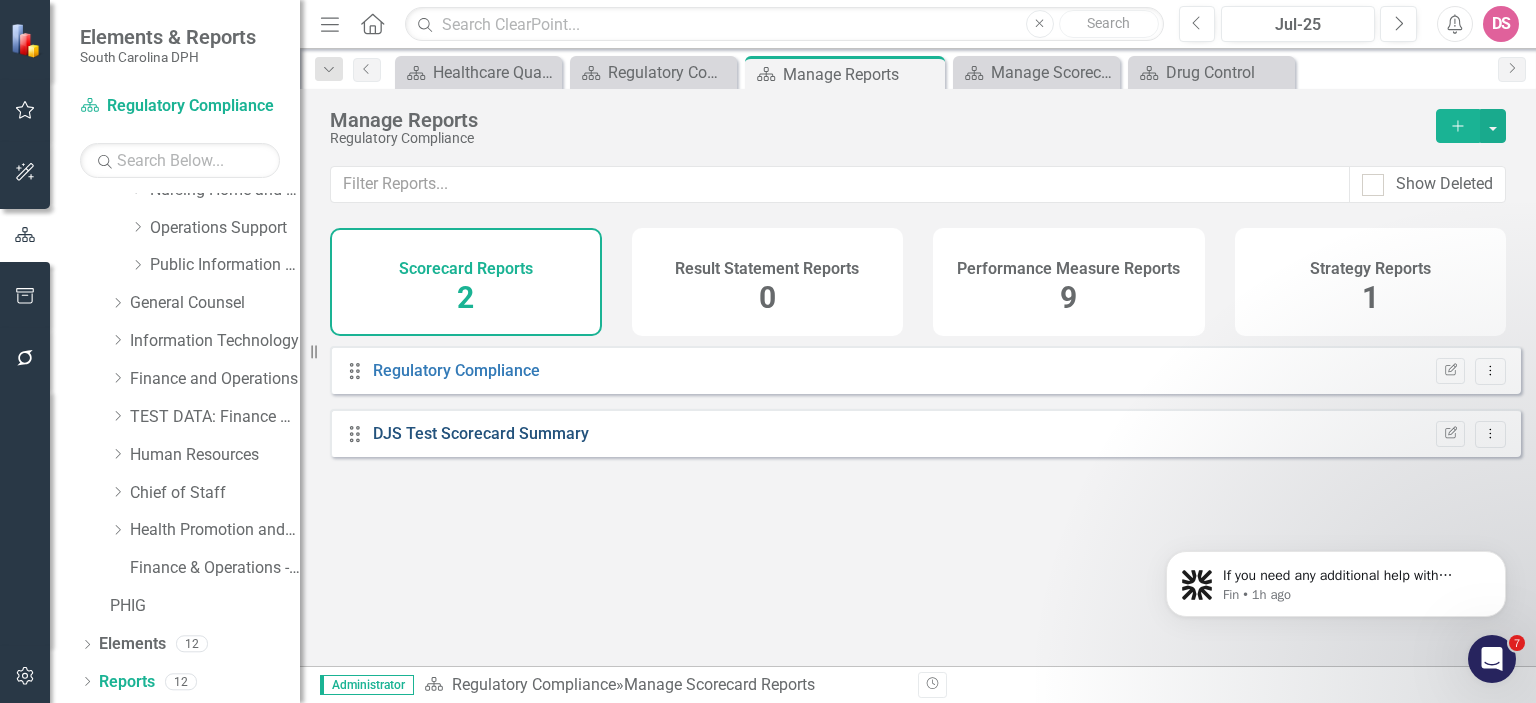 click on "DJS Test Scorecard Summary" at bounding box center (481, 433) 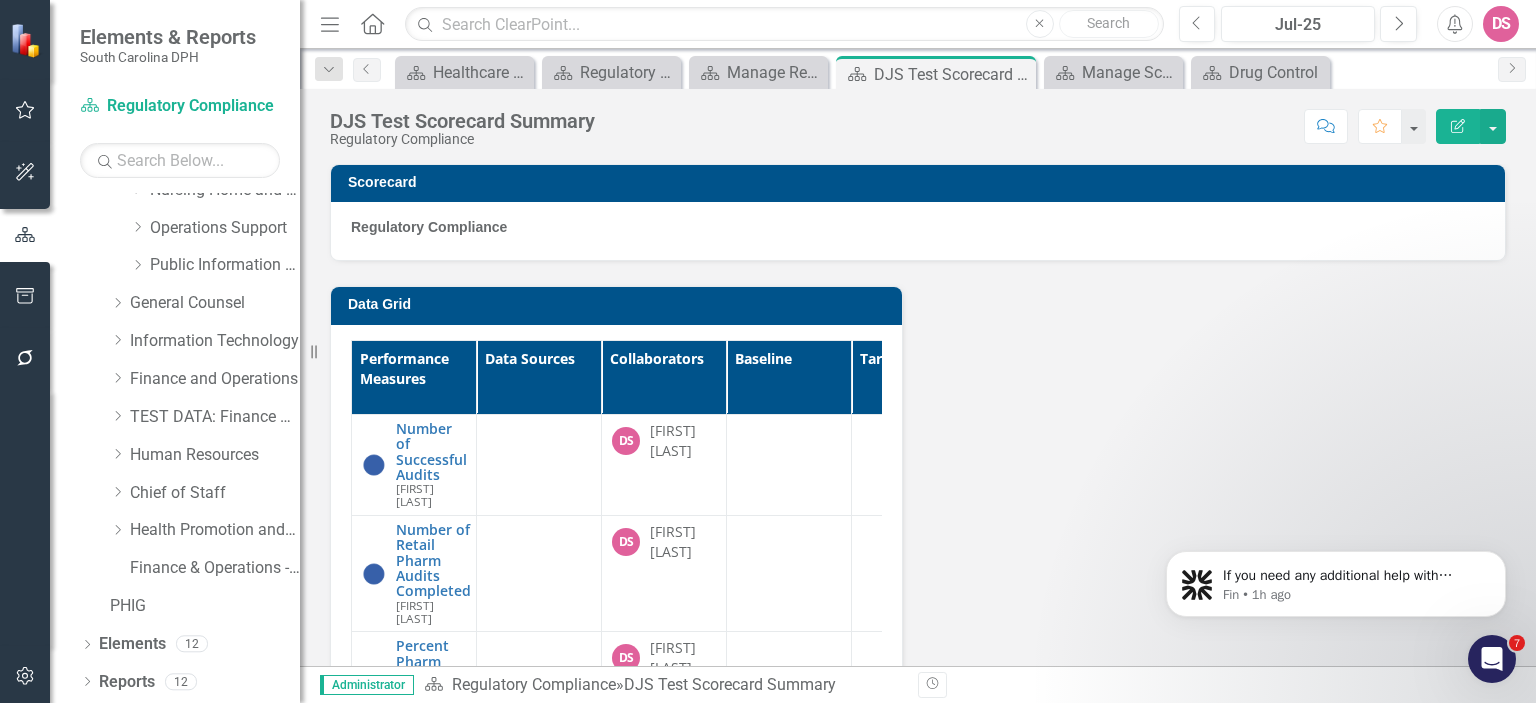 click on "Edit Report" 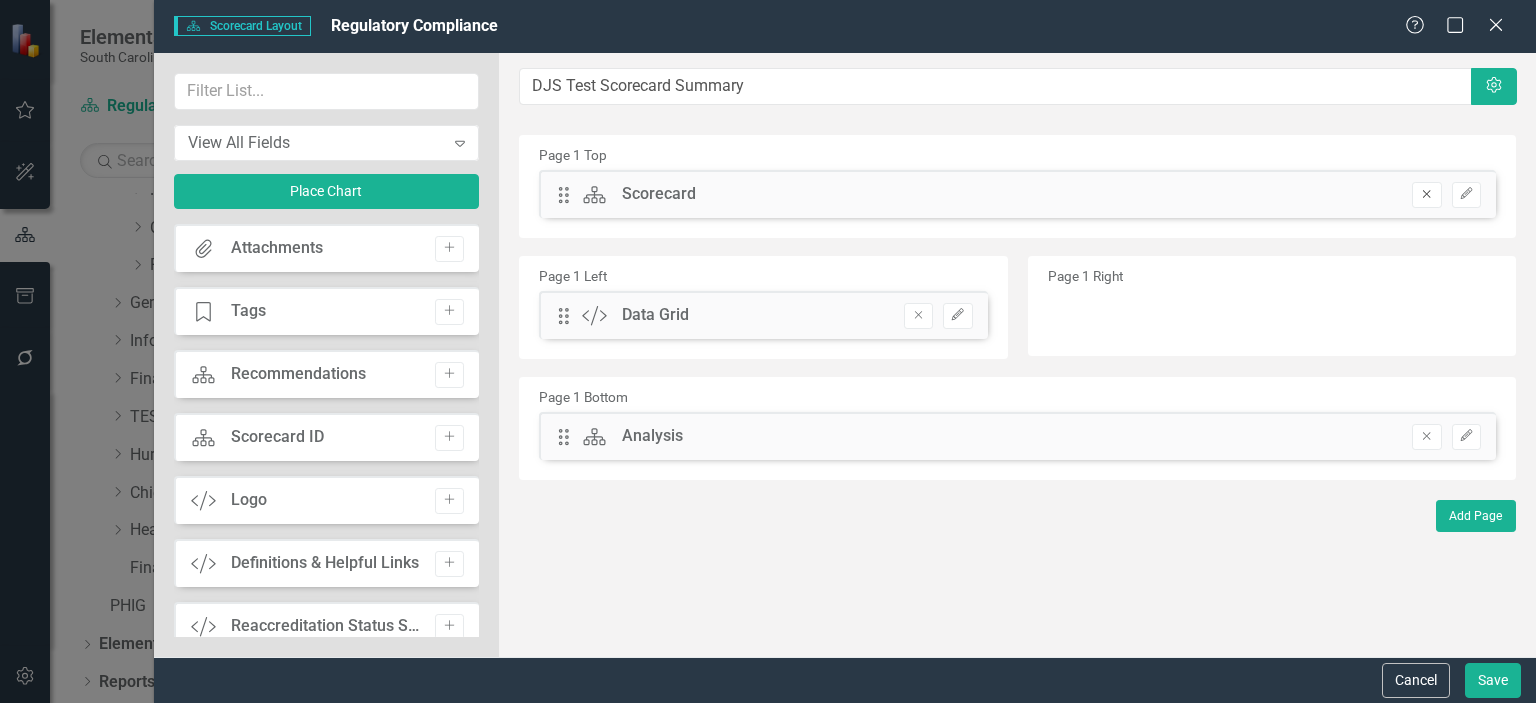 click on "Remove" 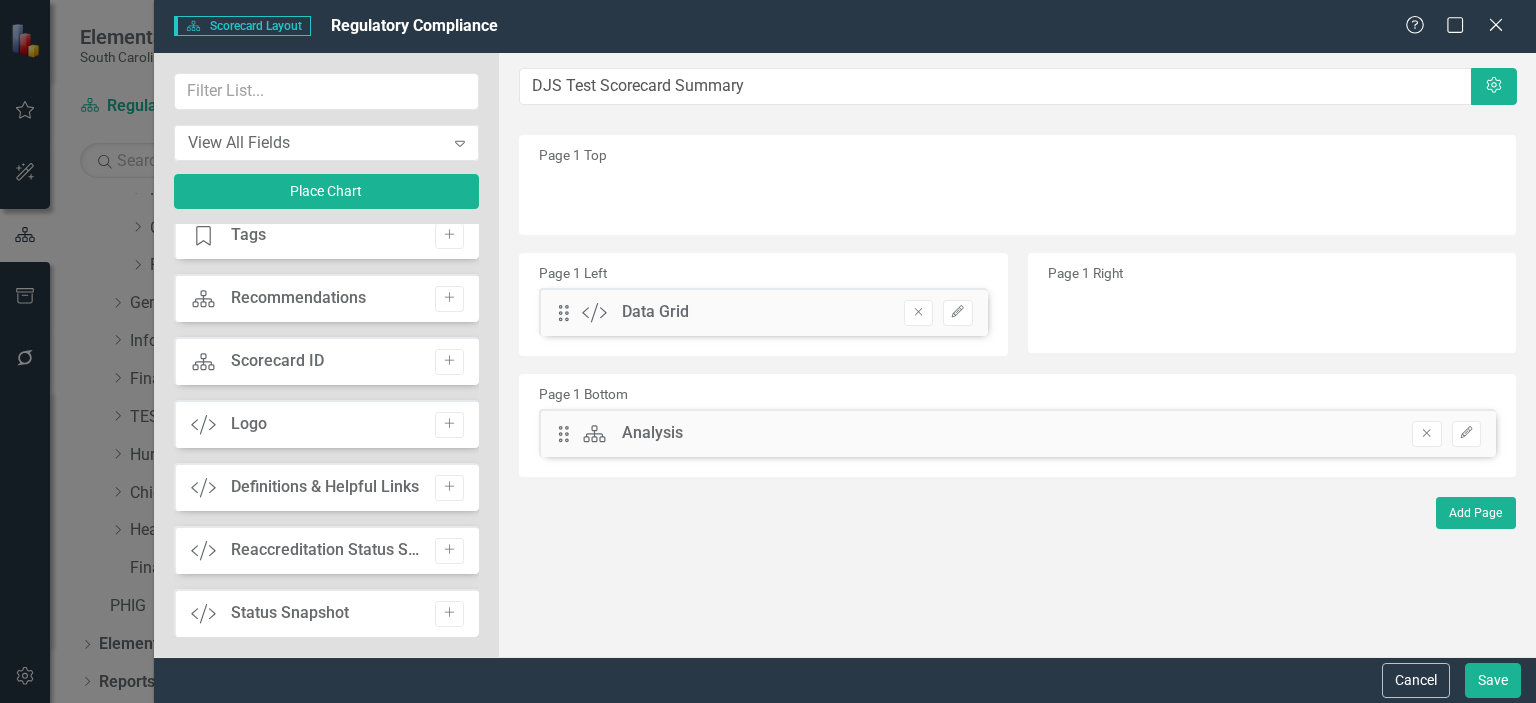 scroll, scrollTop: 146, scrollLeft: 0, axis: vertical 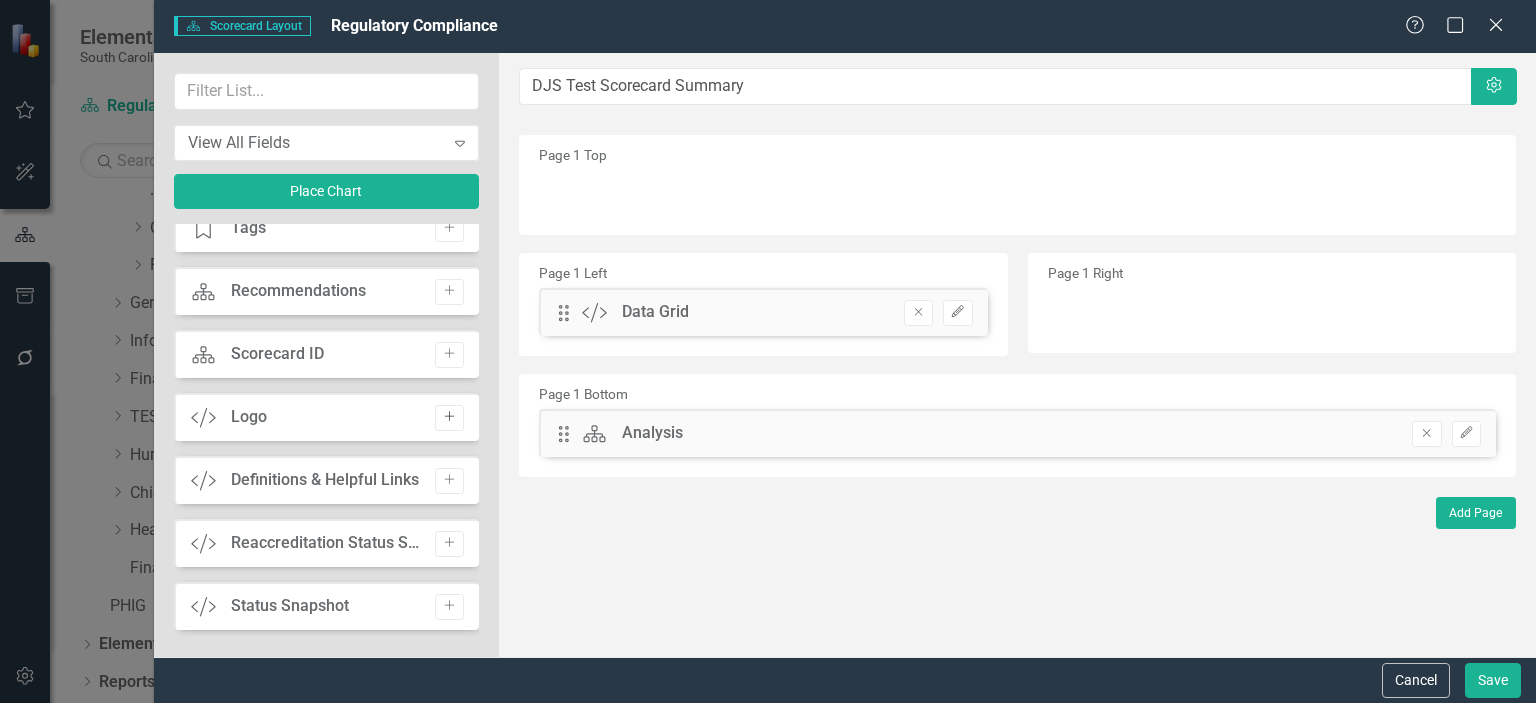 click on "Add" 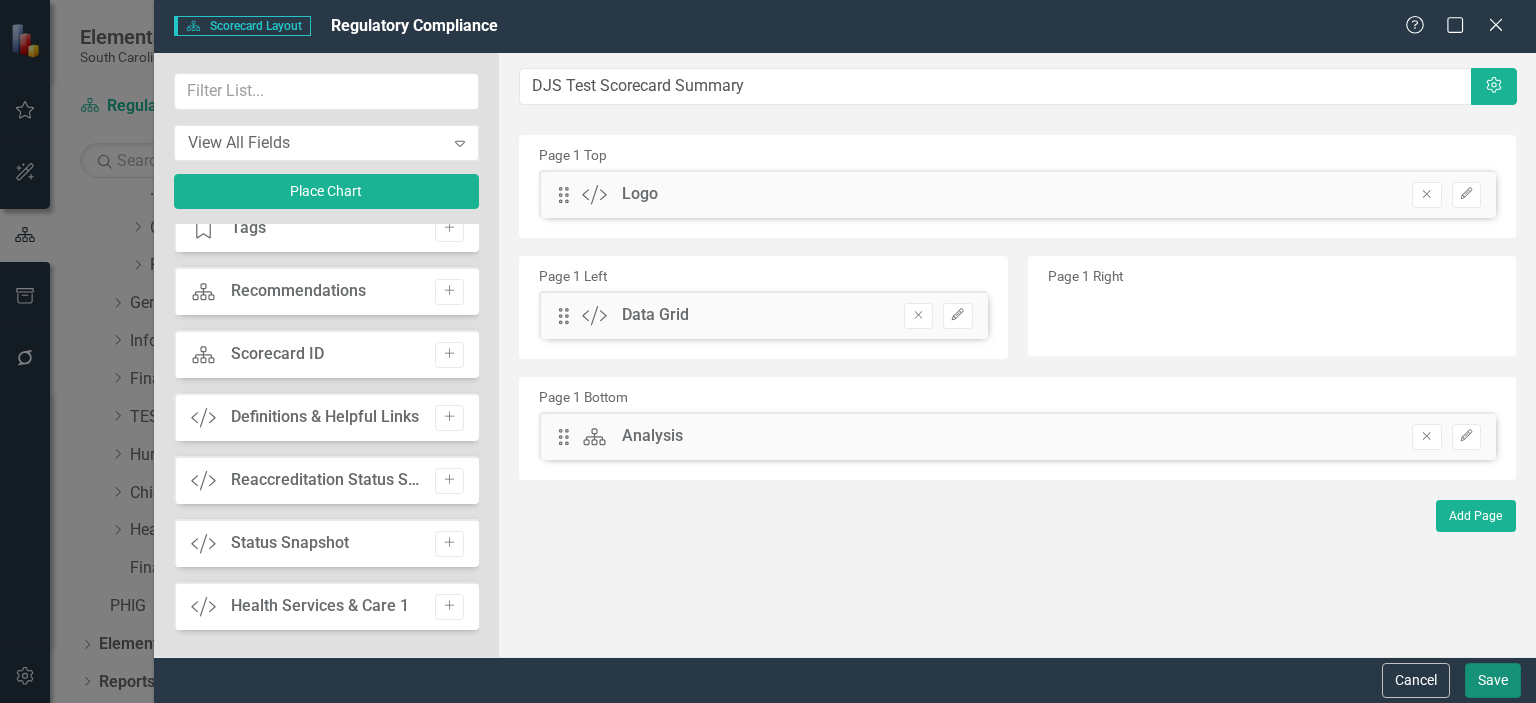 click on "Save" at bounding box center (1493, 680) 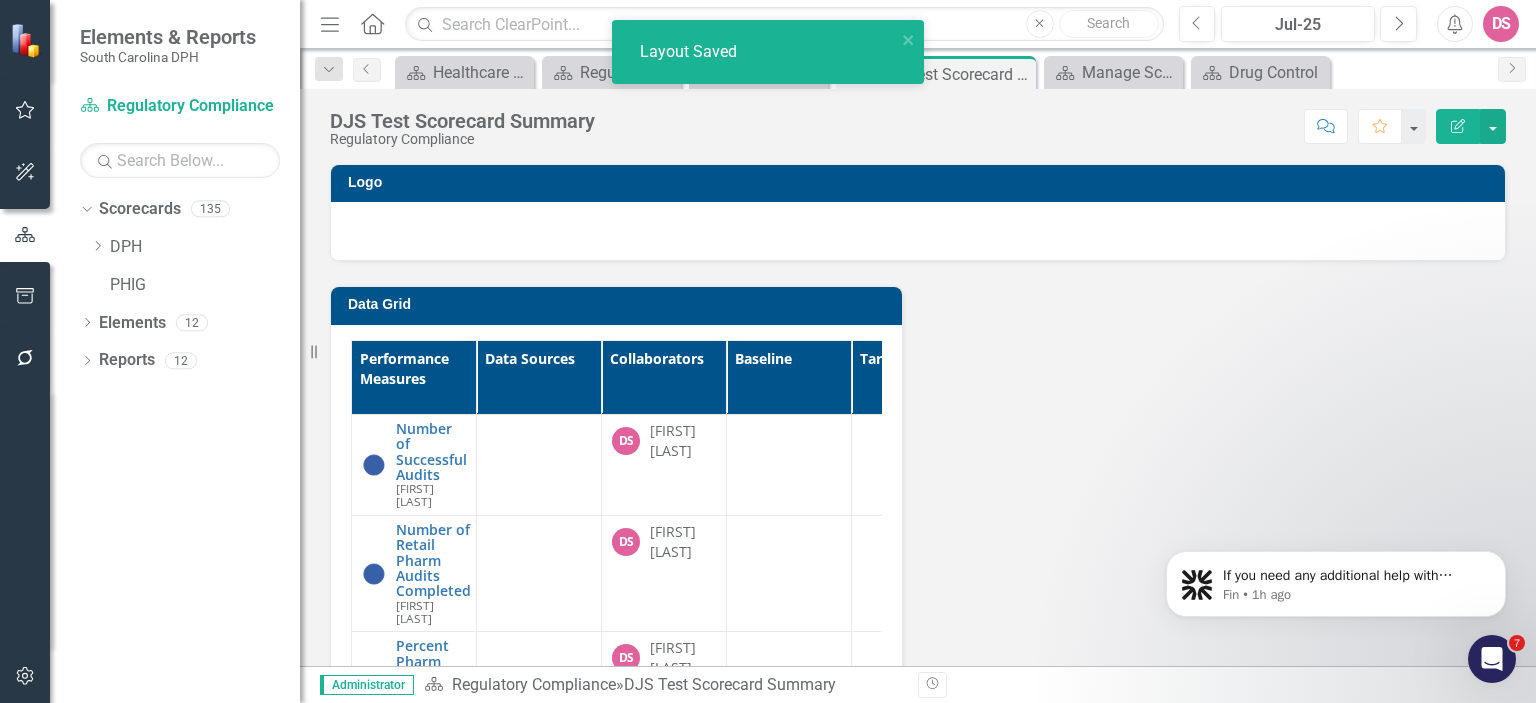 scroll, scrollTop: 0, scrollLeft: 0, axis: both 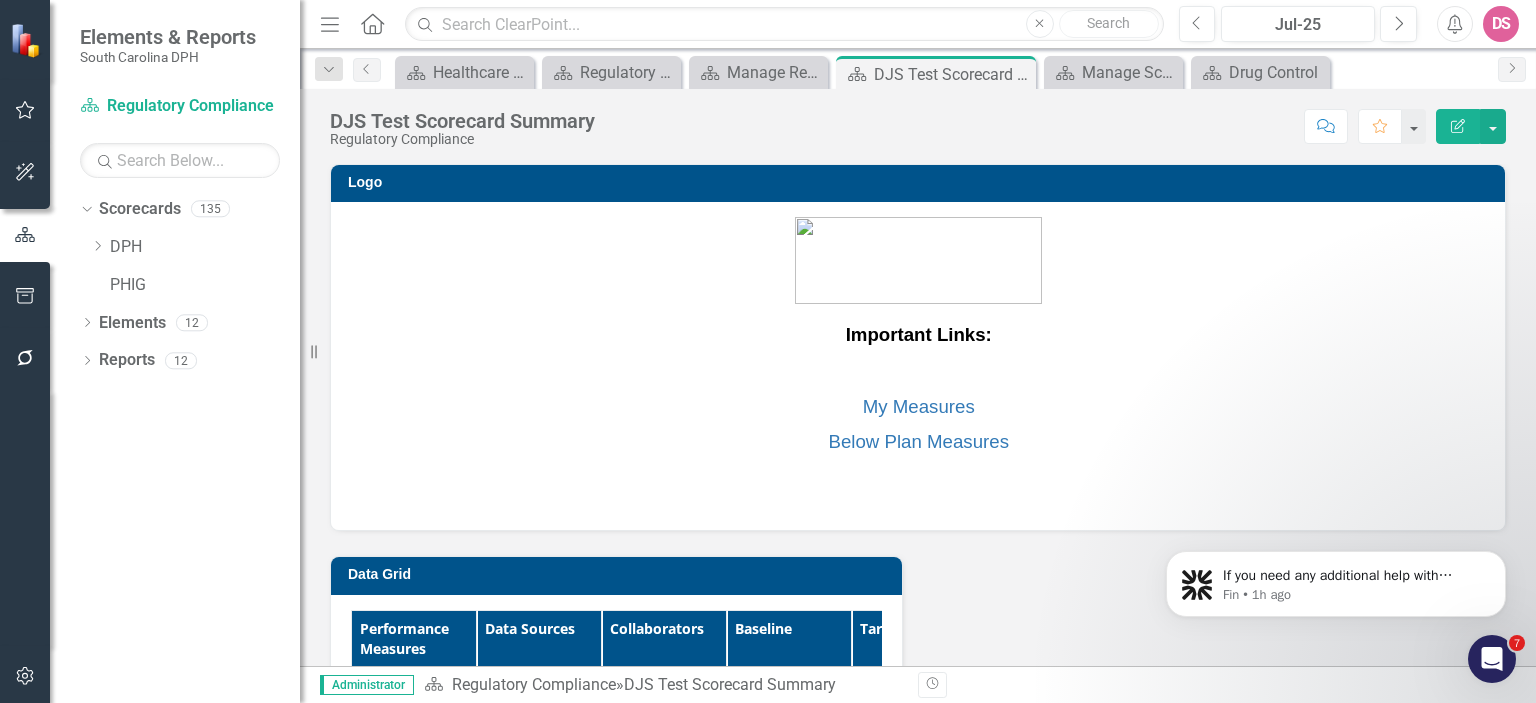 click on "Edit Report" 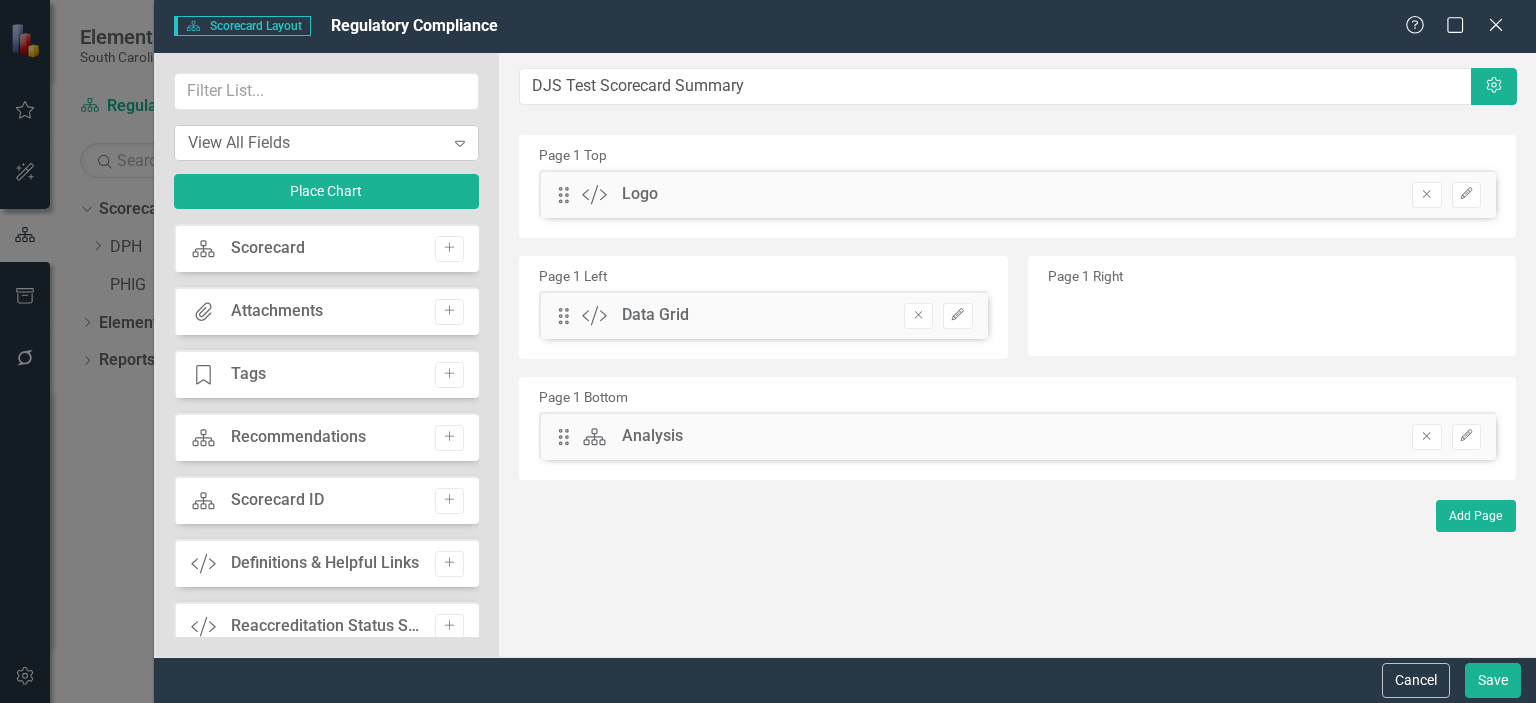 click on "Expand" 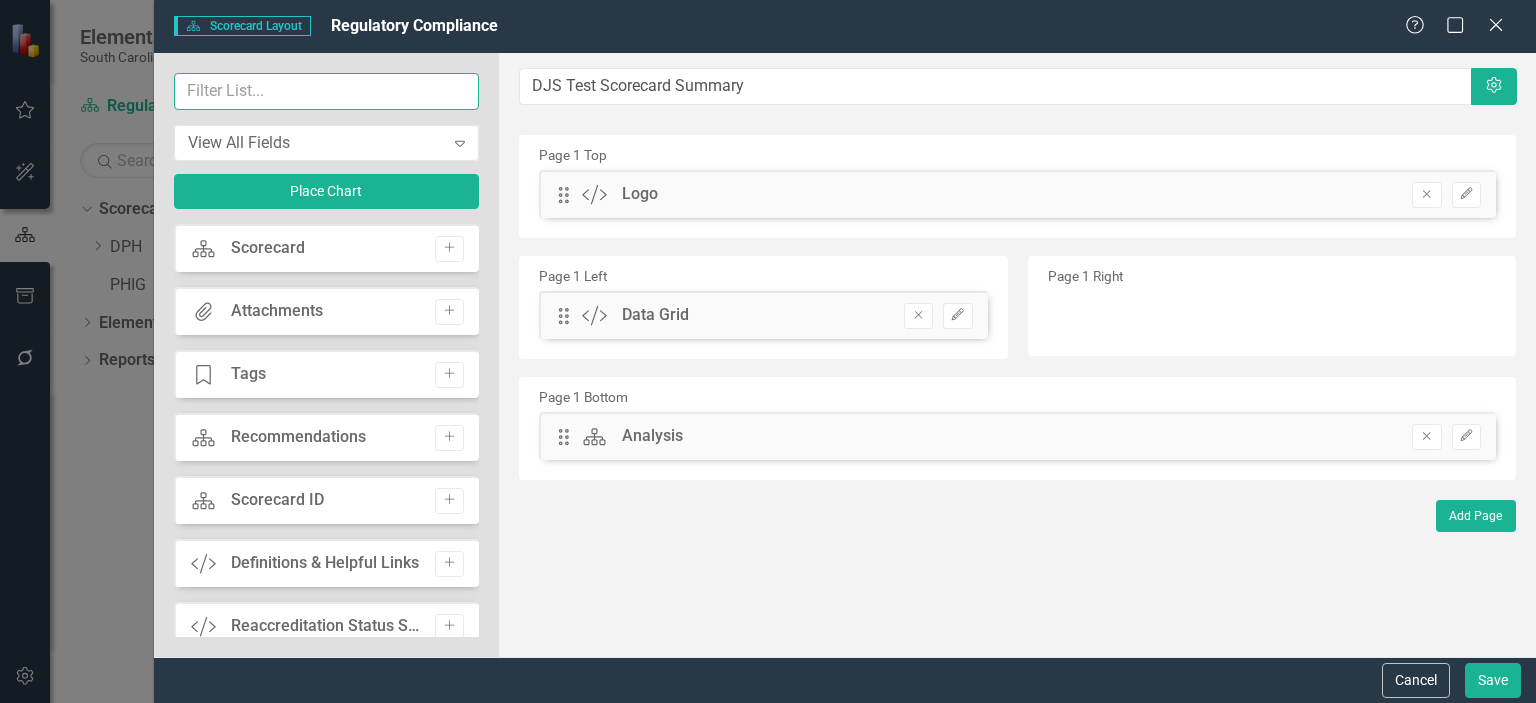 click at bounding box center (327, 91) 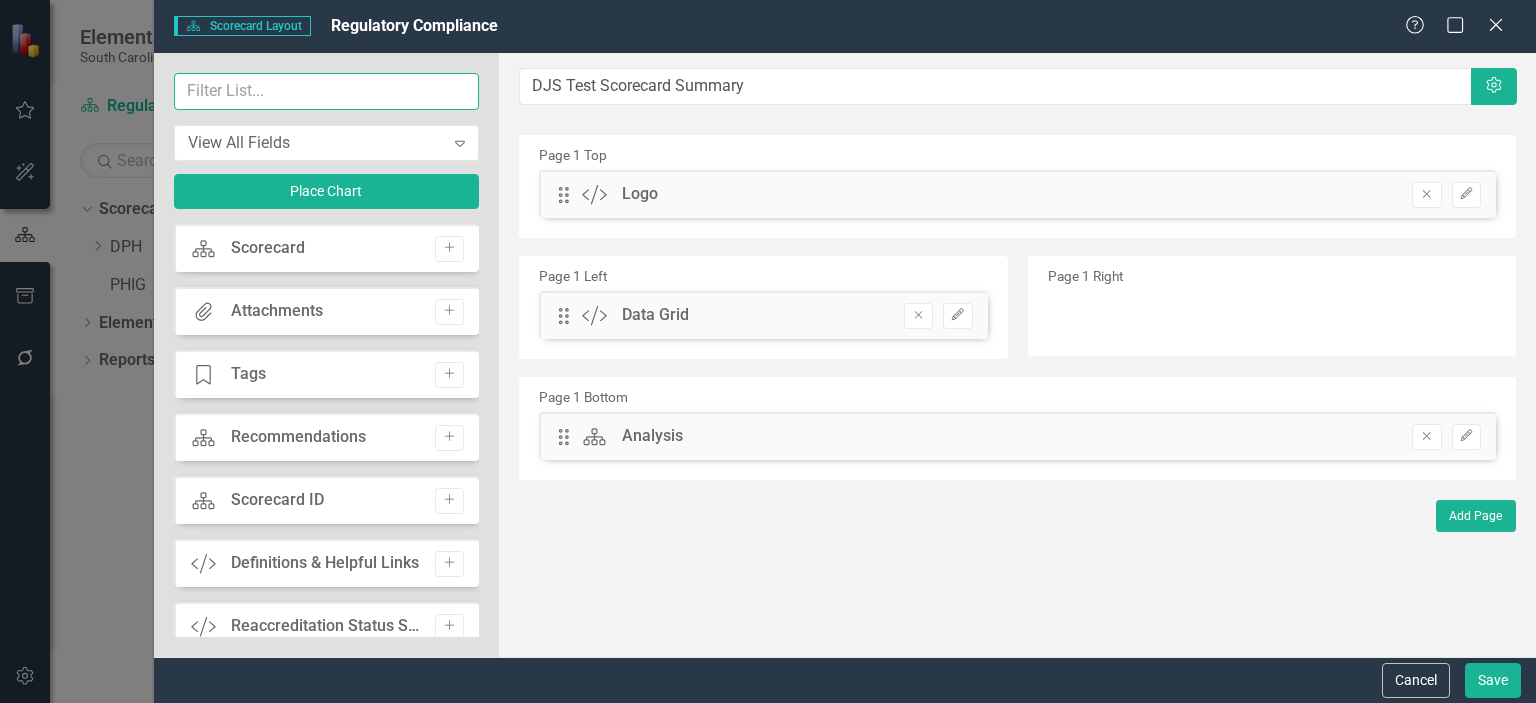 type on "B" 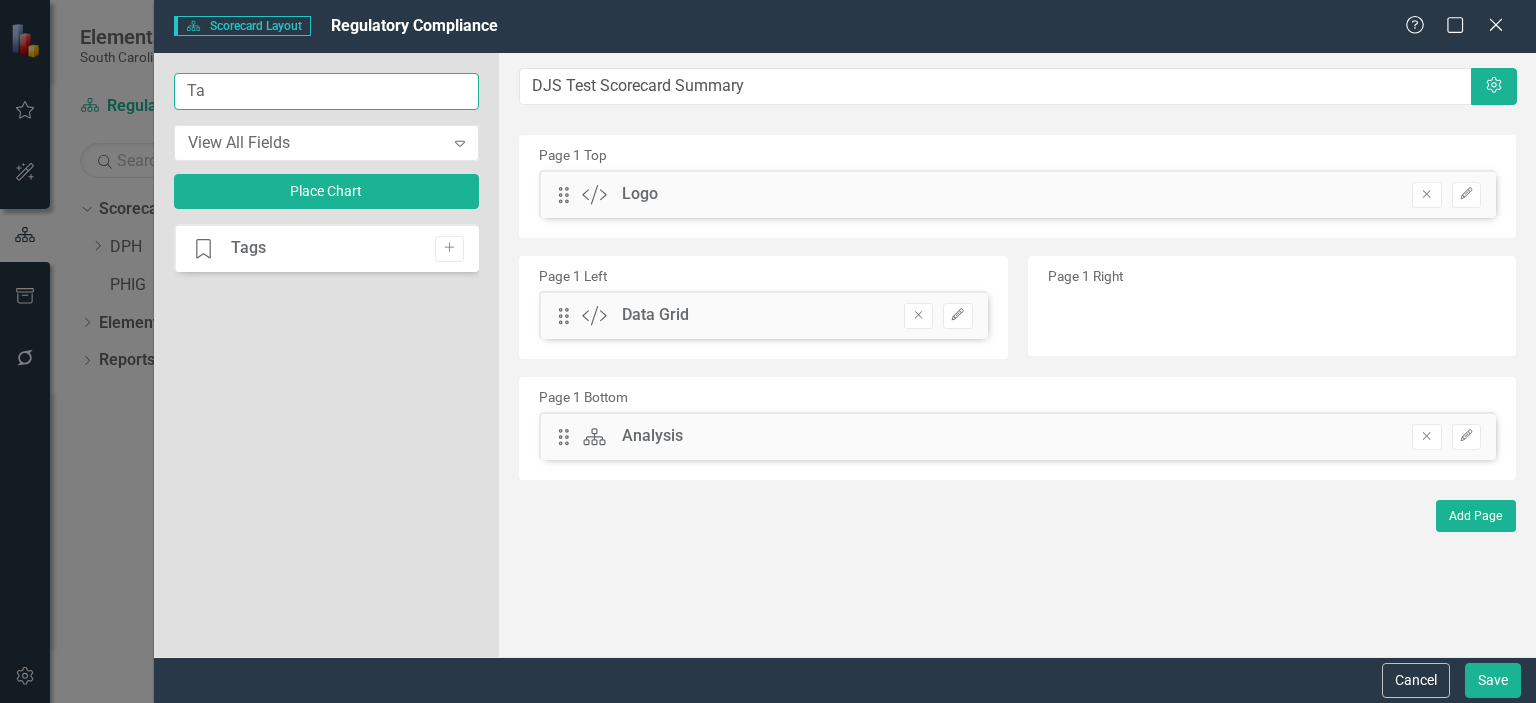 type on "T" 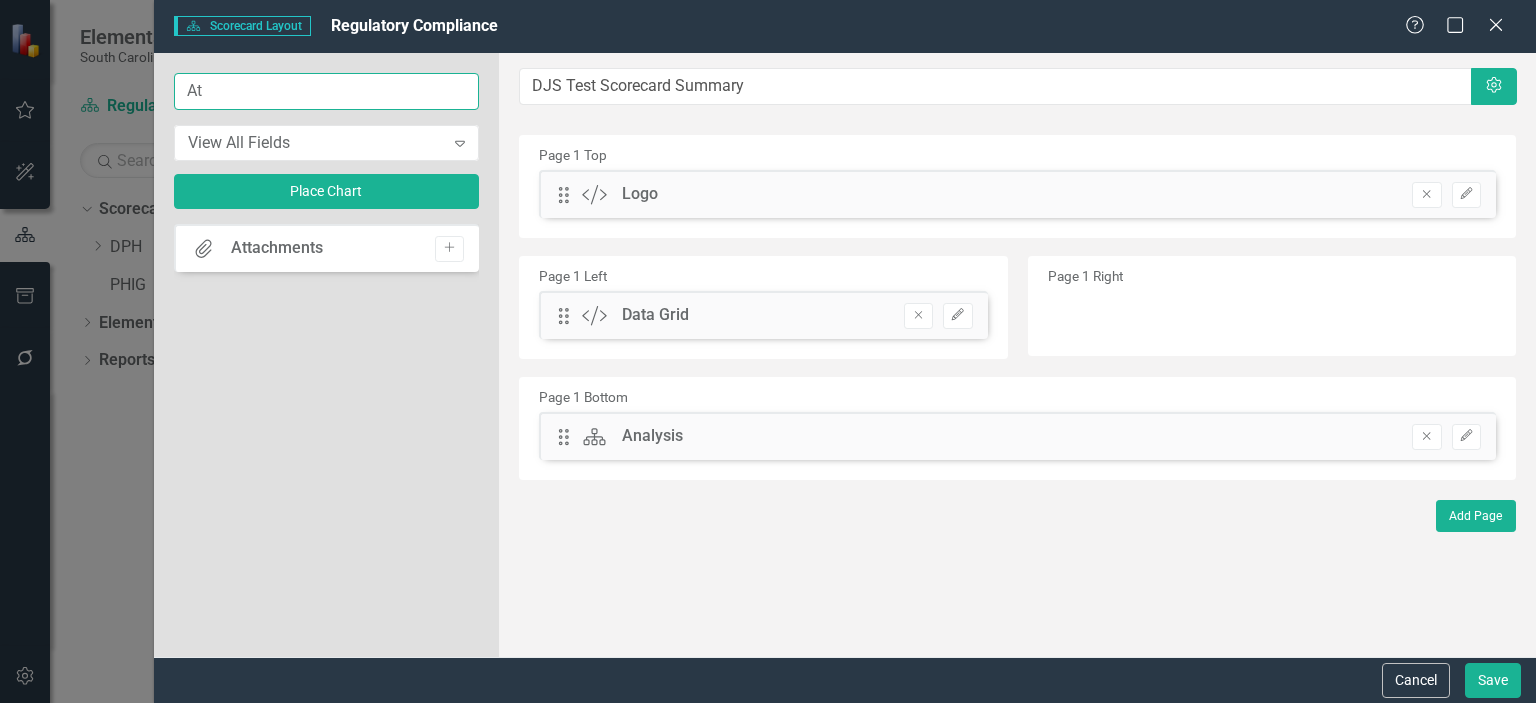 type on "A" 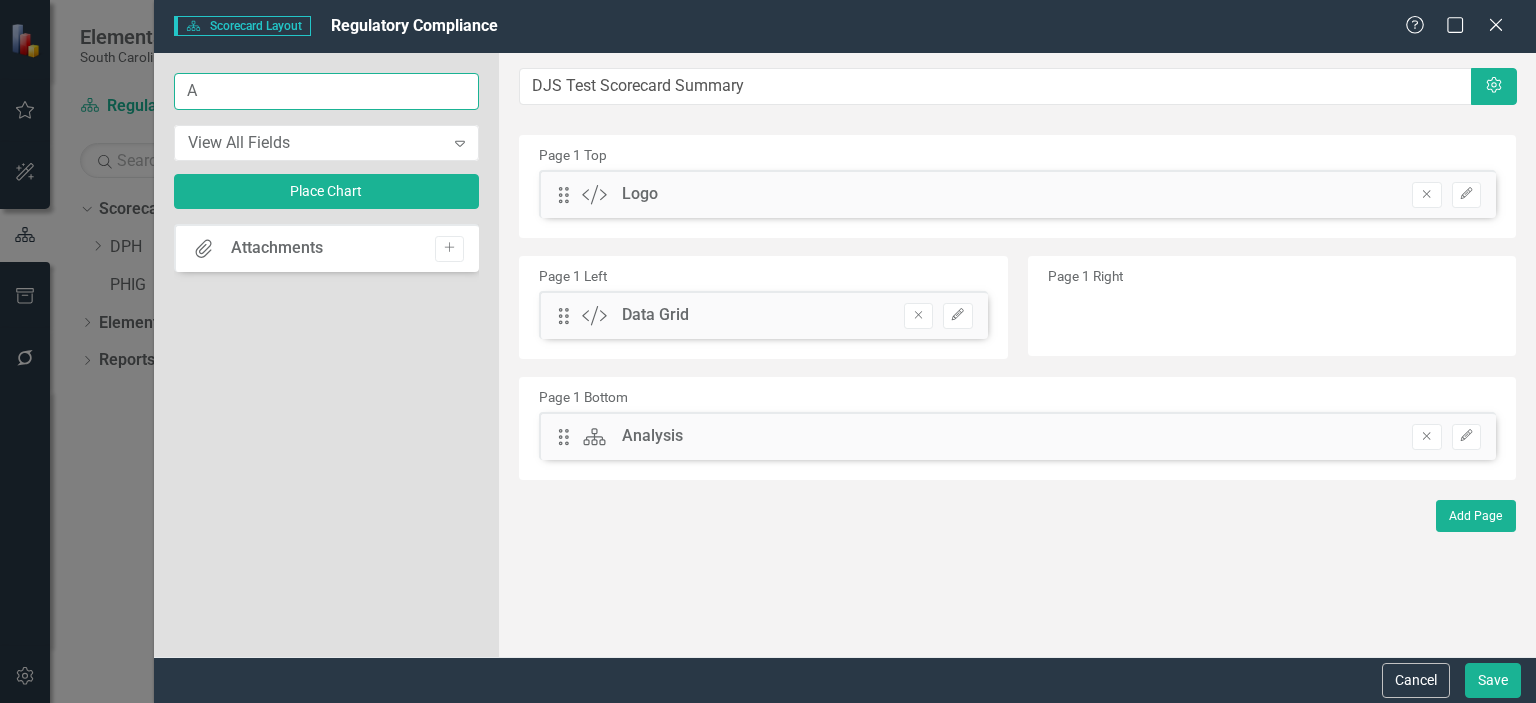 type 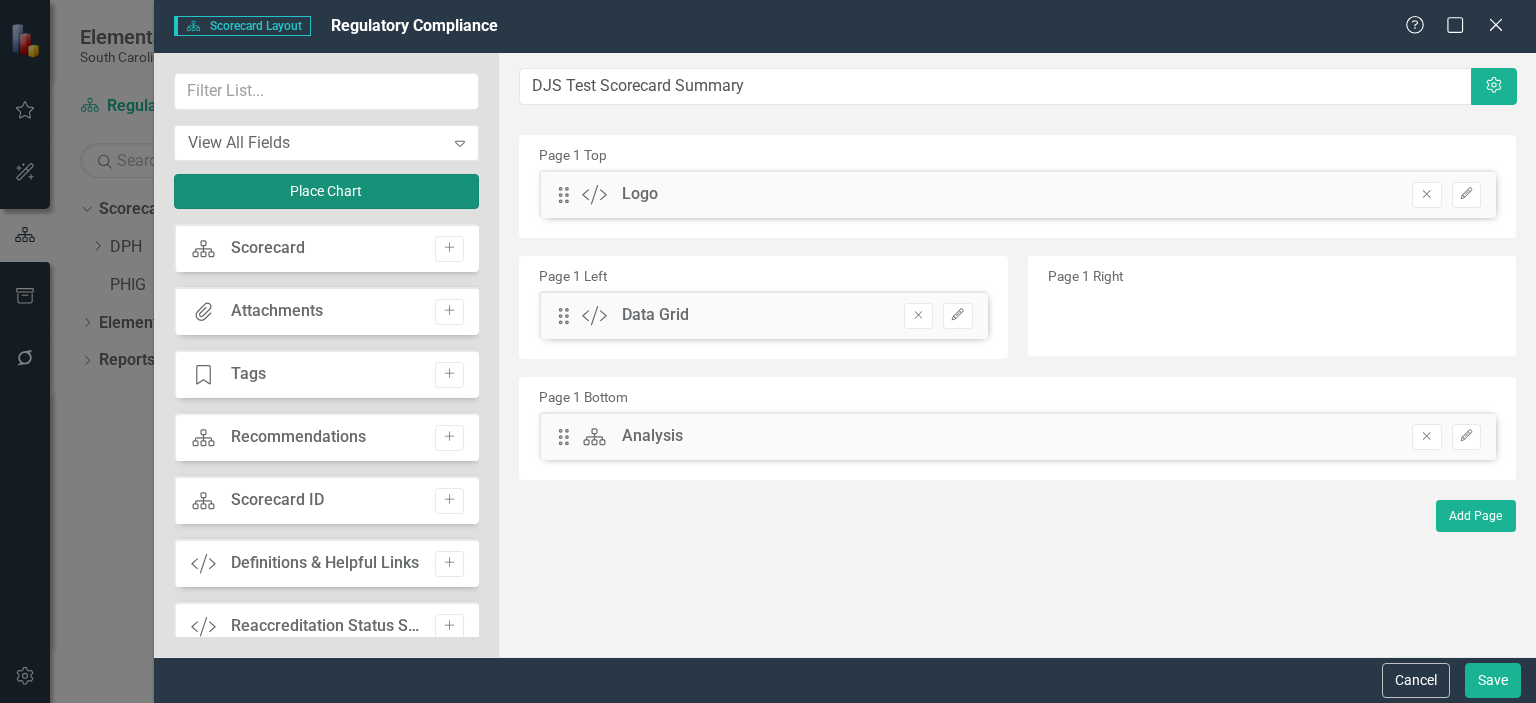 click on "Place Chart" at bounding box center (327, 191) 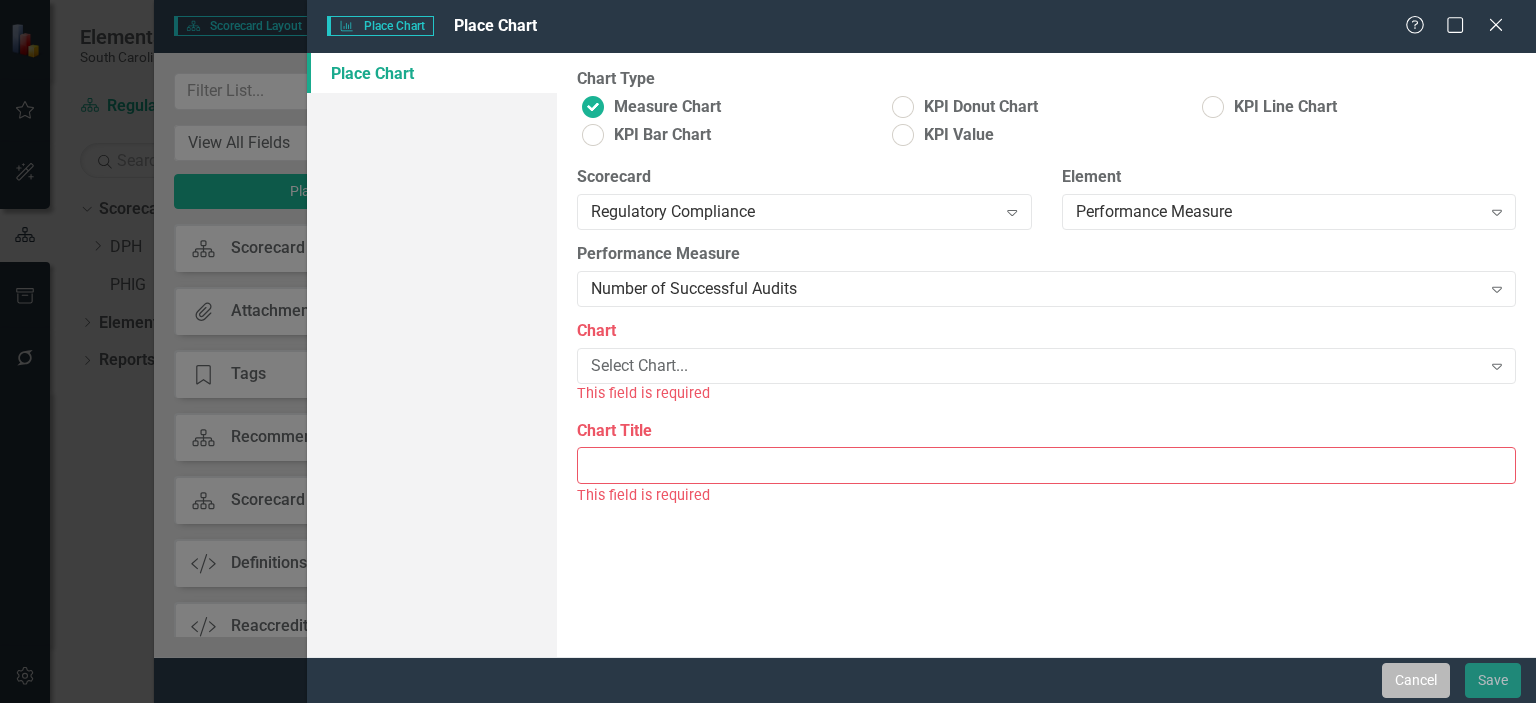 click on "Cancel" at bounding box center [1416, 680] 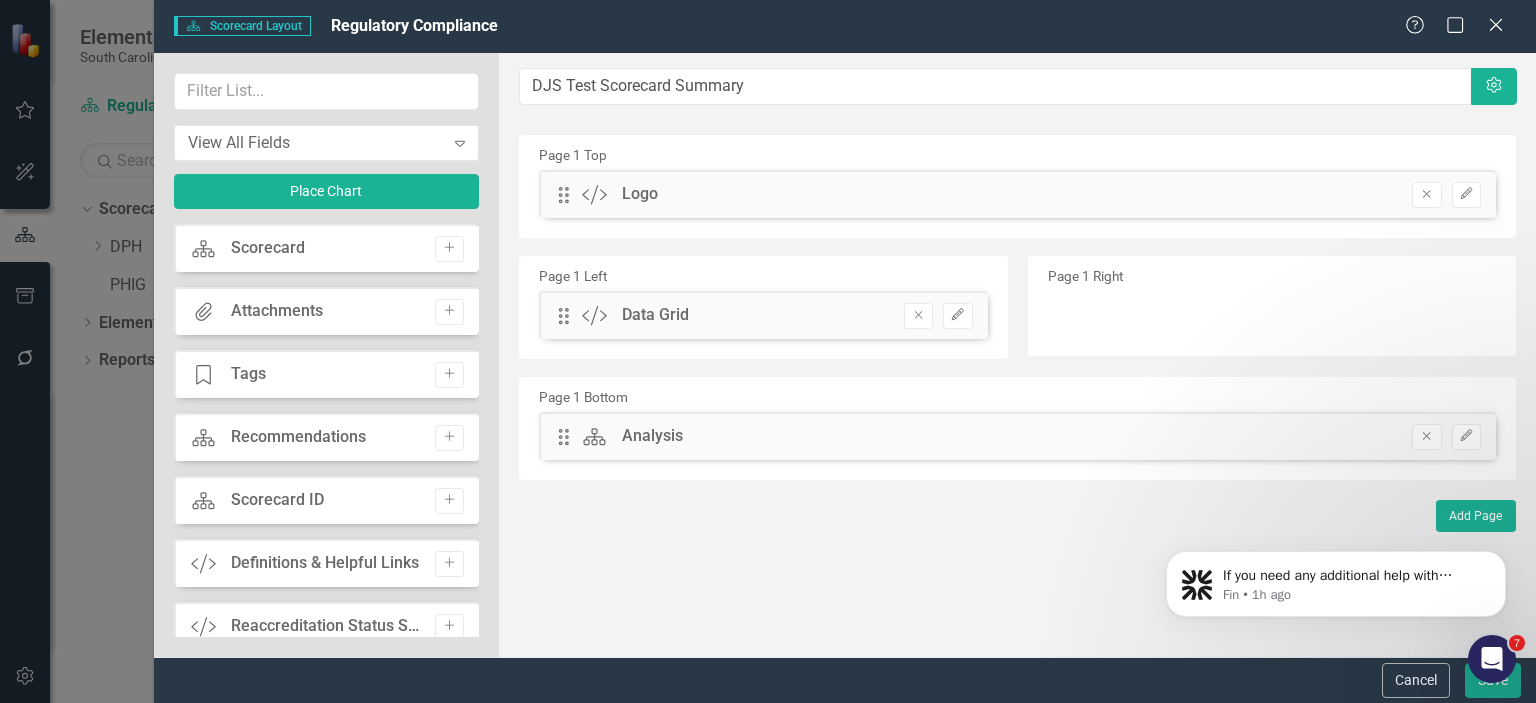 click on "7" at bounding box center [1492, 659] 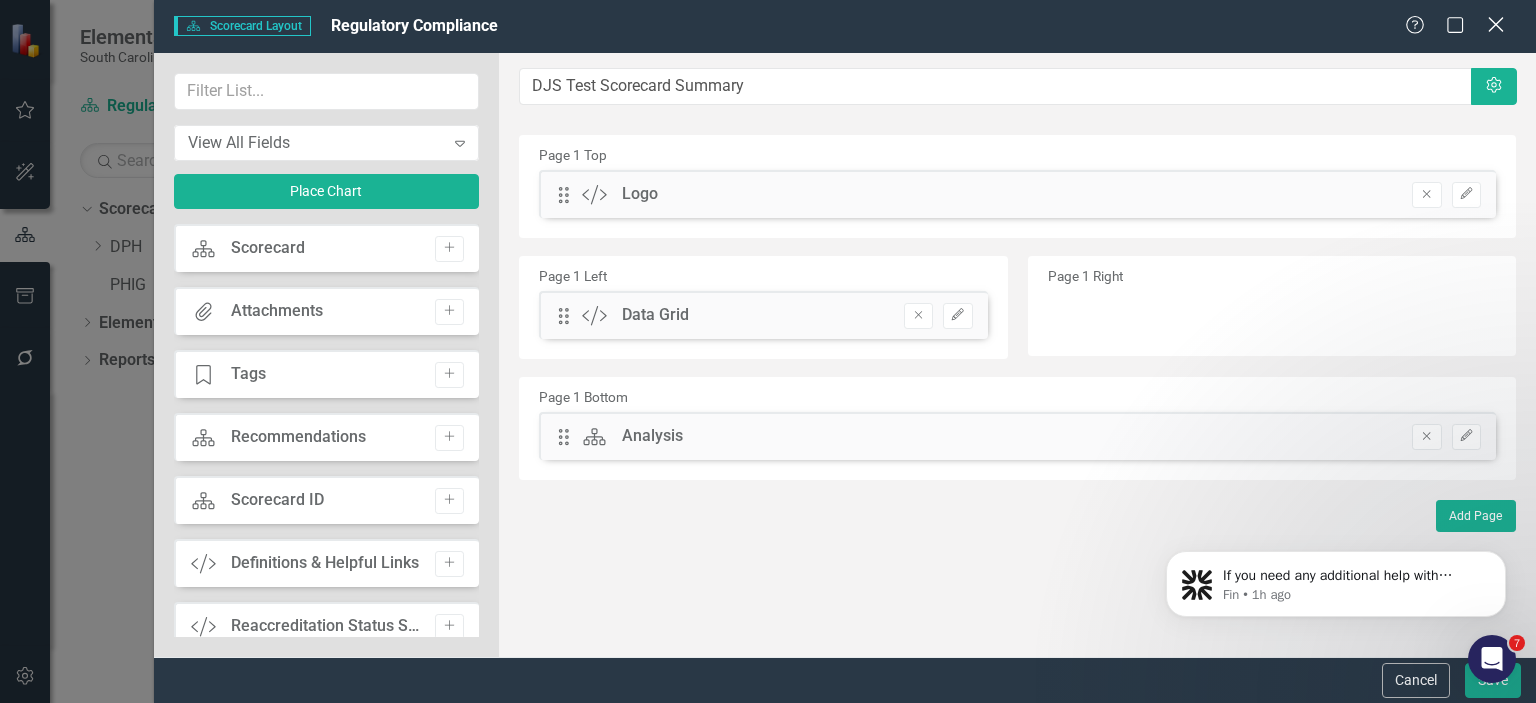 click 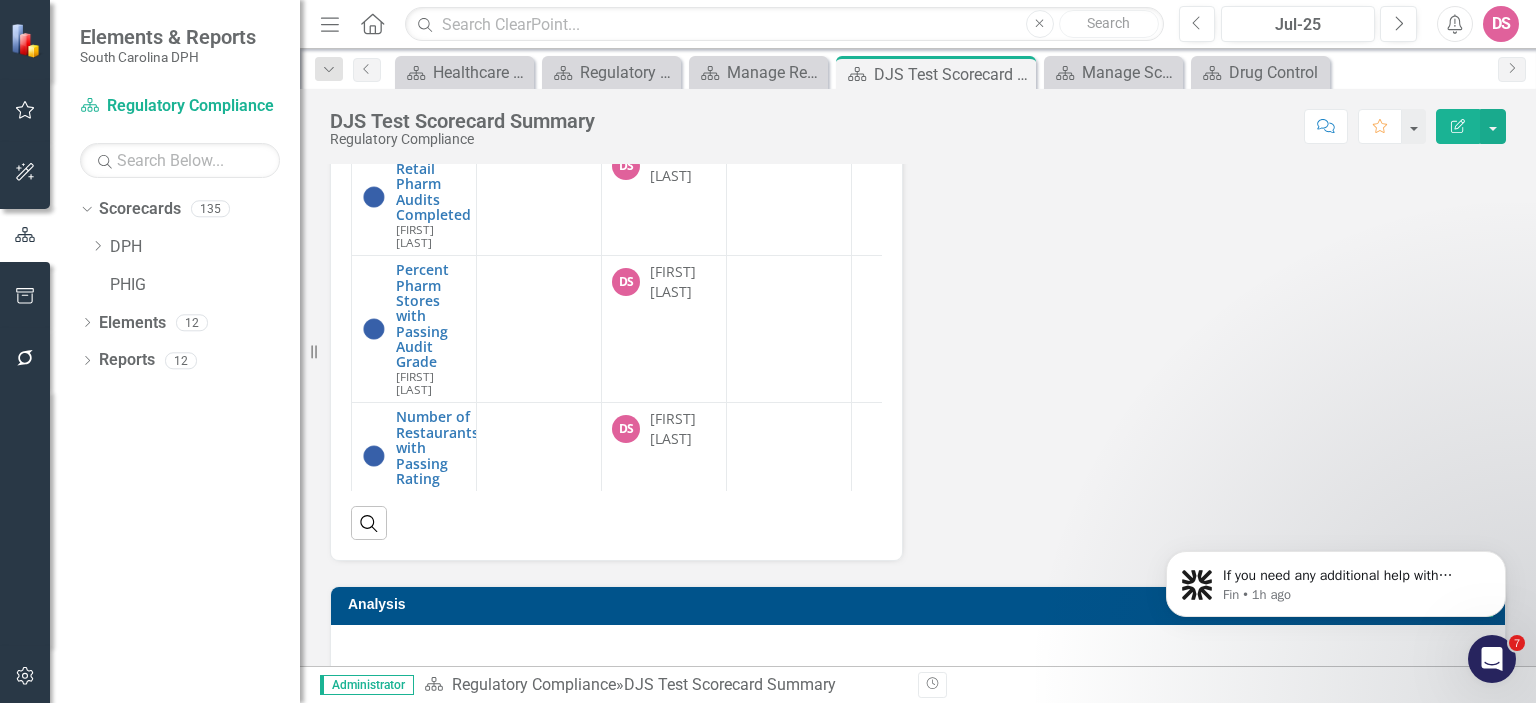 scroll, scrollTop: 183, scrollLeft: 0, axis: vertical 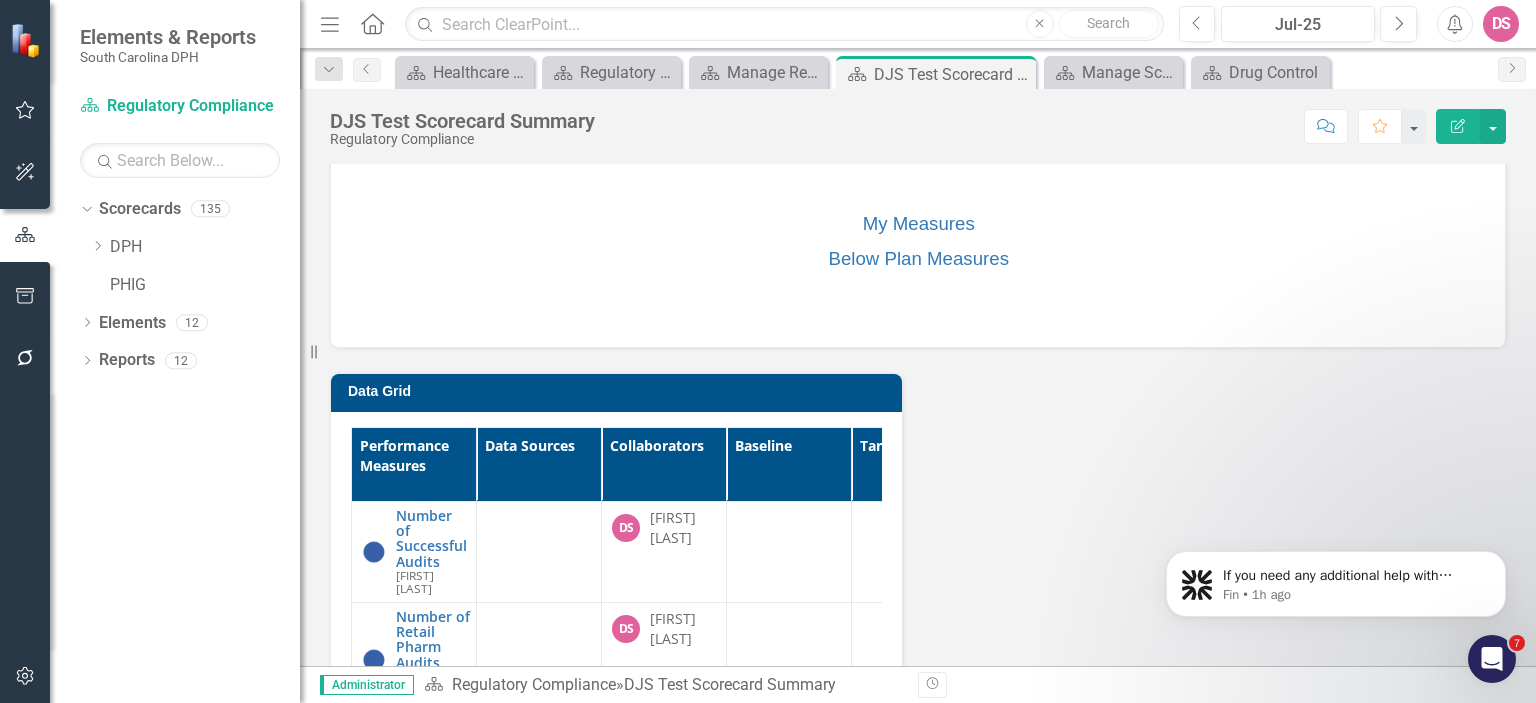 click 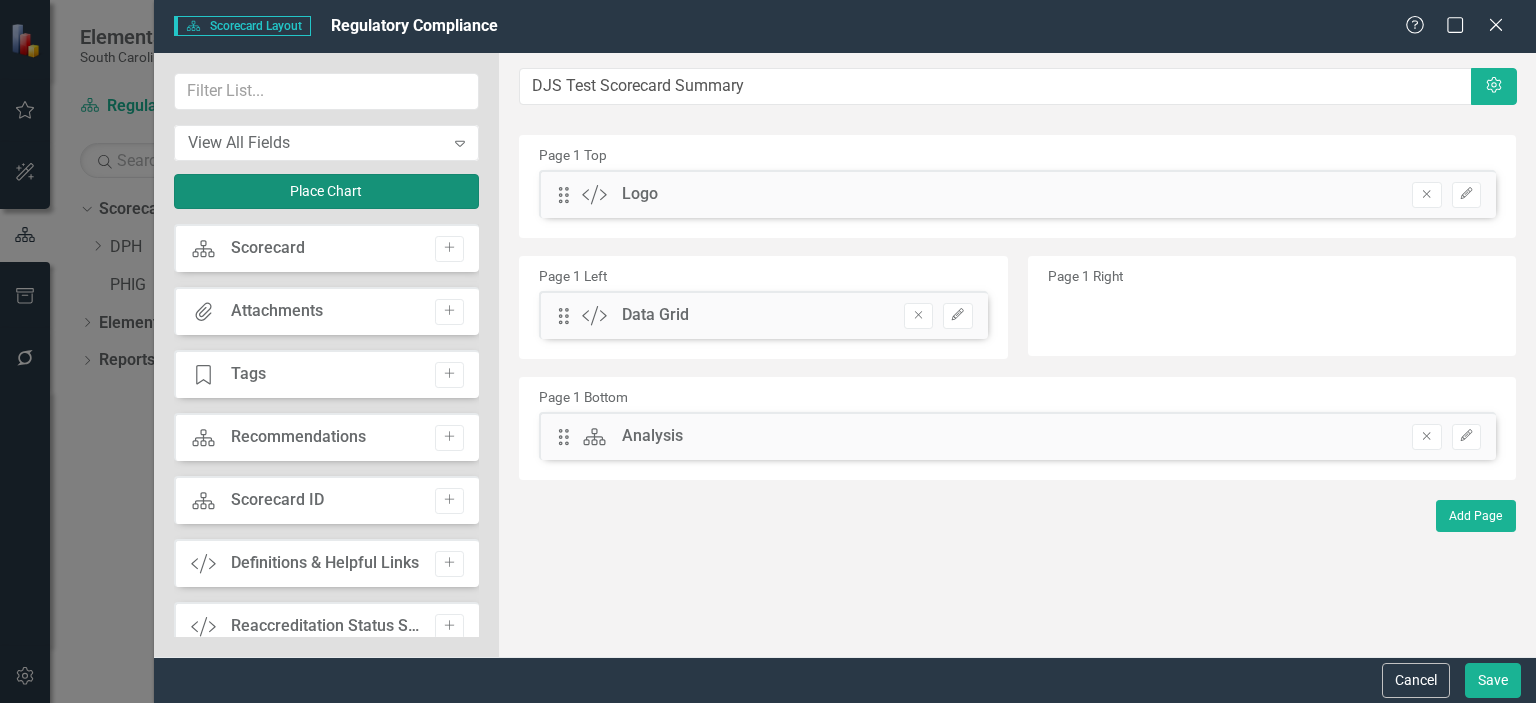 click on "Place Chart" at bounding box center (327, 191) 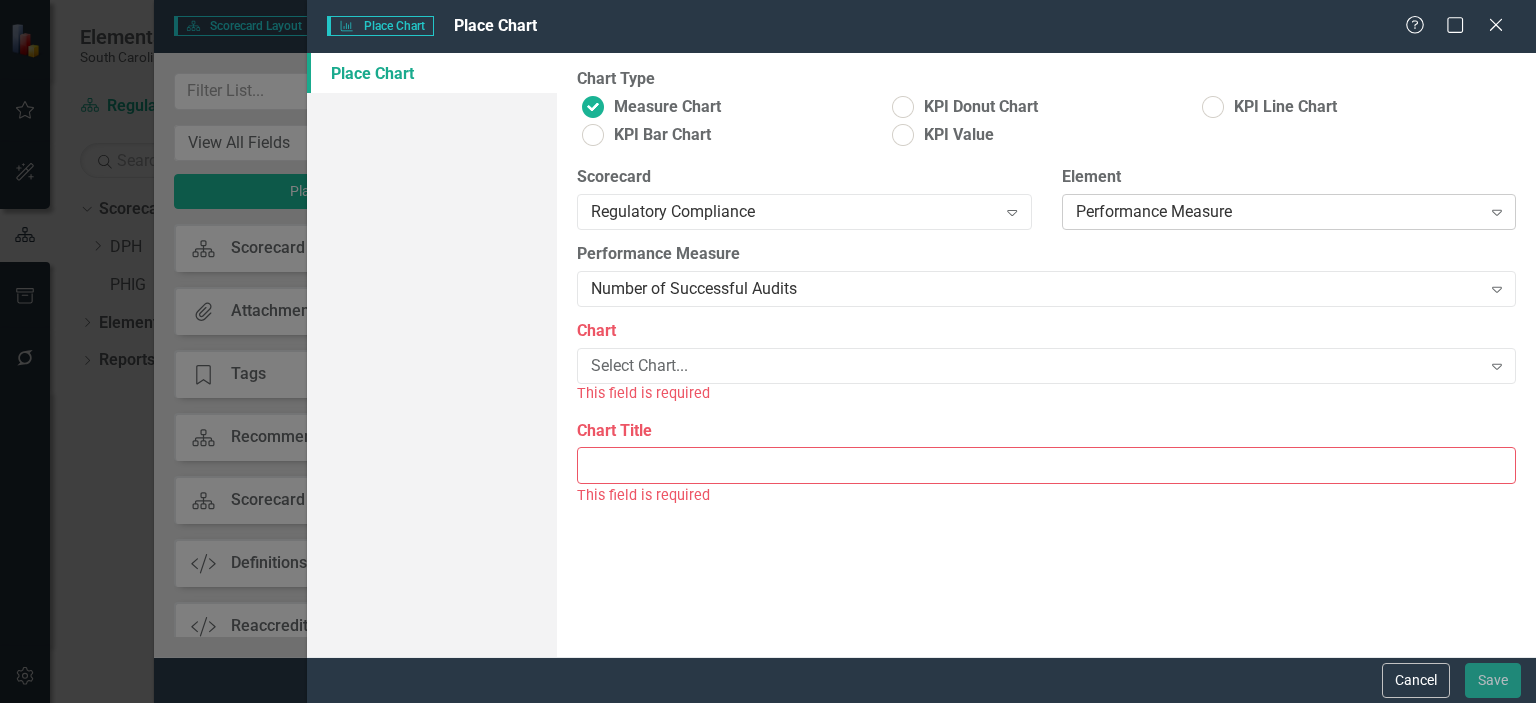 click on "Expand" 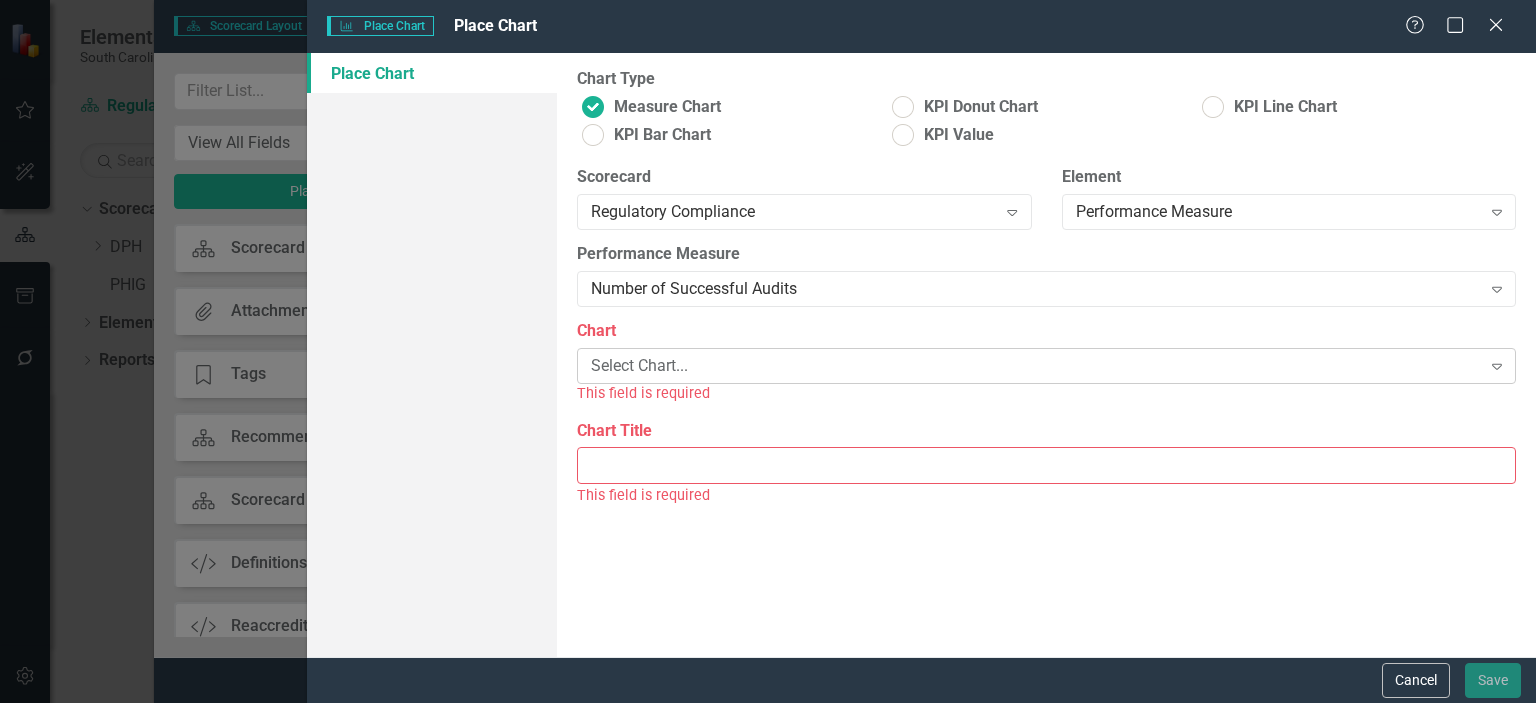 click on "Select Chart..." at bounding box center (1035, 366) 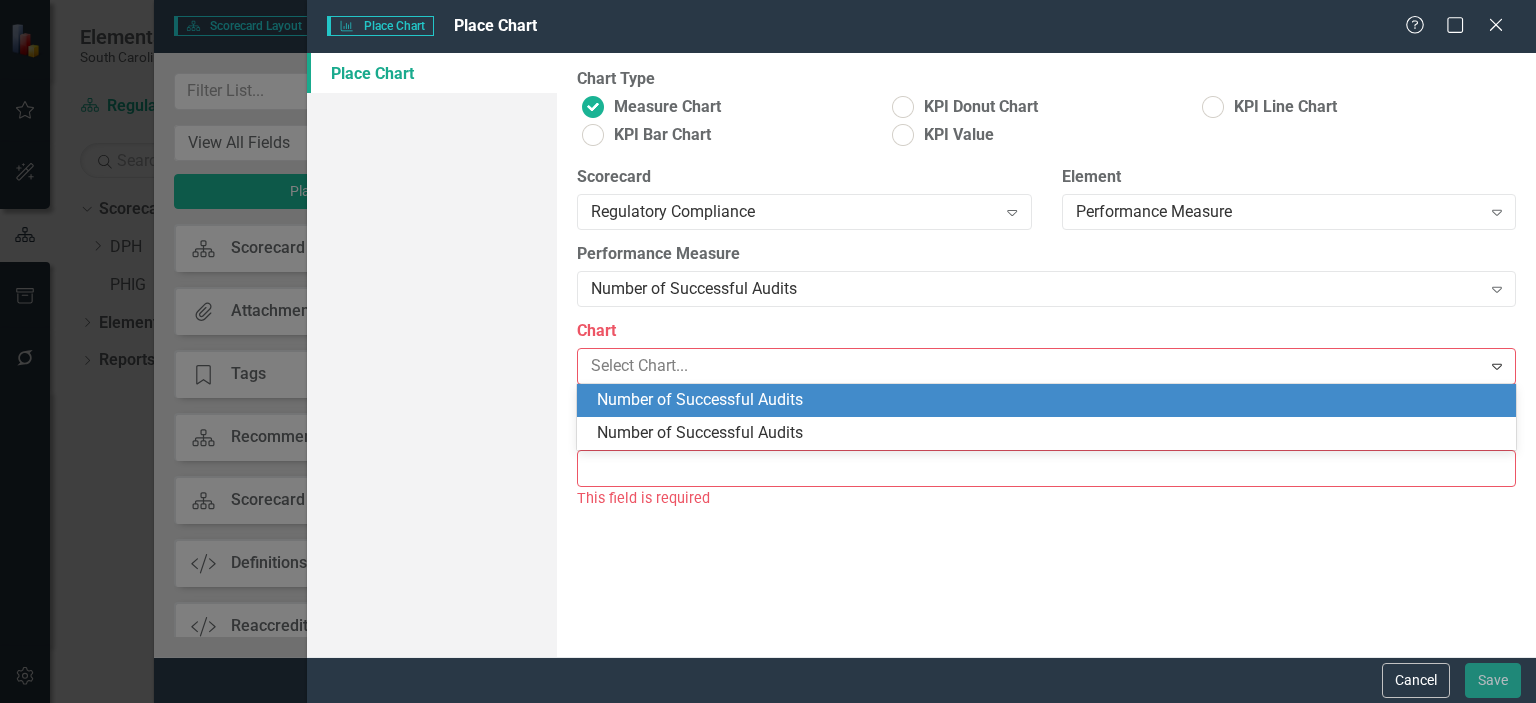 click on "Number of Successful Audits" at bounding box center (1050, 400) 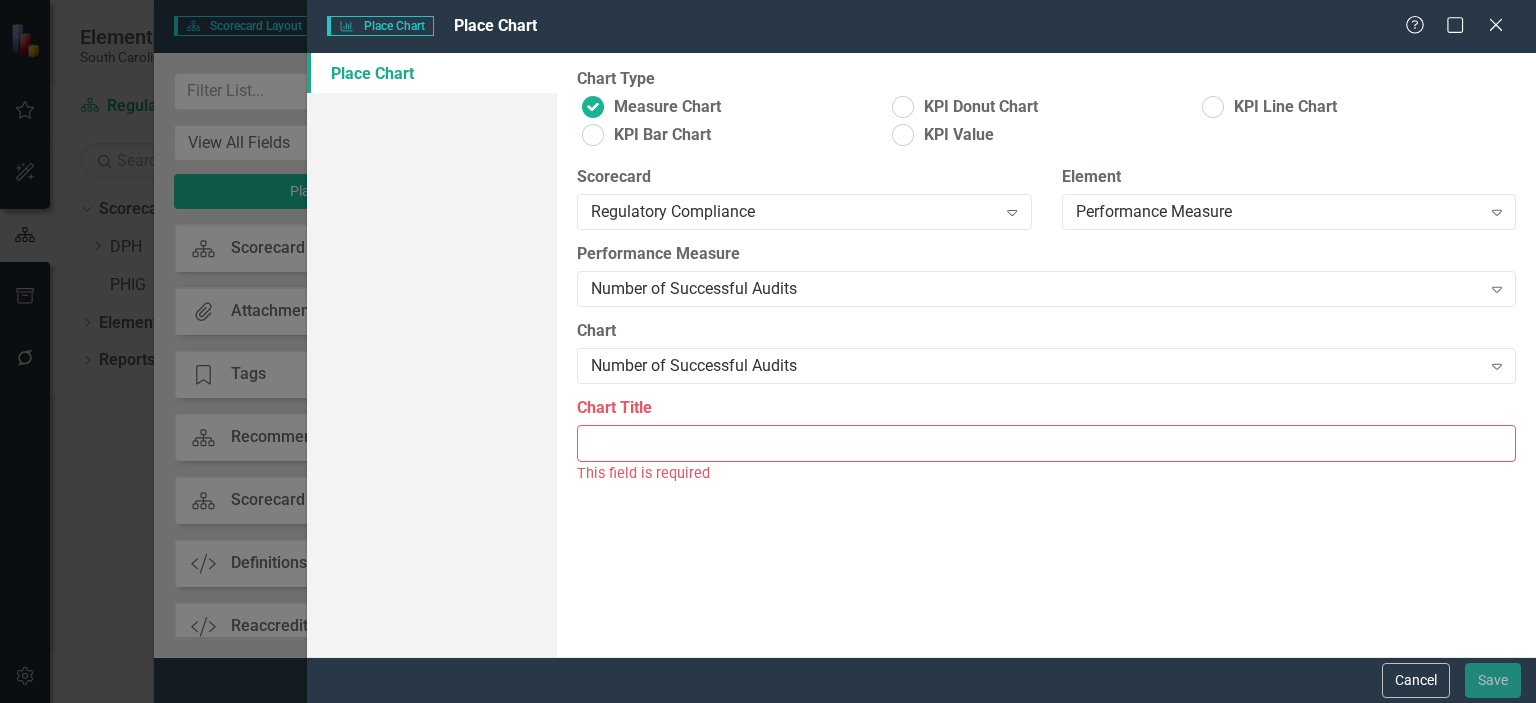 click on "Chart Title" at bounding box center (1046, 443) 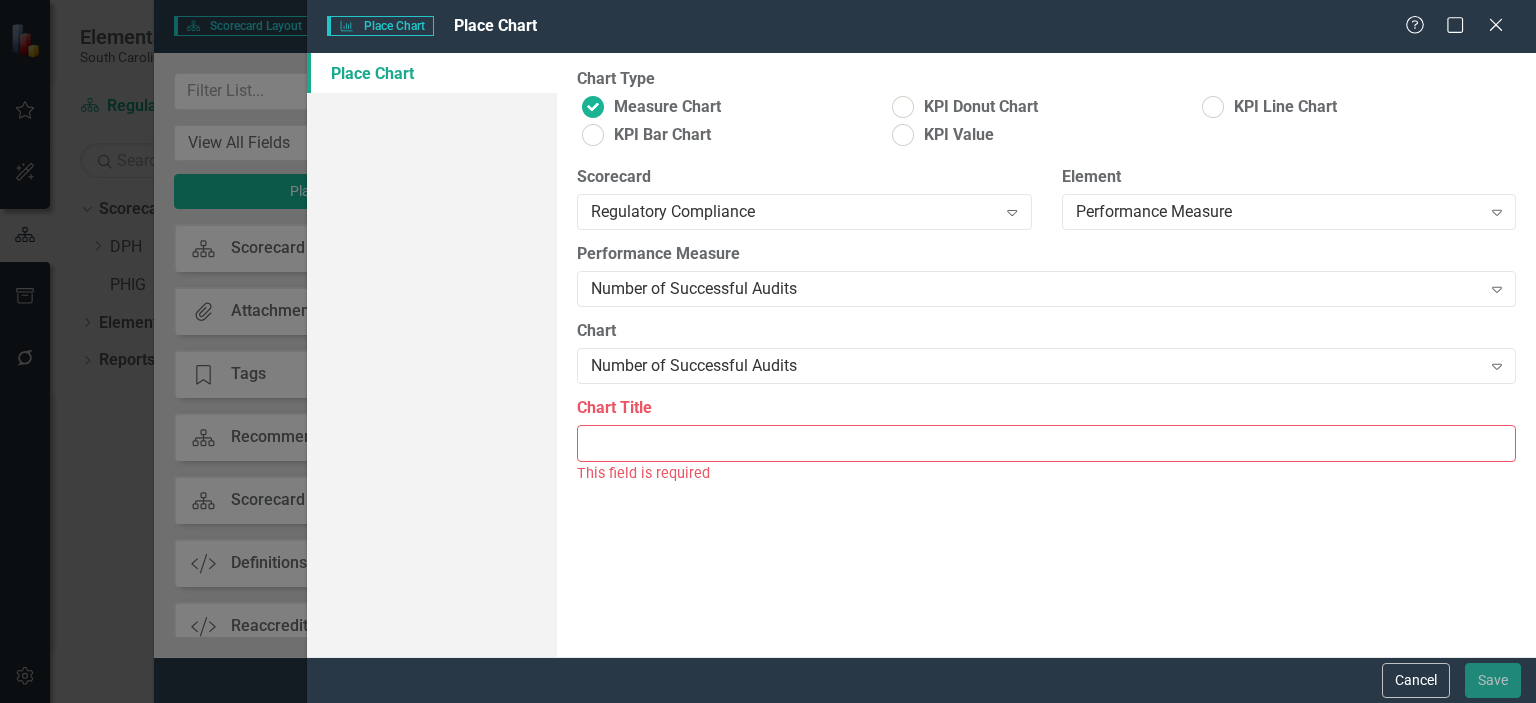 type on "Total Audits for the Upstate Region" 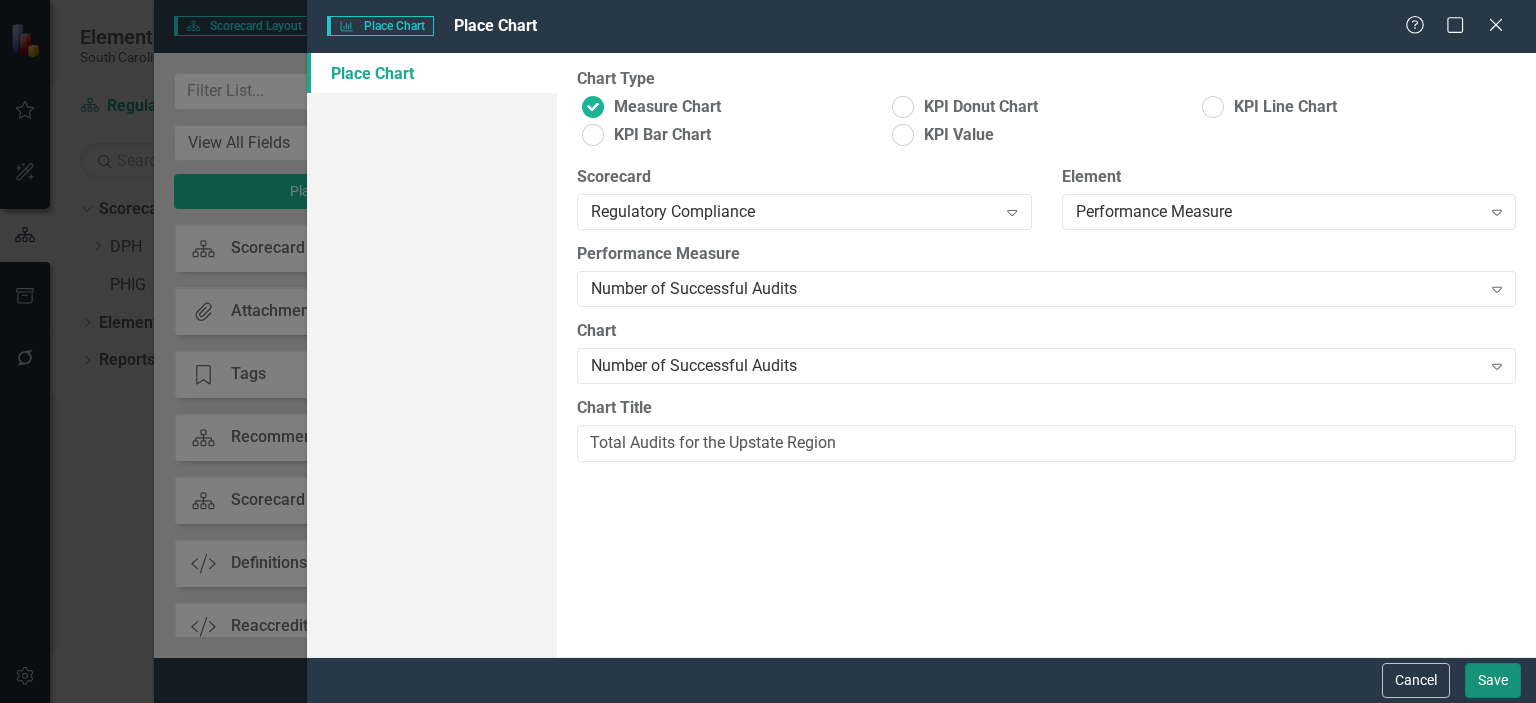 click on "Save" at bounding box center (1493, 680) 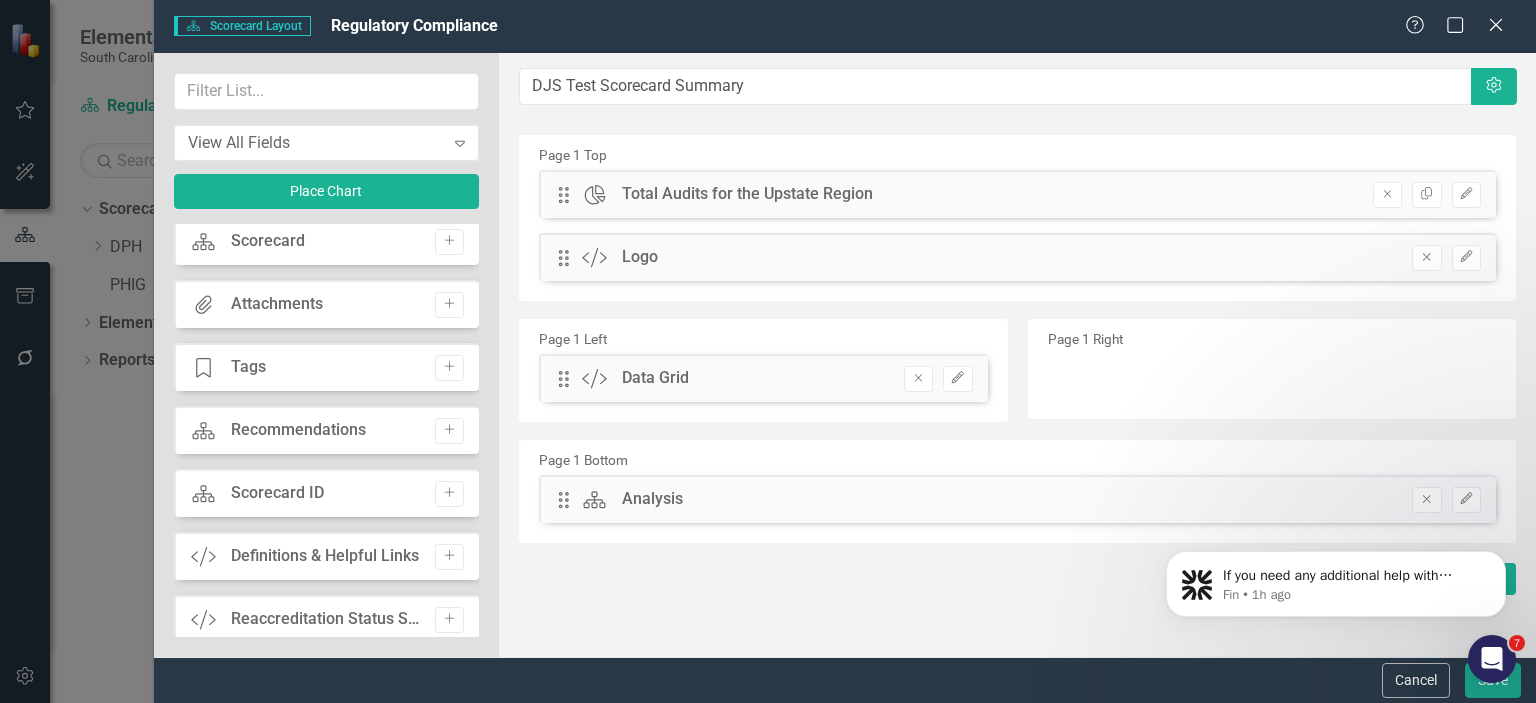 scroll, scrollTop: 0, scrollLeft: 0, axis: both 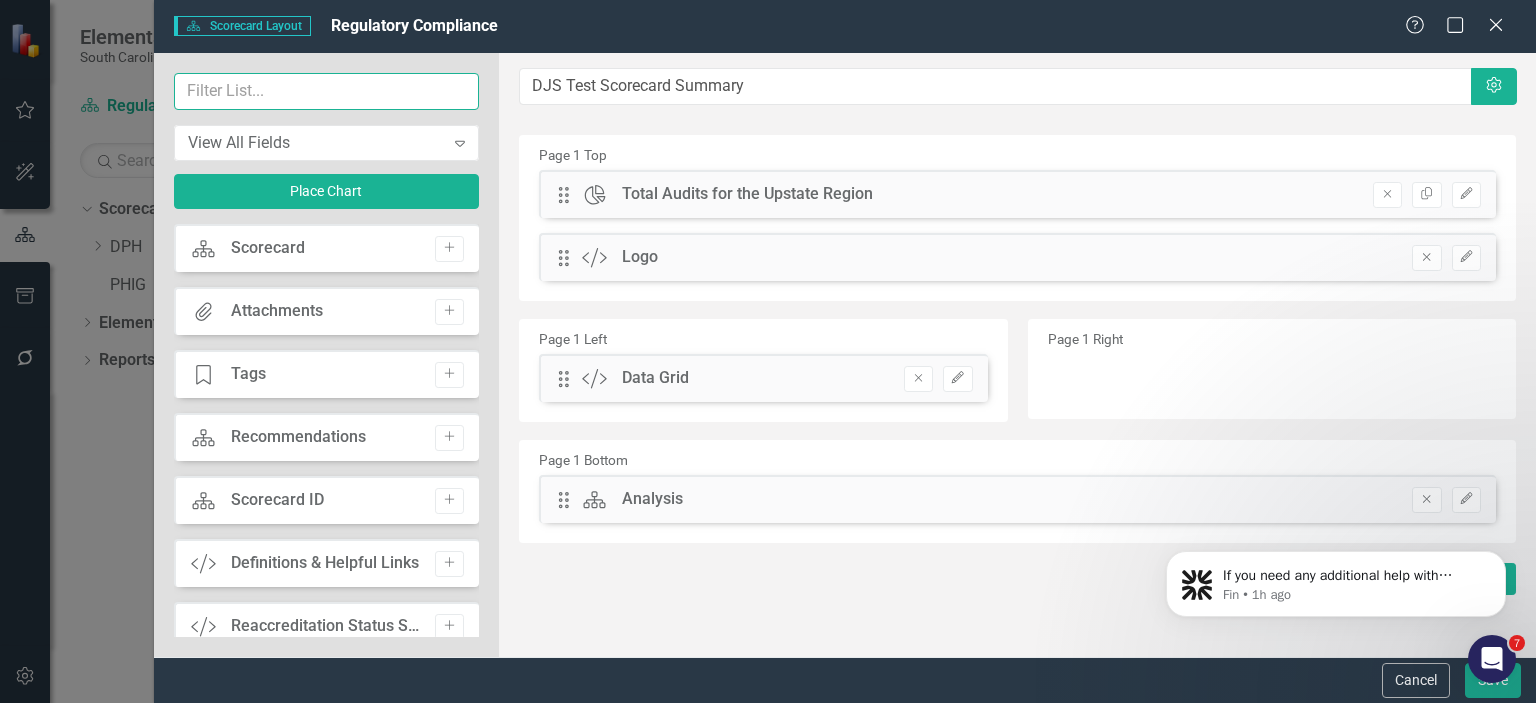 click at bounding box center (327, 91) 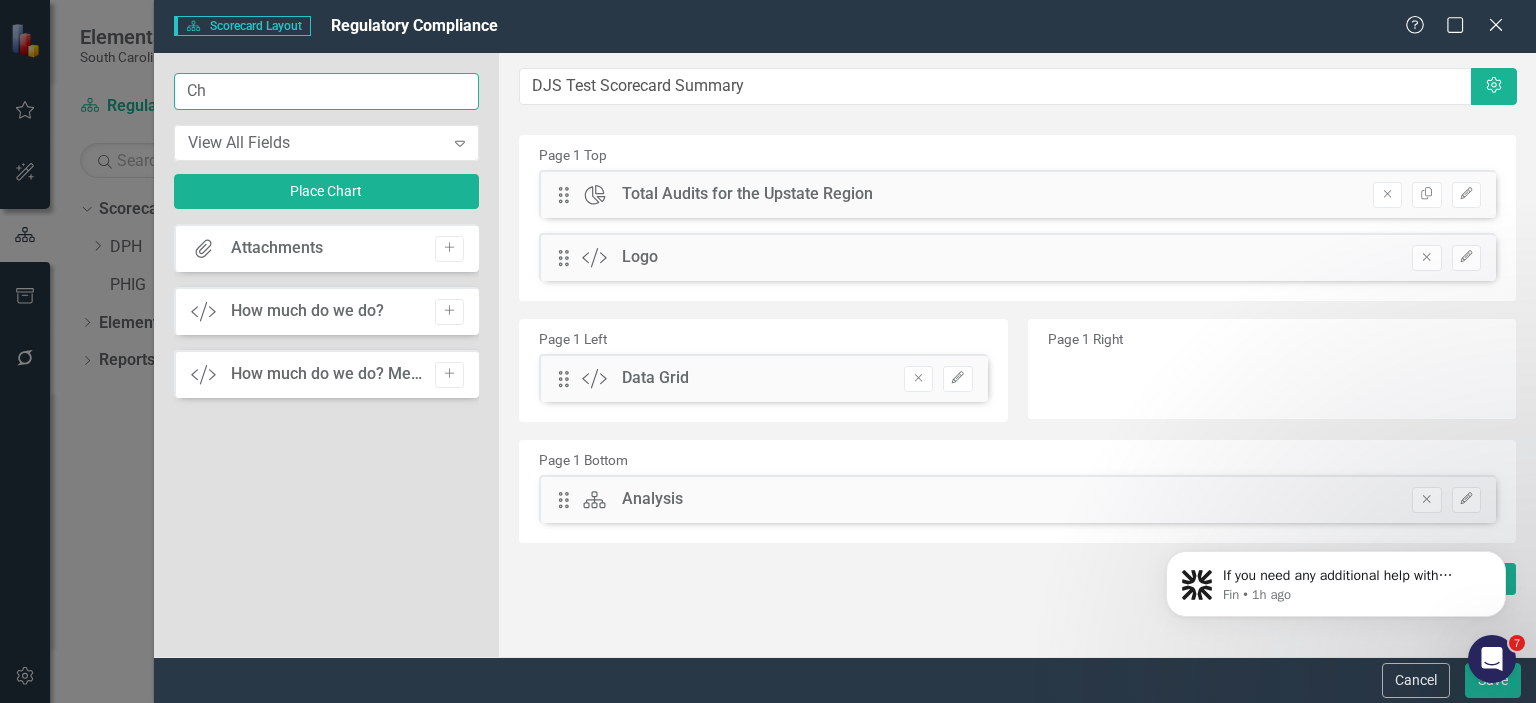 type on "C" 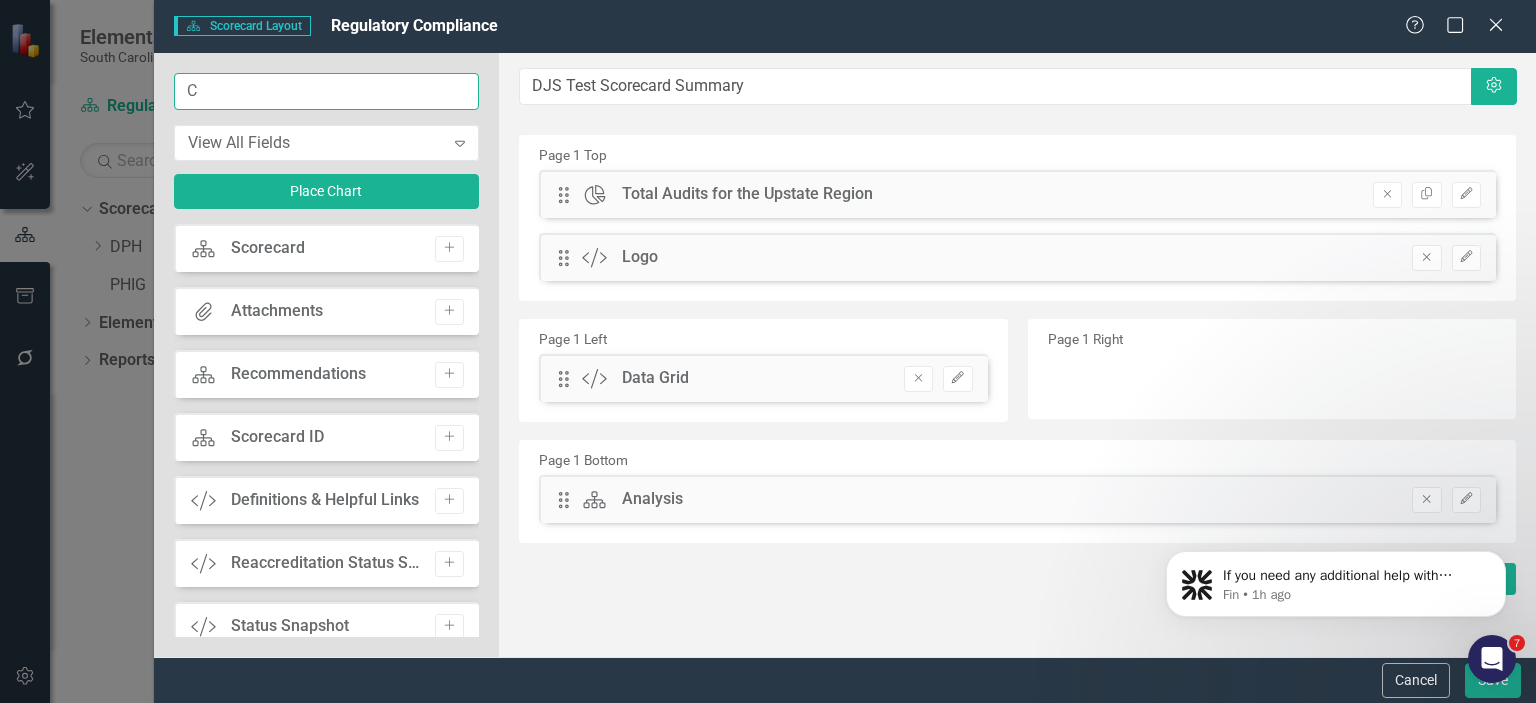 type 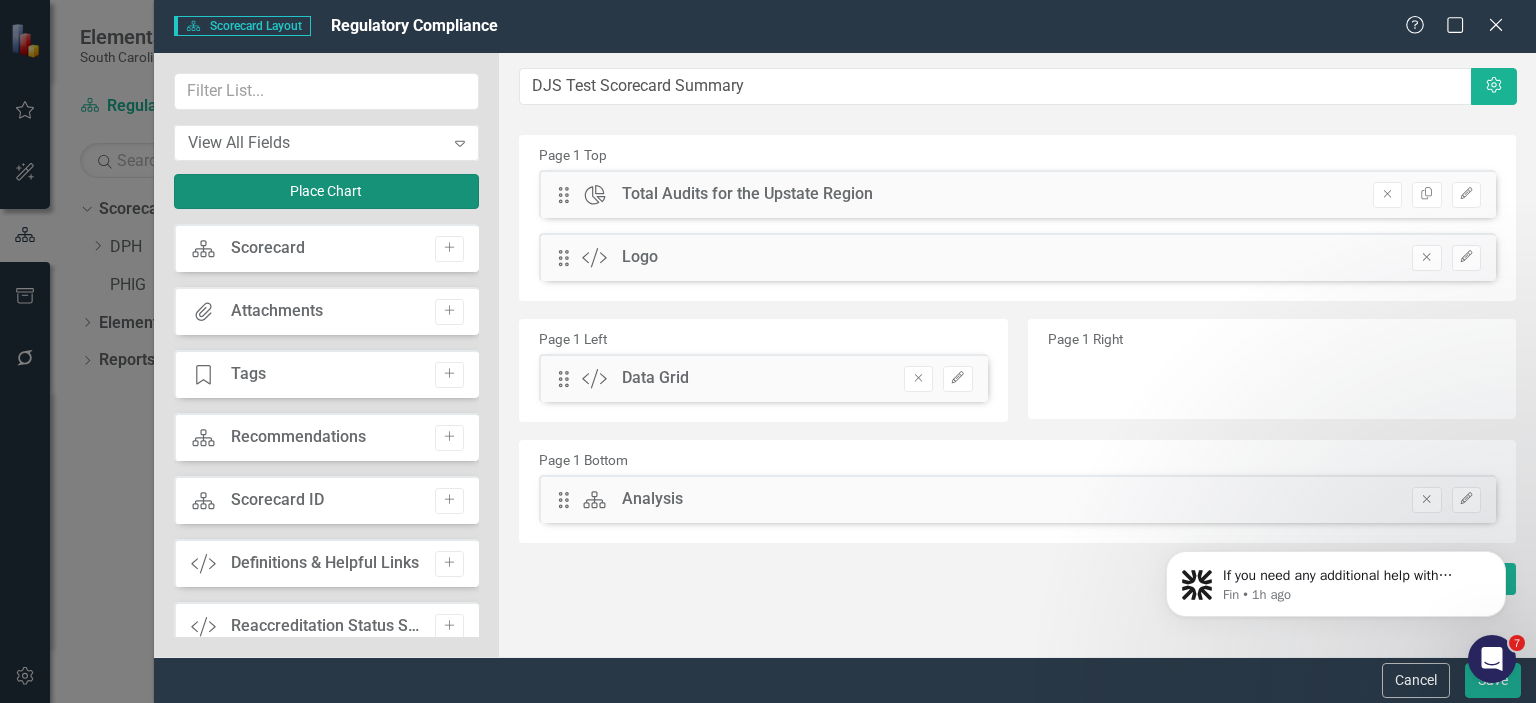 click on "Place Chart" at bounding box center [327, 191] 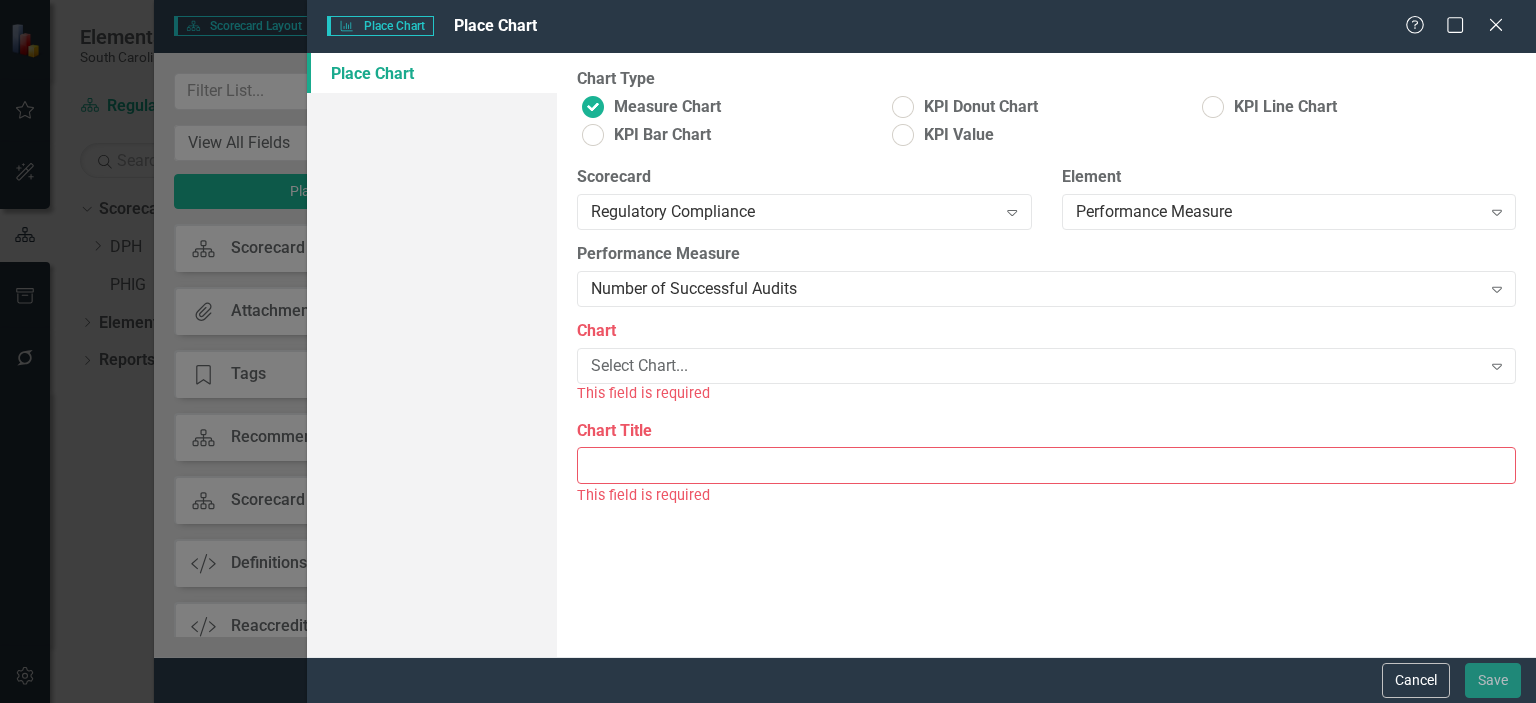click on "Place Chart" at bounding box center (432, 73) 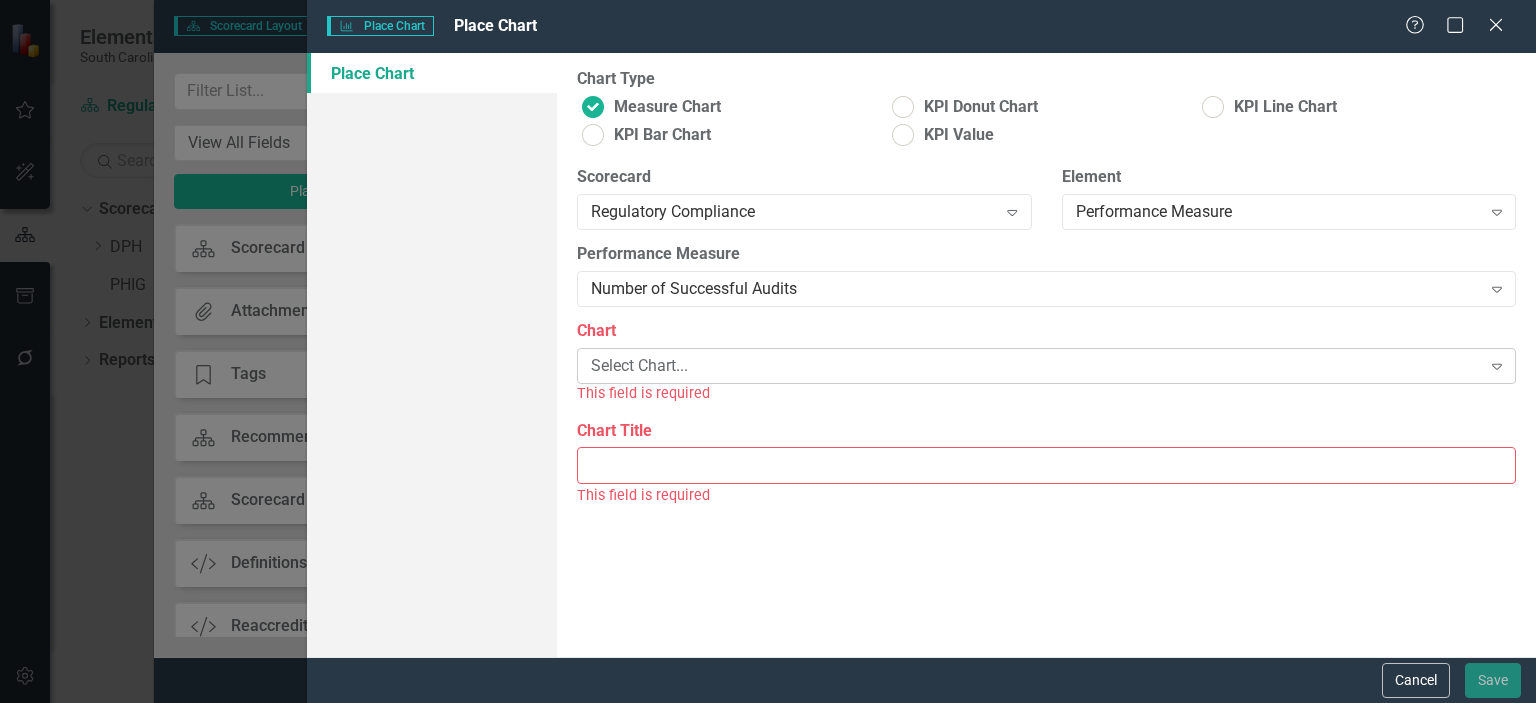 click on "Select Chart..." at bounding box center (1035, 366) 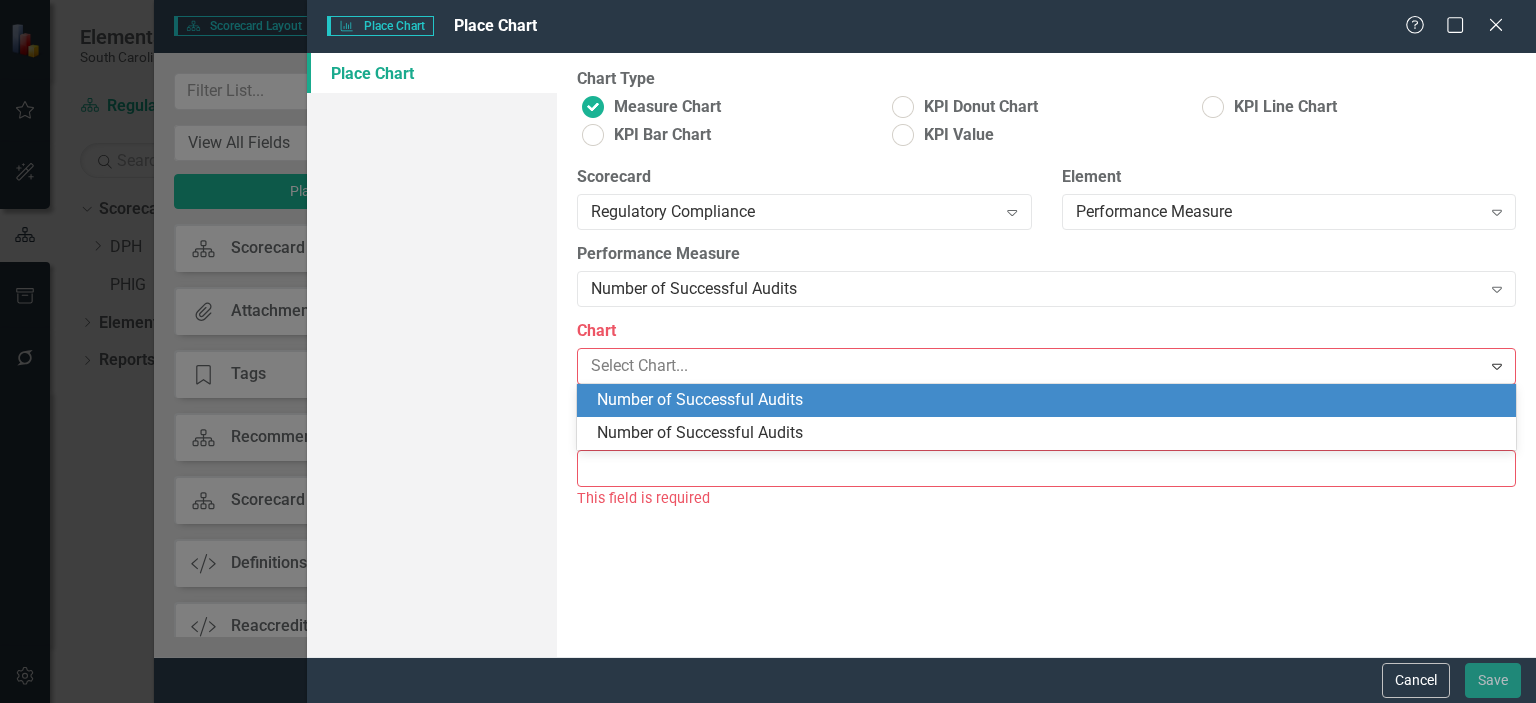 click on "Number of Successful Audits" at bounding box center [1050, 400] 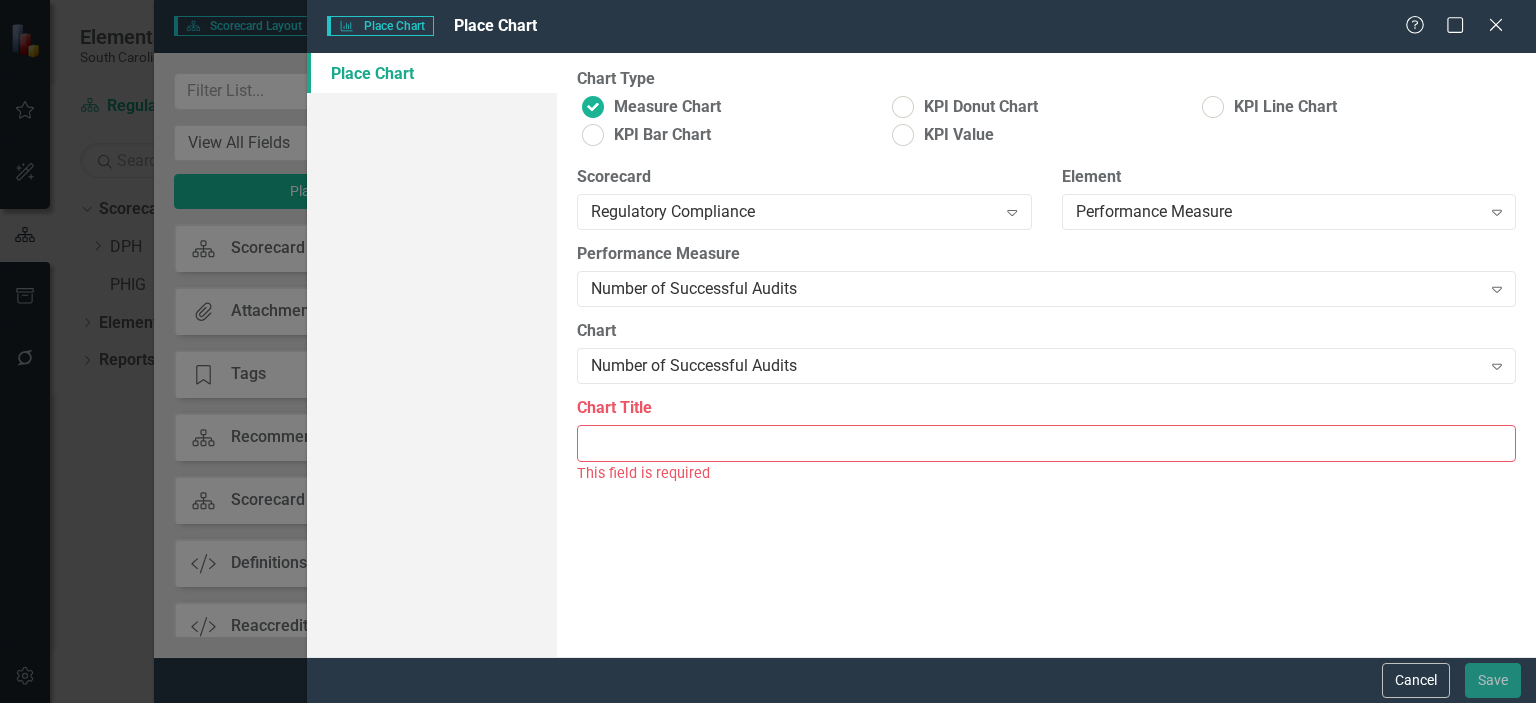 click on "Chart Title" at bounding box center (1046, 443) 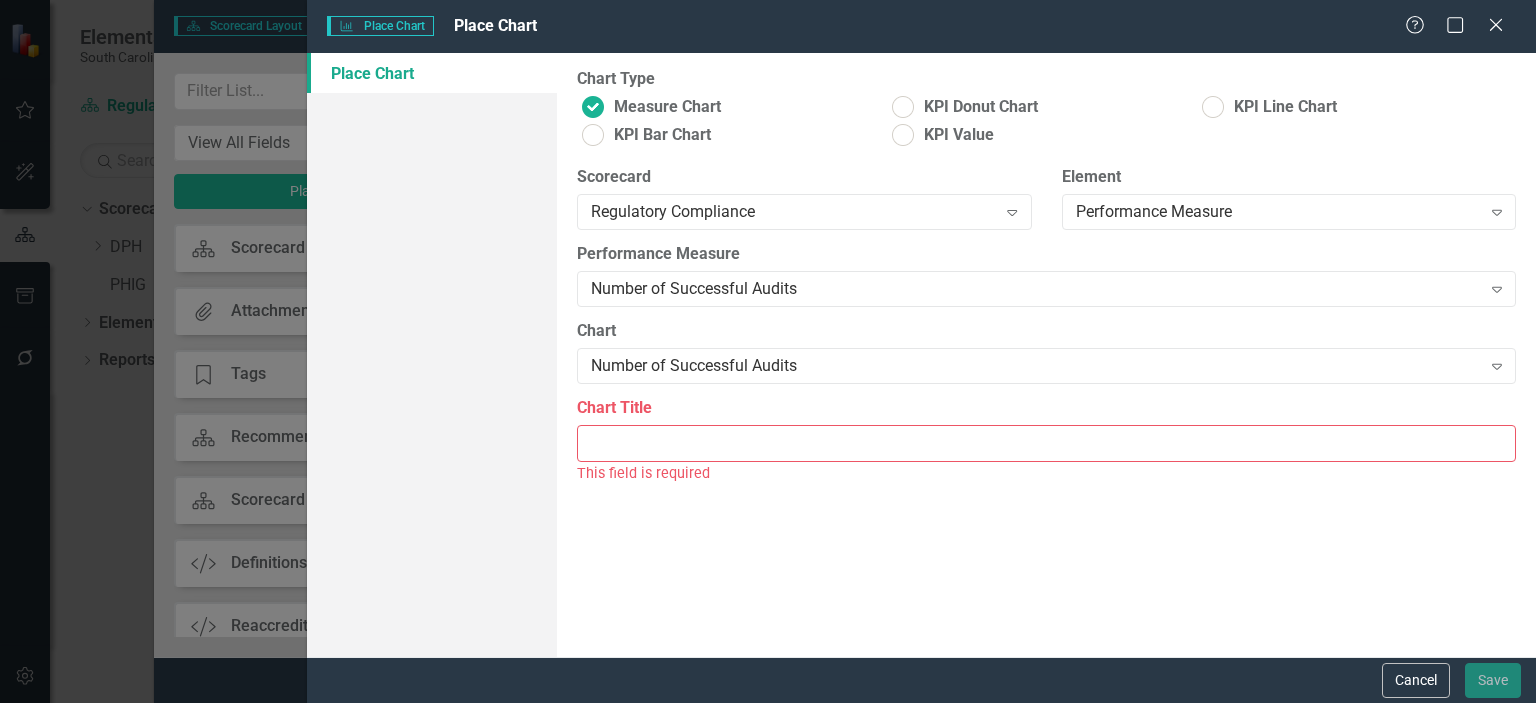 type on "Total Audits for the Upstate Region" 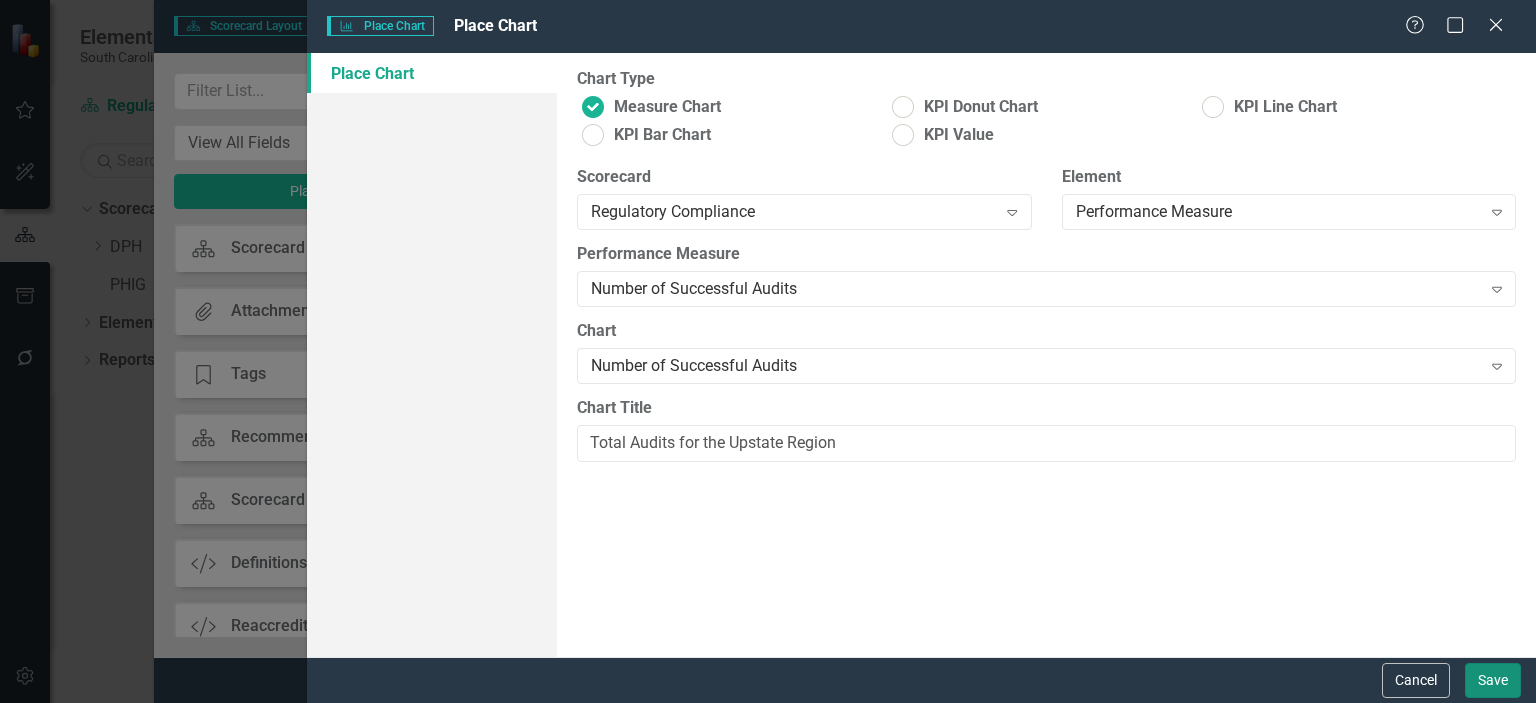 click on "Save" at bounding box center [1493, 680] 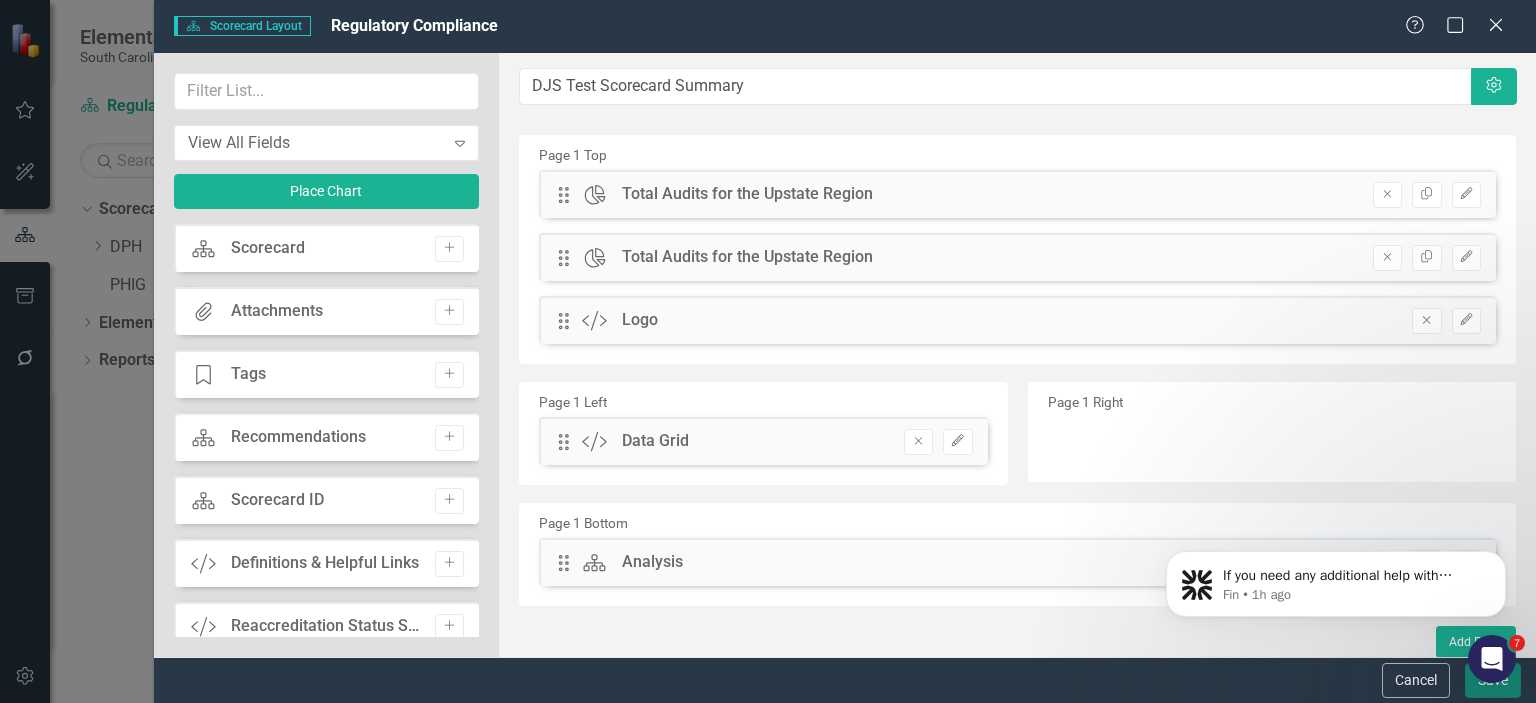 click on "Save" at bounding box center [1493, 680] 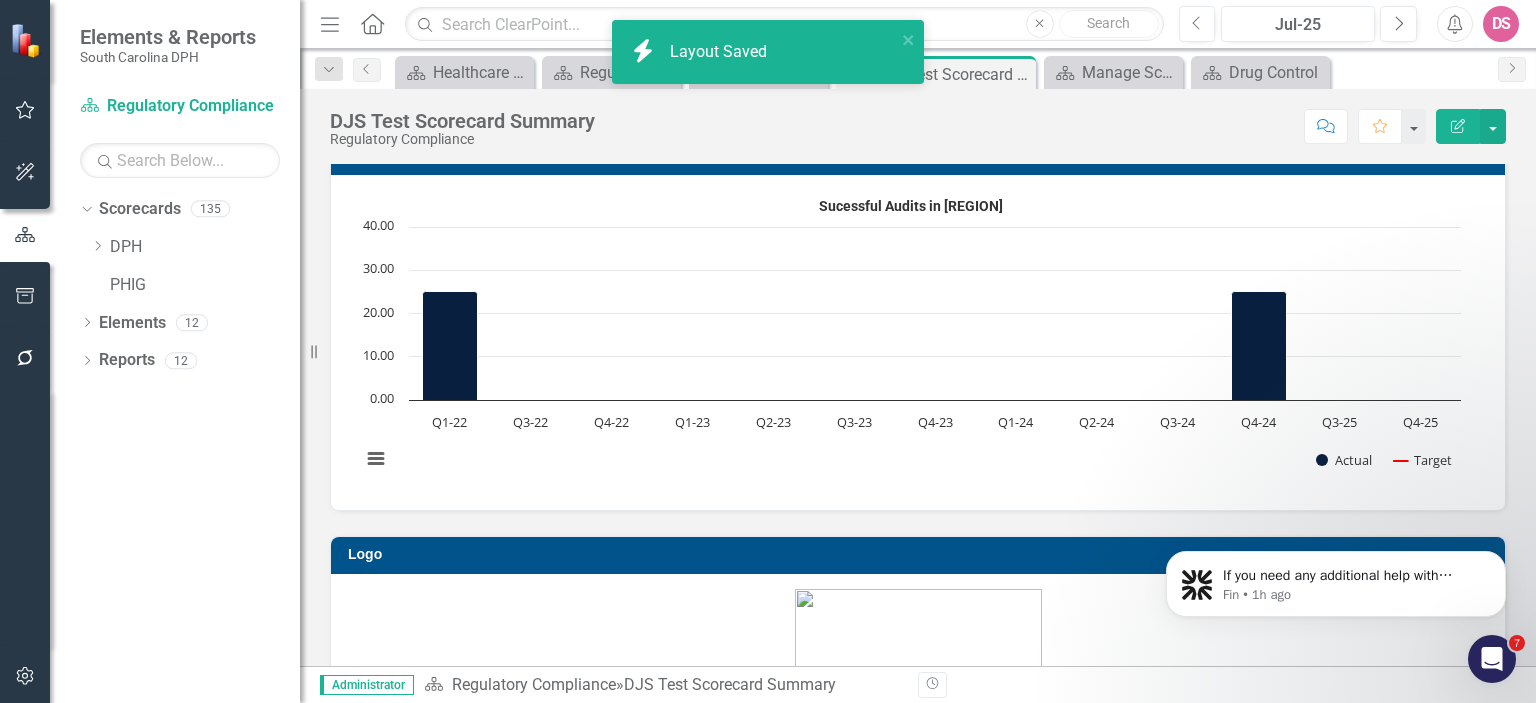 scroll, scrollTop: 981, scrollLeft: 0, axis: vertical 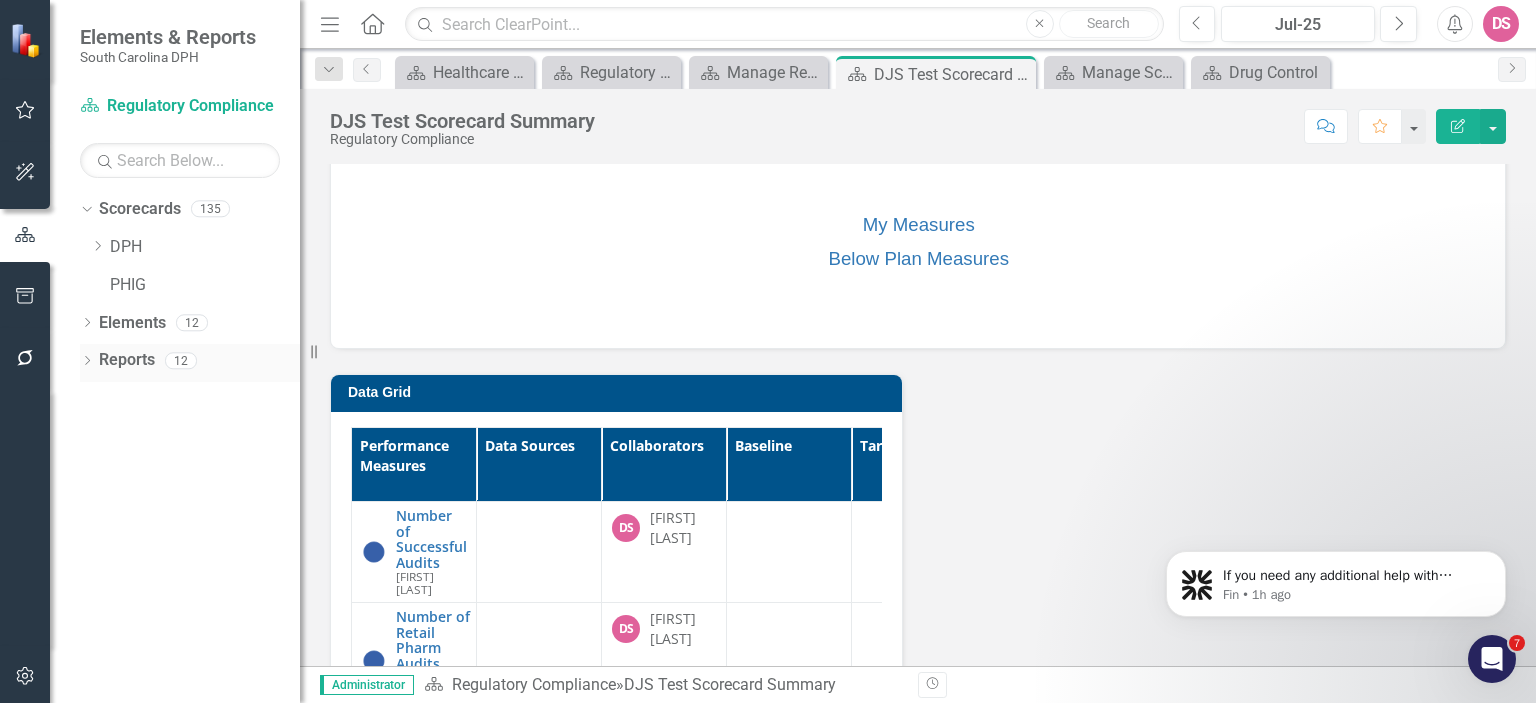 click on "Reports" at bounding box center (127, 360) 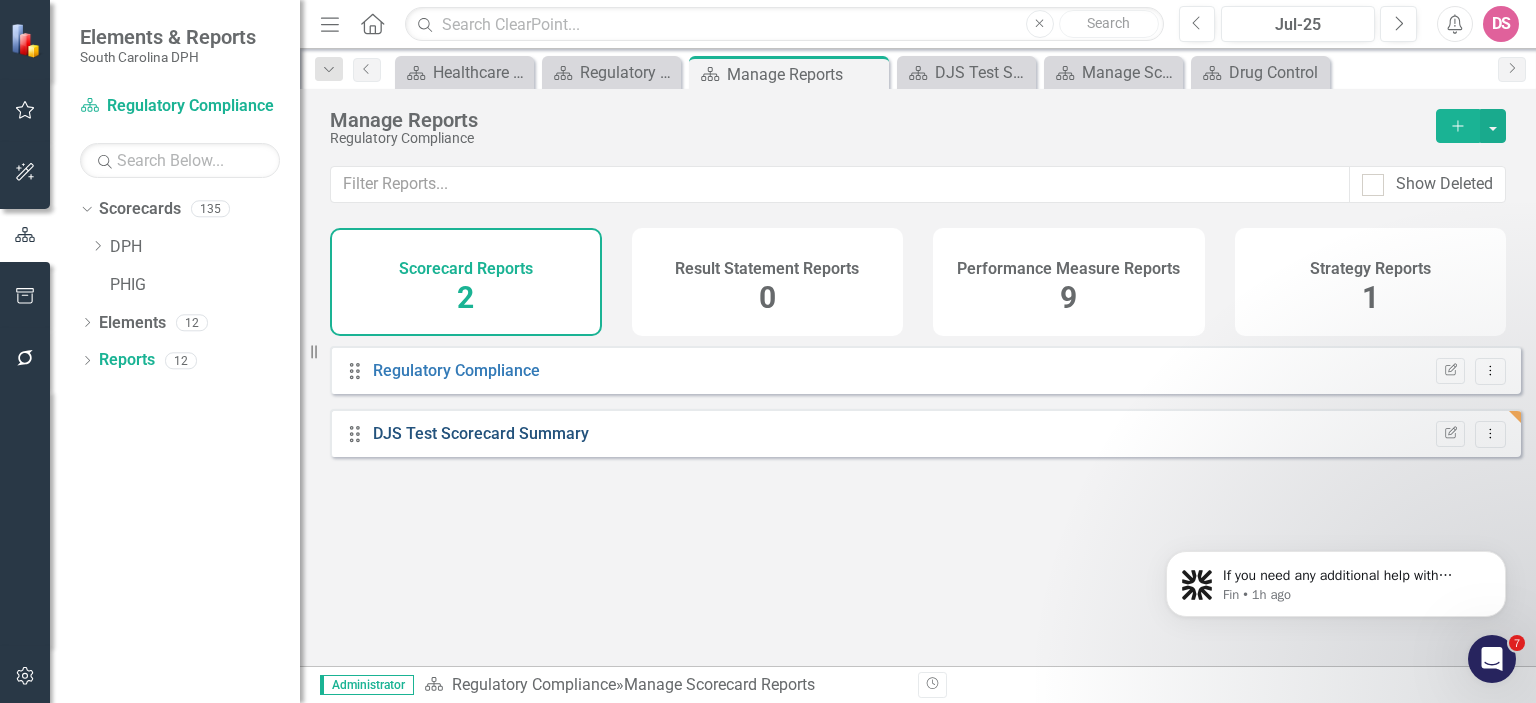 click on "DJS Test Scorecard Summary" at bounding box center [481, 433] 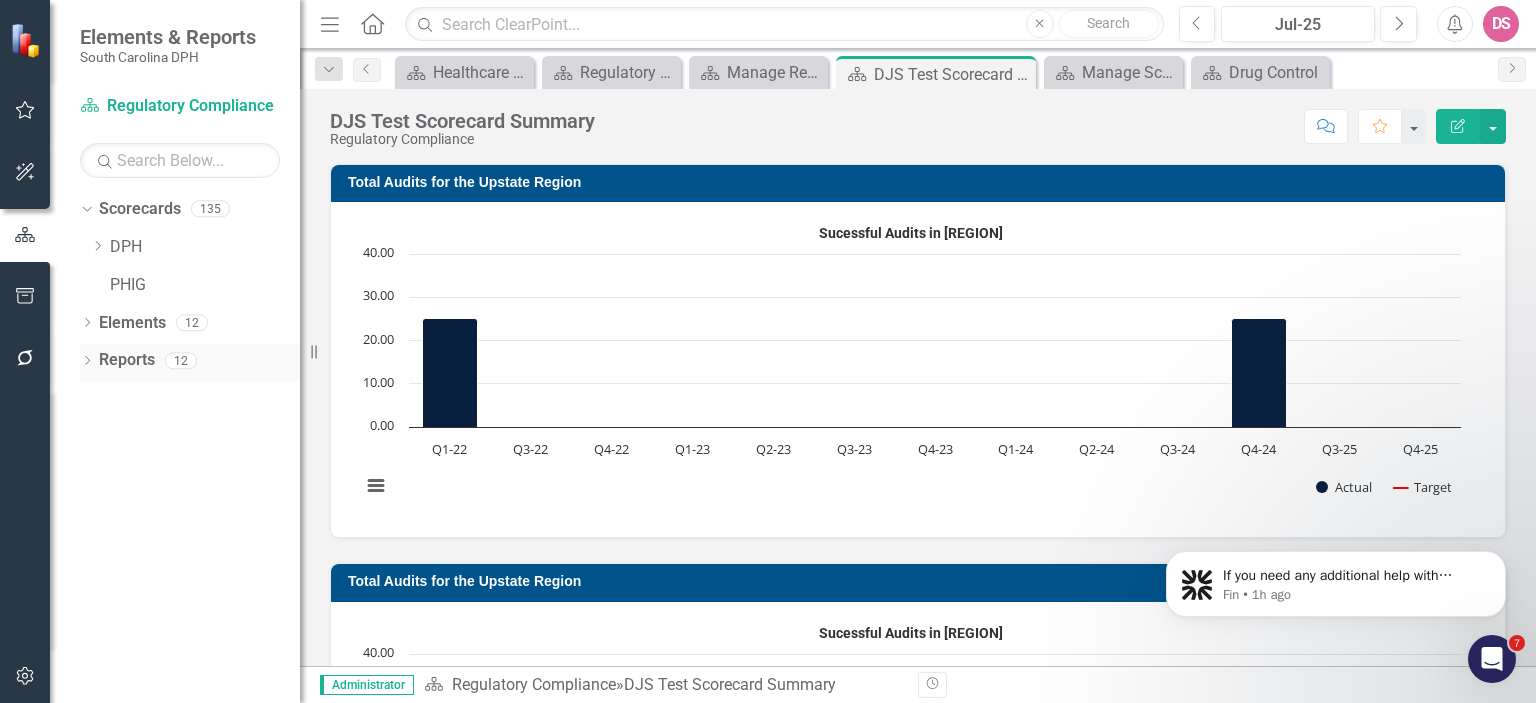 click on "Reports" at bounding box center [127, 360] 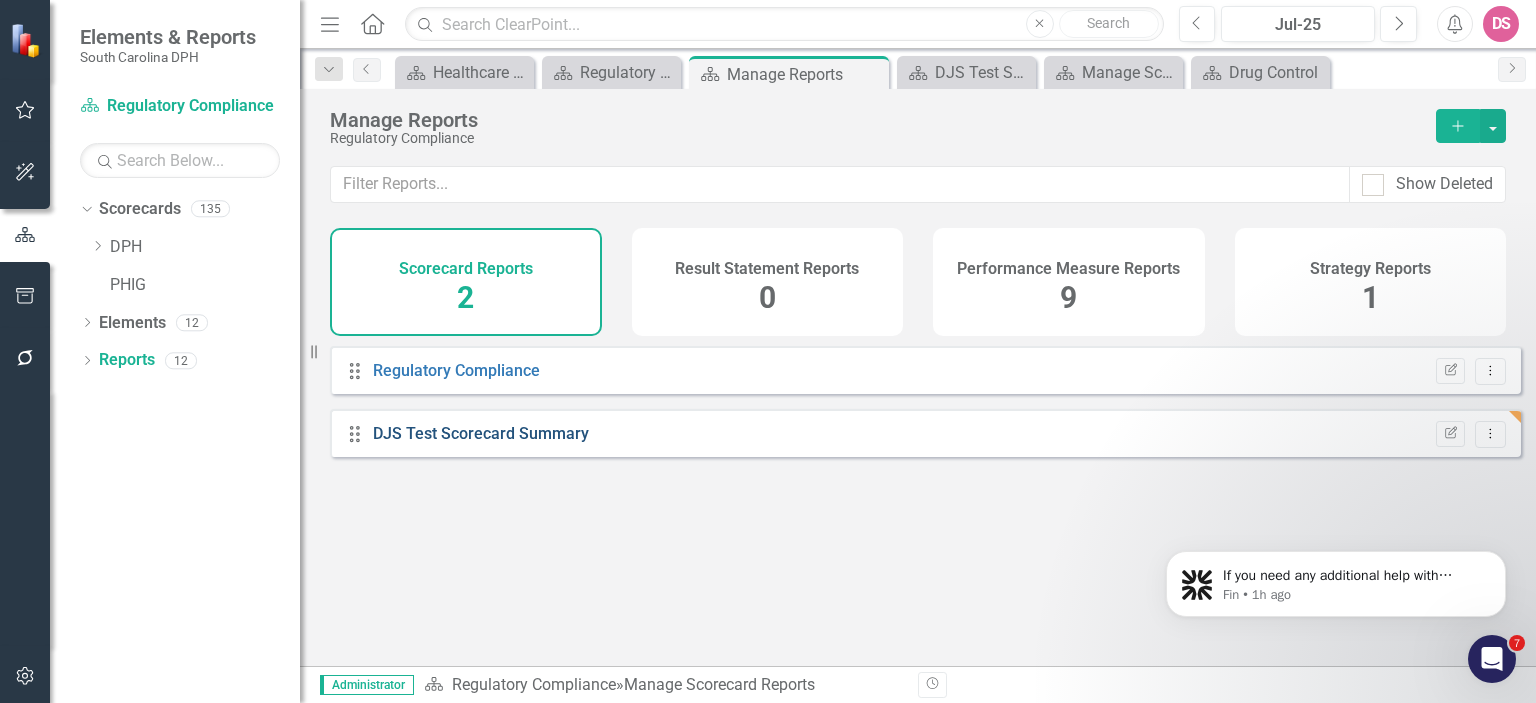click on "DJS Test Scorecard Summary" at bounding box center (481, 433) 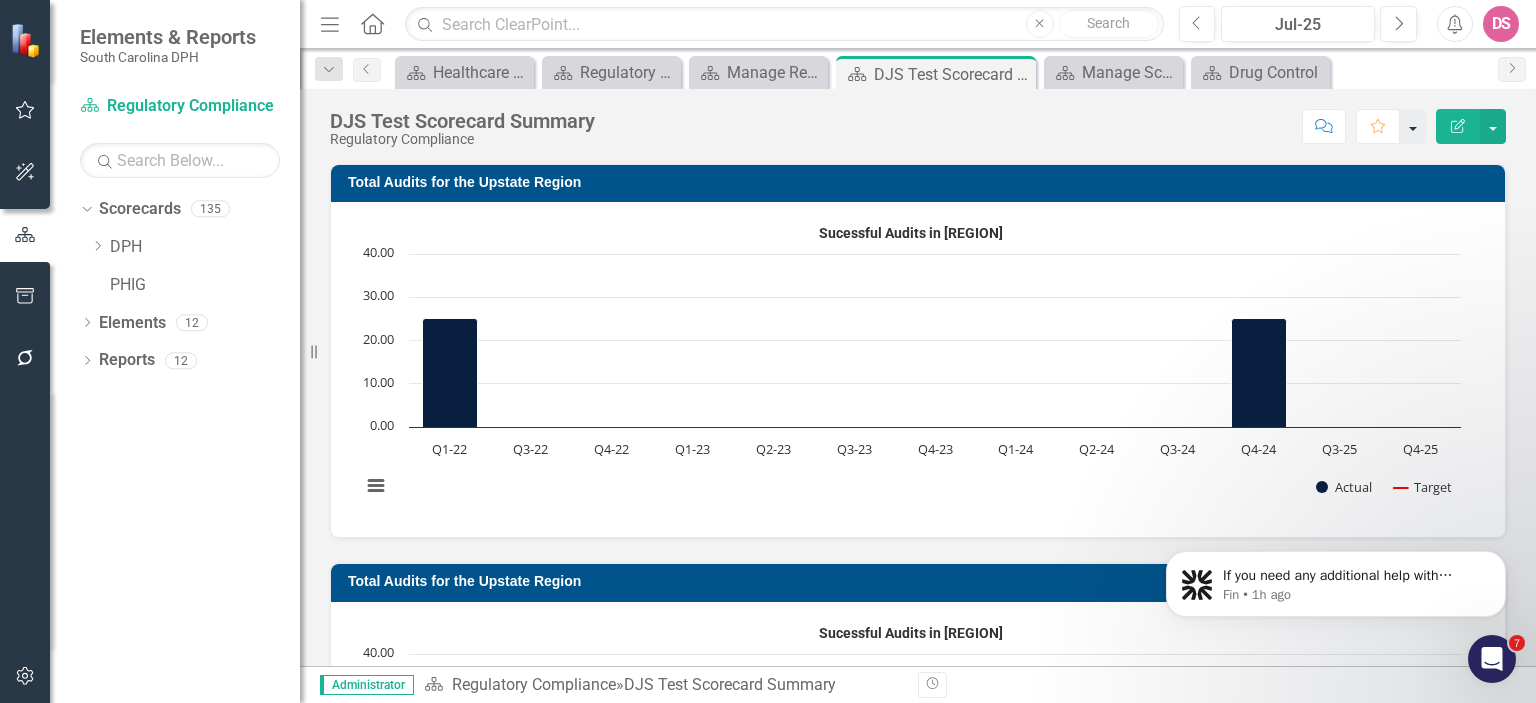 click at bounding box center [1413, 126] 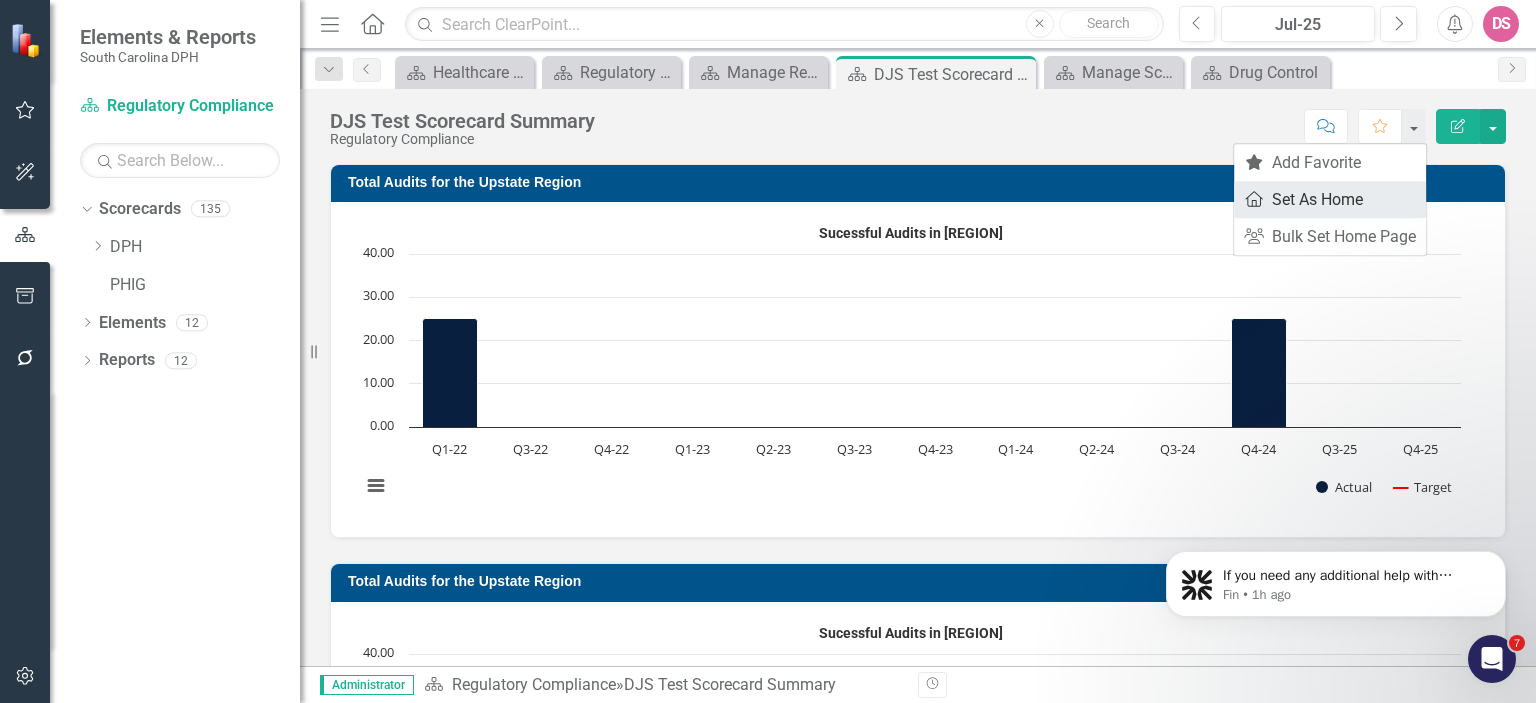 click on "Home Set As Home" at bounding box center [1330, 199] 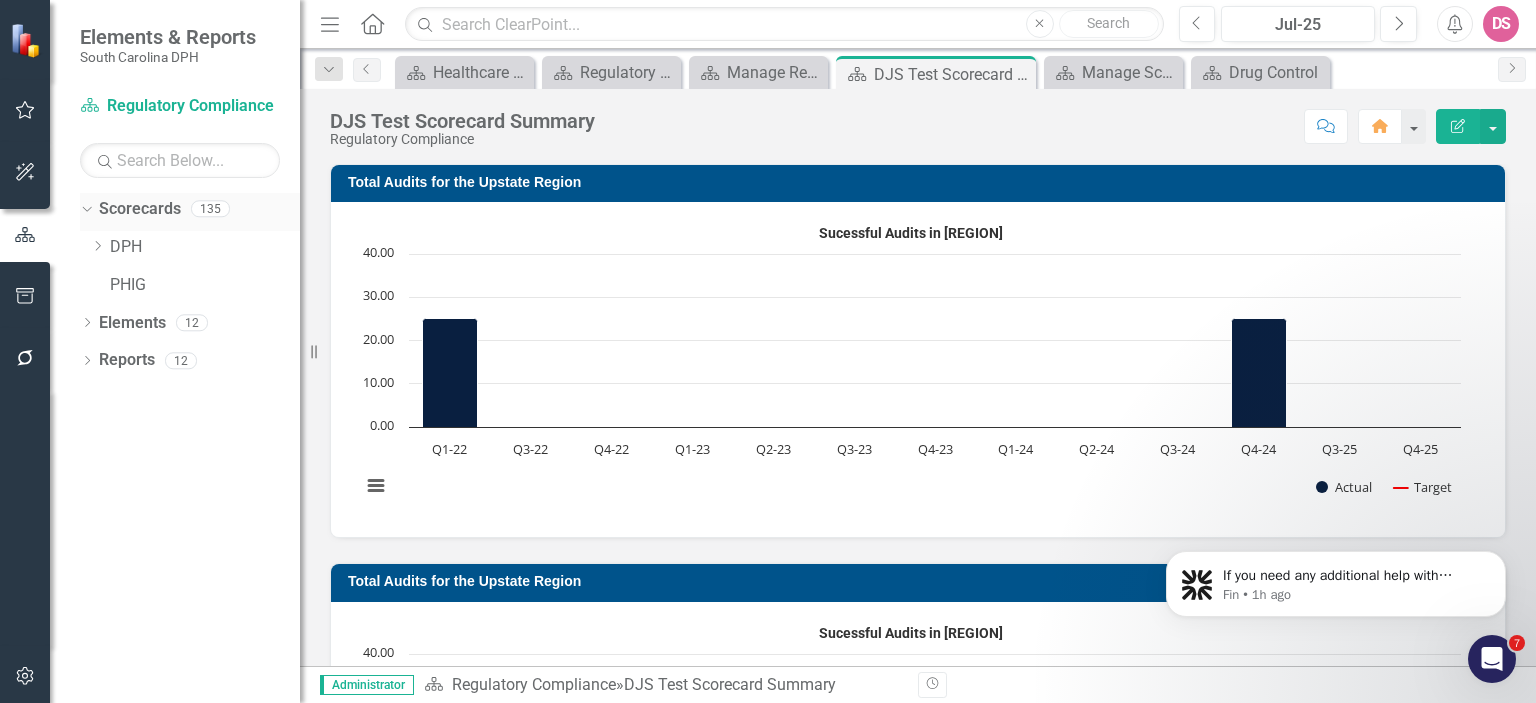 click on "Scorecards" at bounding box center [140, 209] 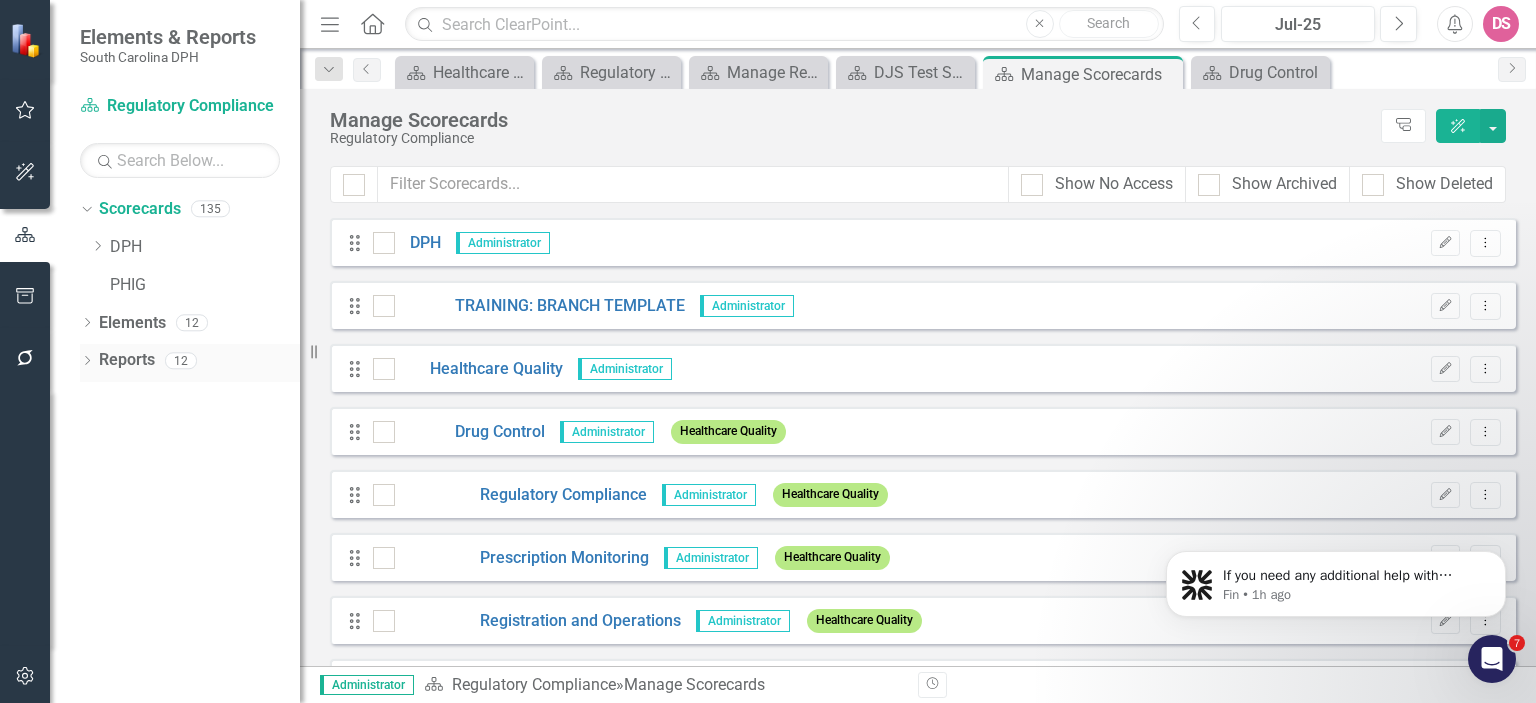 click on "Reports" at bounding box center (127, 360) 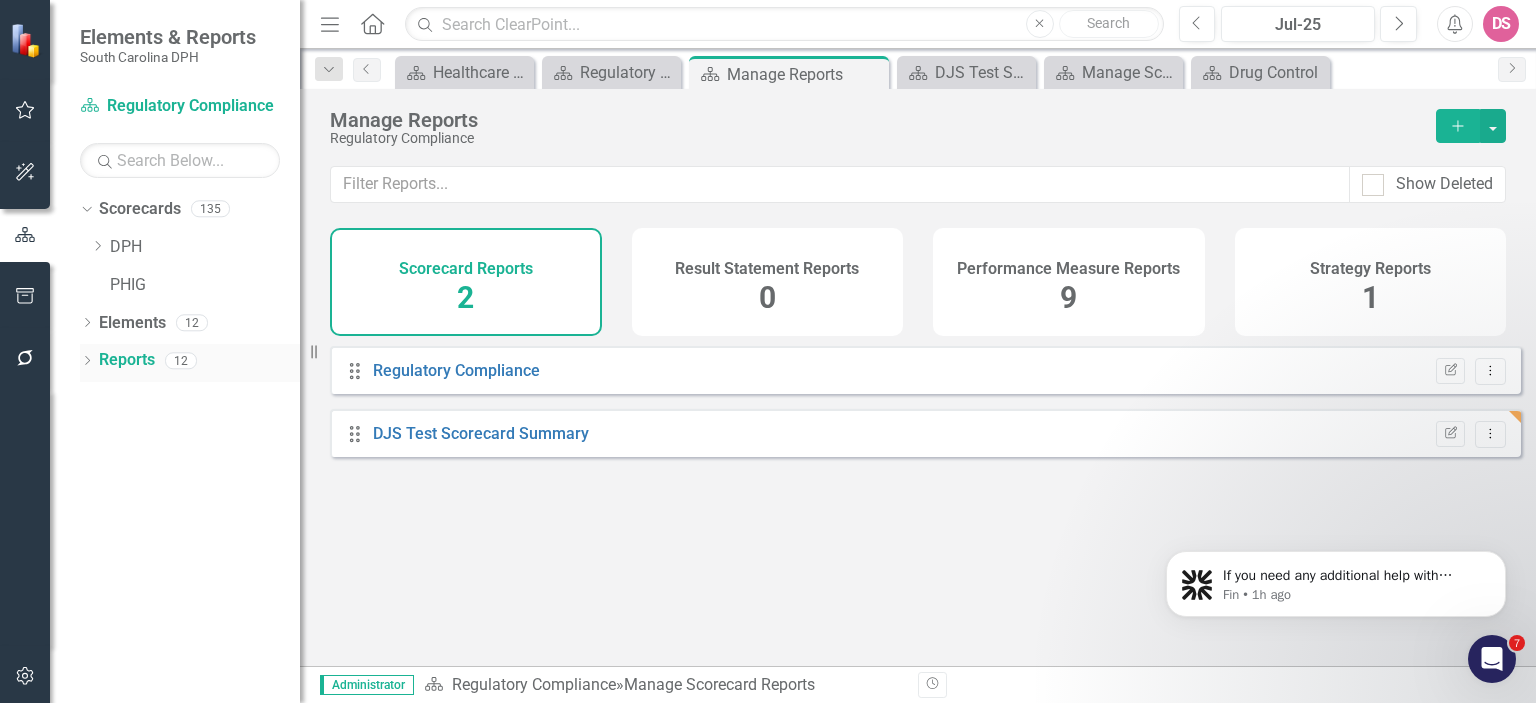 click on "Reports" at bounding box center (127, 360) 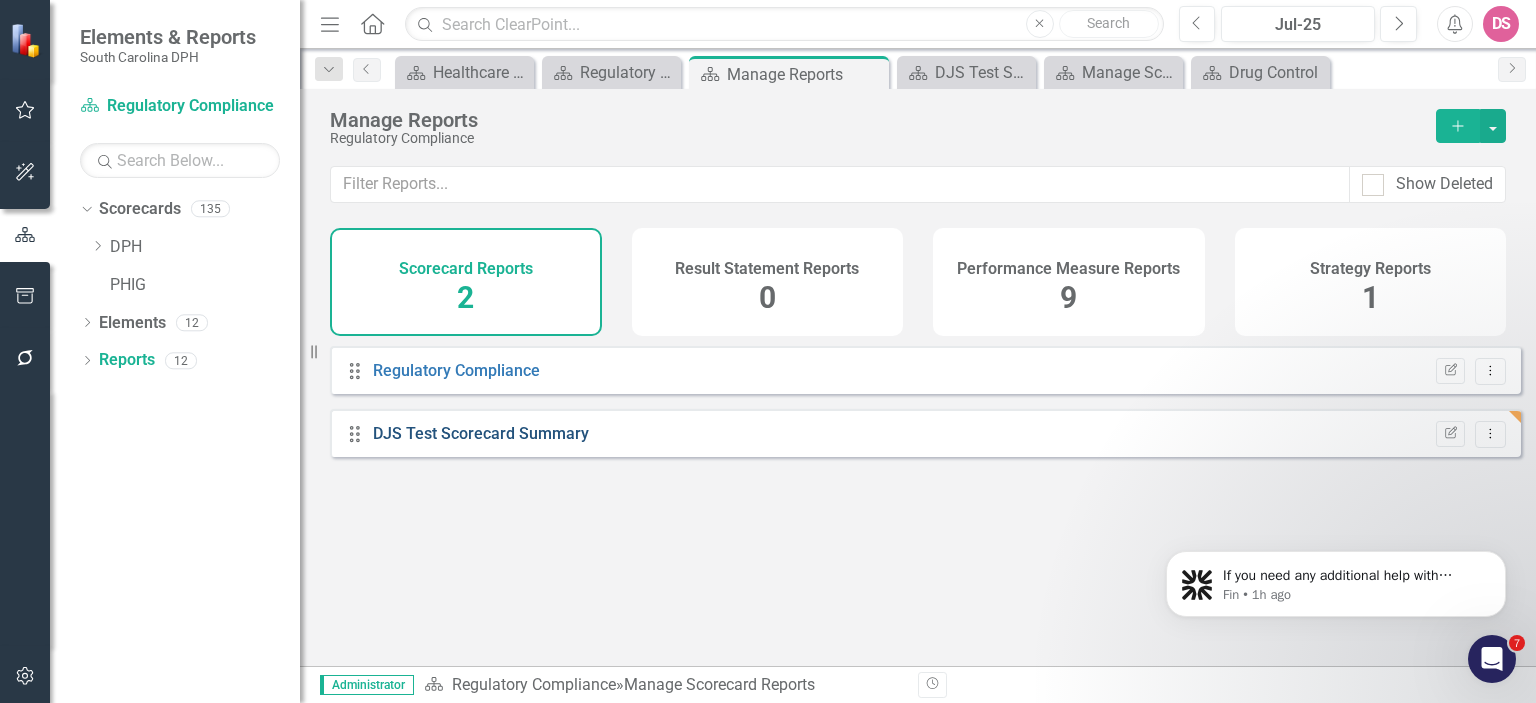 click on "DJS Test Scorecard Summary" at bounding box center [481, 433] 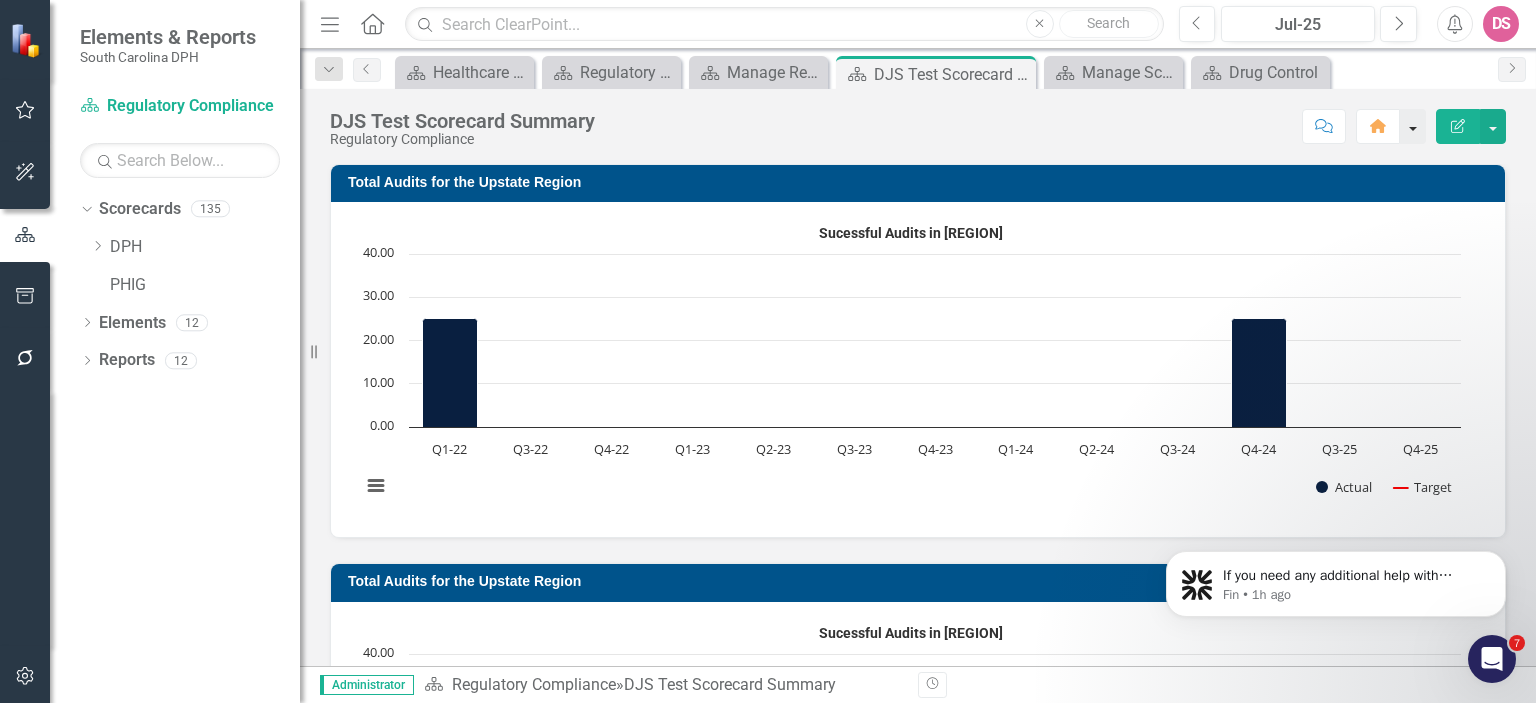 click at bounding box center (1413, 126) 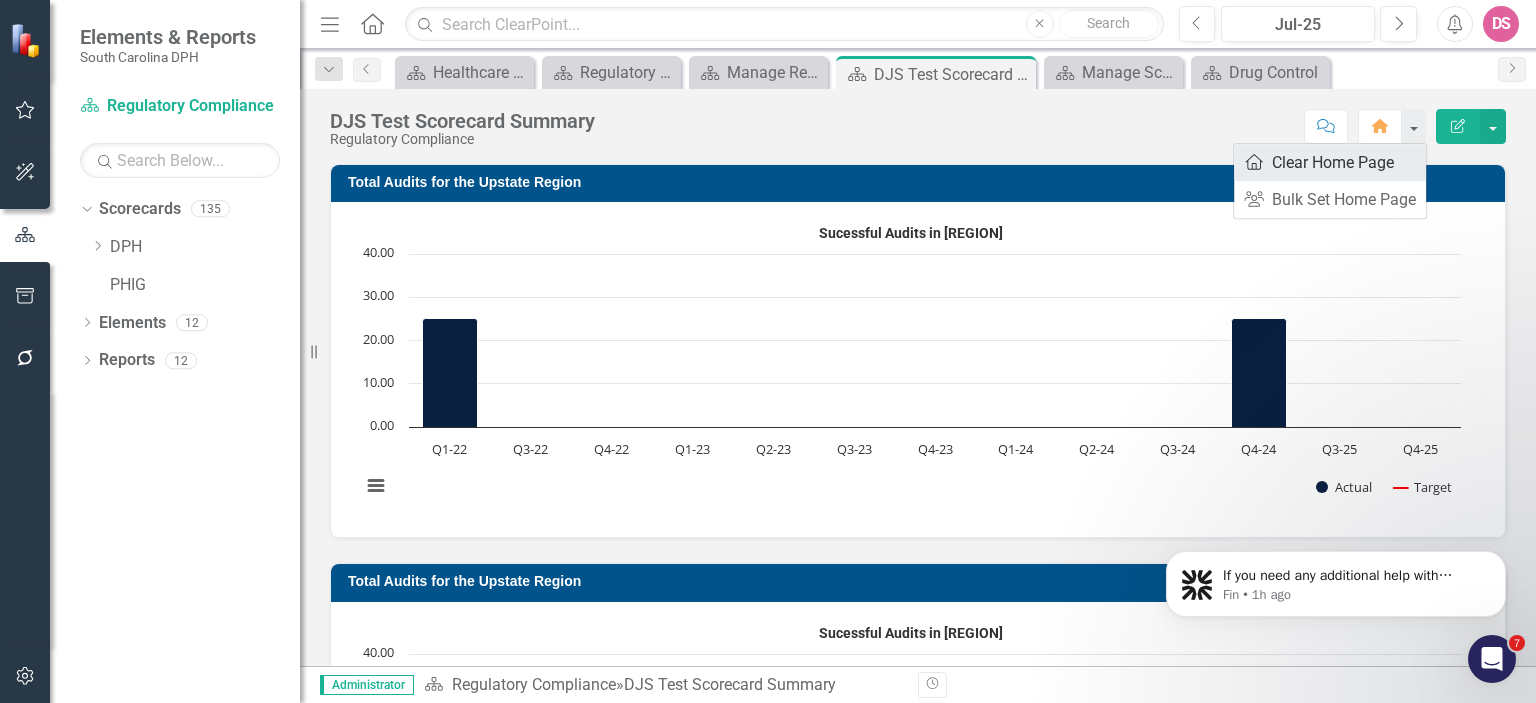click on "Home Clear Home Page" at bounding box center (1330, 162) 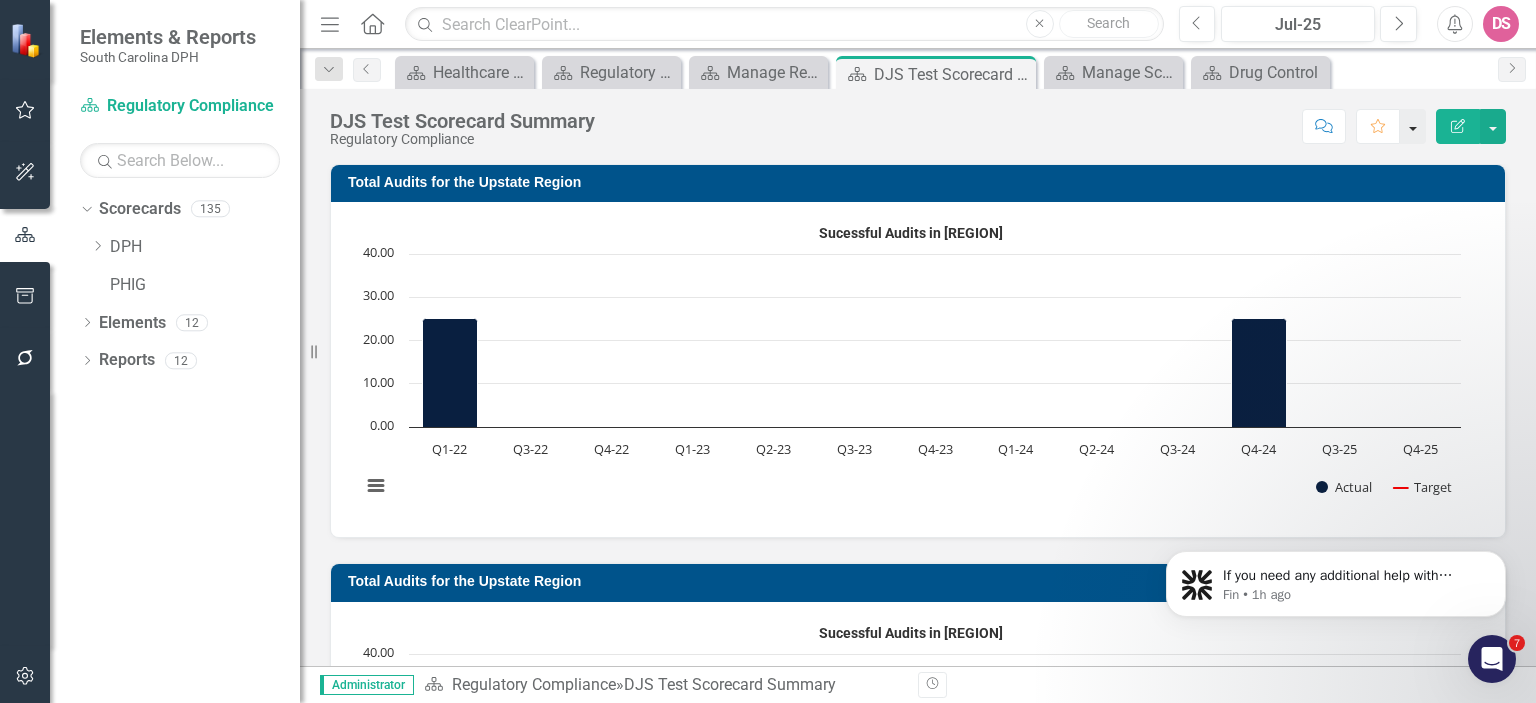 click at bounding box center (1413, 126) 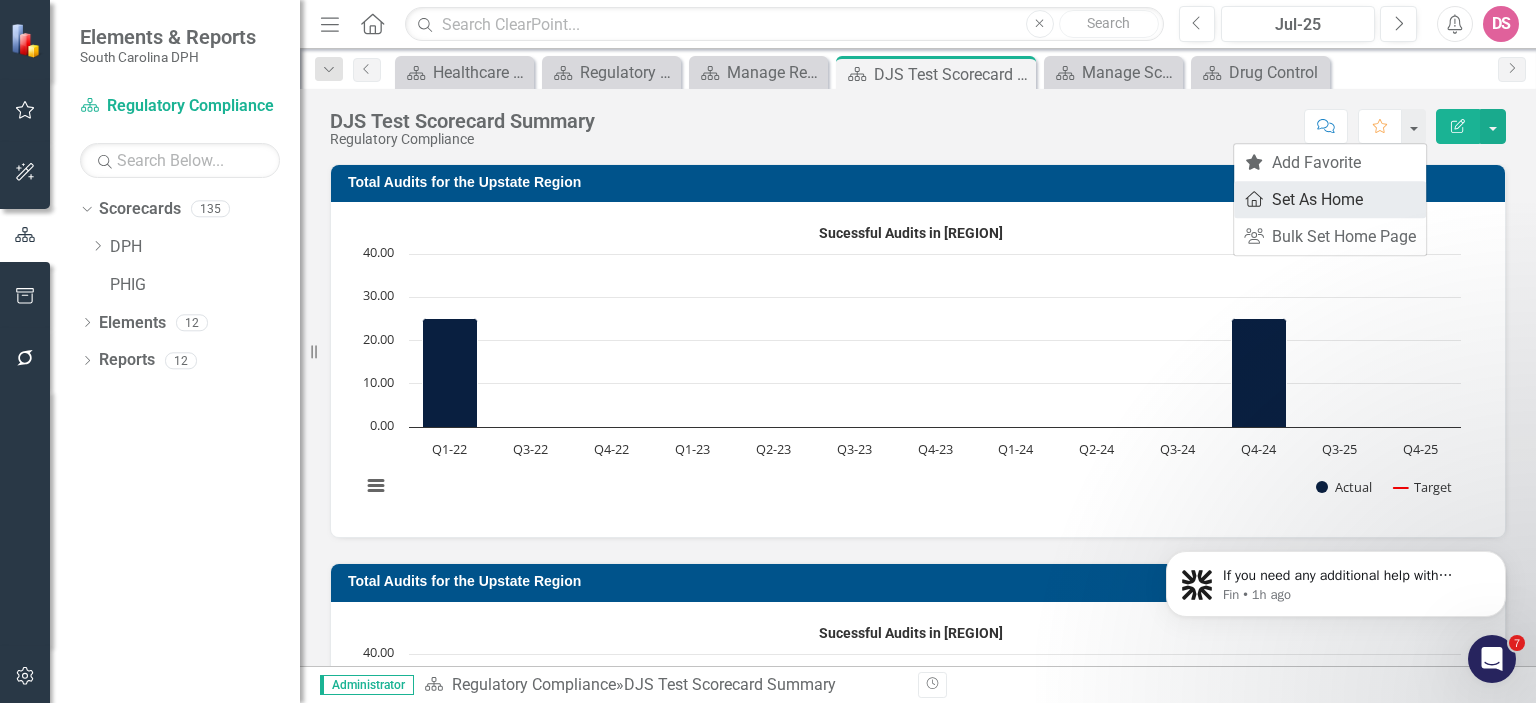 click on "Home Set As Home" at bounding box center [1330, 199] 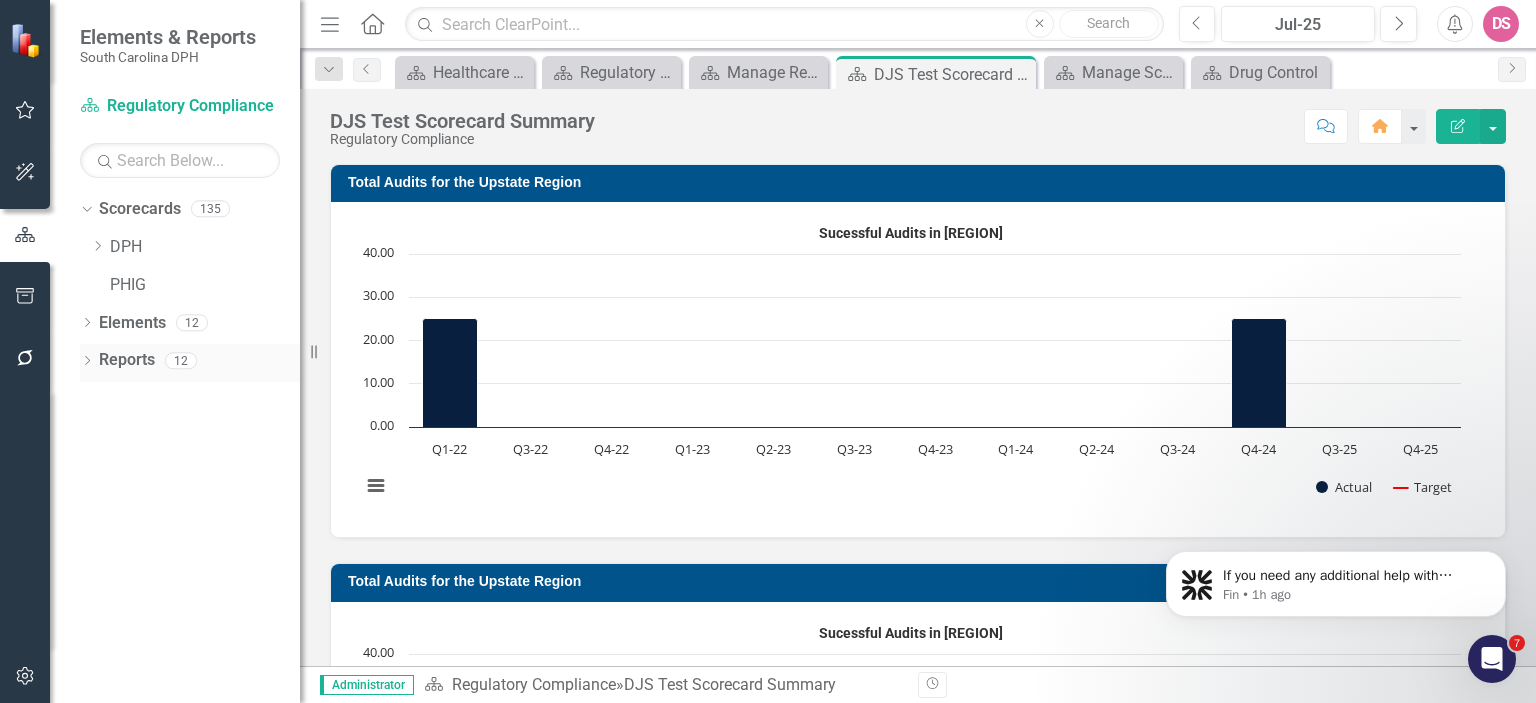 click on "Reports" at bounding box center (127, 360) 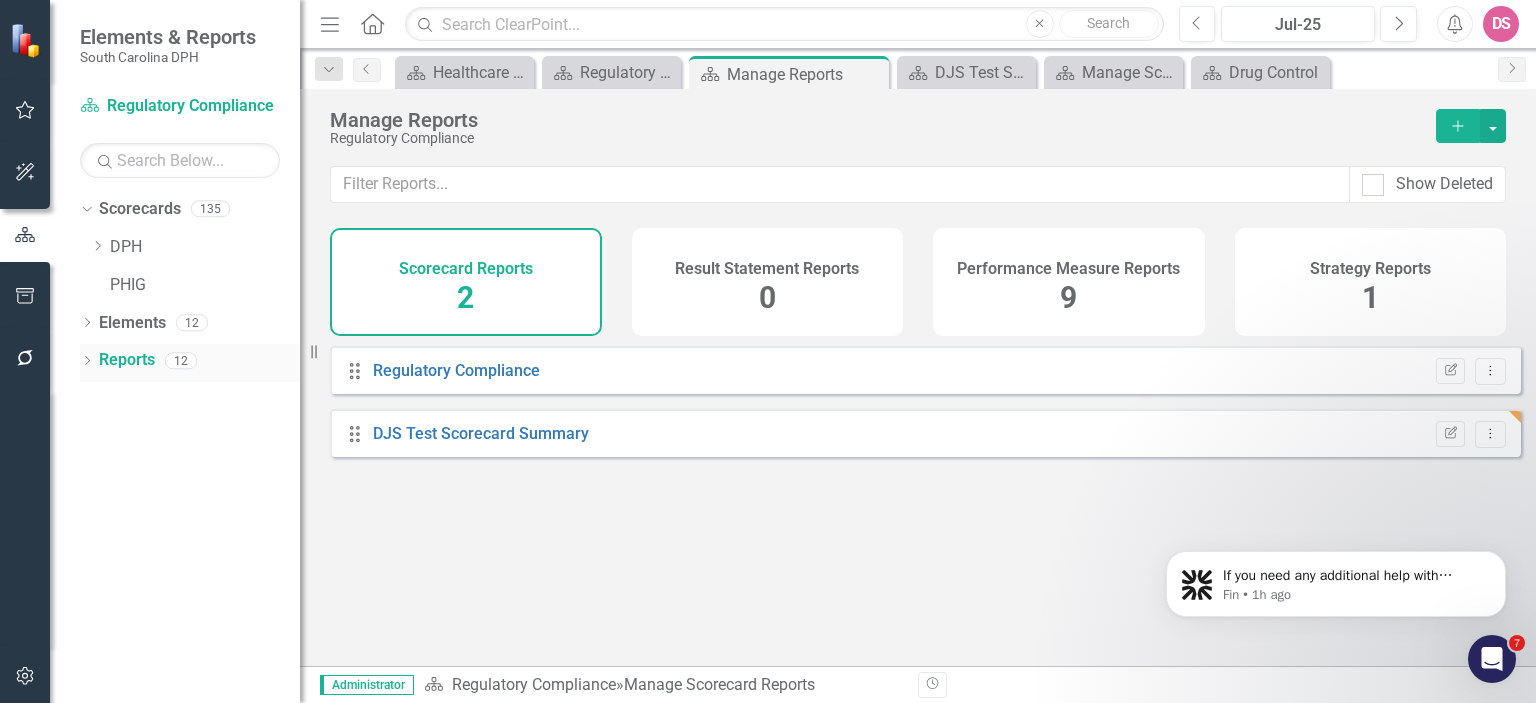 click on "Reports" at bounding box center (127, 360) 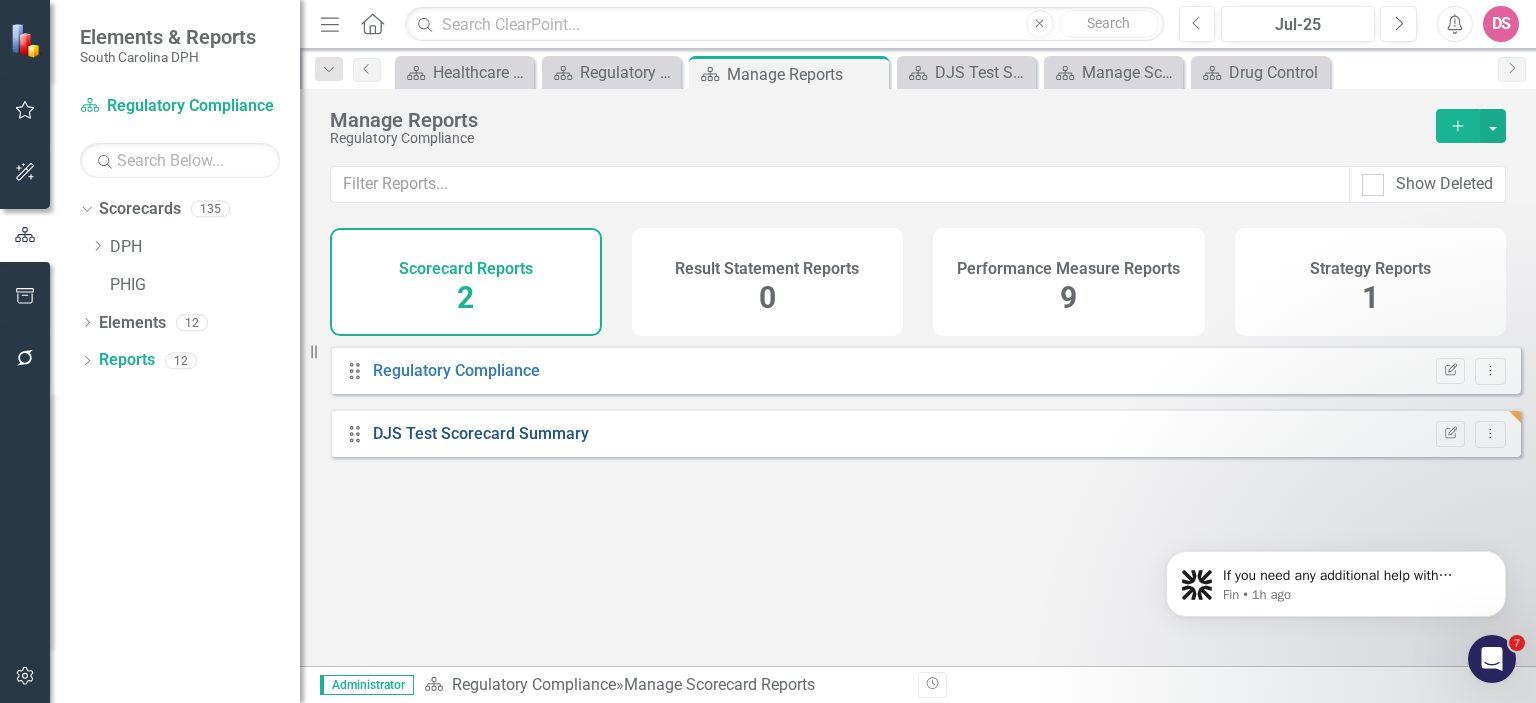 click on "DJS Test Scorecard Summary" at bounding box center [481, 433] 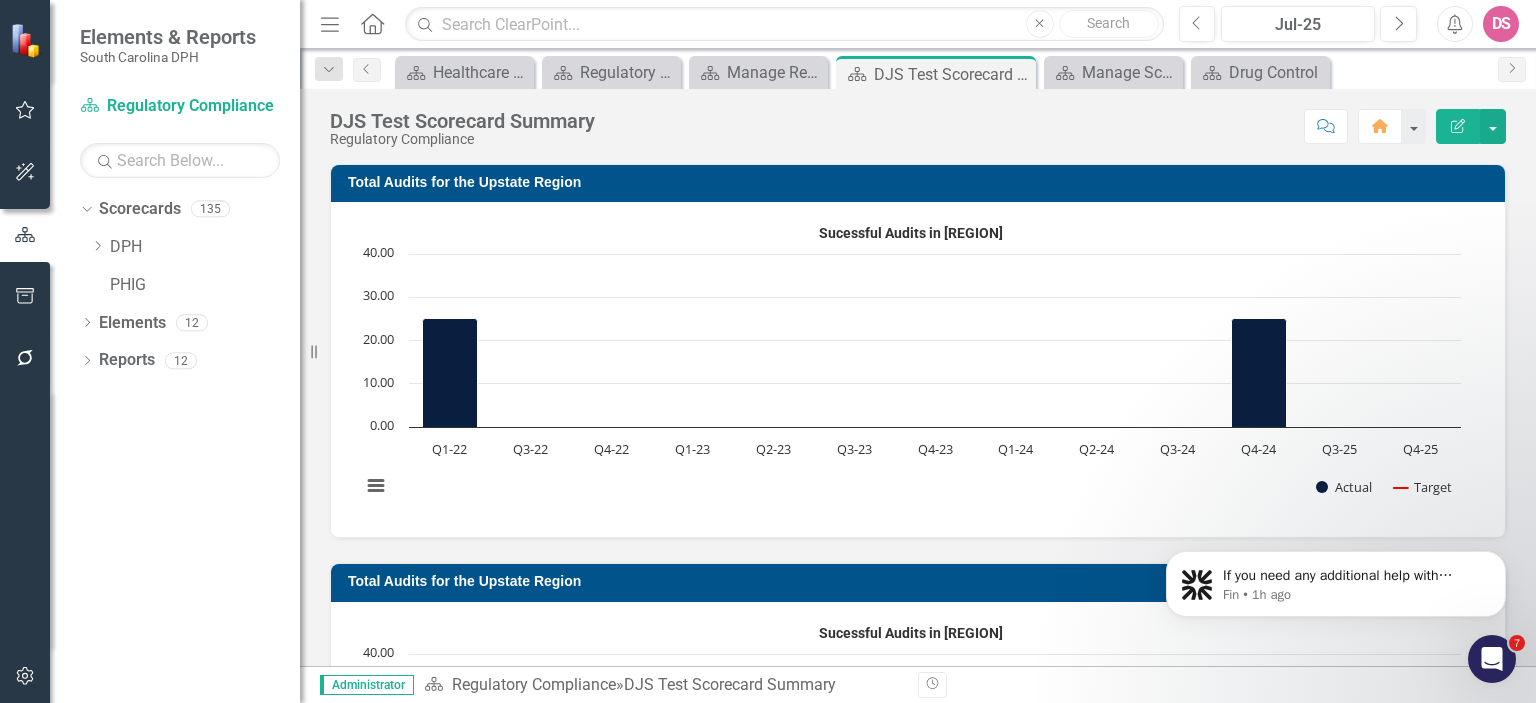 click on "DS" at bounding box center (1501, 24) 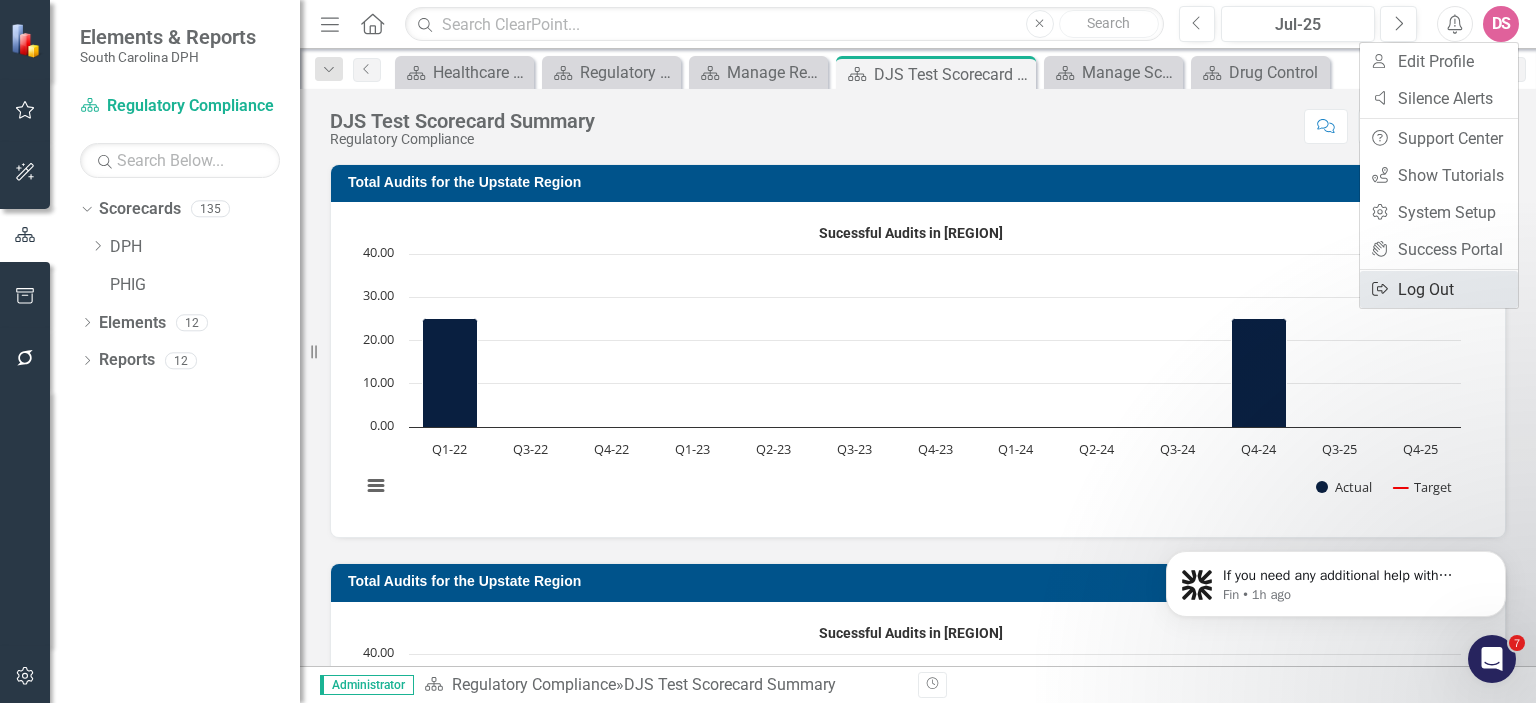 click on "Logout Log Out" at bounding box center (1439, 289) 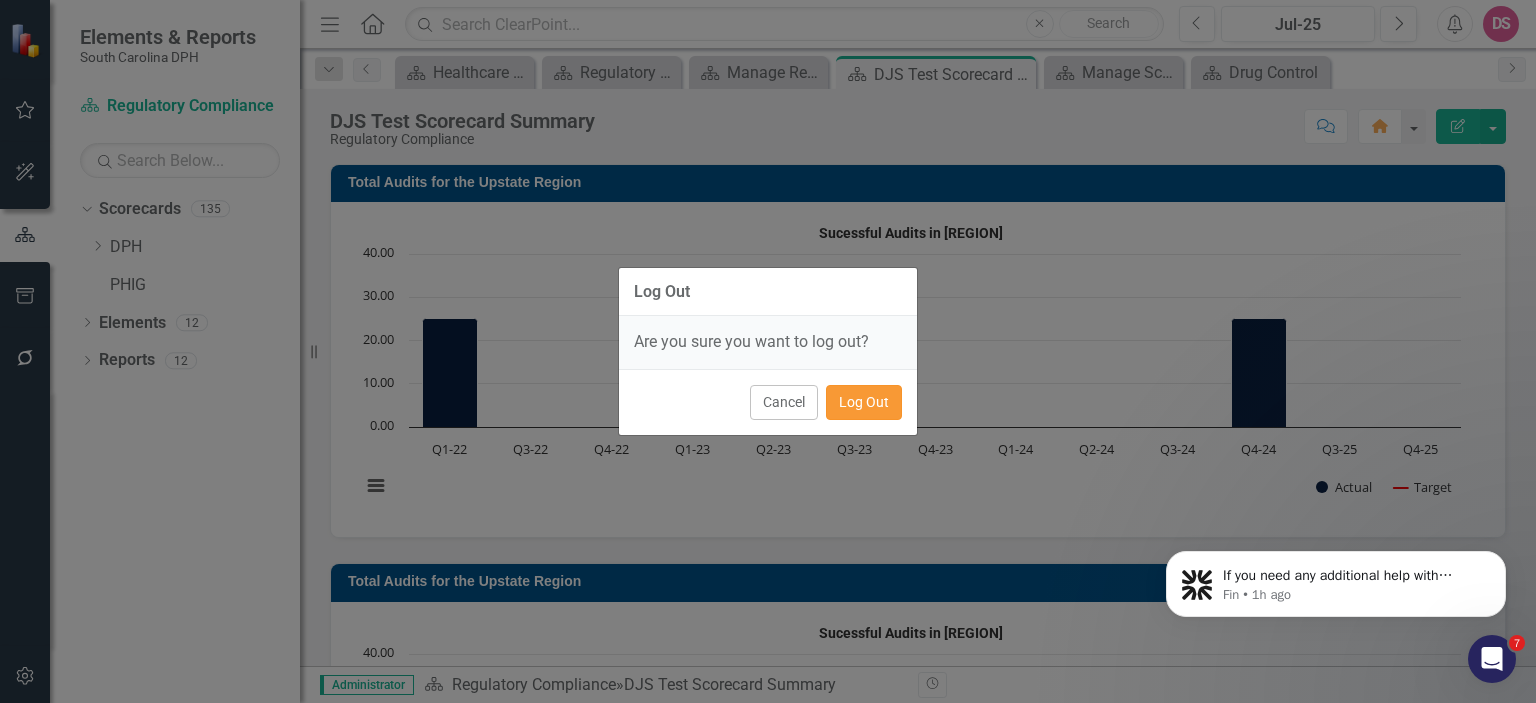 click on "Log Out" at bounding box center (864, 402) 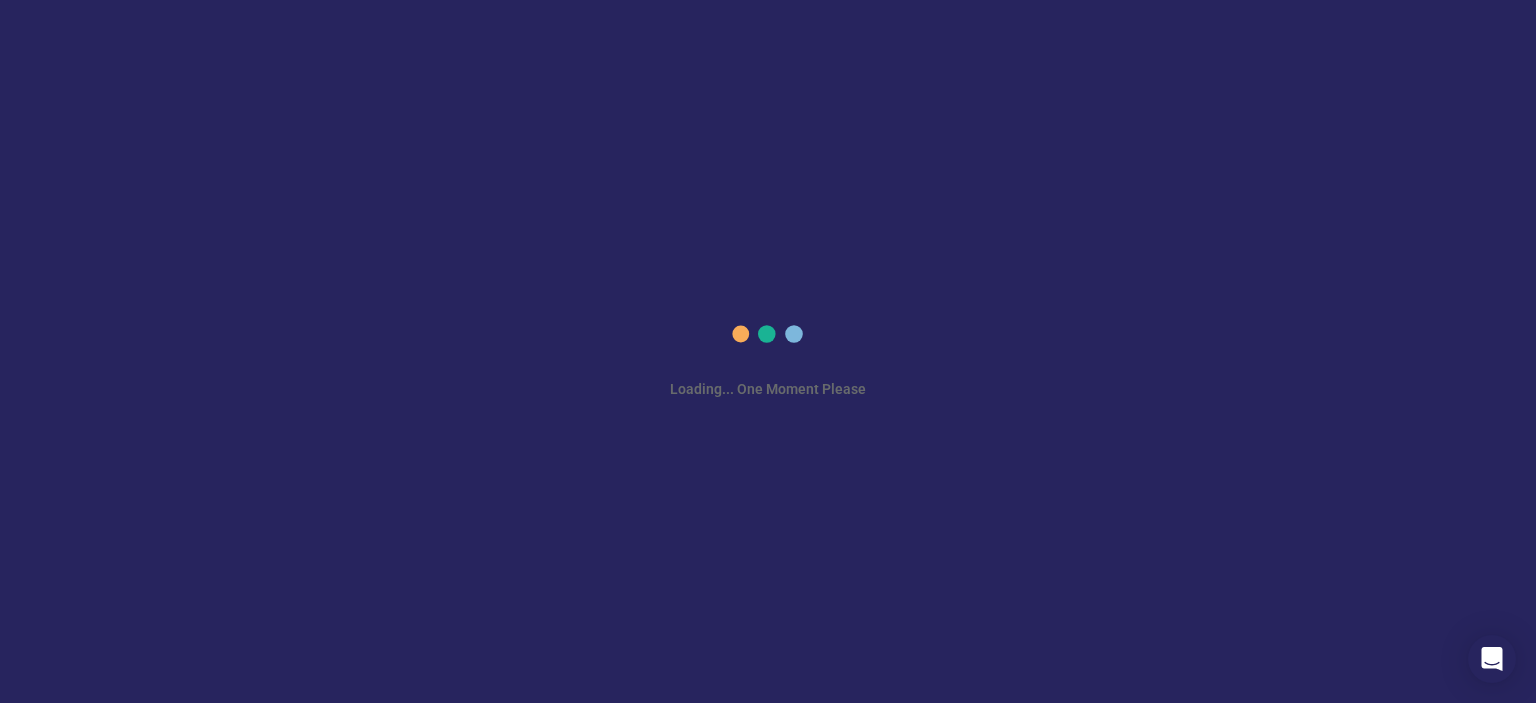 scroll, scrollTop: 0, scrollLeft: 0, axis: both 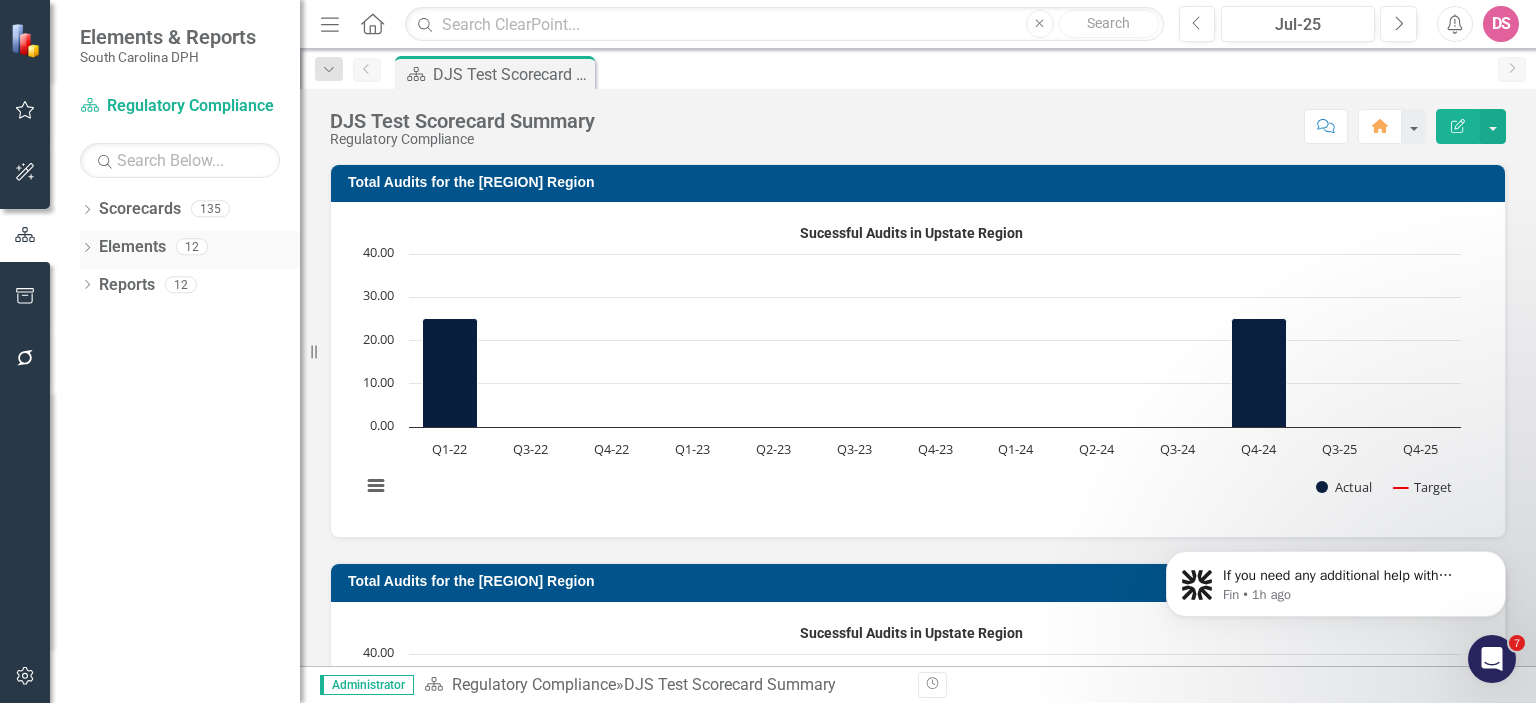 click on "Elements 12" at bounding box center [199, 250] 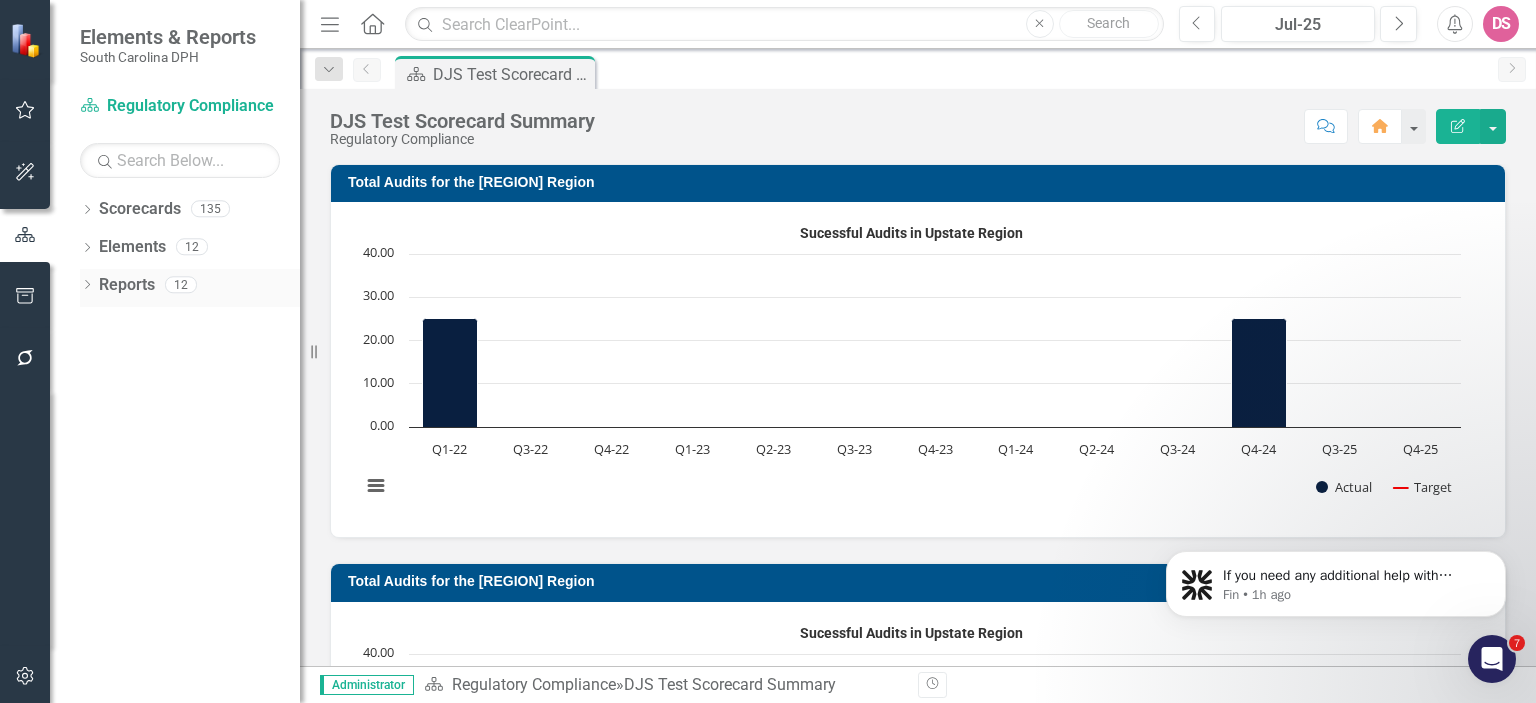 click on "Reports" at bounding box center [127, 285] 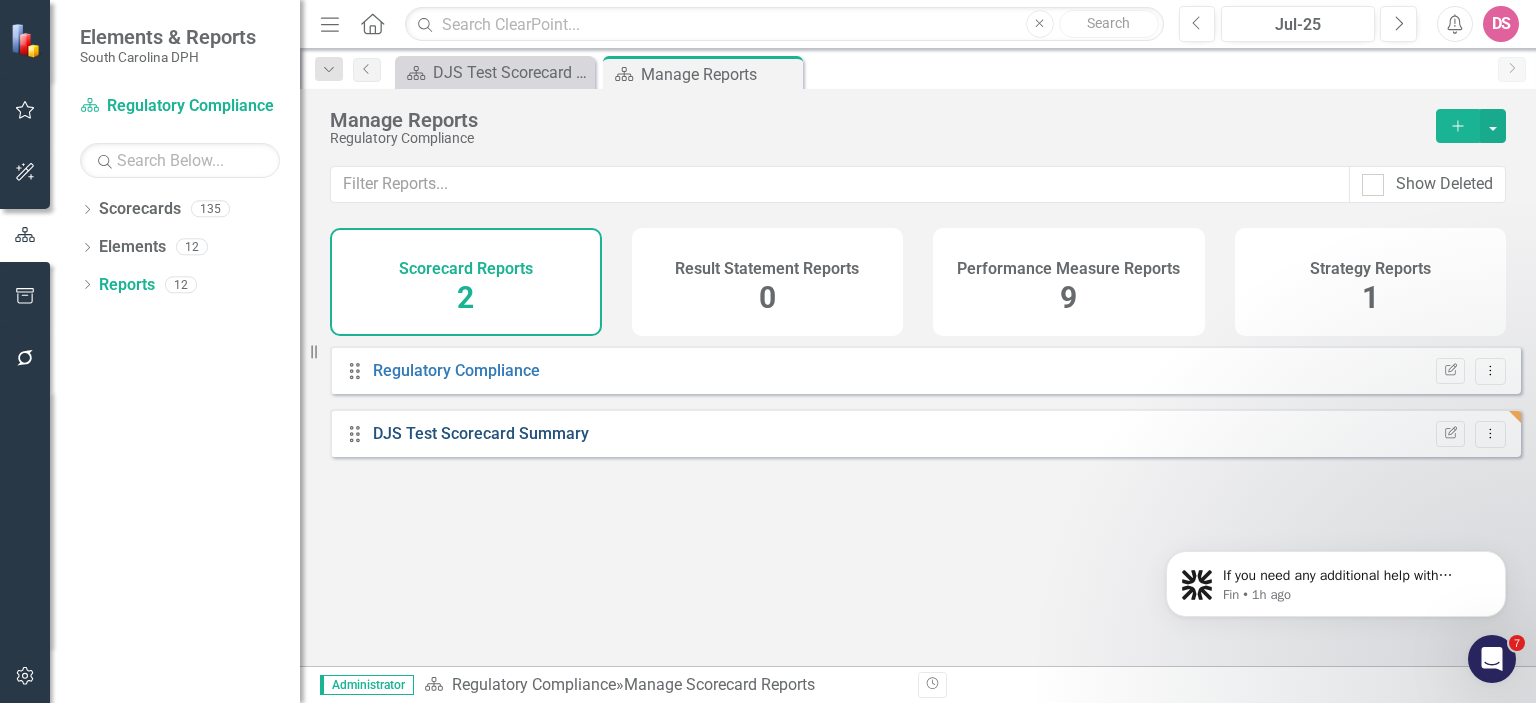 click on "DJS Test Scorecard Summary" at bounding box center (481, 433) 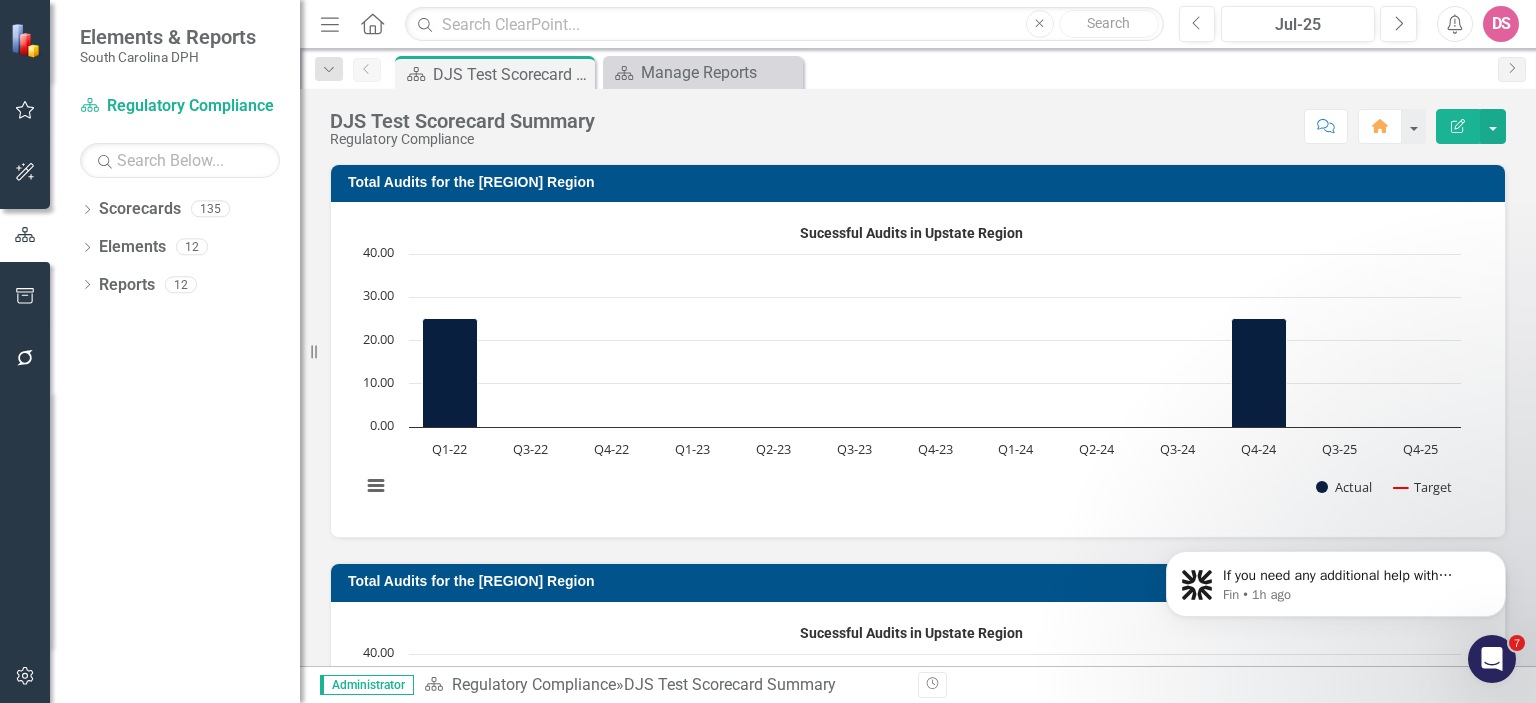 click on "Home" 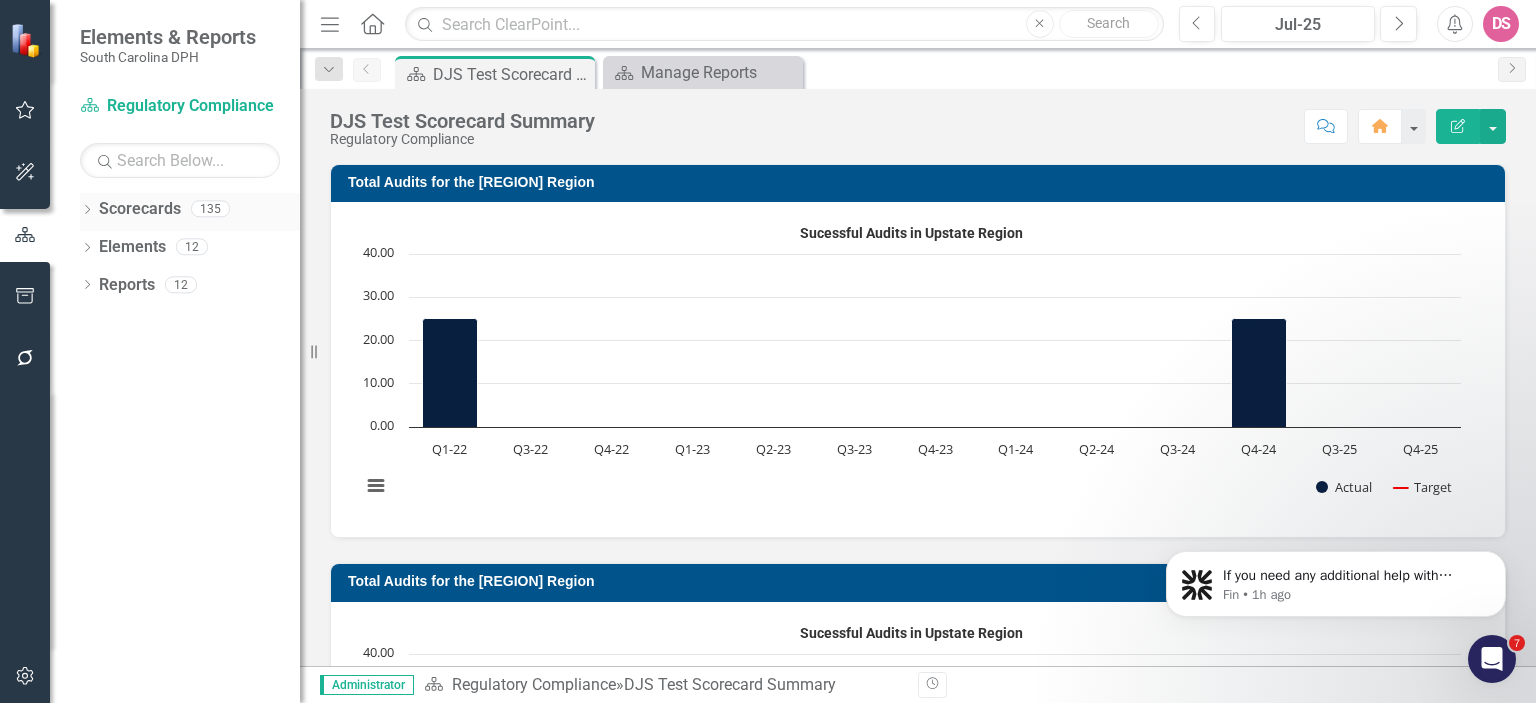click on "Scorecards" at bounding box center [140, 209] 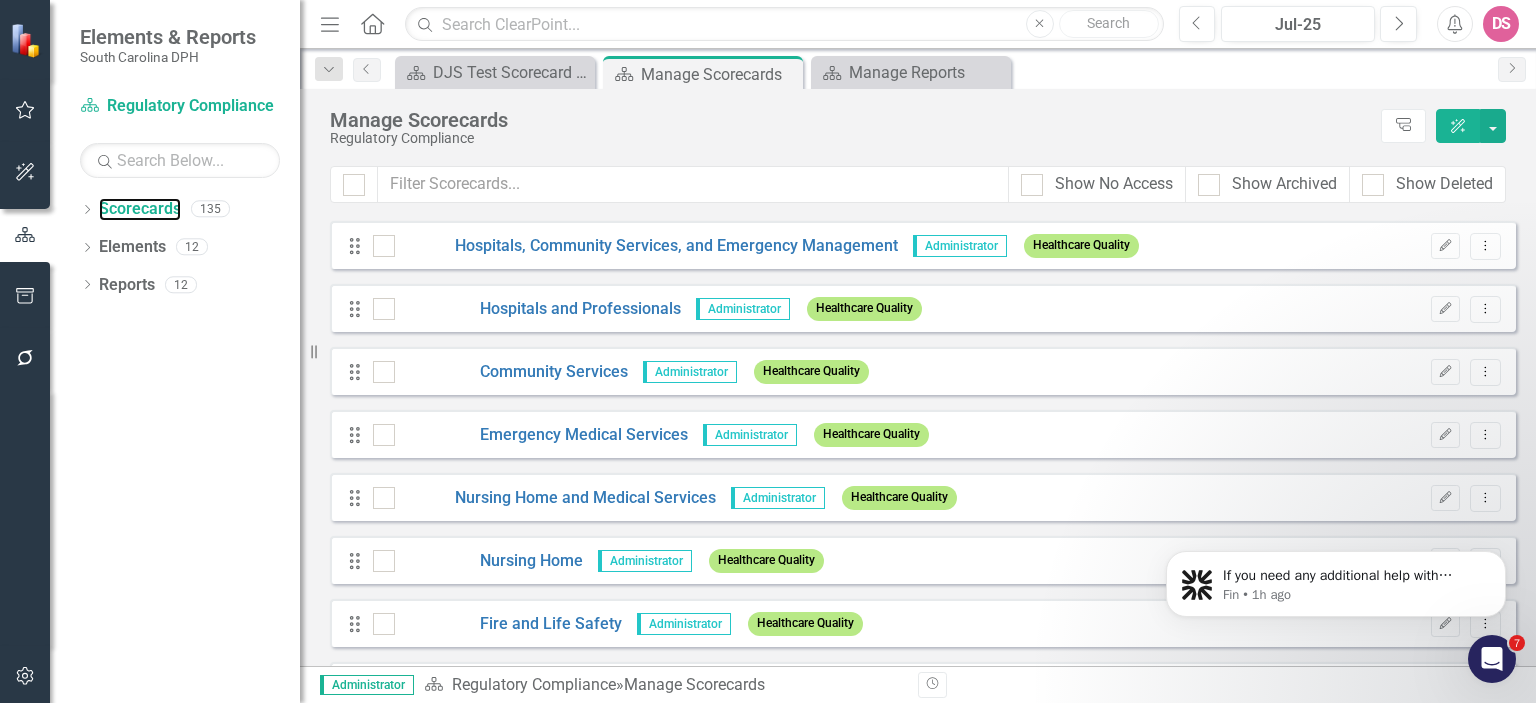 scroll, scrollTop: 0, scrollLeft: 0, axis: both 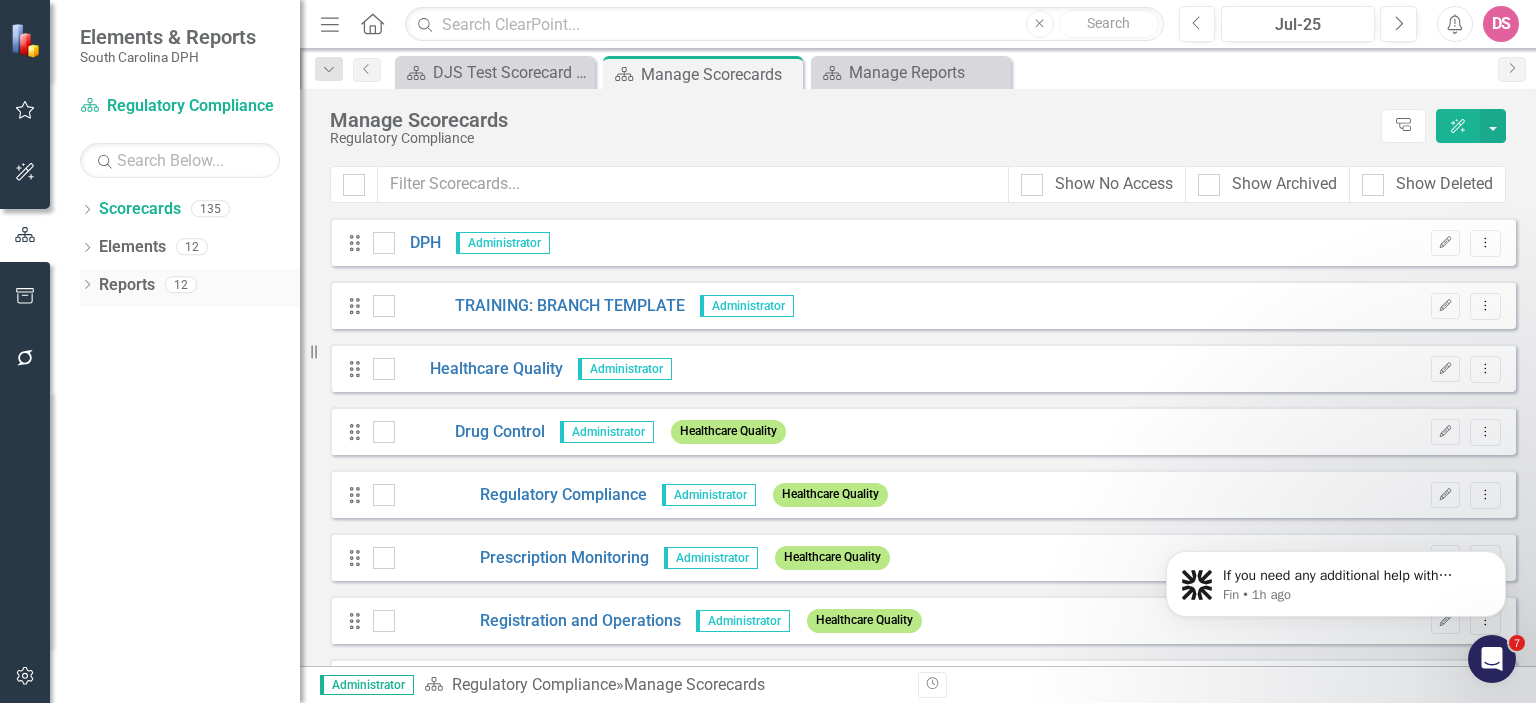 click on "Reports" at bounding box center [127, 285] 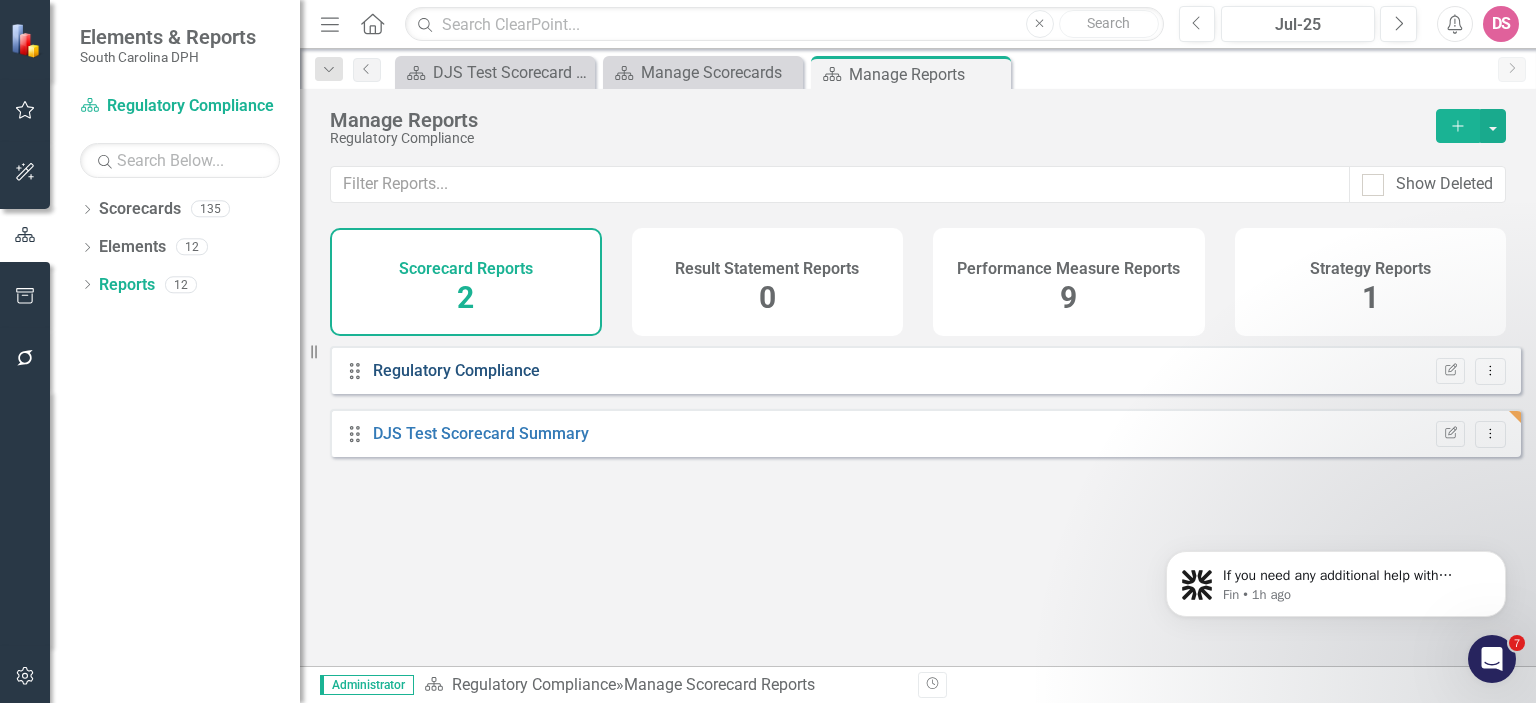 click on "Regulatory Compliance" at bounding box center [456, 370] 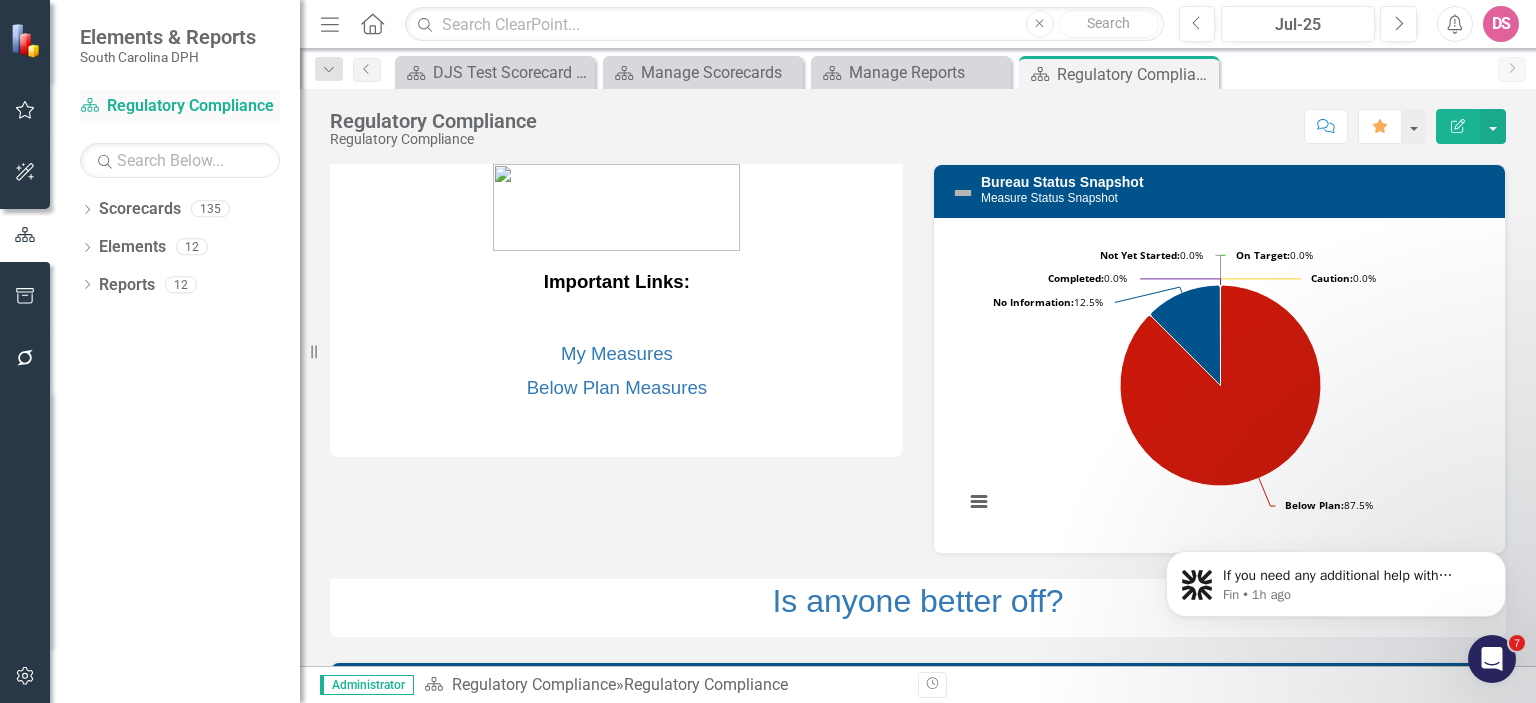 click on "Scorecard Regulatory Compliance" at bounding box center (180, 106) 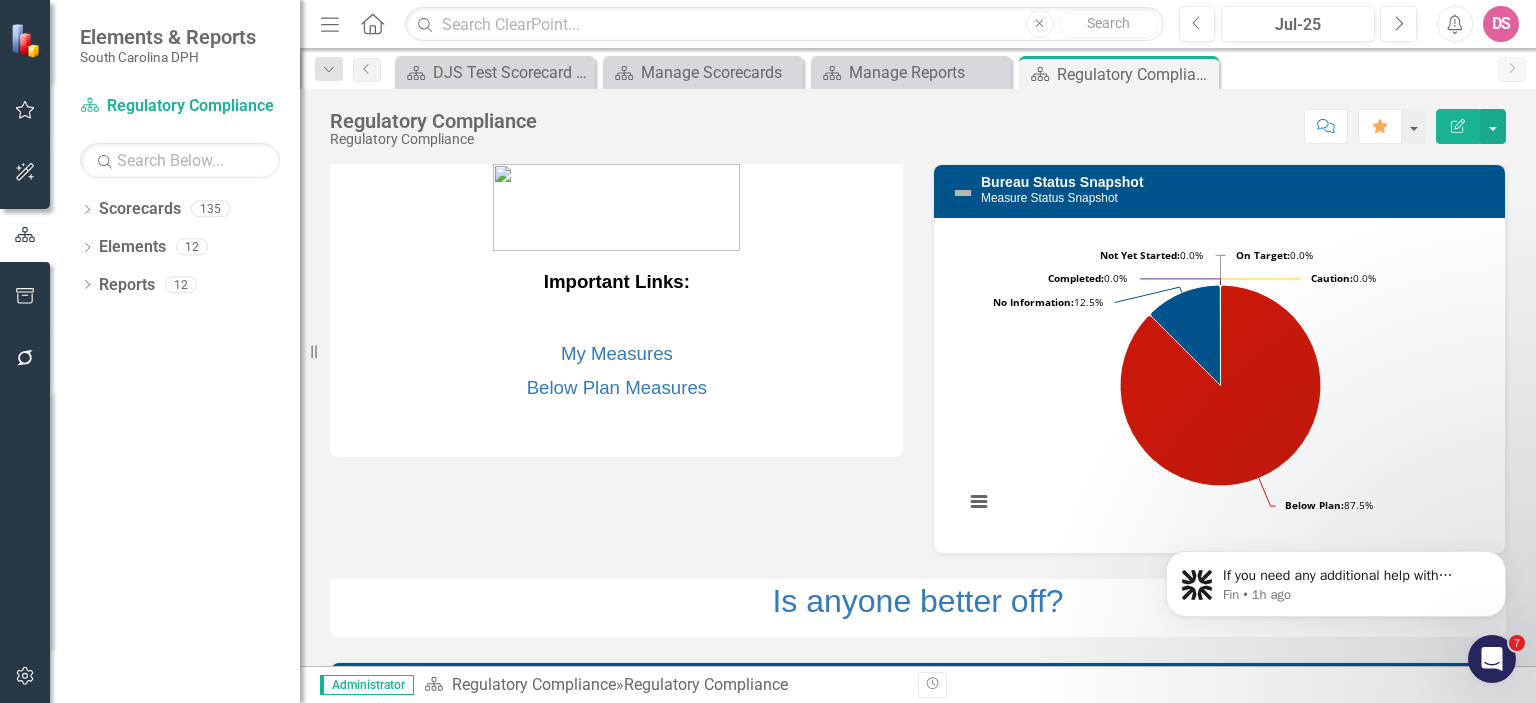 click on "Home" 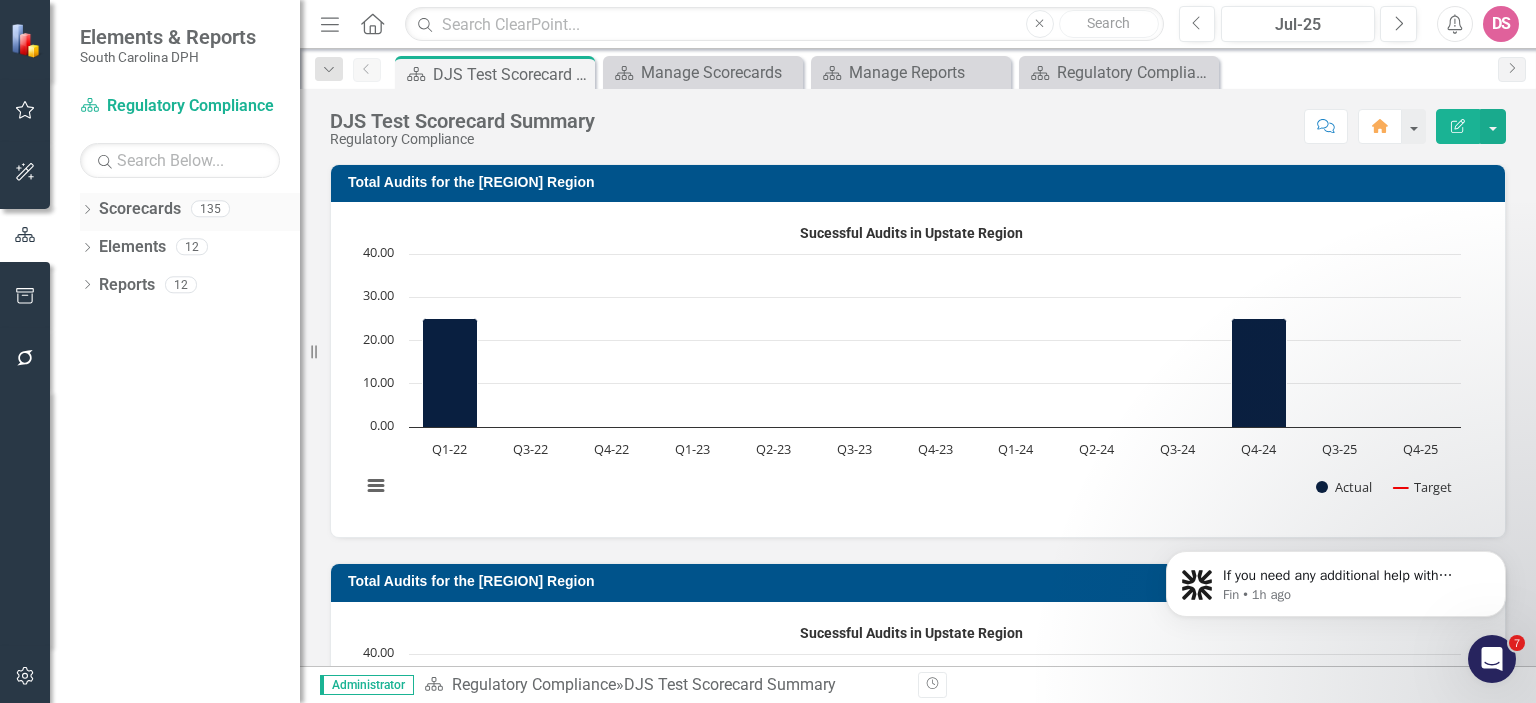 click 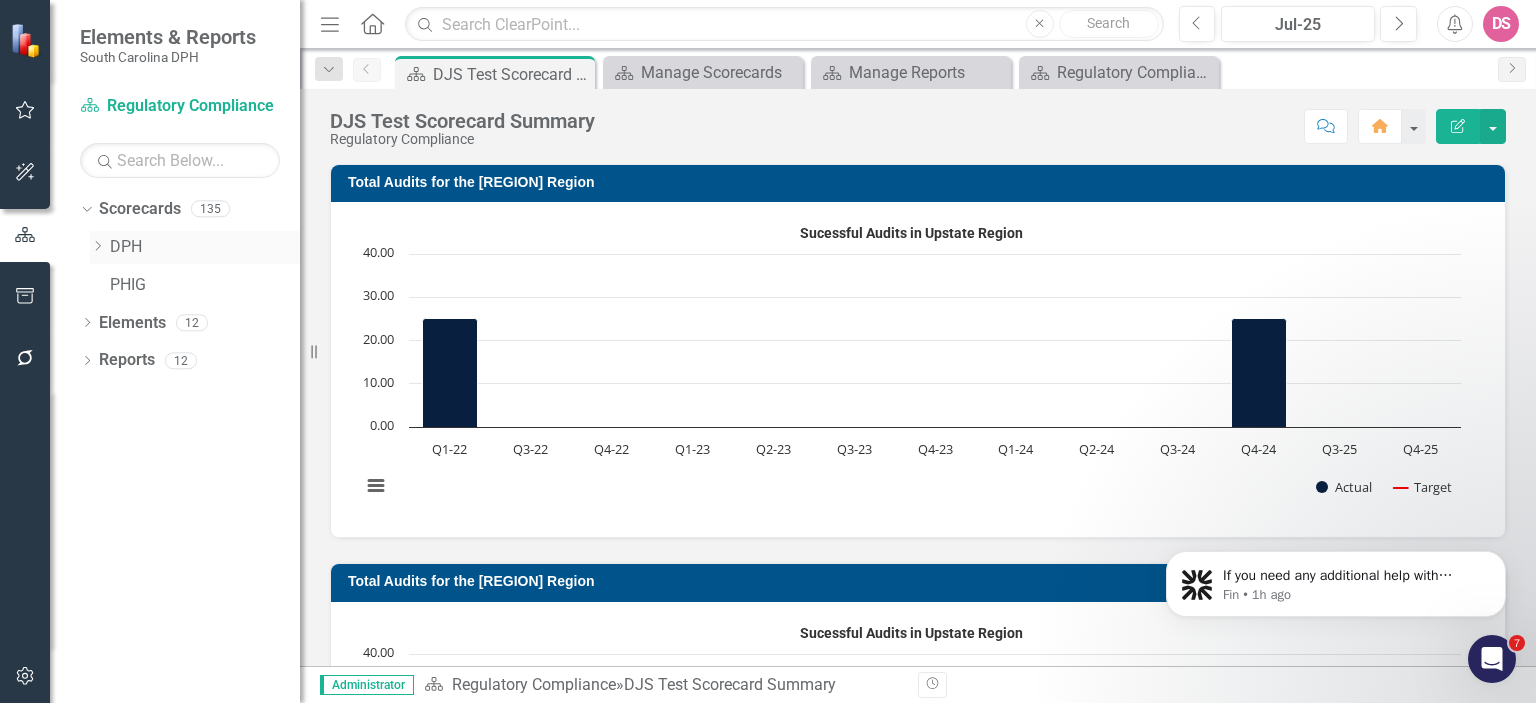 click on "Dropdown" 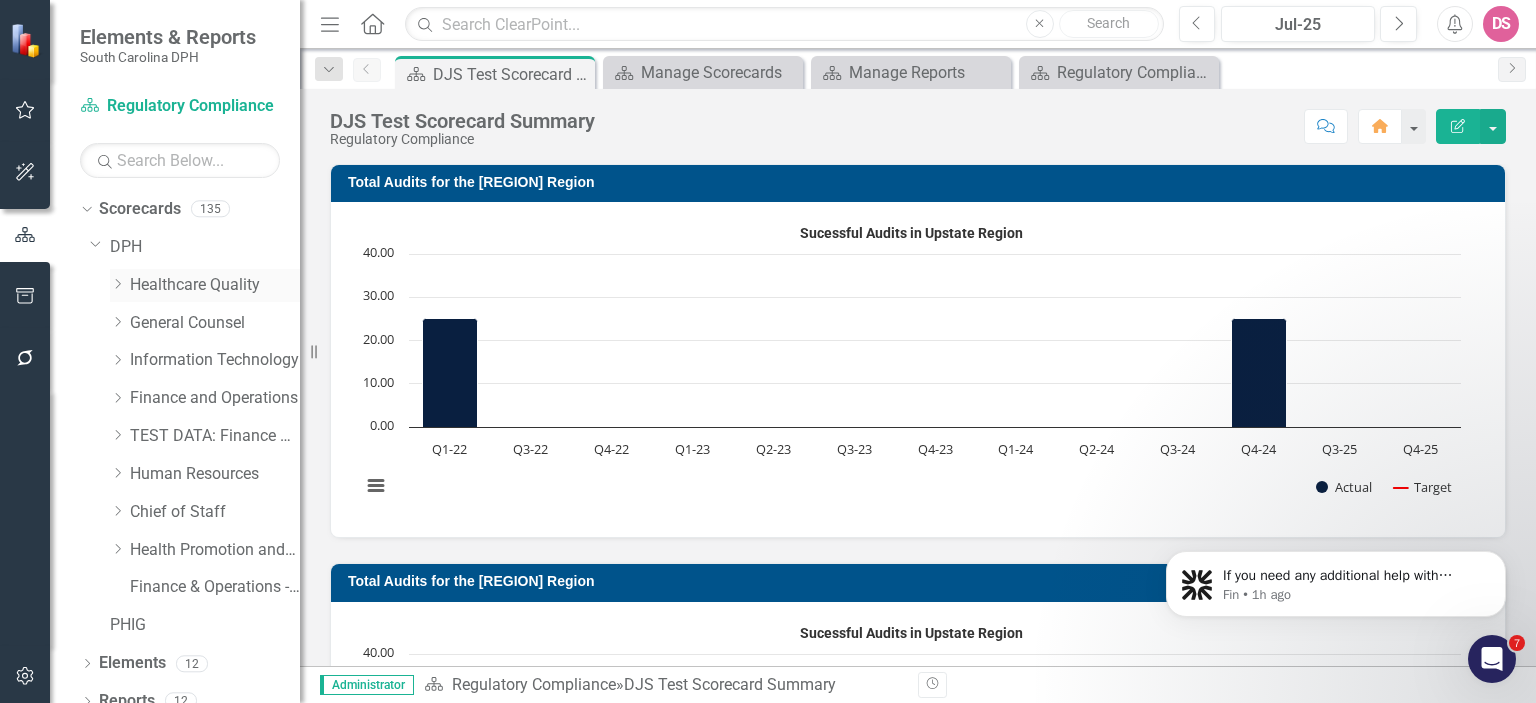 click on "Dropdown" 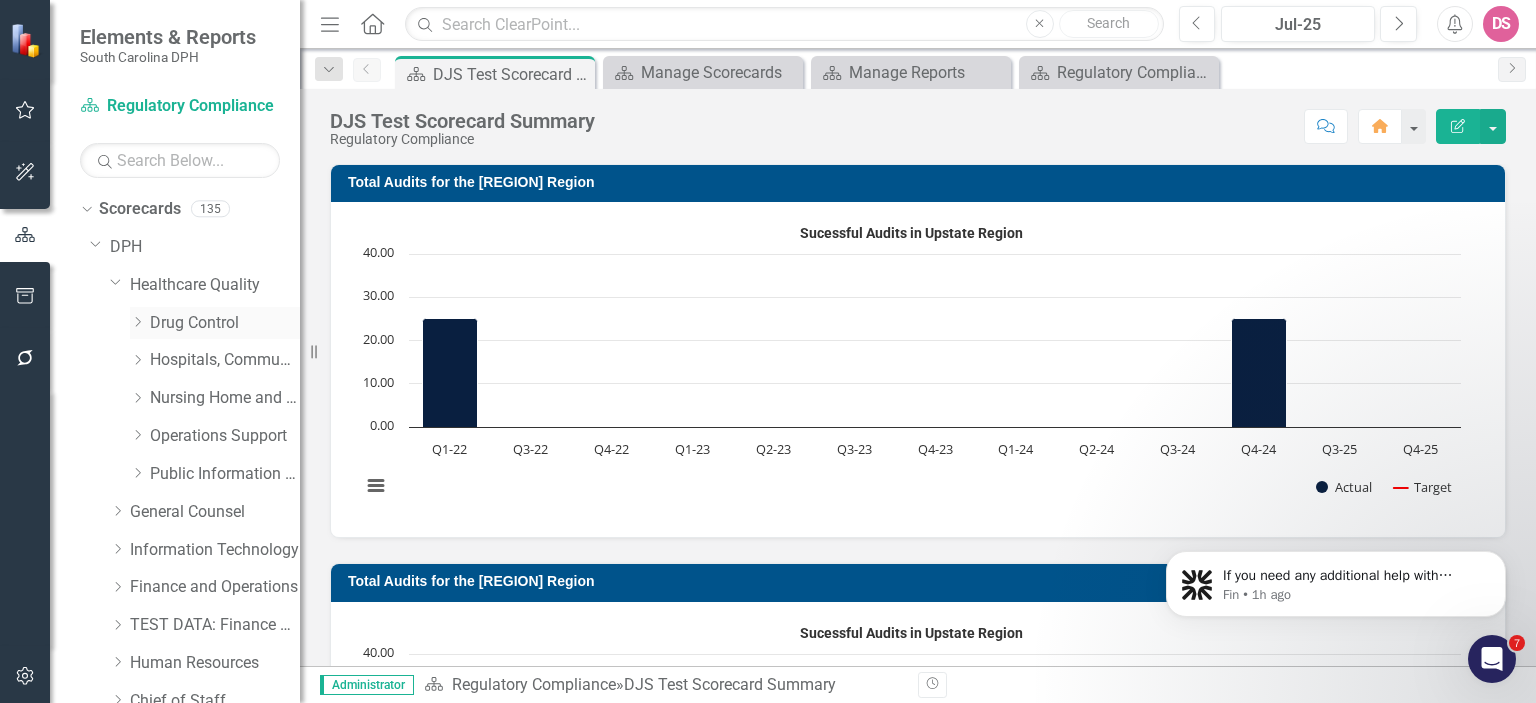 click on "Dropdown" 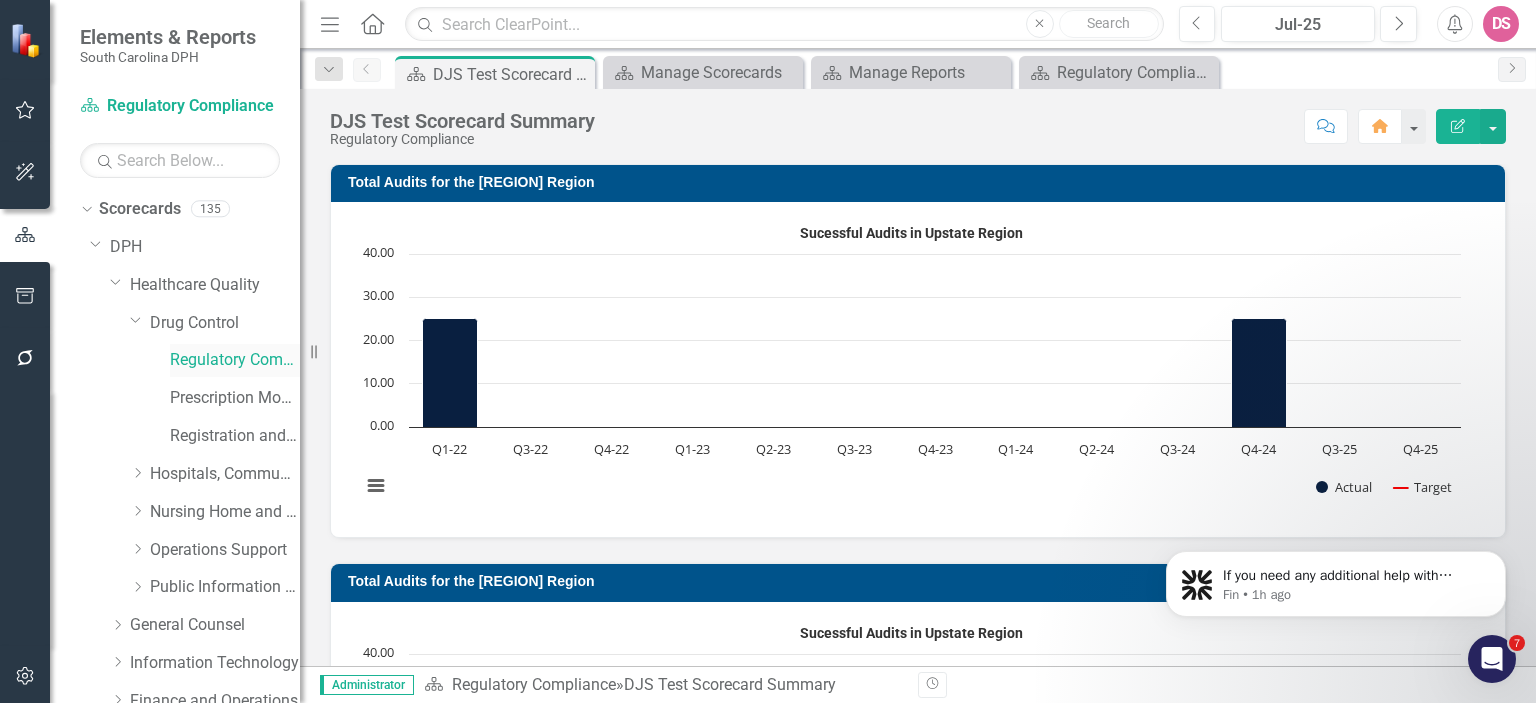 click on "Regulatory Compliance" at bounding box center [235, 360] 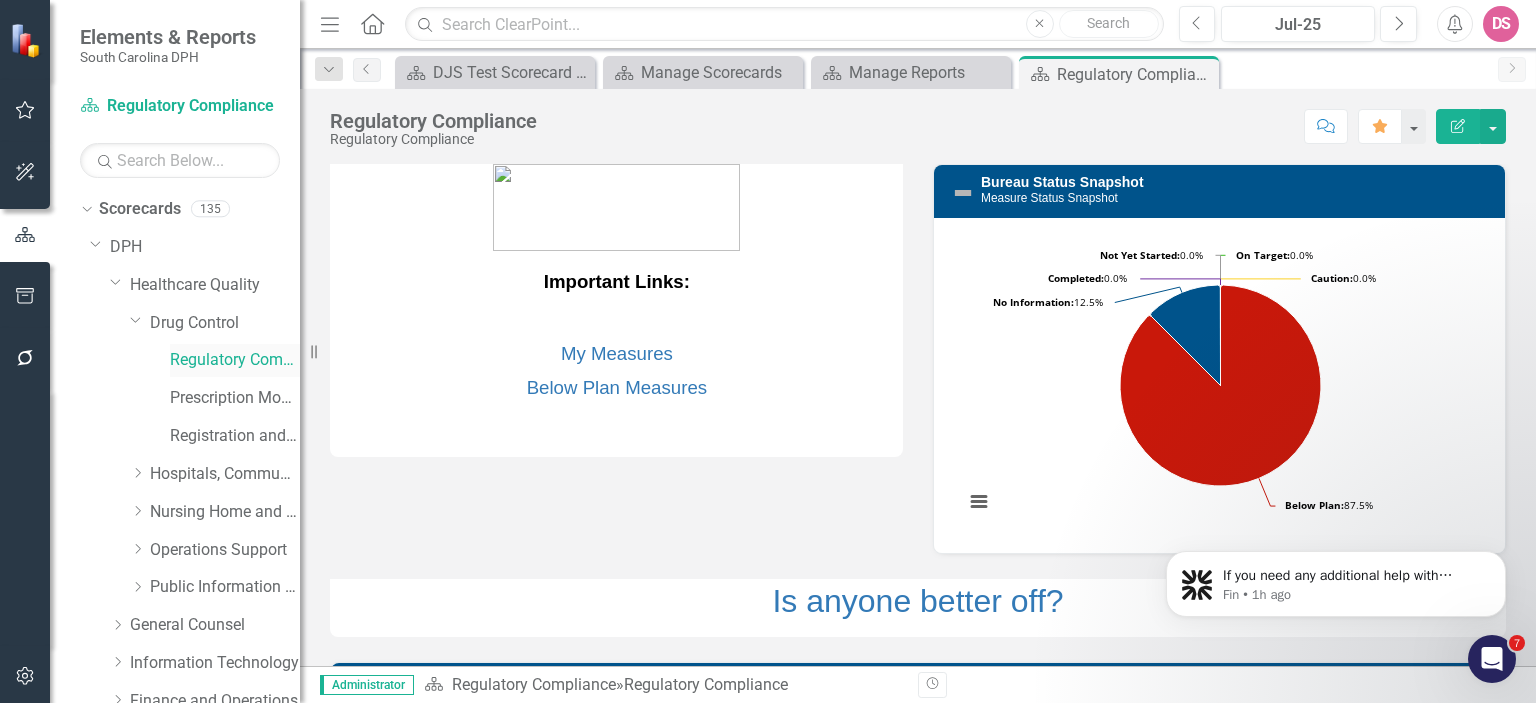 click on "Regulatory Compliance" at bounding box center (235, 360) 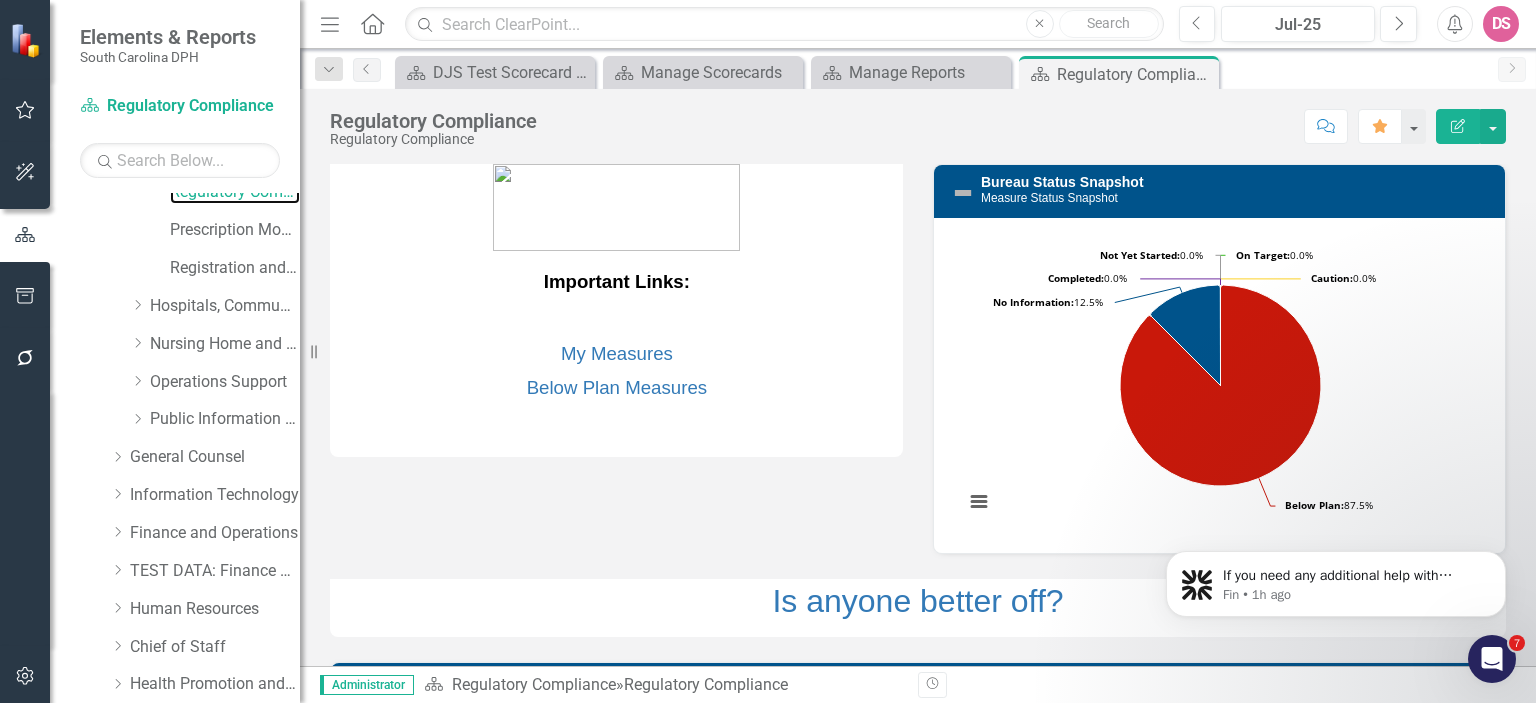 scroll, scrollTop: 322, scrollLeft: 0, axis: vertical 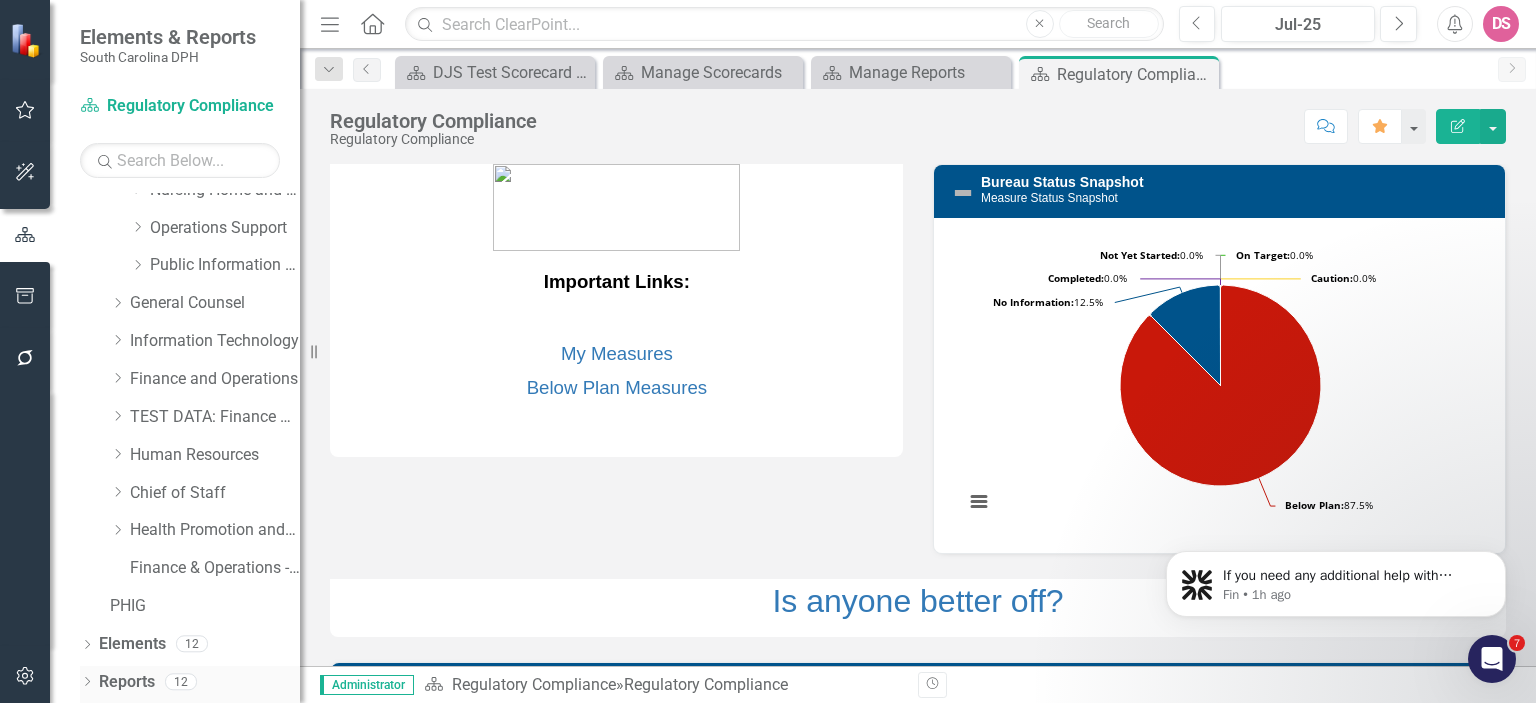 click on "Reports" at bounding box center [127, 682] 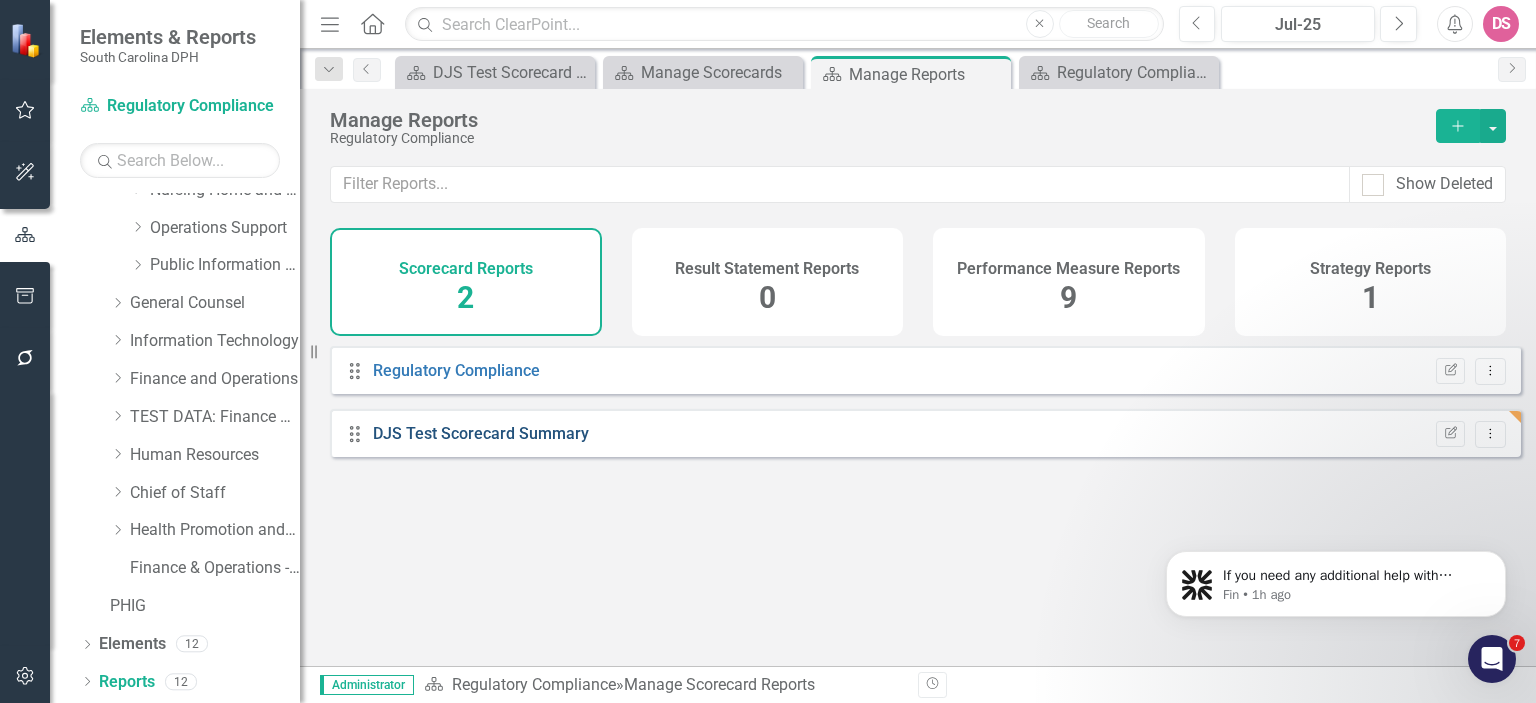 click on "DJS Test Scorecard Summary" at bounding box center (481, 433) 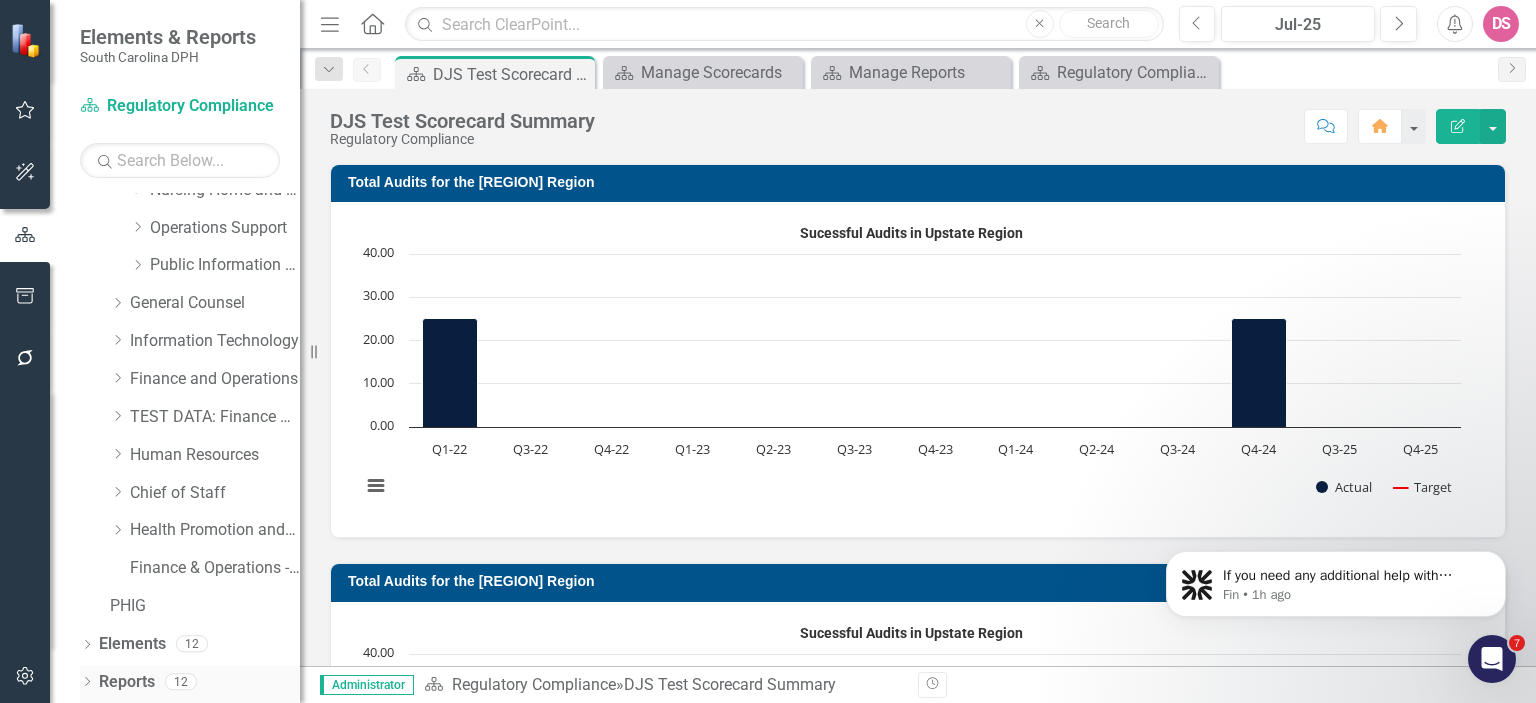 click on "Reports" at bounding box center (127, 682) 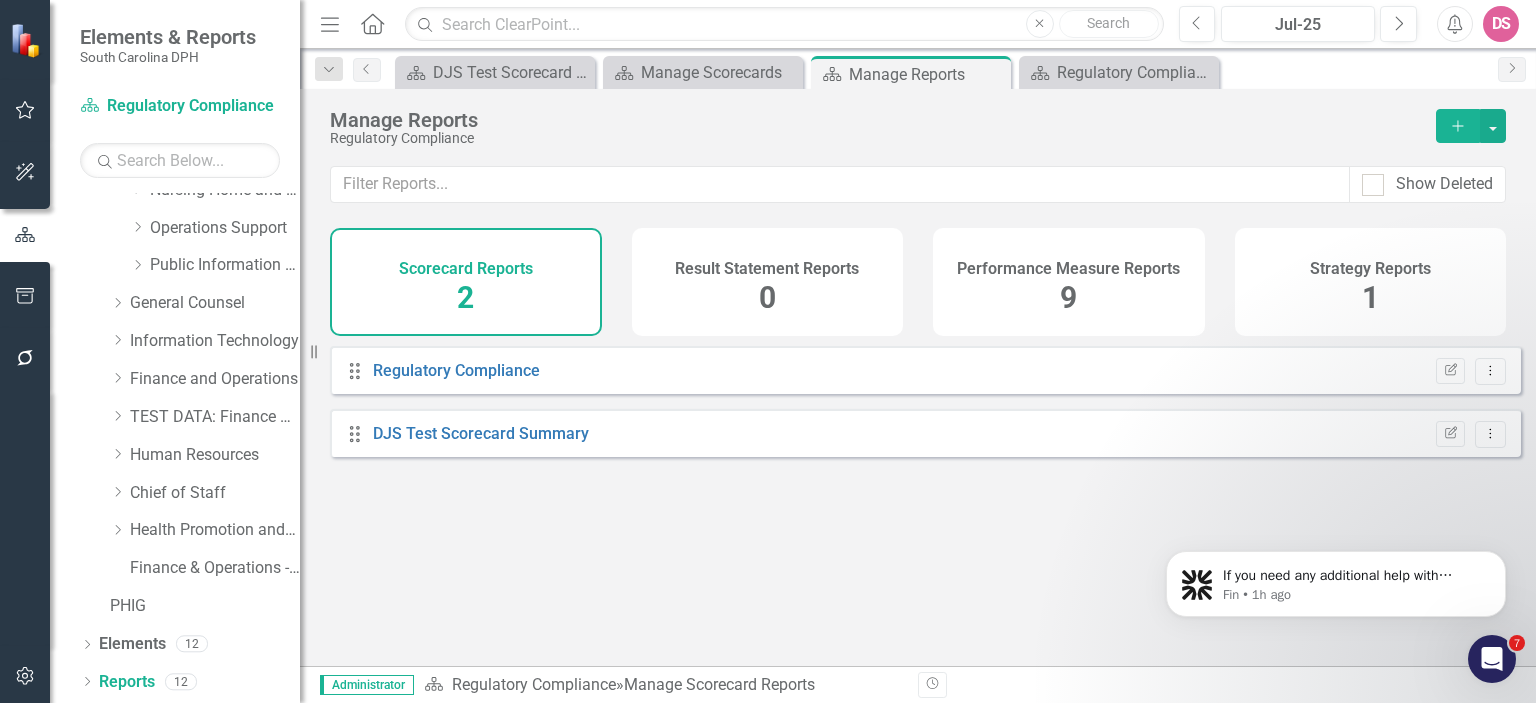 click on "Add" 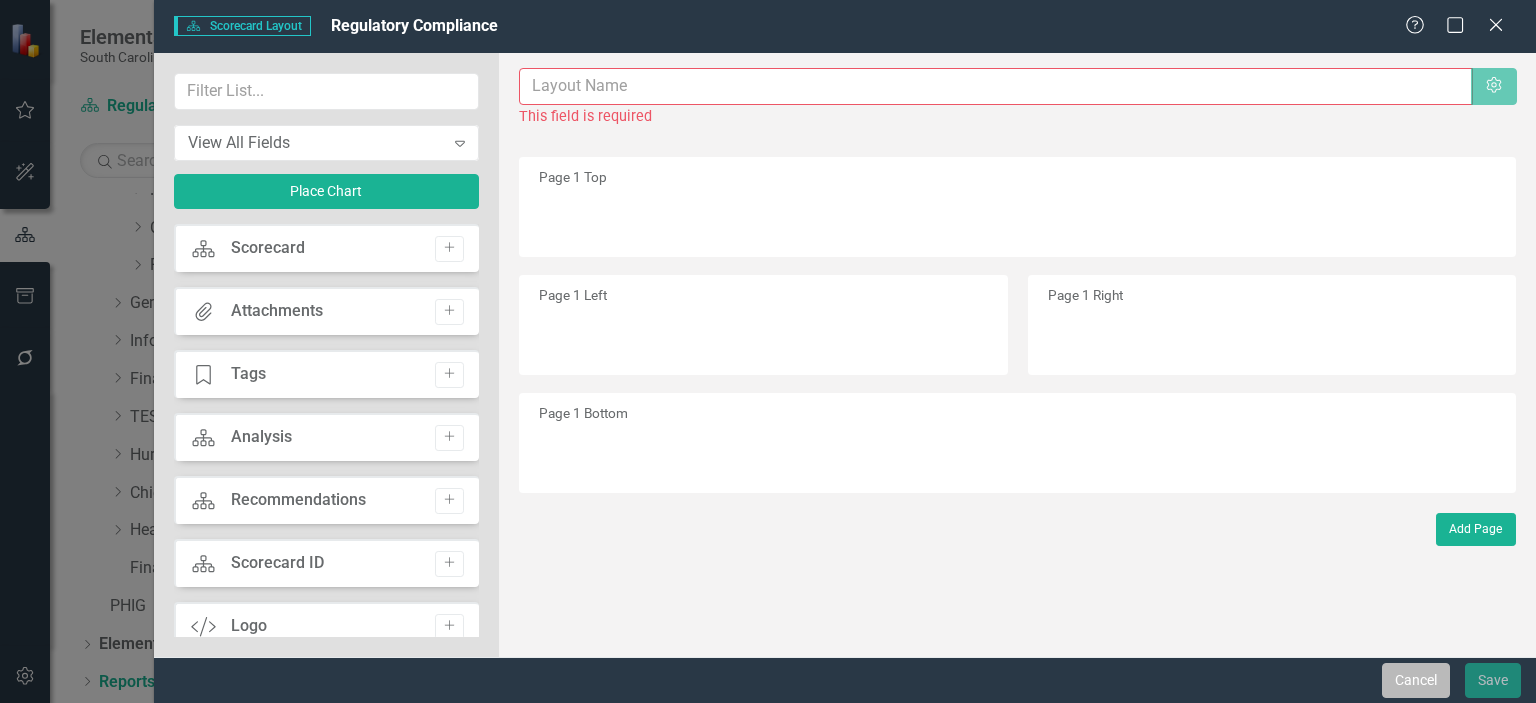 click on "Cancel" at bounding box center (1416, 680) 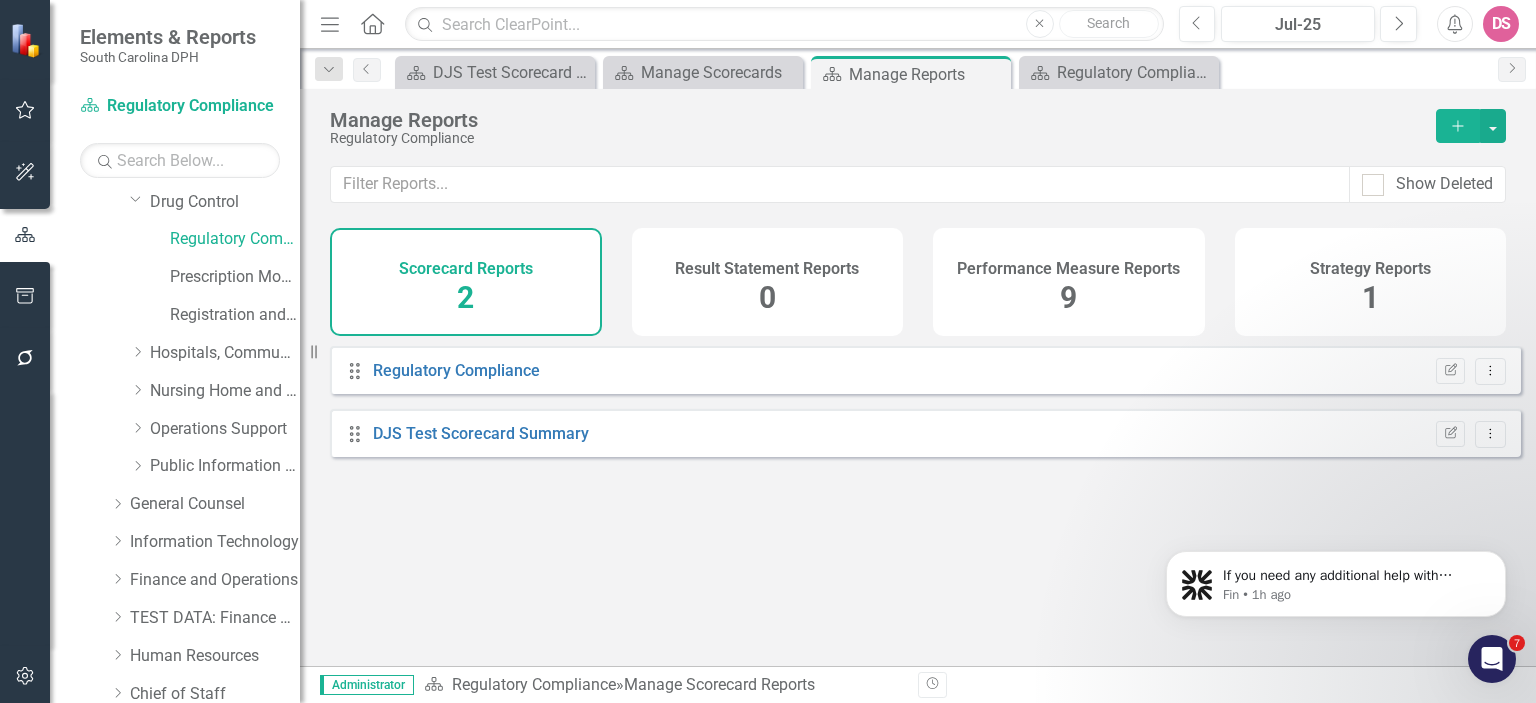 scroll, scrollTop: 0, scrollLeft: 0, axis: both 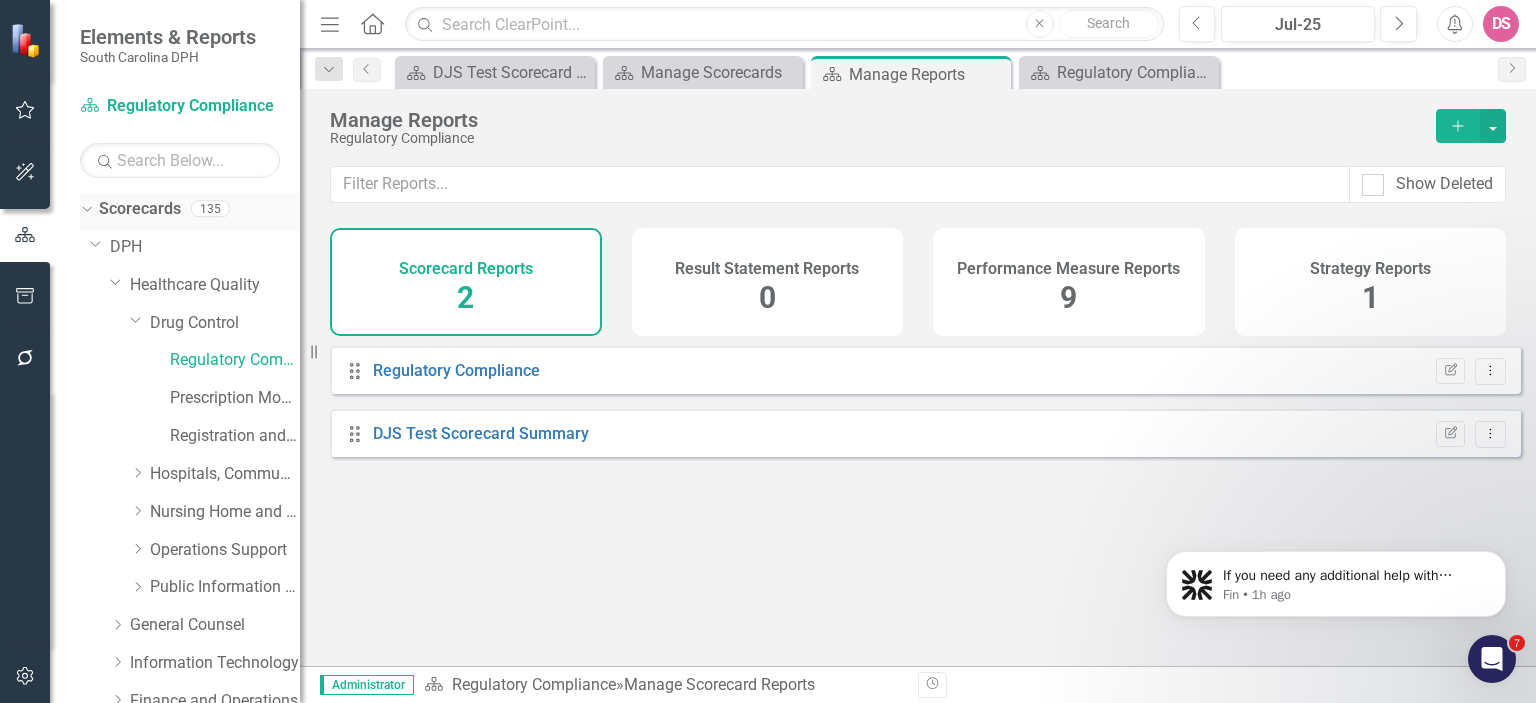 click on "Scorecards" at bounding box center [140, 209] 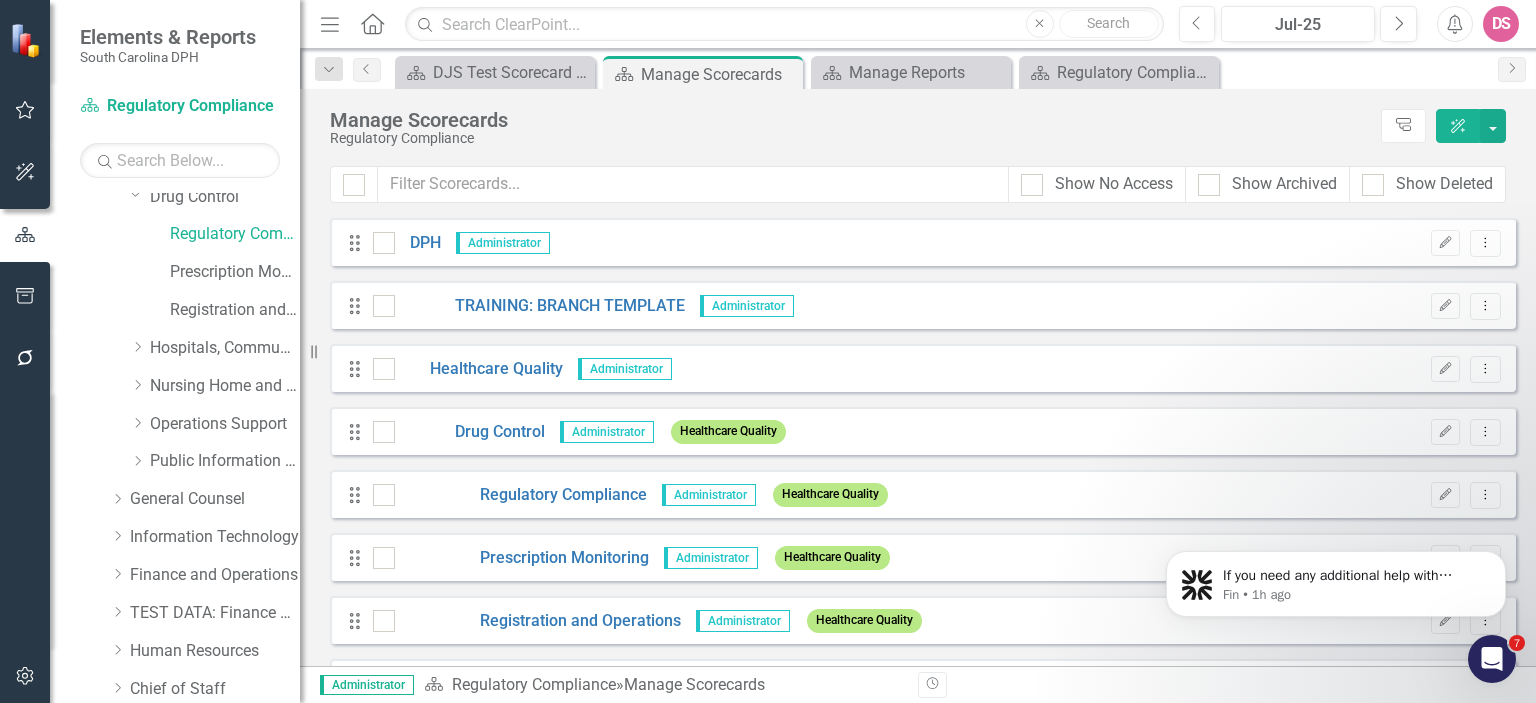 scroll, scrollTop: 0, scrollLeft: 0, axis: both 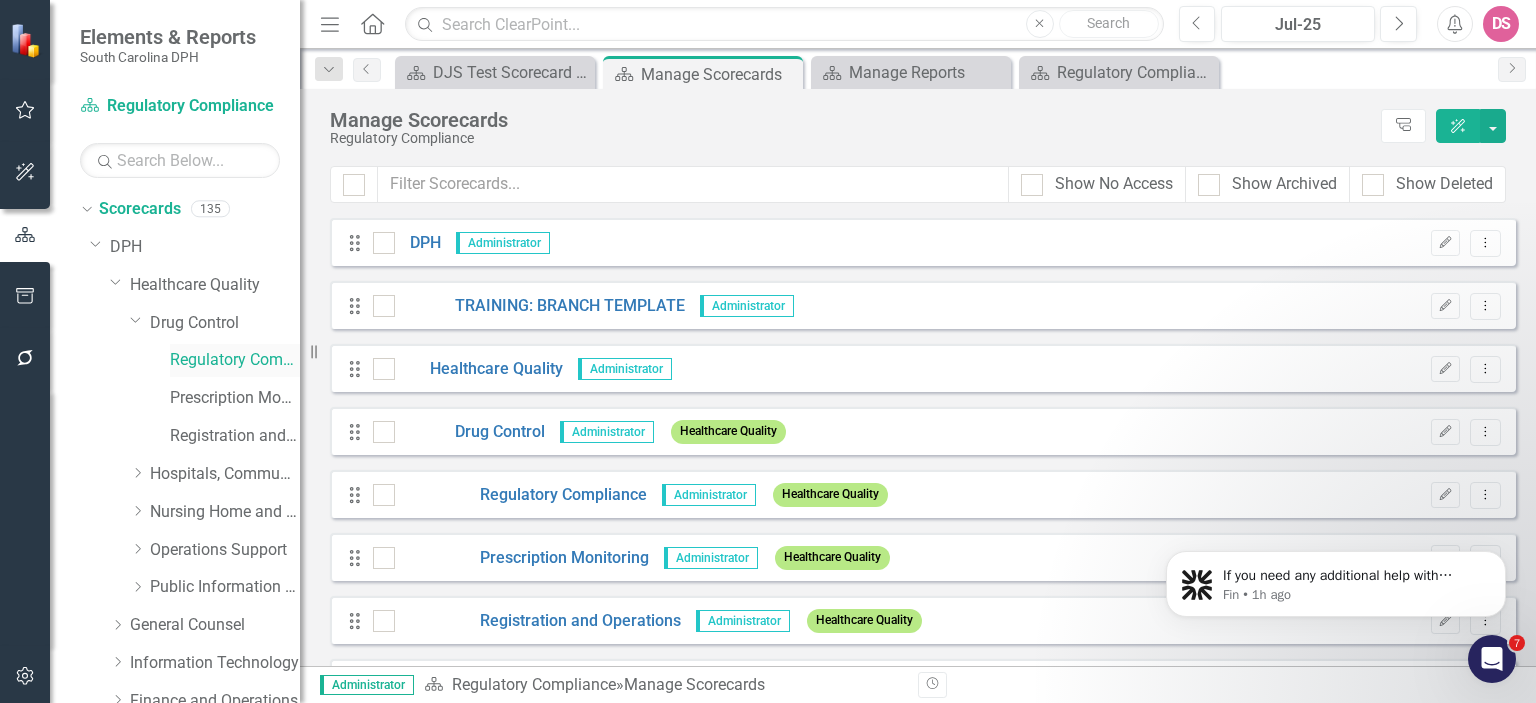 click on "Regulatory Compliance" at bounding box center (235, 360) 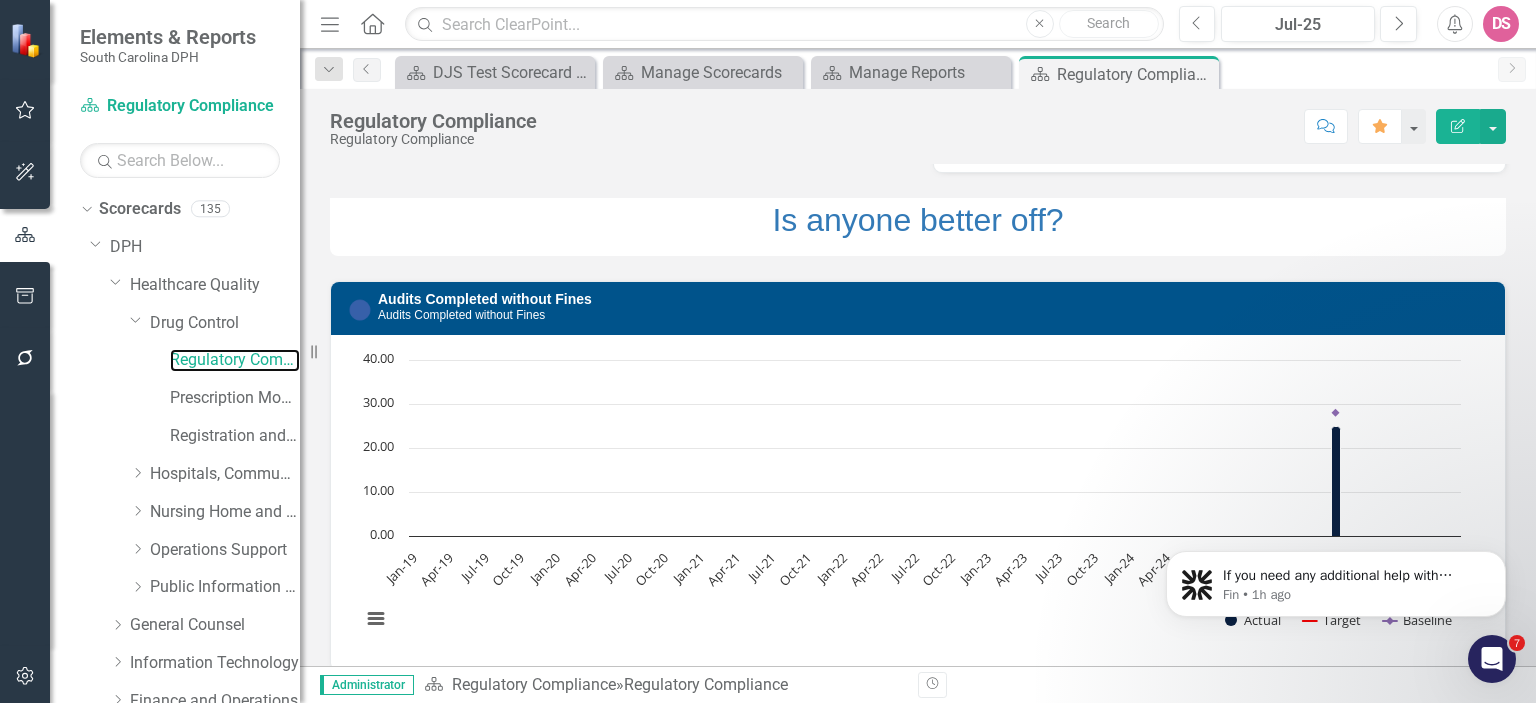scroll, scrollTop: 0, scrollLeft: 0, axis: both 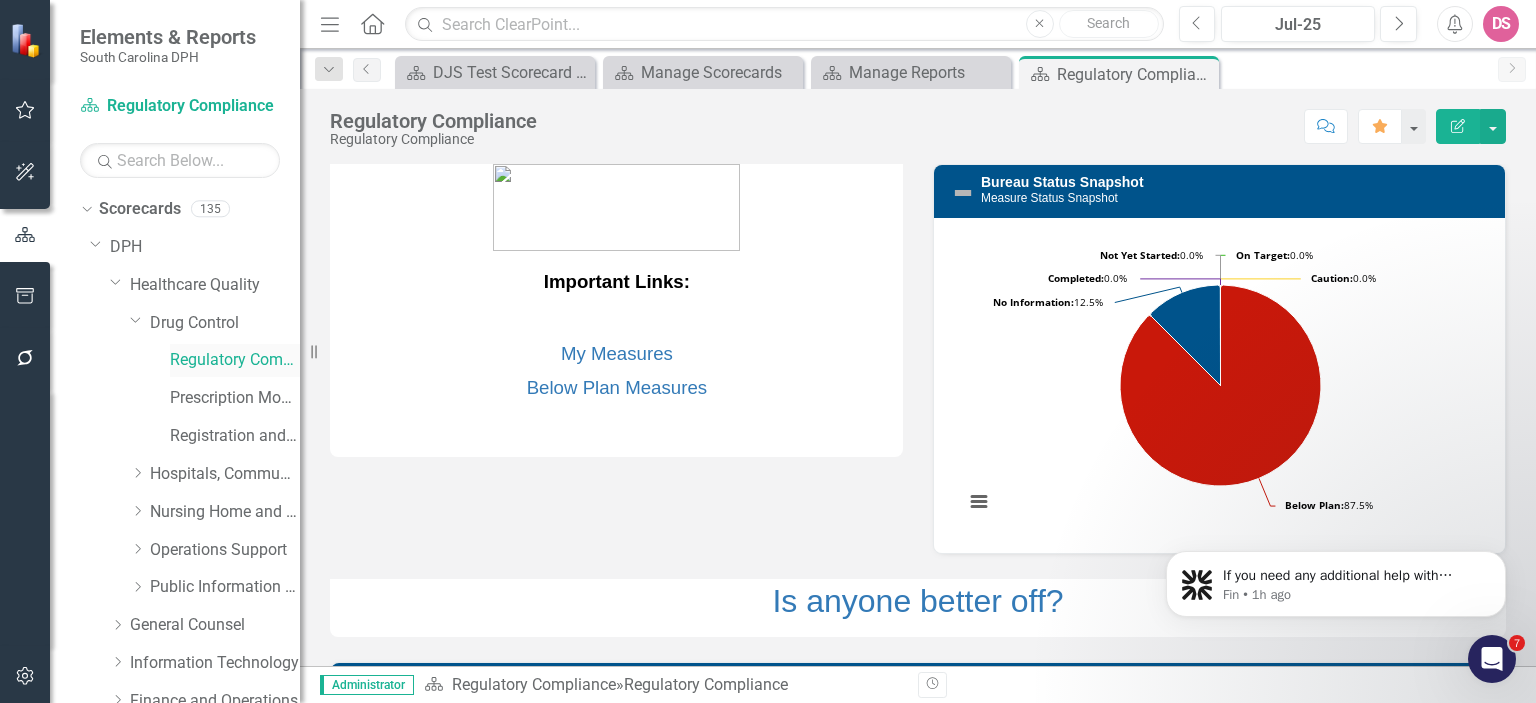 click on "Regulatory Compliance" at bounding box center (235, 360) 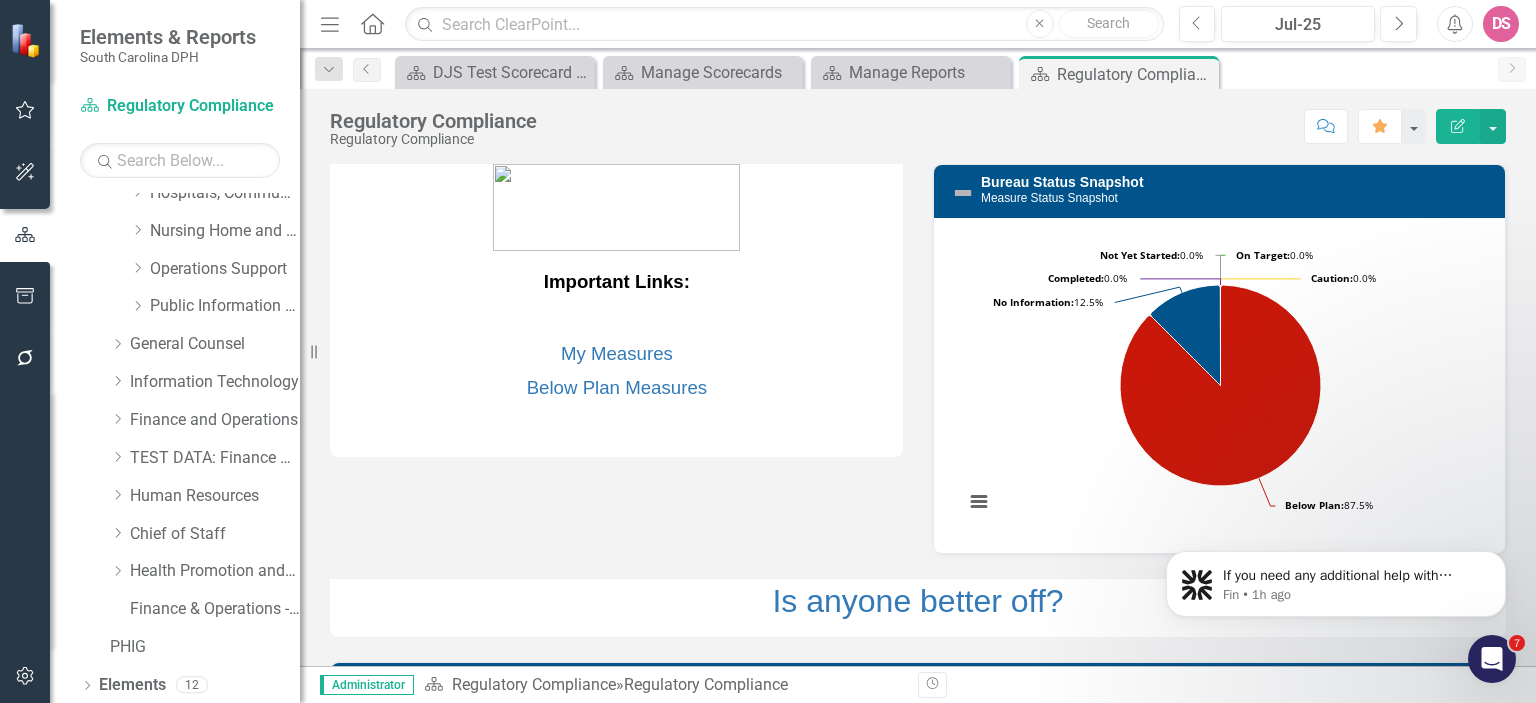 scroll, scrollTop: 322, scrollLeft: 0, axis: vertical 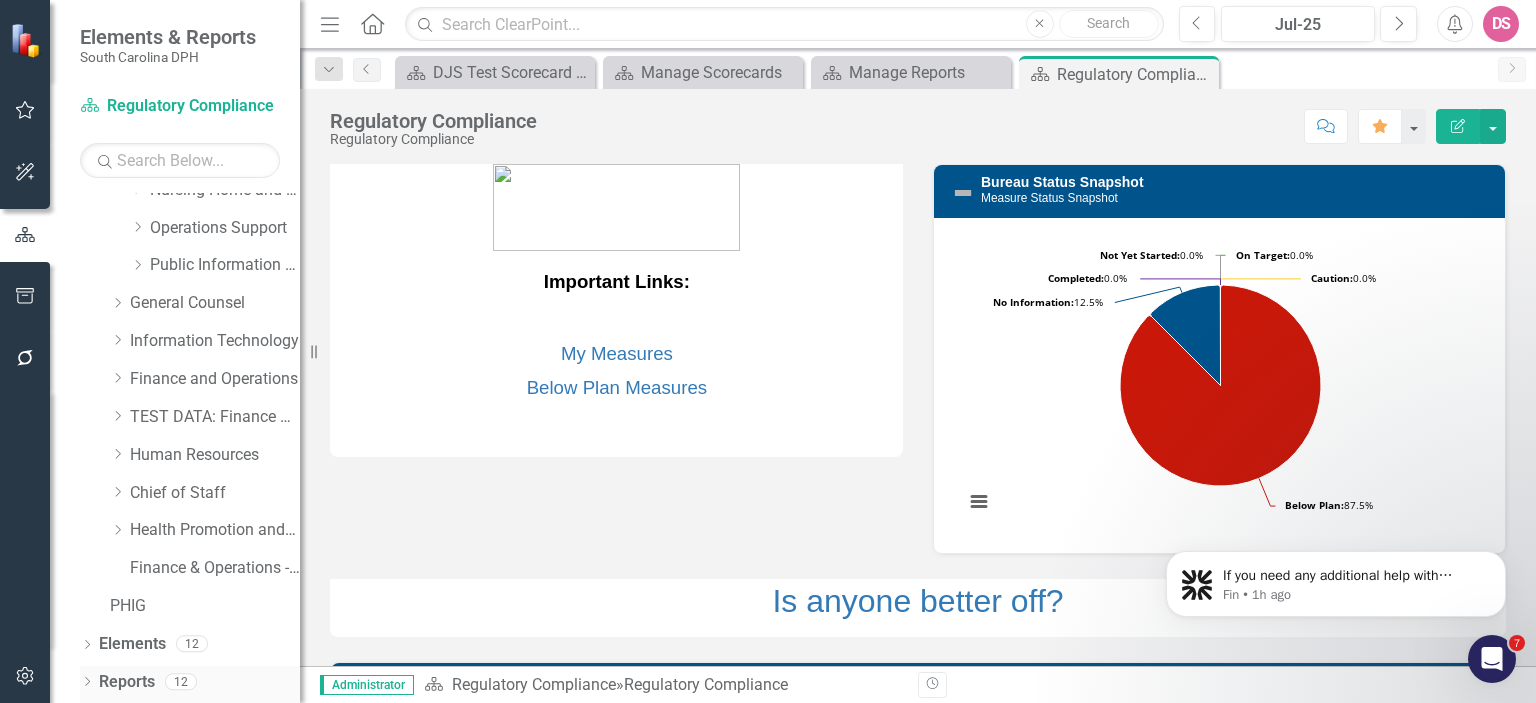 click on "Reports" at bounding box center [127, 682] 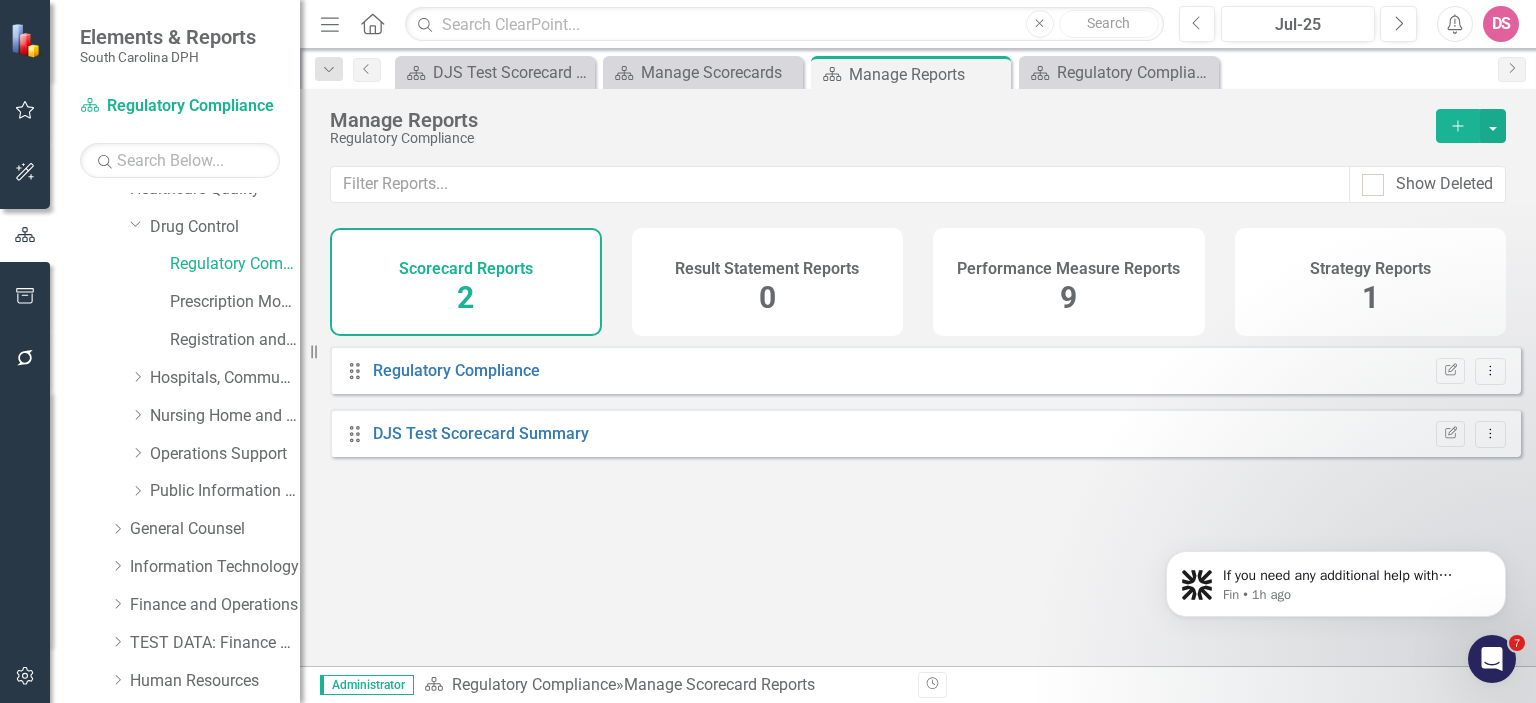 scroll, scrollTop: 0, scrollLeft: 0, axis: both 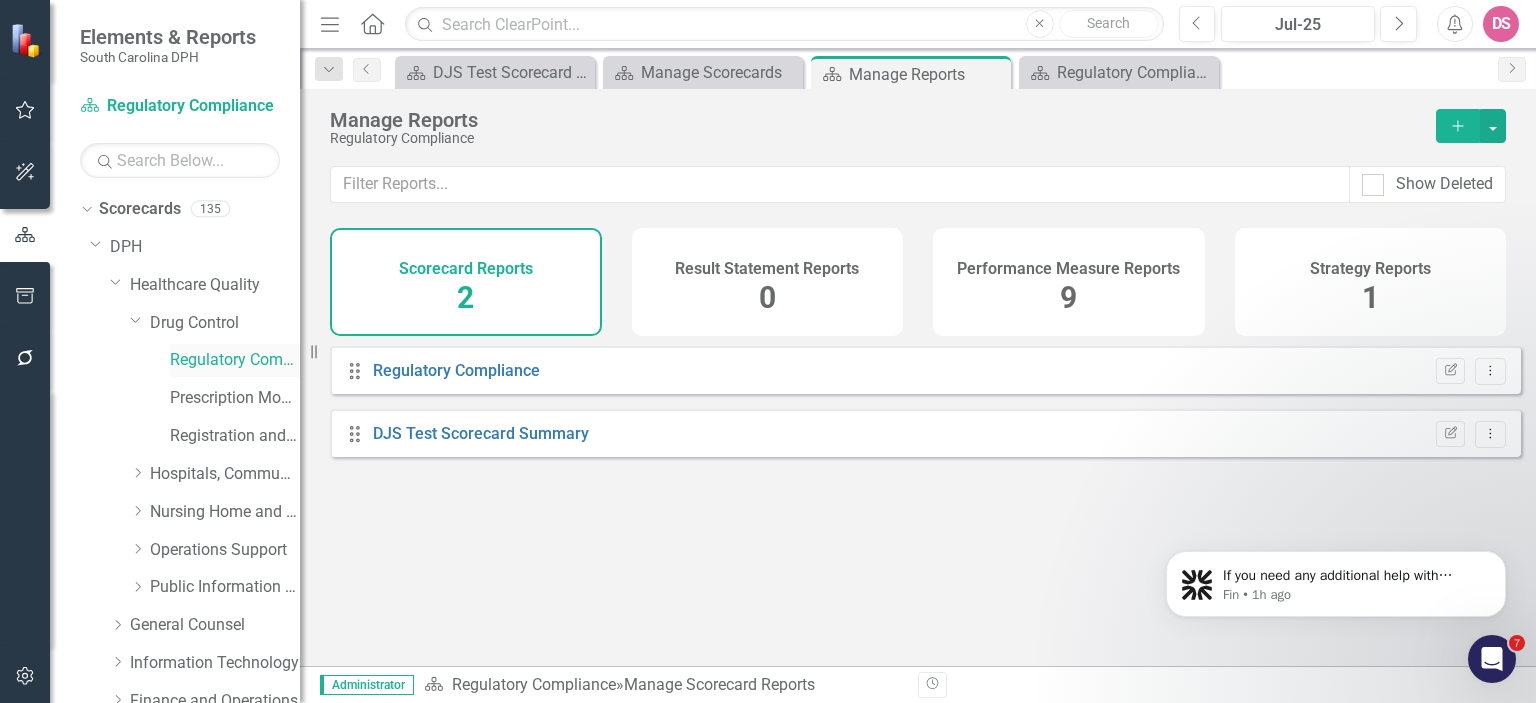 click on "Regulatory Compliance" at bounding box center [235, 360] 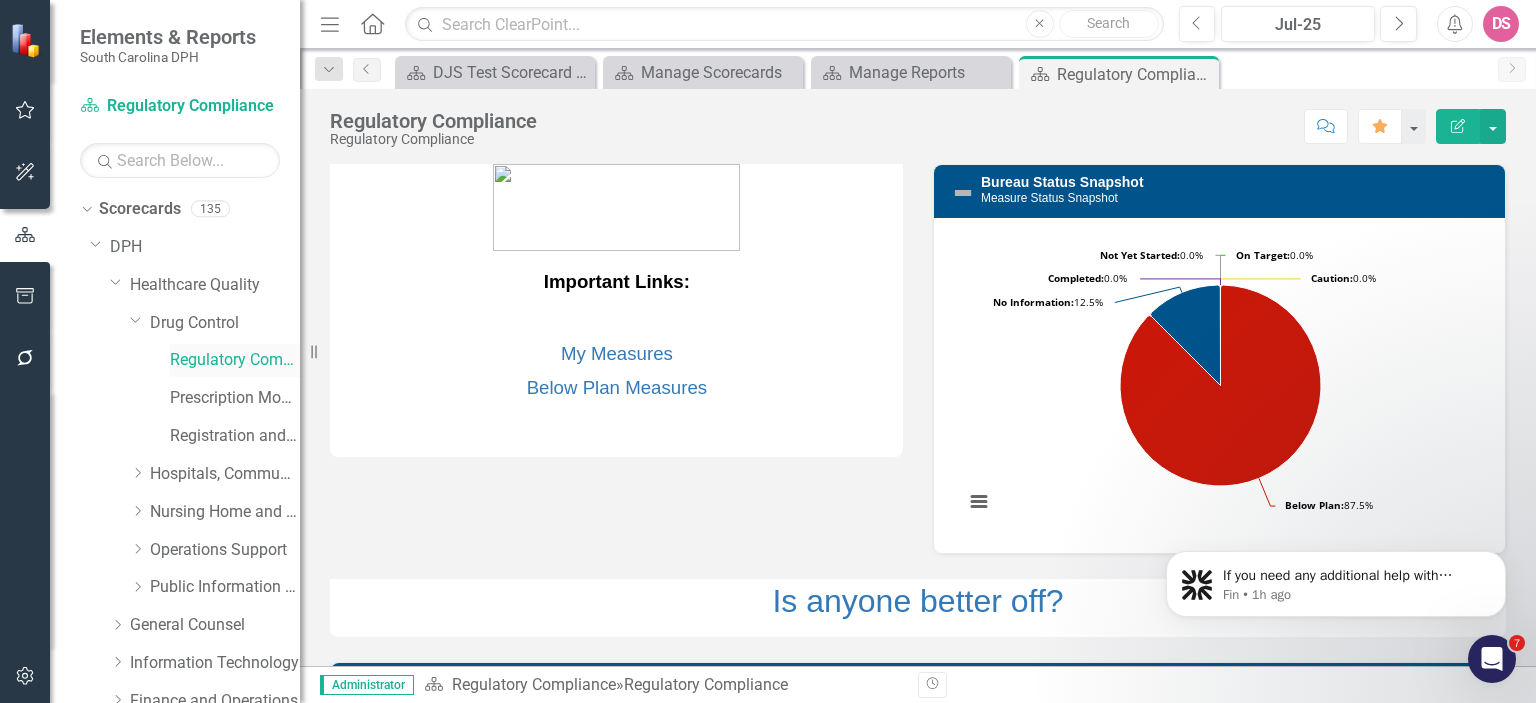 click on "Regulatory Compliance" at bounding box center (235, 360) 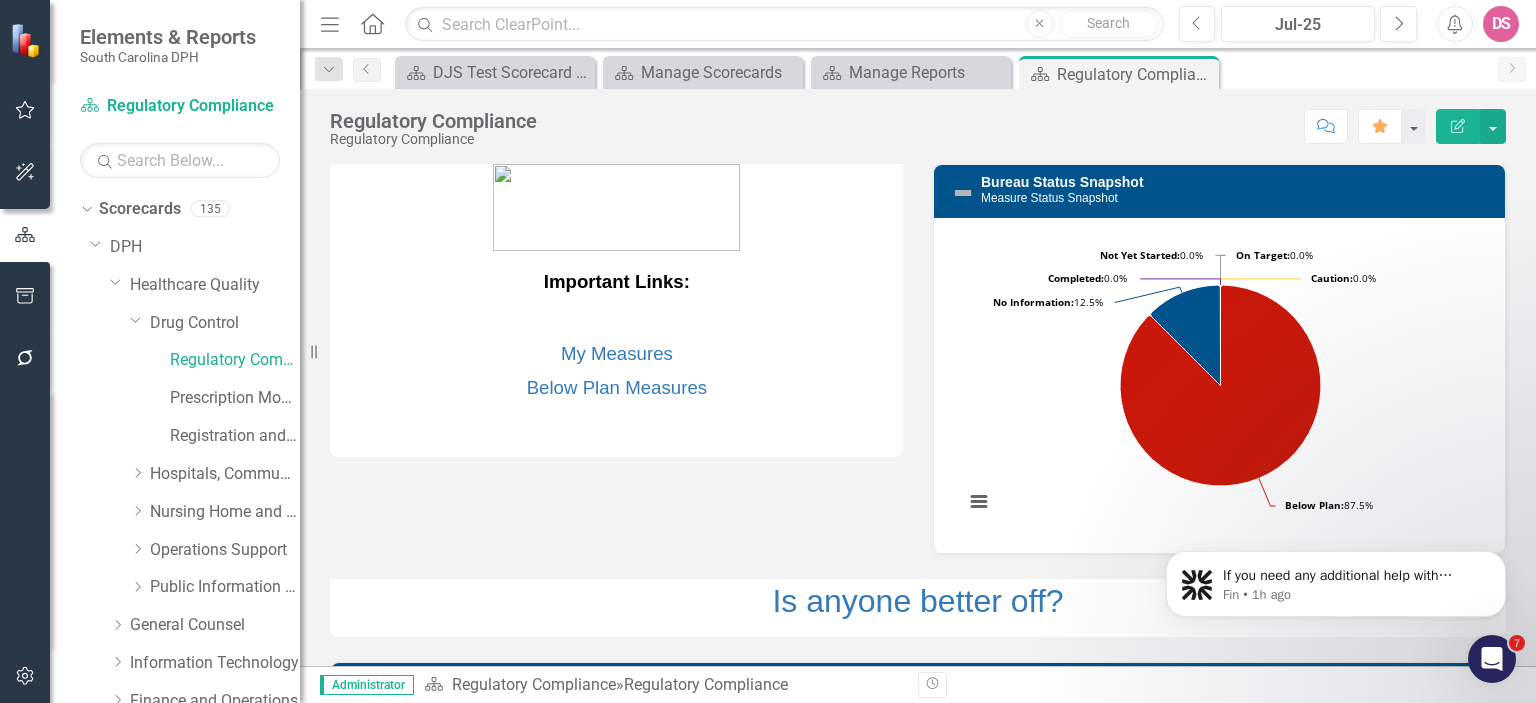 drag, startPoint x: 1515, startPoint y: 223, endPoint x: 1535, endPoint y: 293, distance: 72.8011 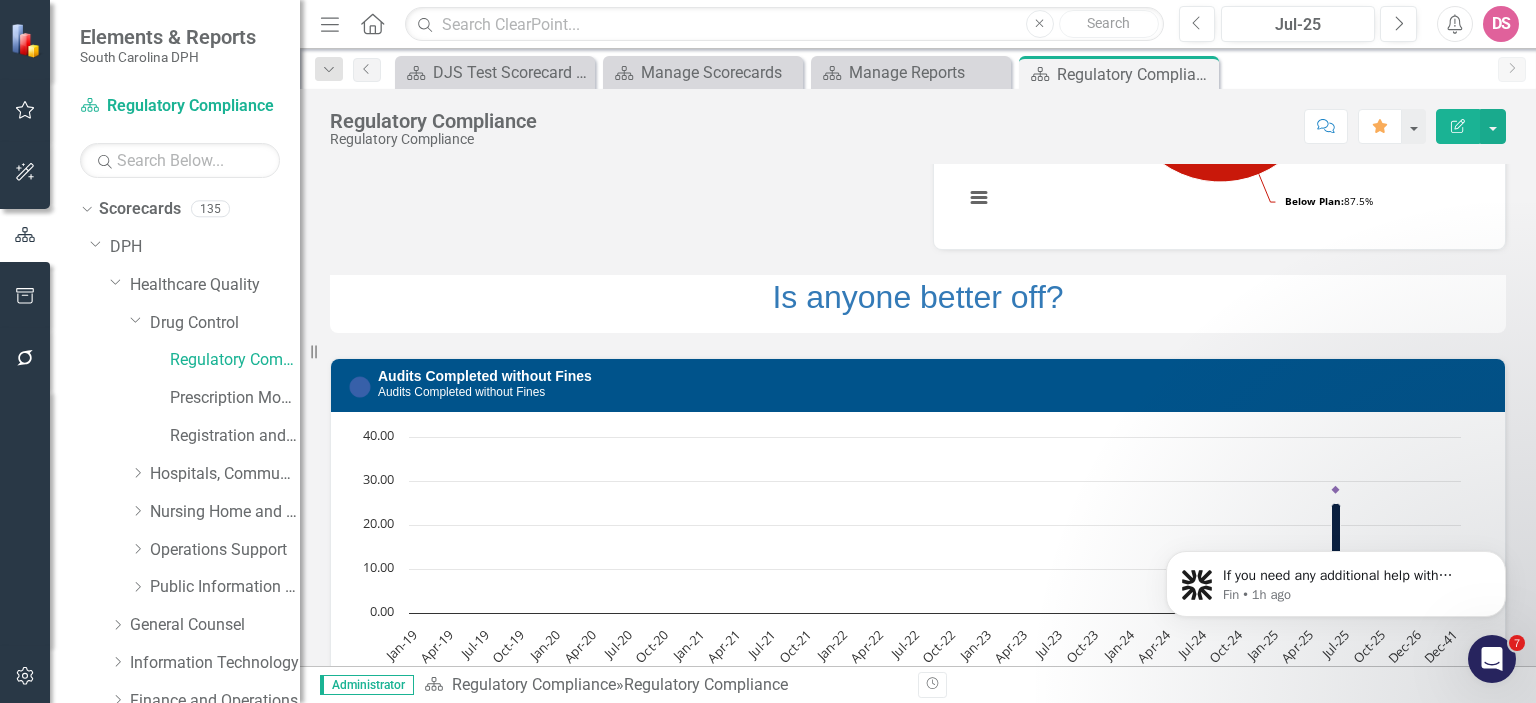 scroll, scrollTop: 0, scrollLeft: 0, axis: both 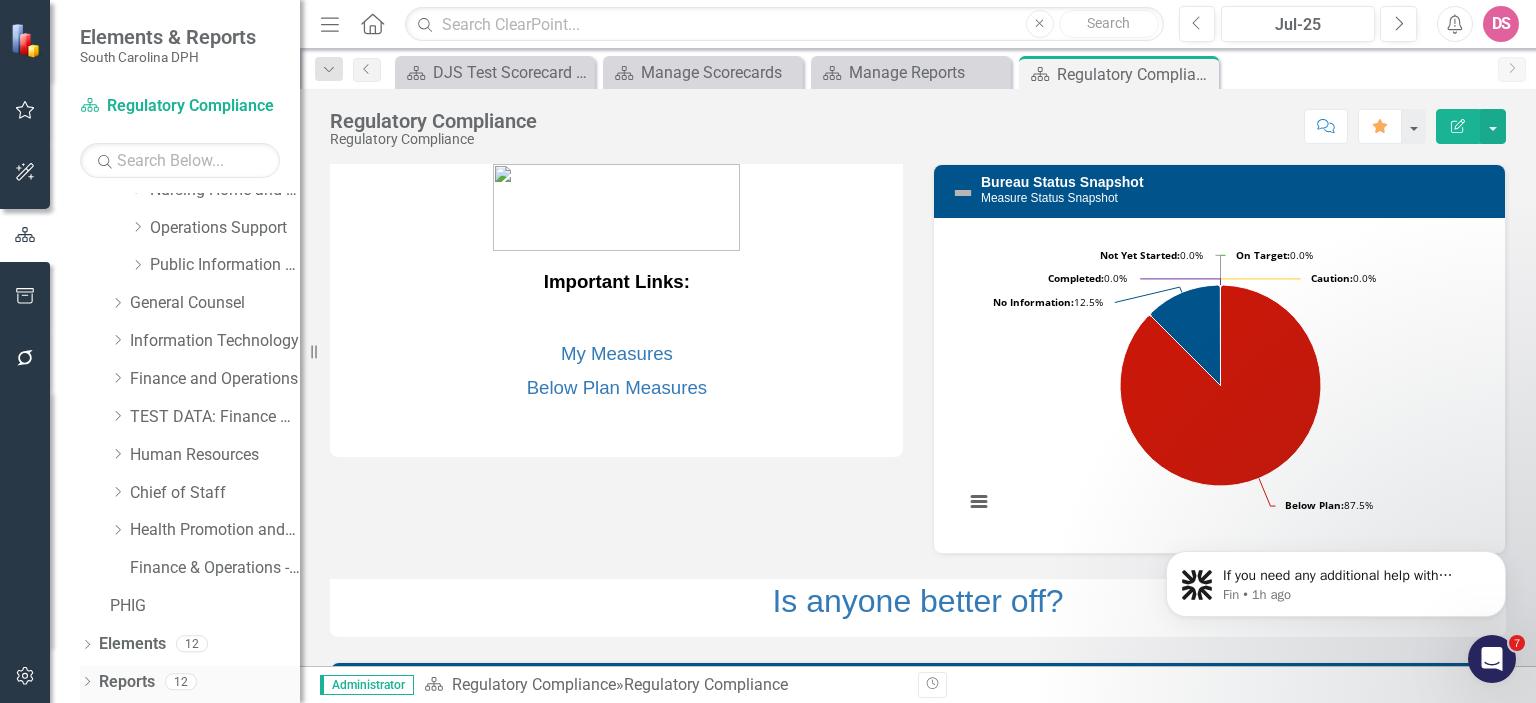 click on "Reports" at bounding box center (127, 682) 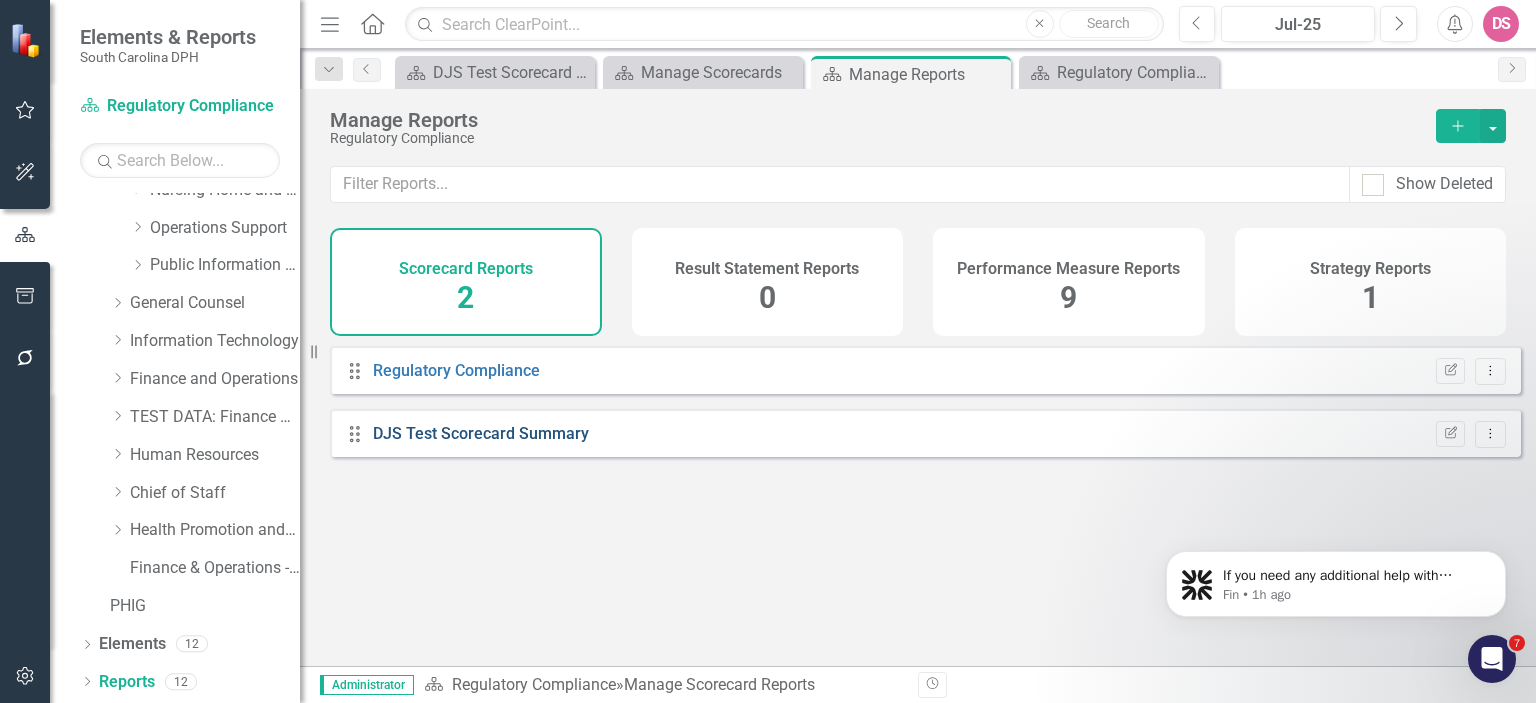 click on "DJS Test Scorecard Summary" at bounding box center [481, 433] 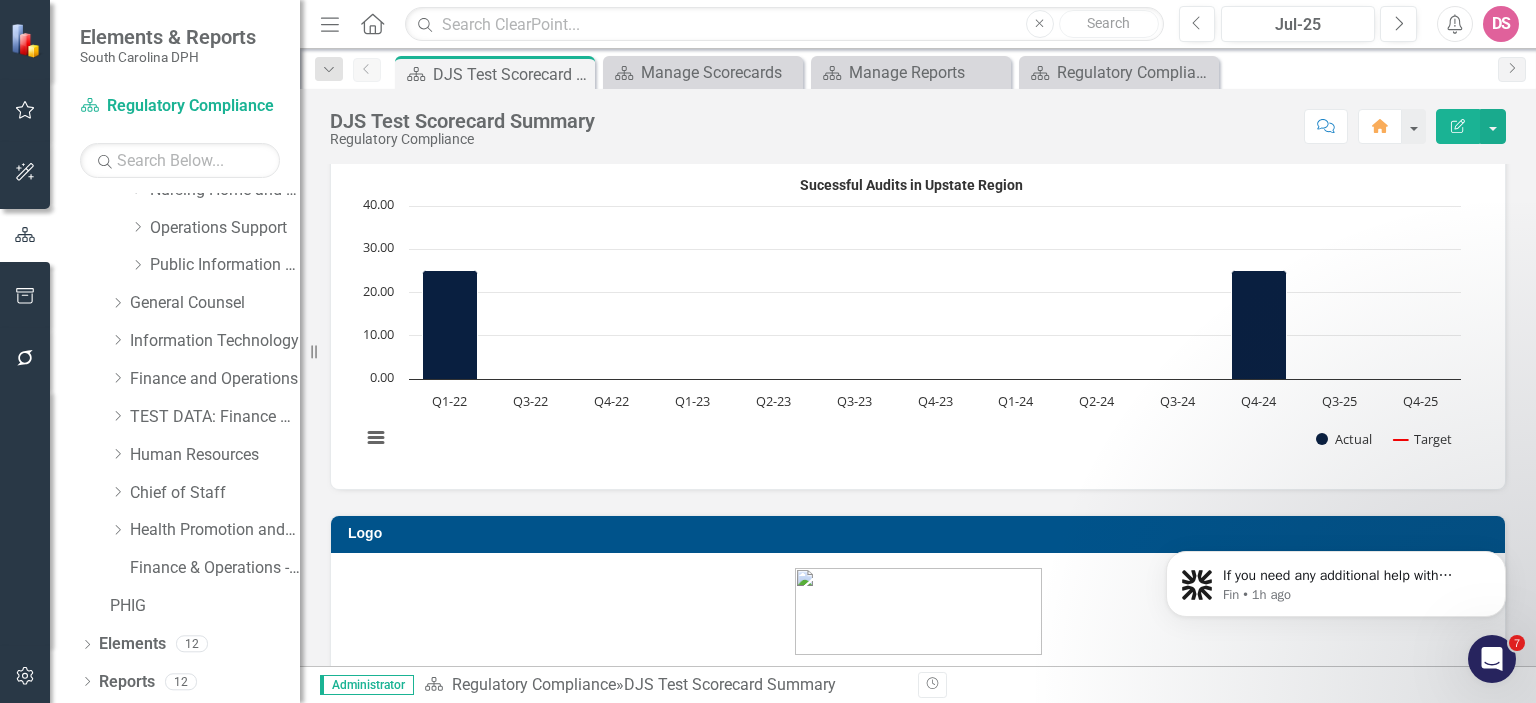 scroll, scrollTop: 0, scrollLeft: 0, axis: both 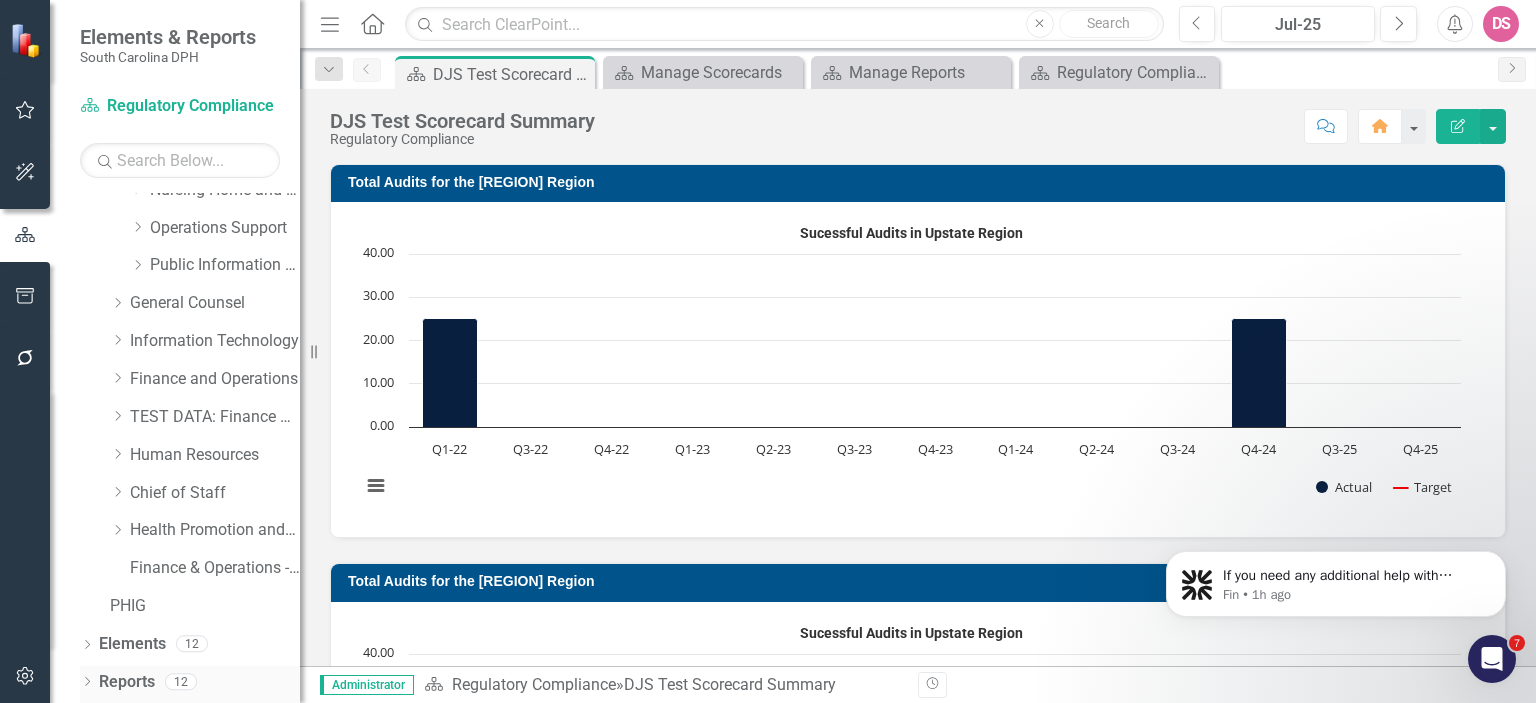 click on "Reports" at bounding box center [127, 682] 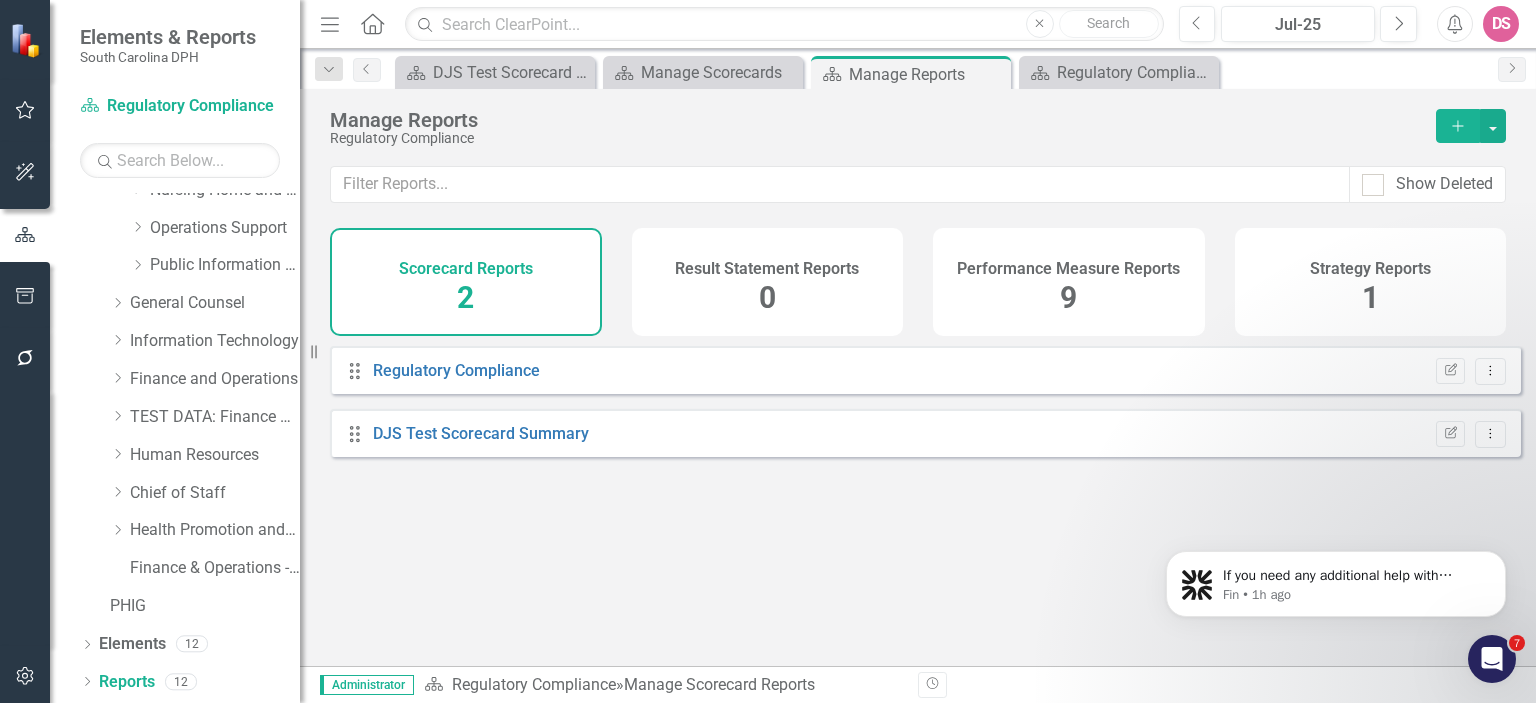 click on "Scorecard Reports" at bounding box center (466, 269) 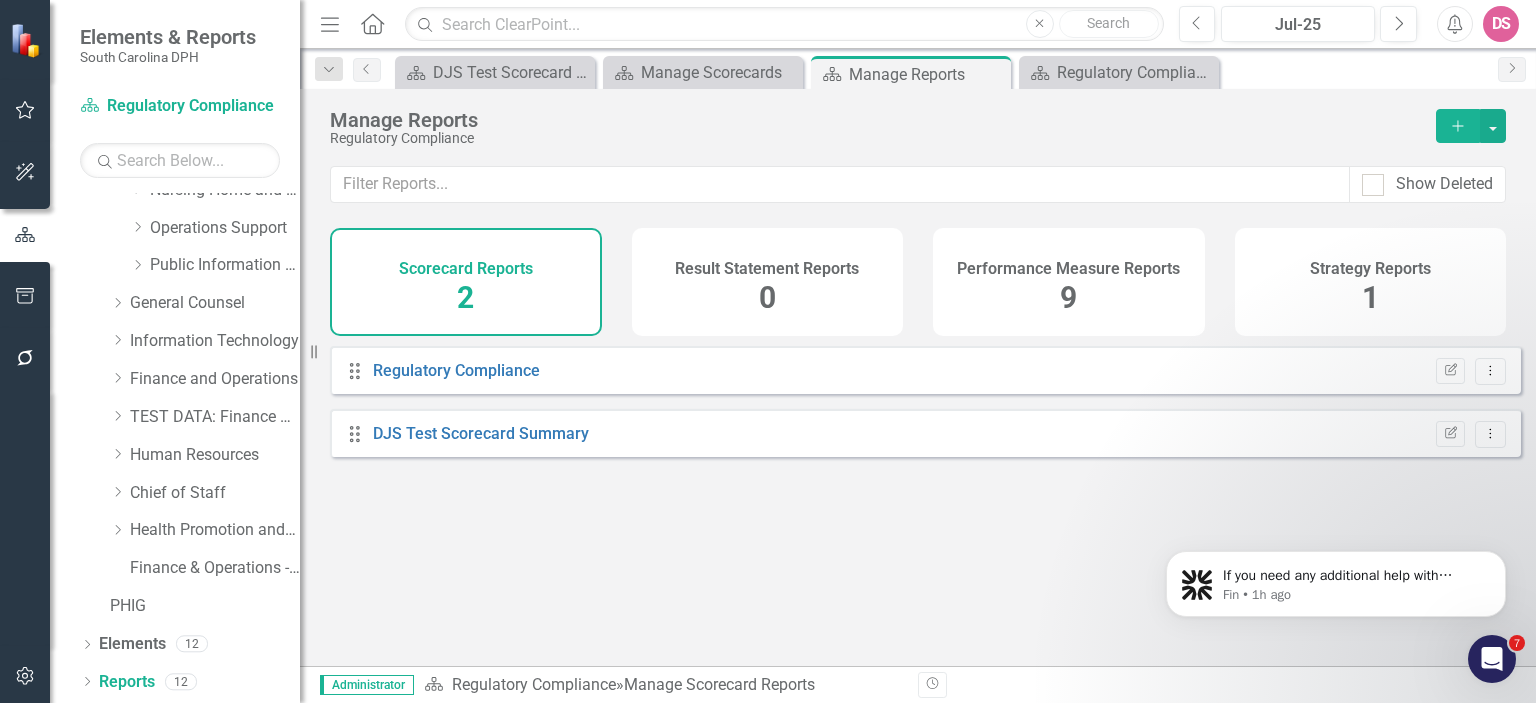 click on "Add" 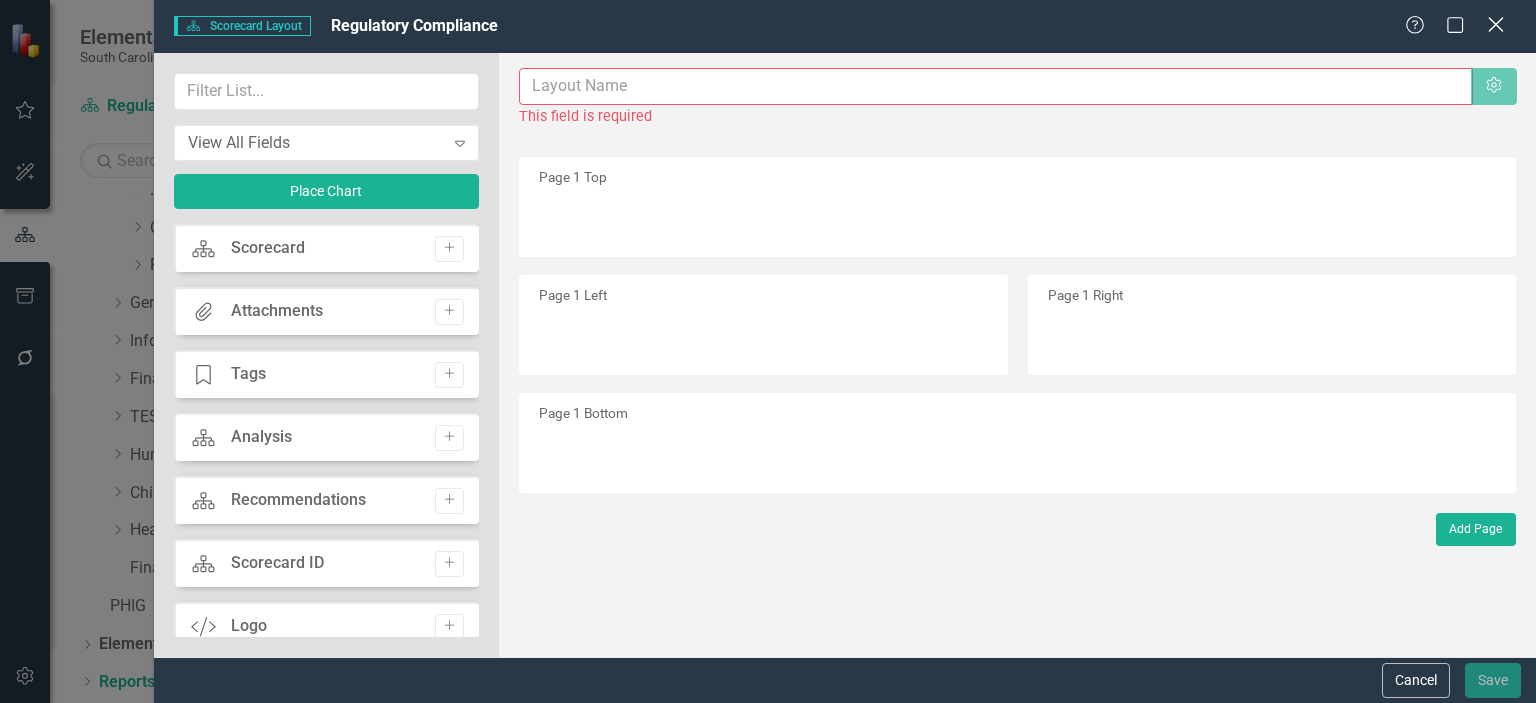 click on "Close" 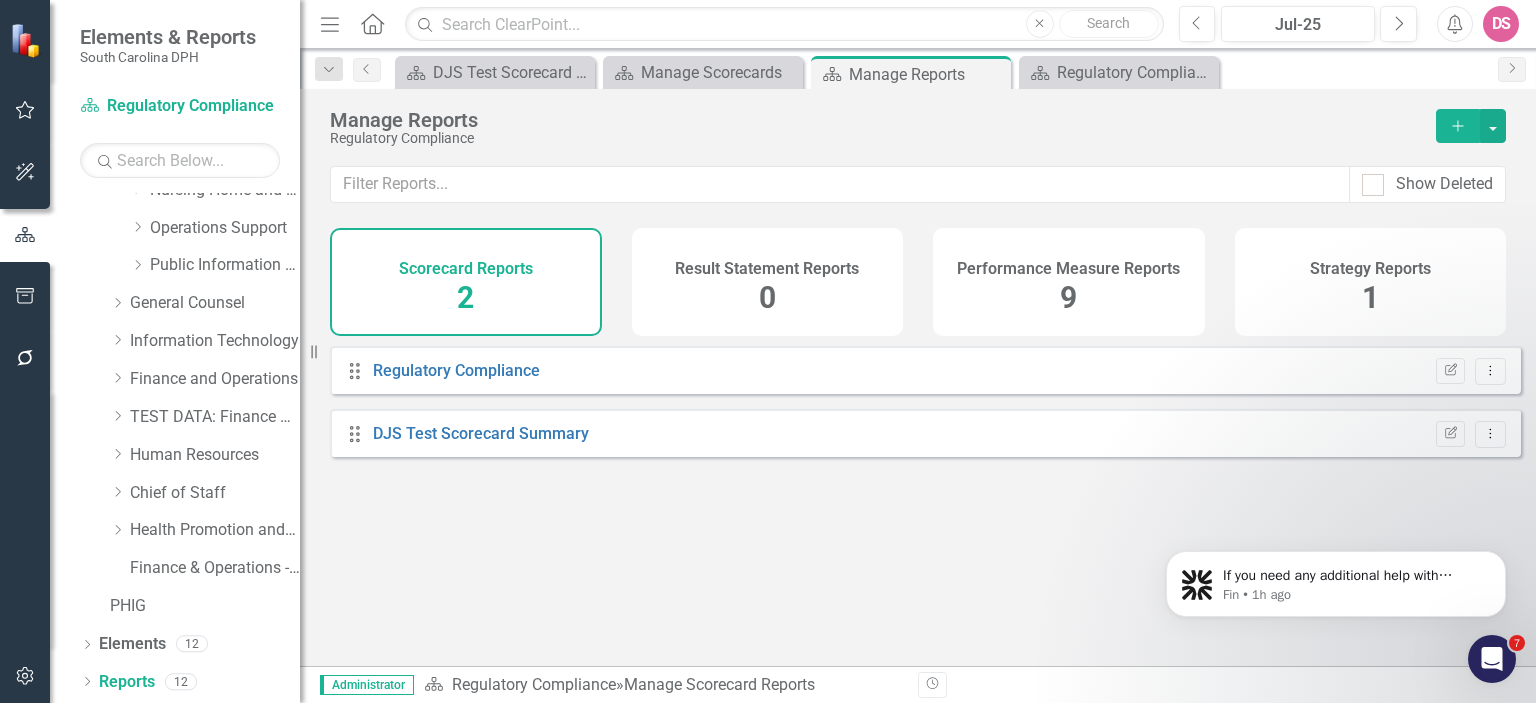 click 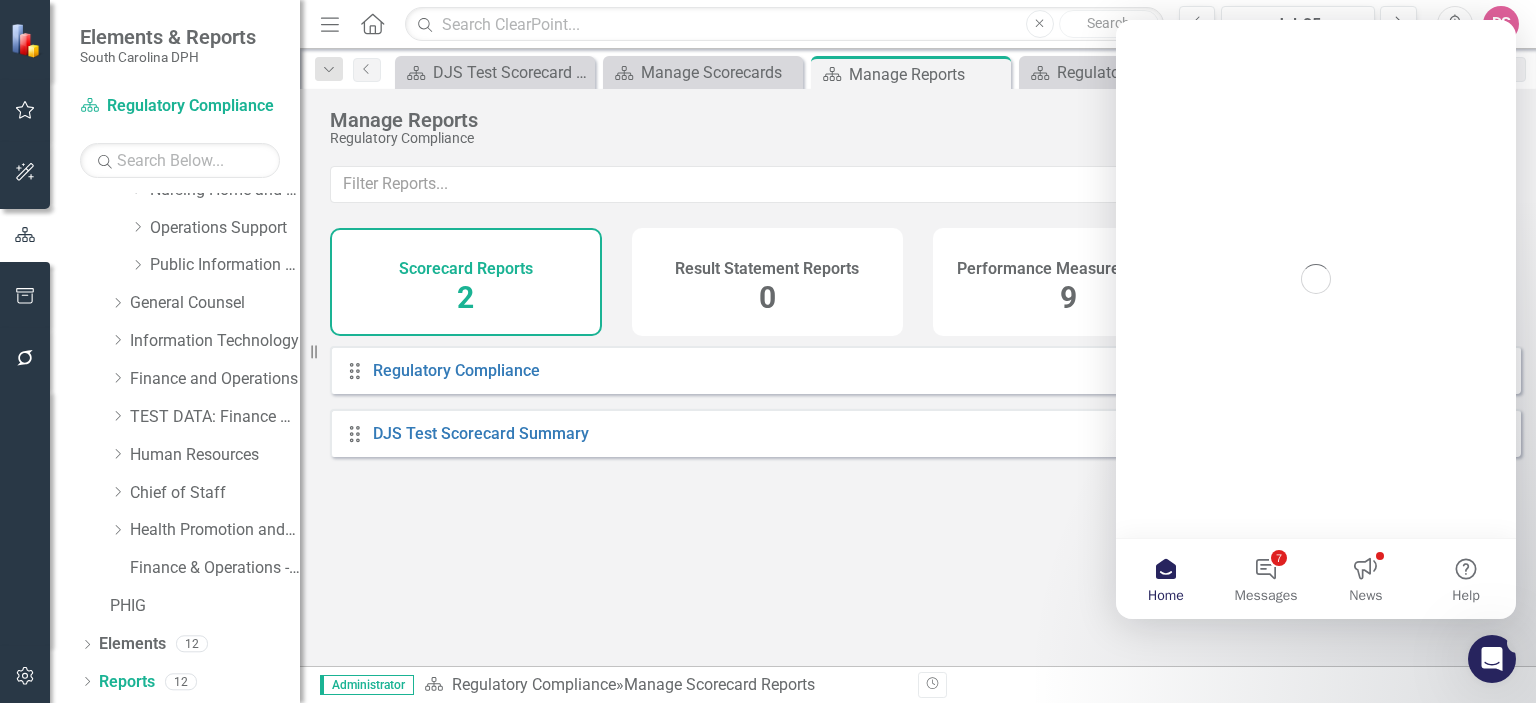 scroll, scrollTop: 0, scrollLeft: 0, axis: both 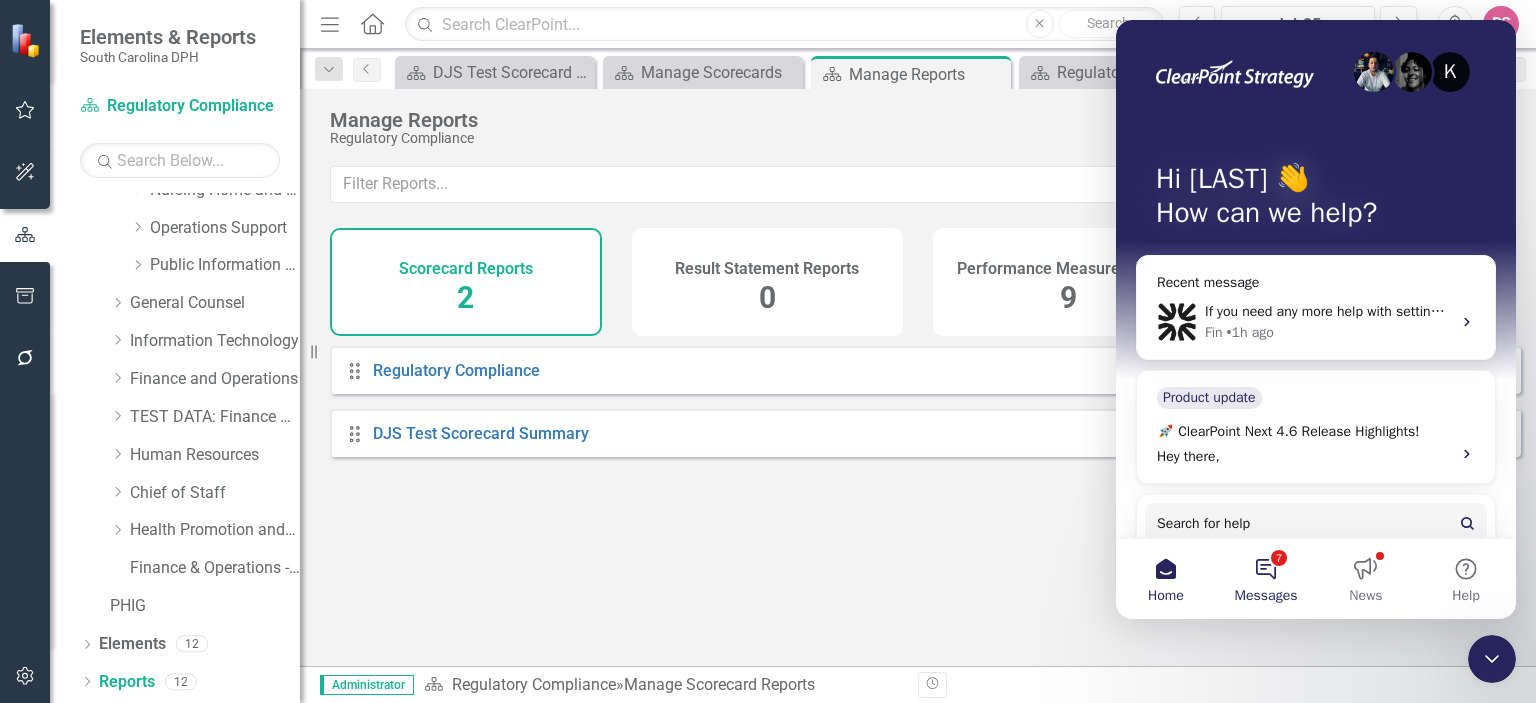 click on "7 Messages" at bounding box center [1266, 579] 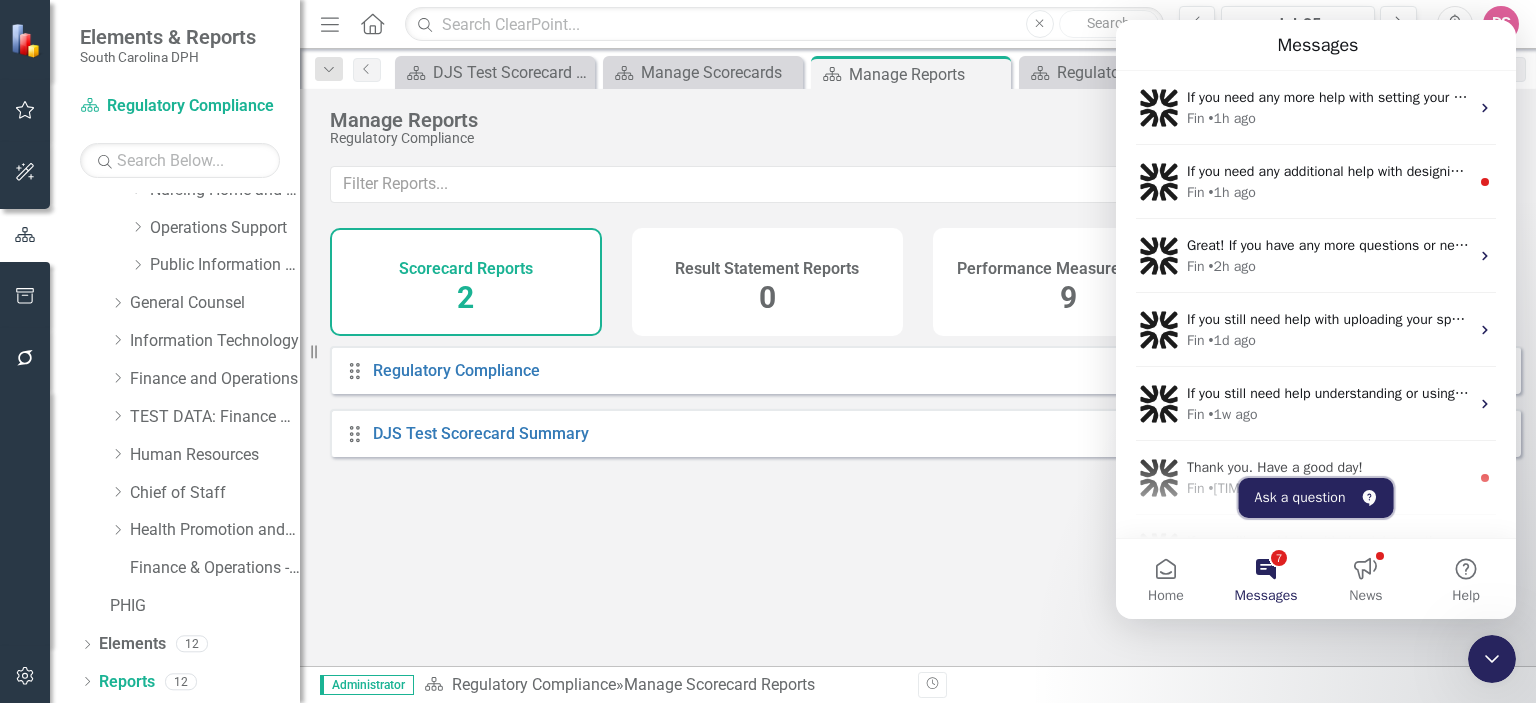 click on "Ask a question" at bounding box center (1316, 498) 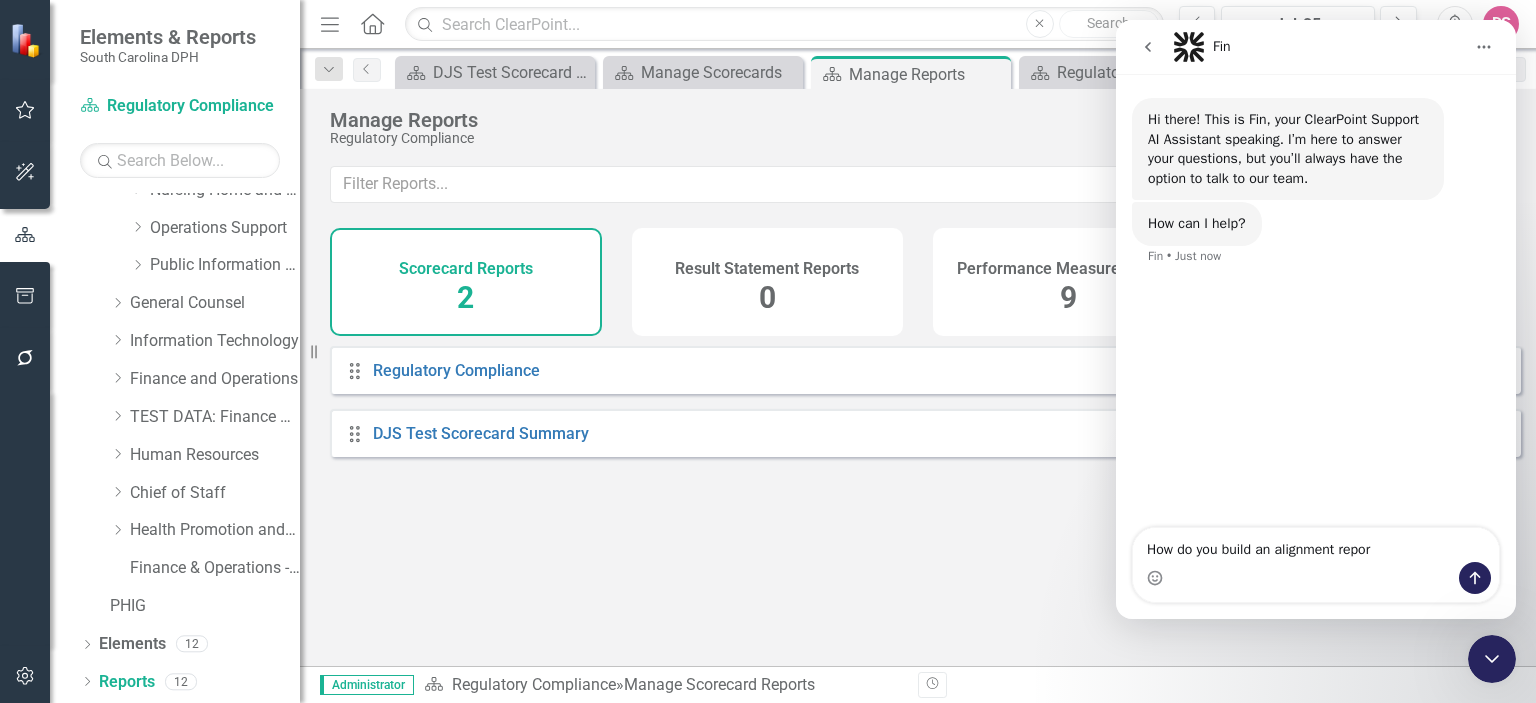 type on "How do you build an alignment report" 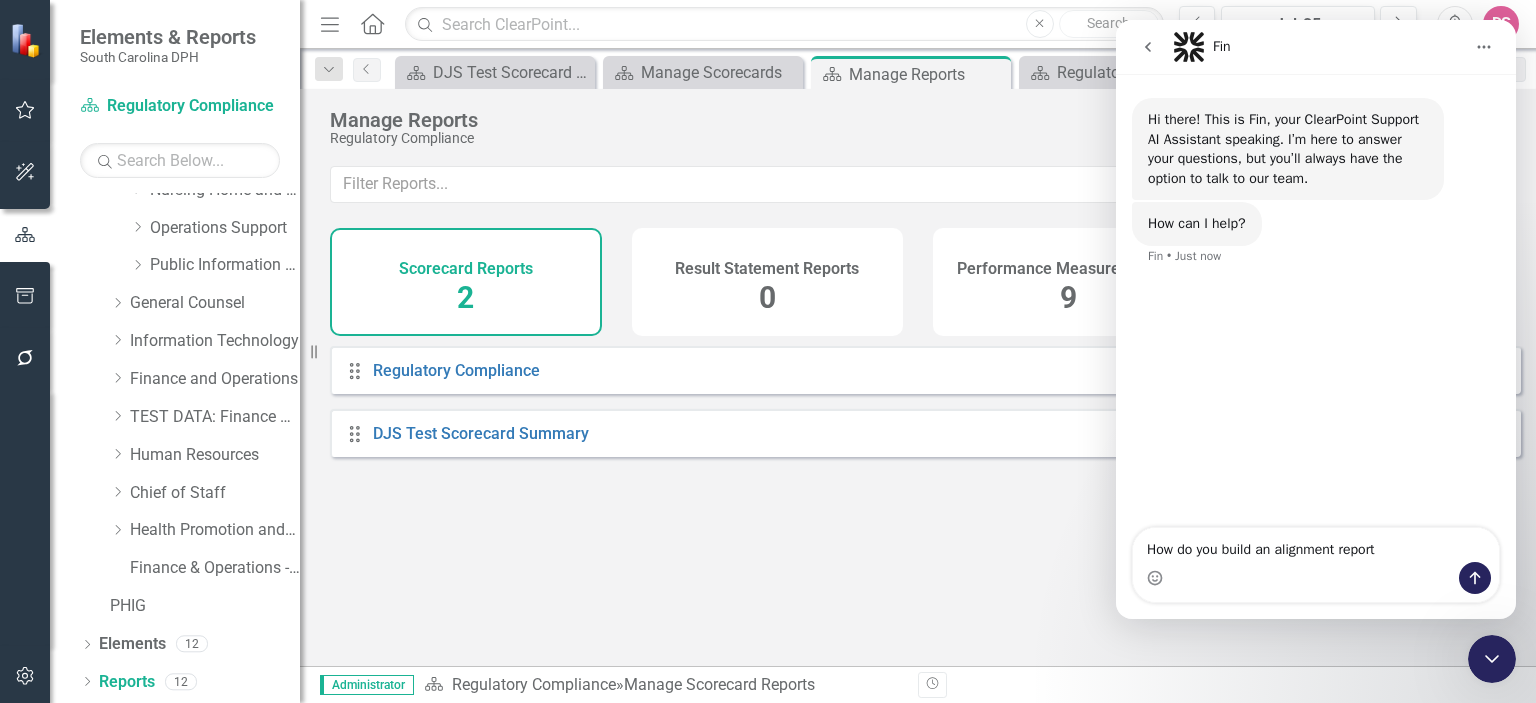 type 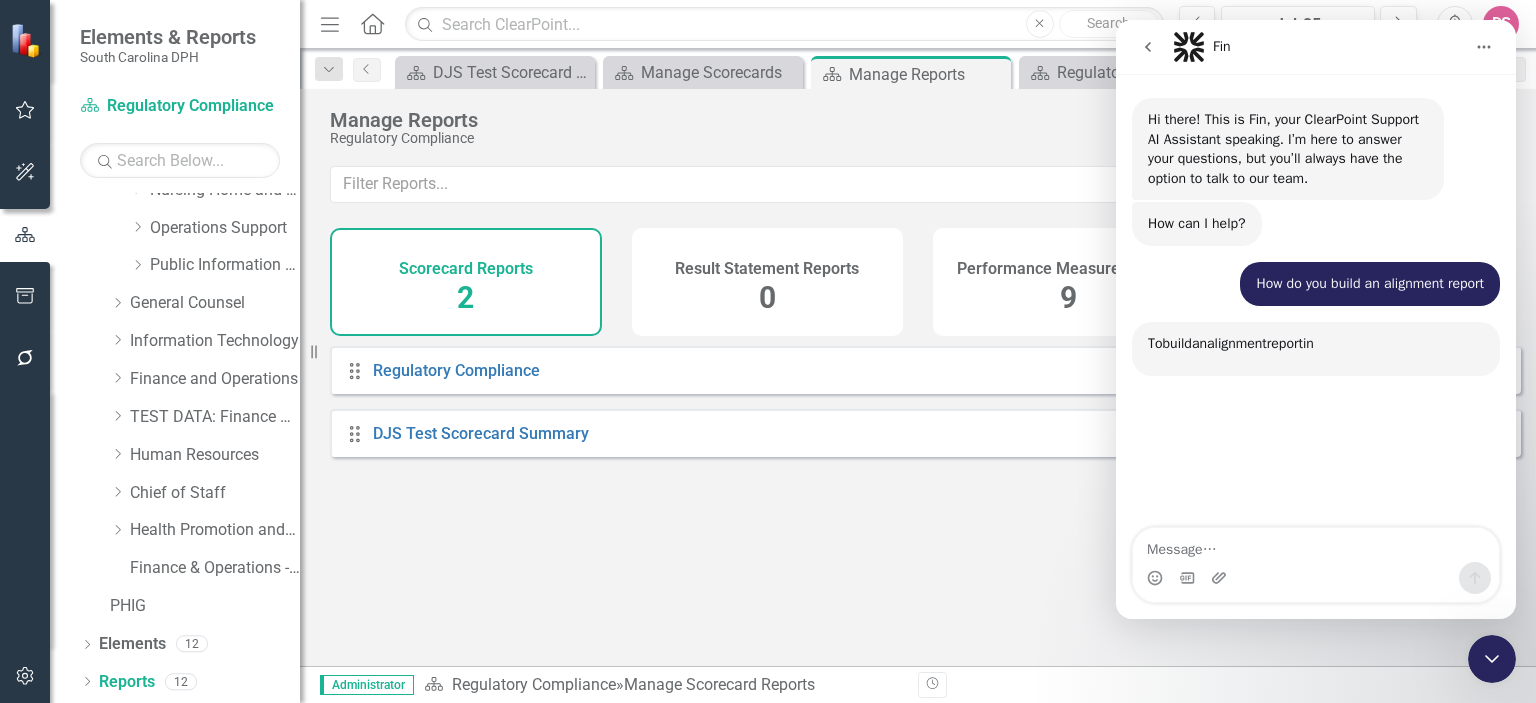 scroll, scrollTop: 3, scrollLeft: 0, axis: vertical 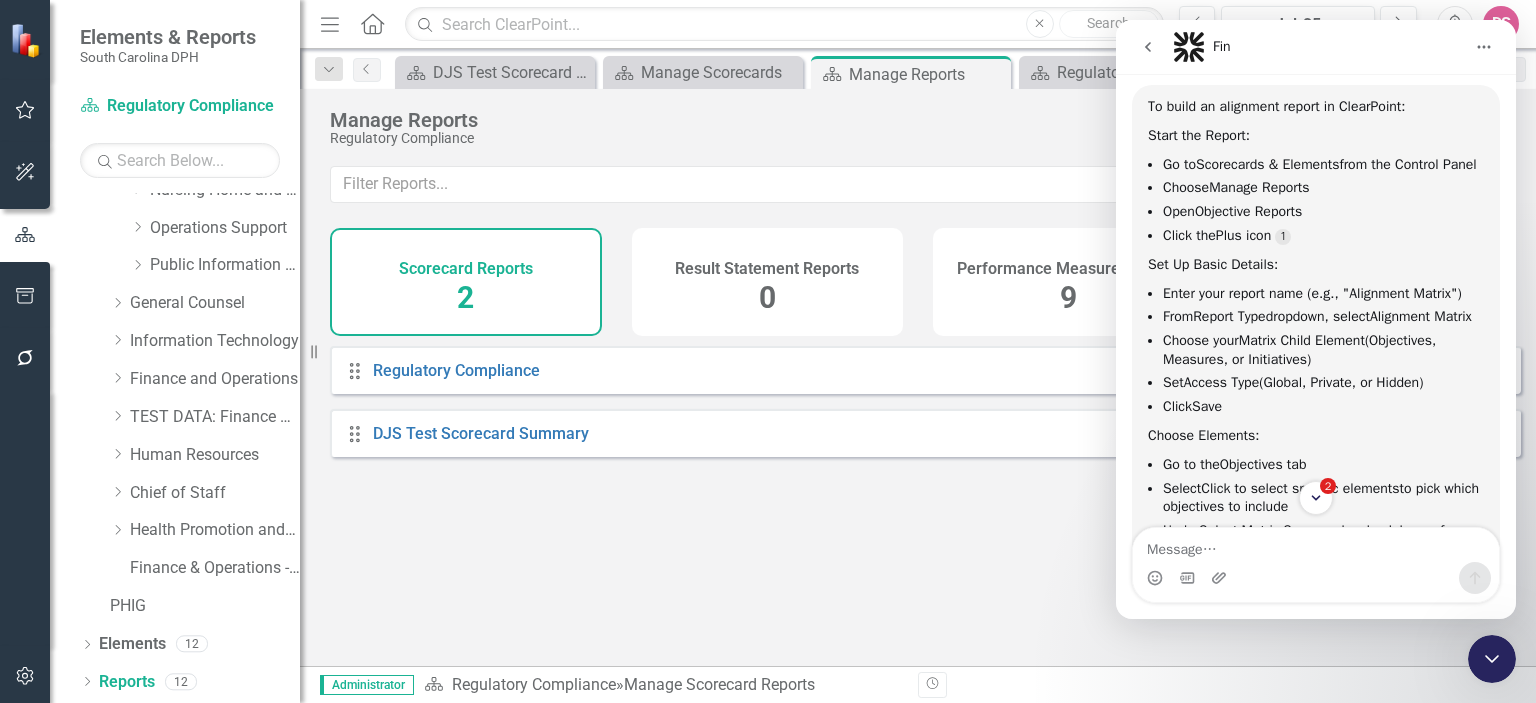 click 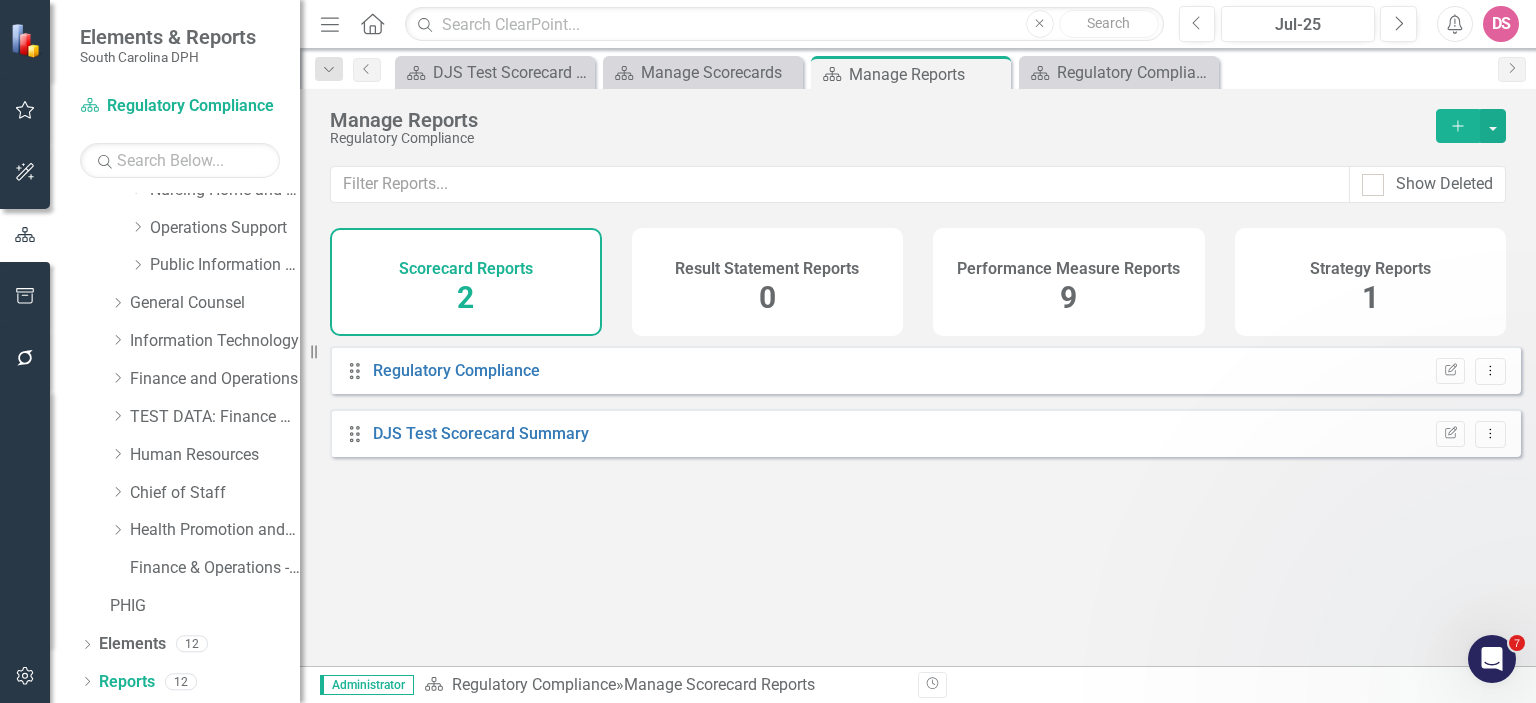 scroll, scrollTop: 0, scrollLeft: 0, axis: both 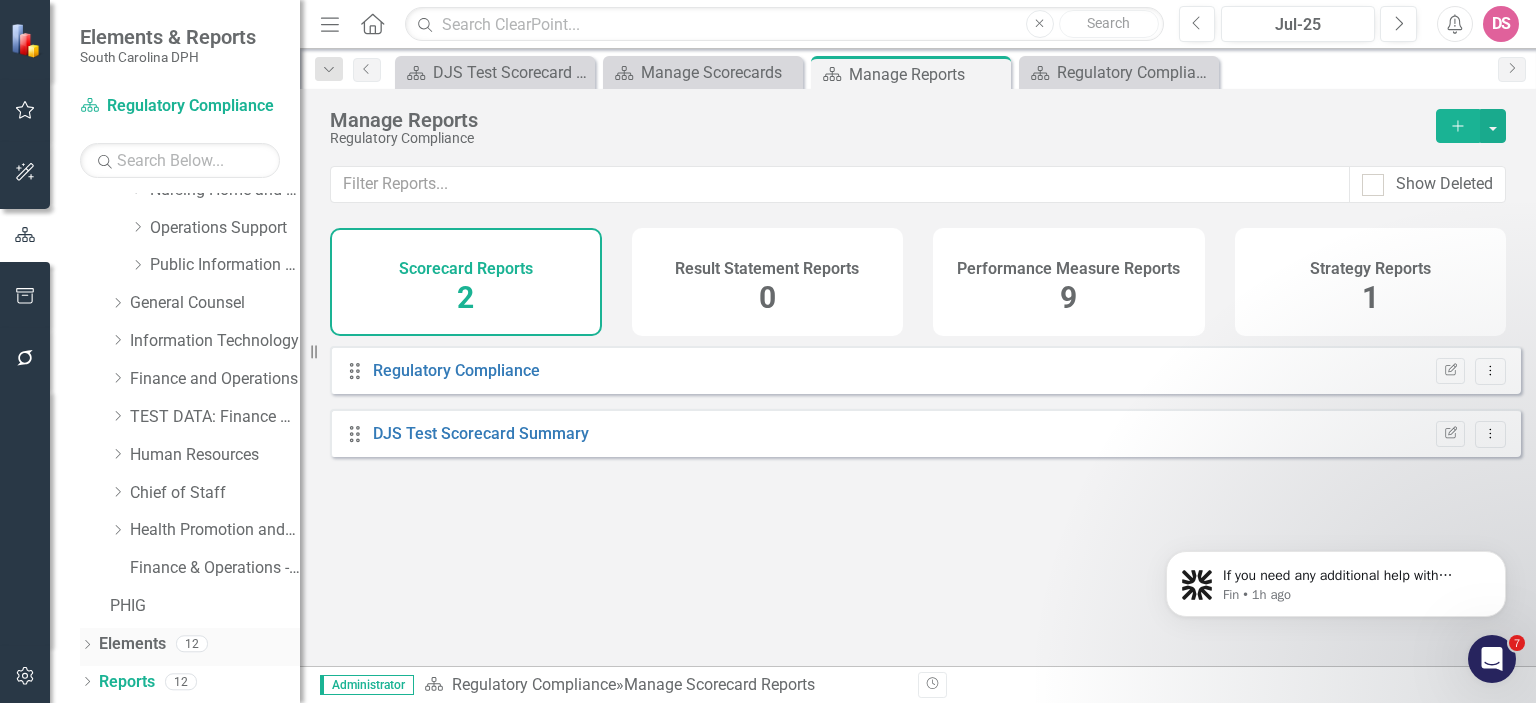 click on "Elements" at bounding box center (132, 644) 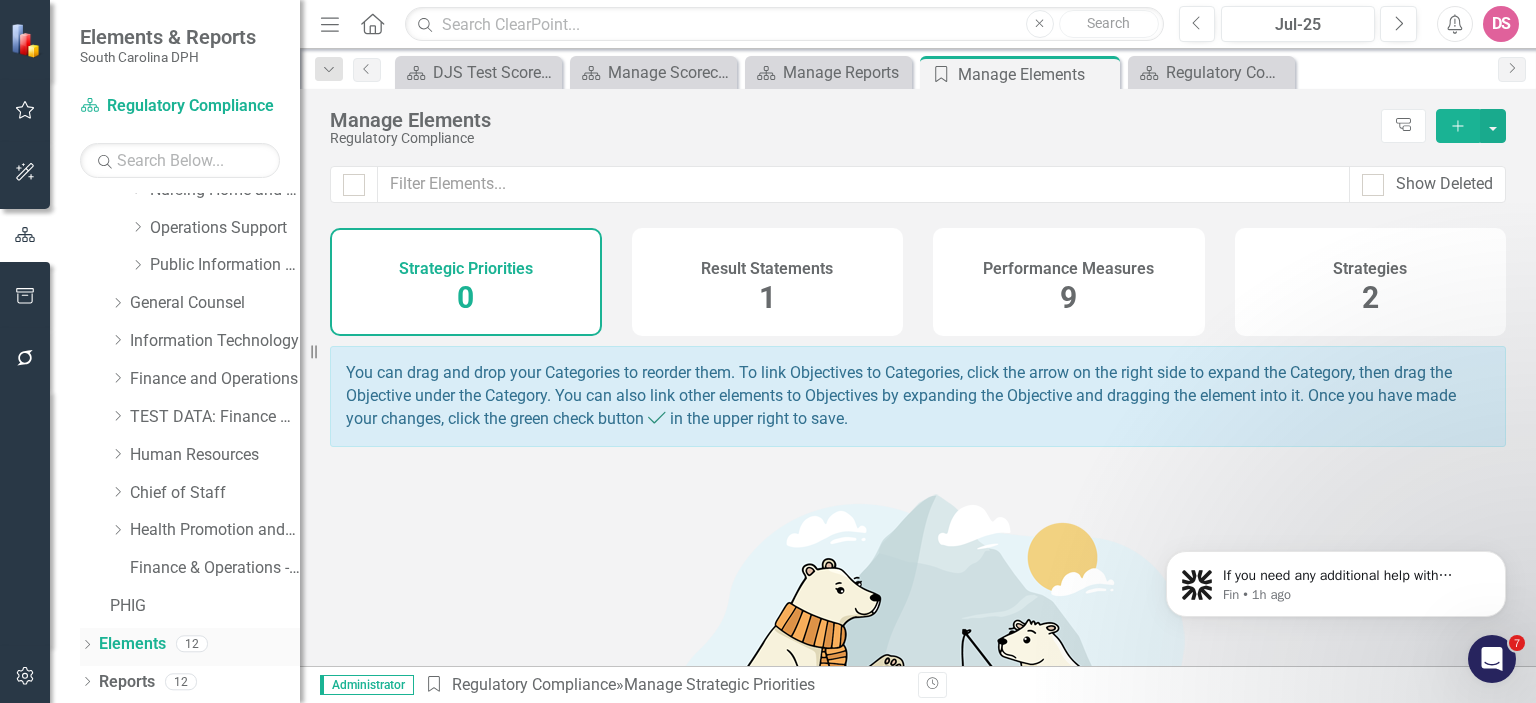 click on "Dropdown" at bounding box center (87, 646) 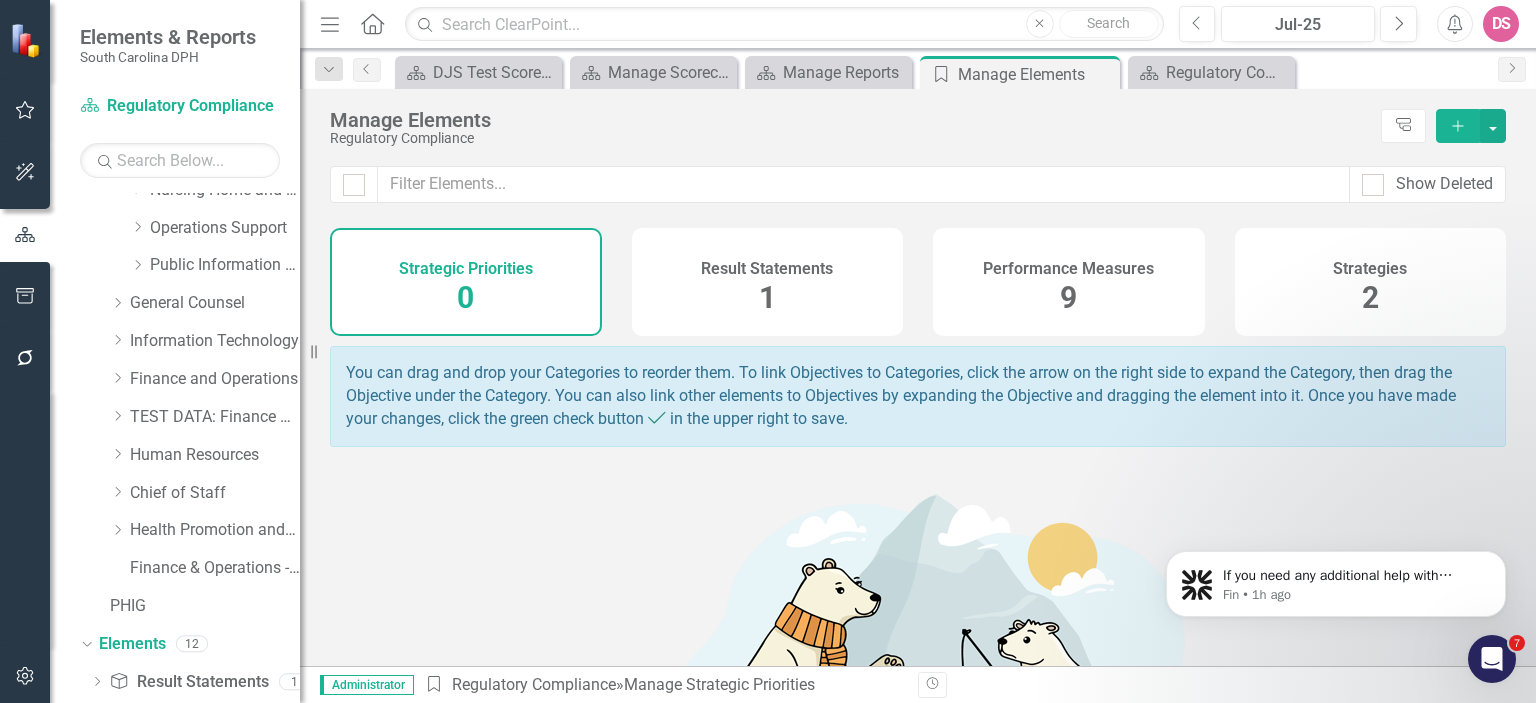 scroll, scrollTop: 436, scrollLeft: 0, axis: vertical 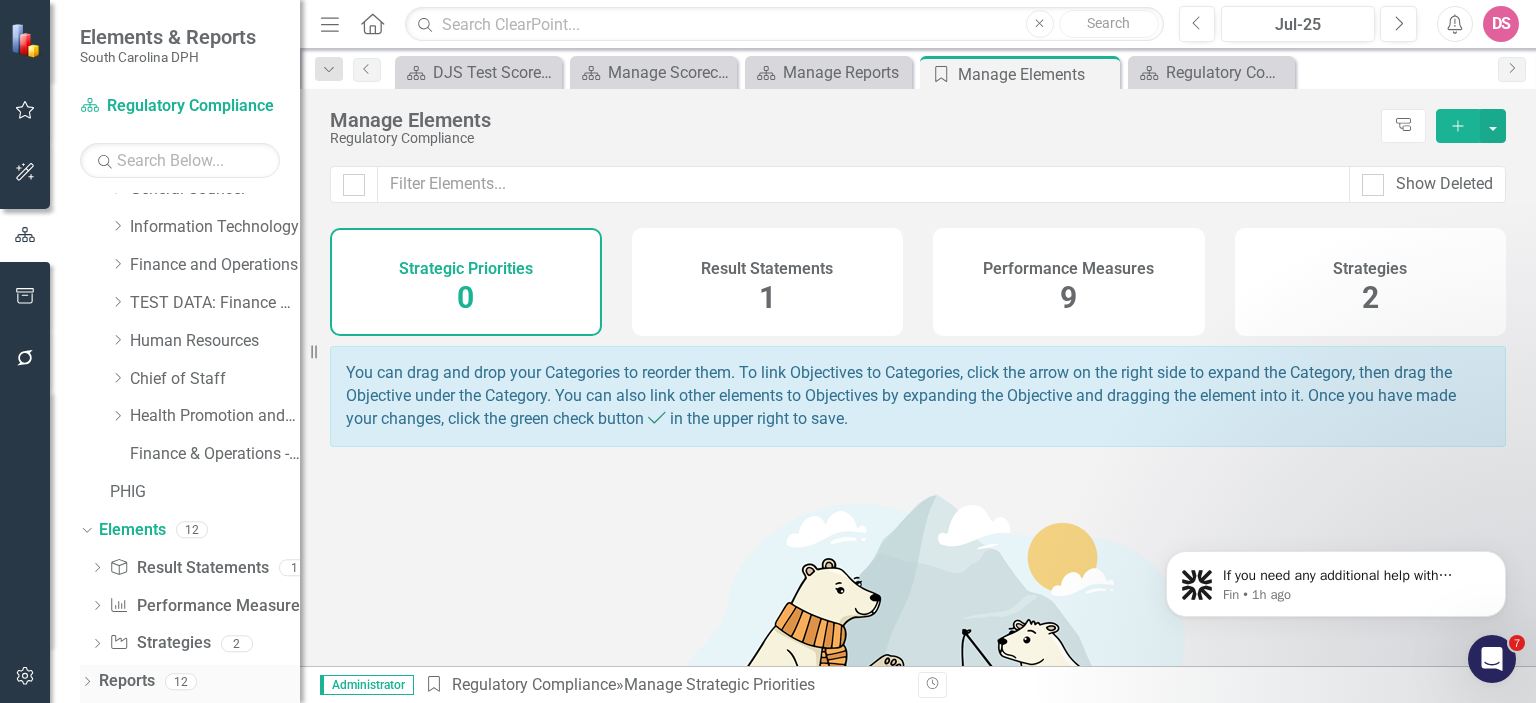 click on "Reports" at bounding box center (127, 681) 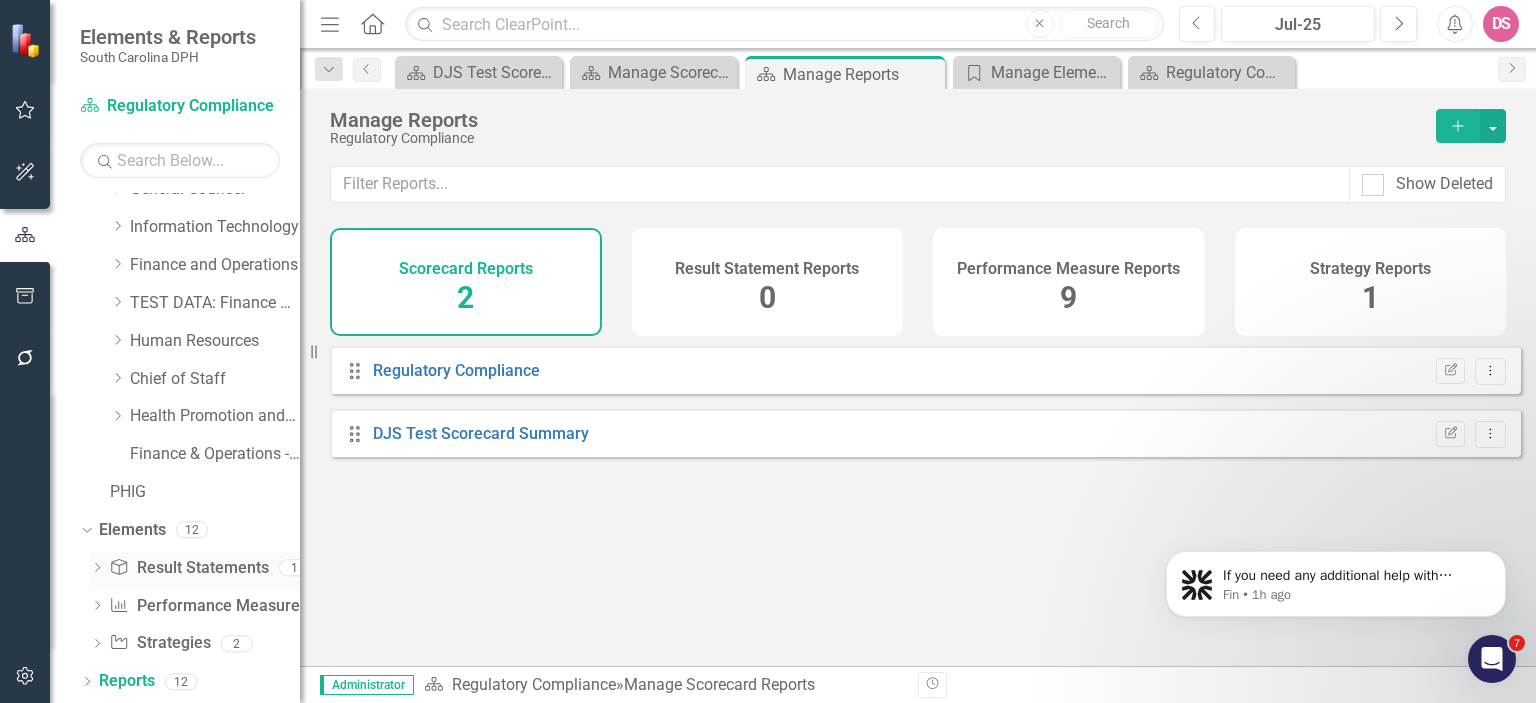 click on "Result Statement Result Statements" at bounding box center [188, 568] 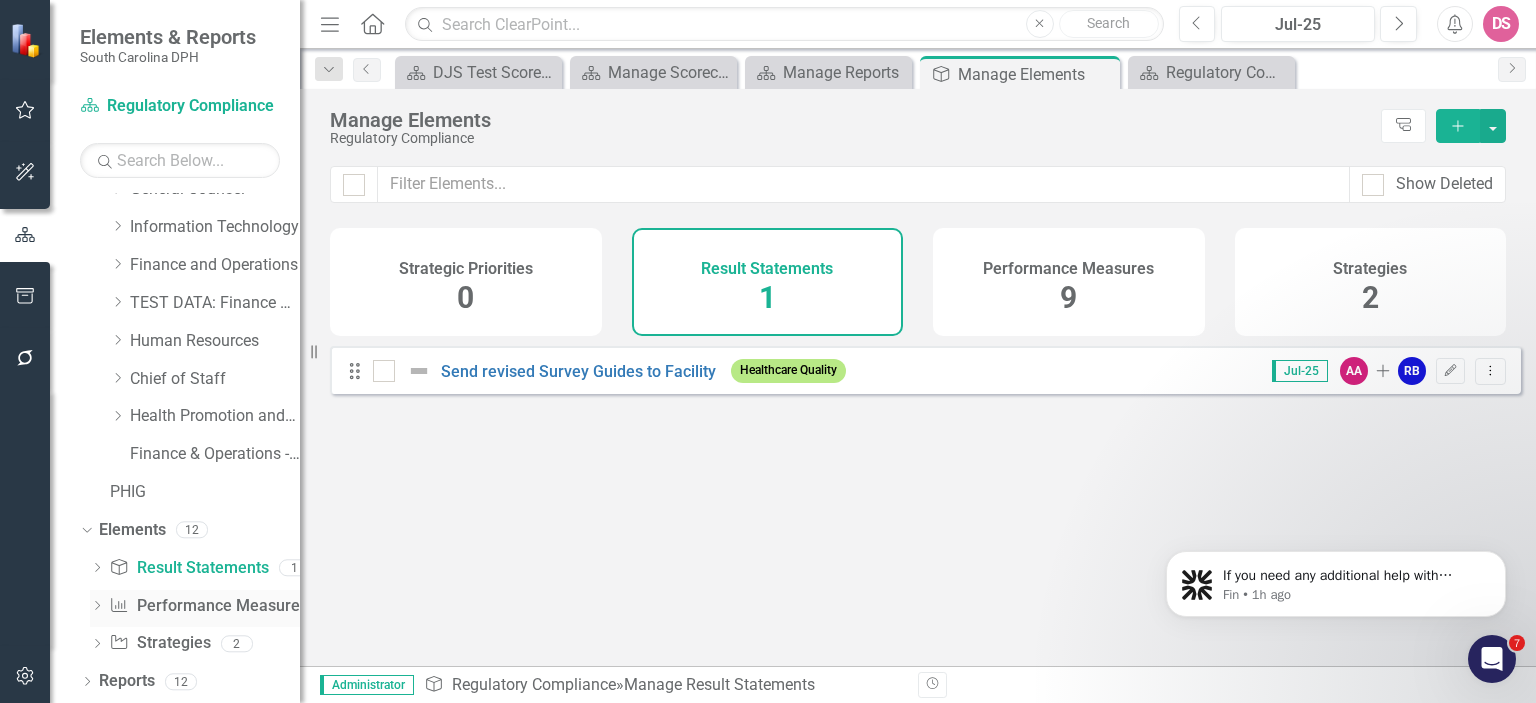 click on "Performance Measure Performance Measures" at bounding box center [208, 606] 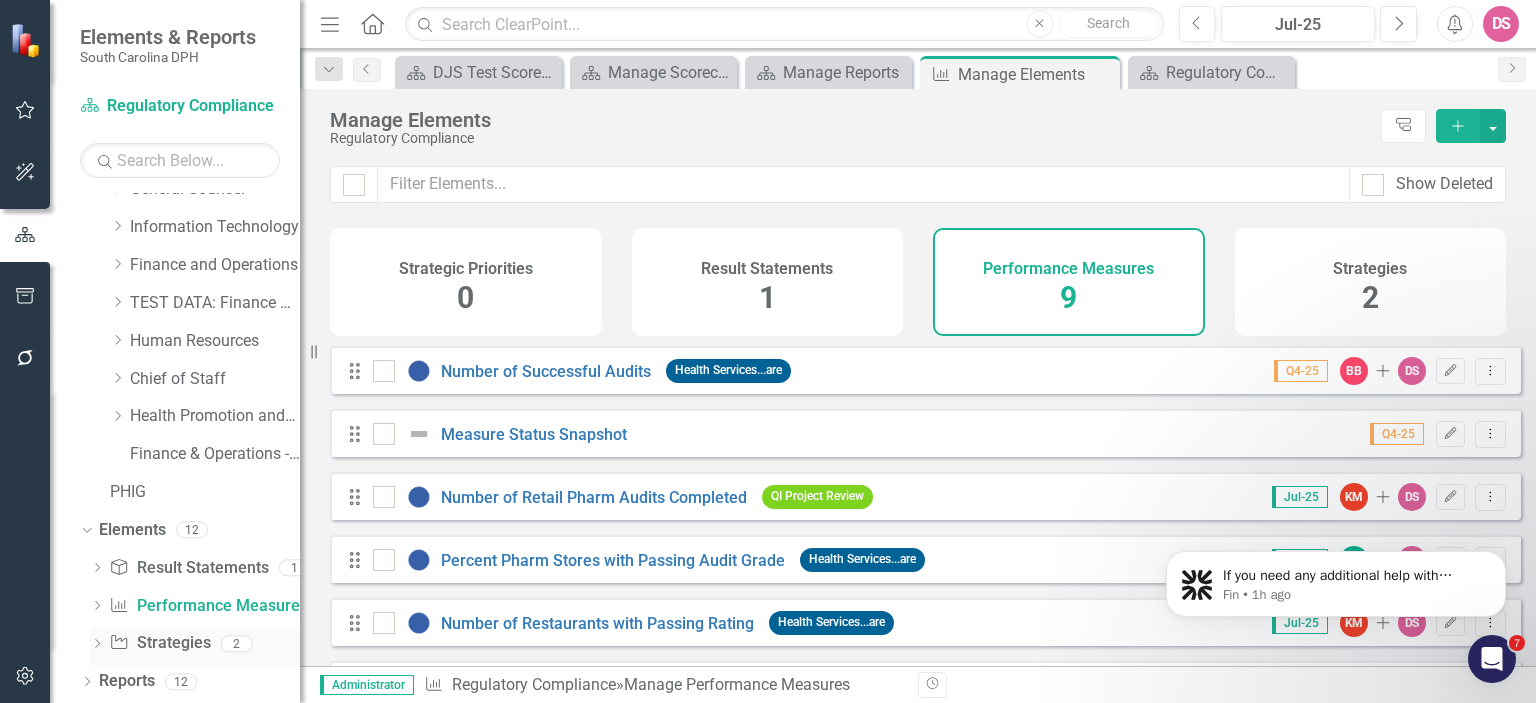 click on "Strategy Strategies" at bounding box center [159, 643] 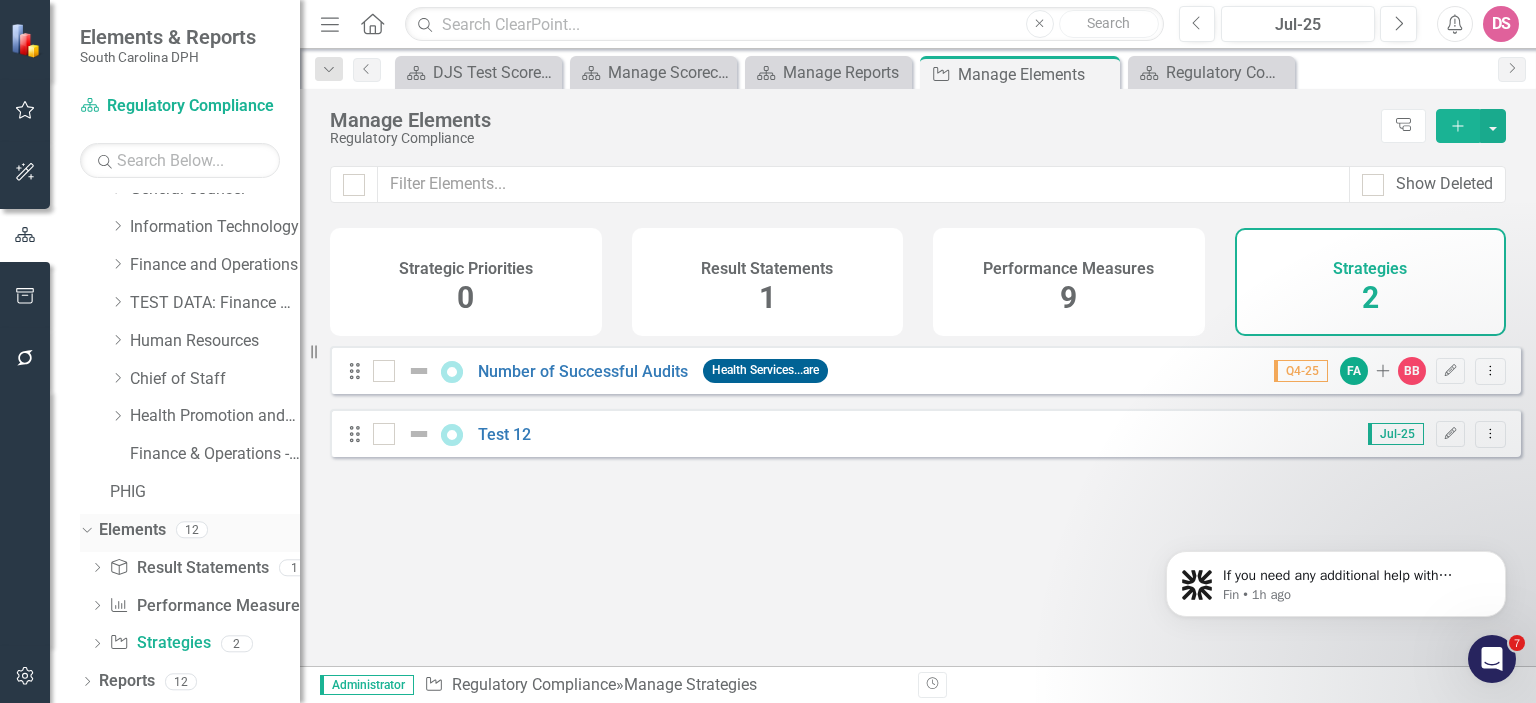 click on "Elements" at bounding box center (132, 530) 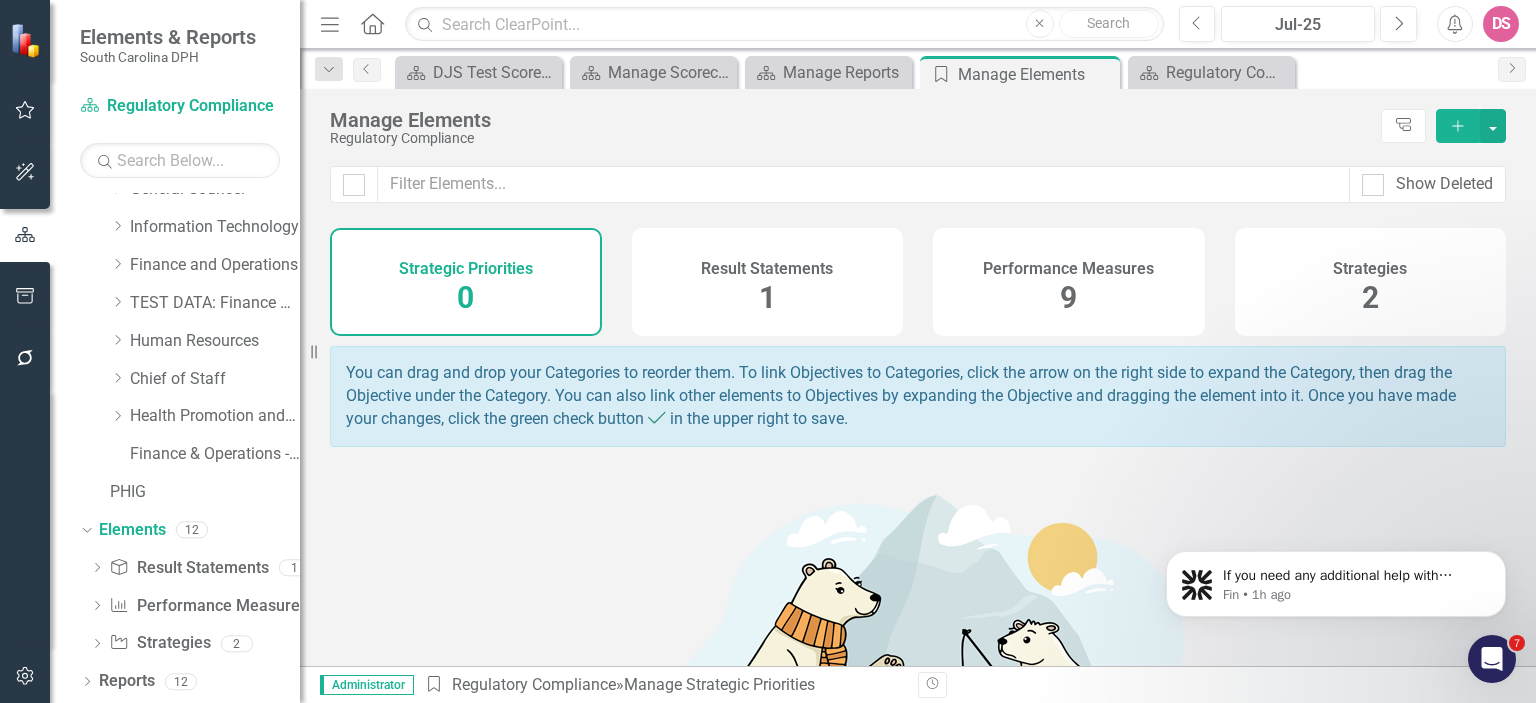 click 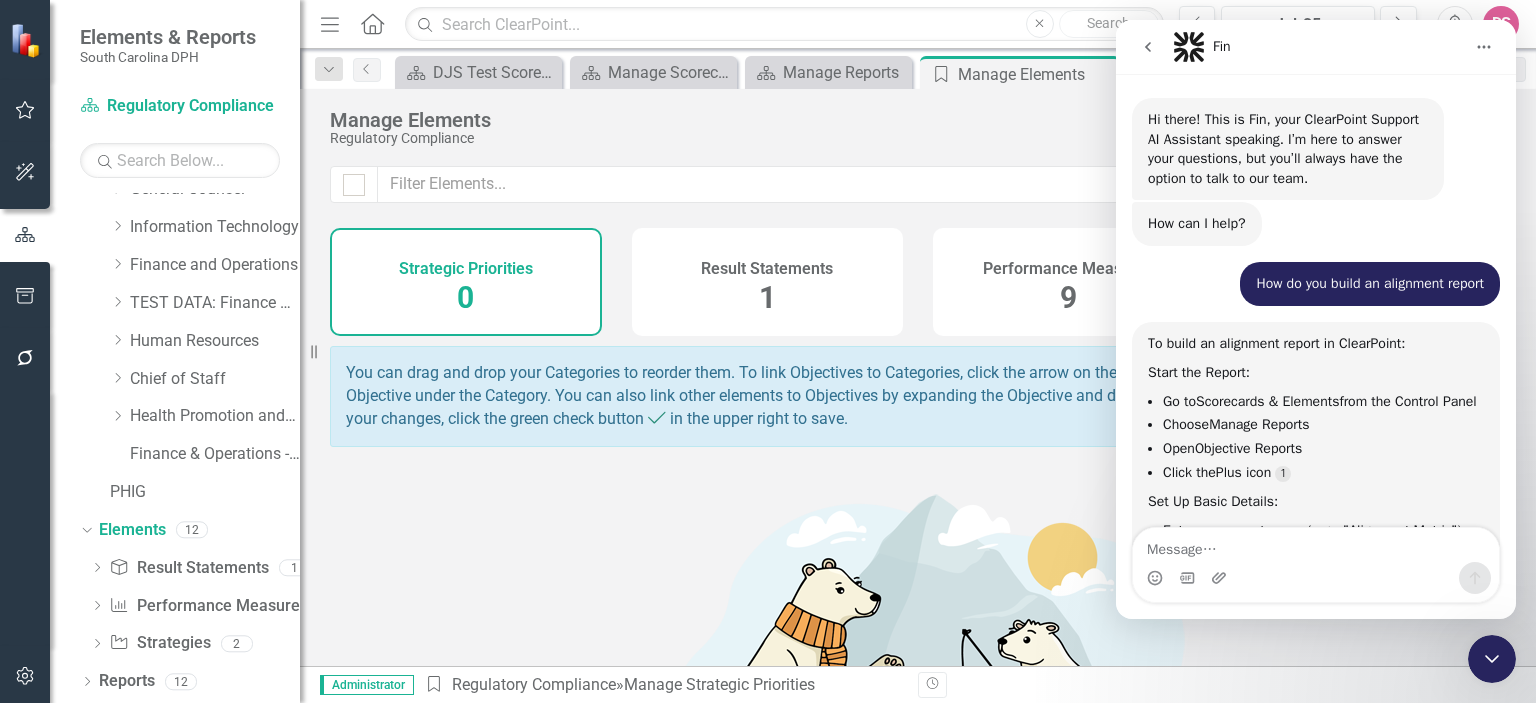 scroll, scrollTop: 616, scrollLeft: 0, axis: vertical 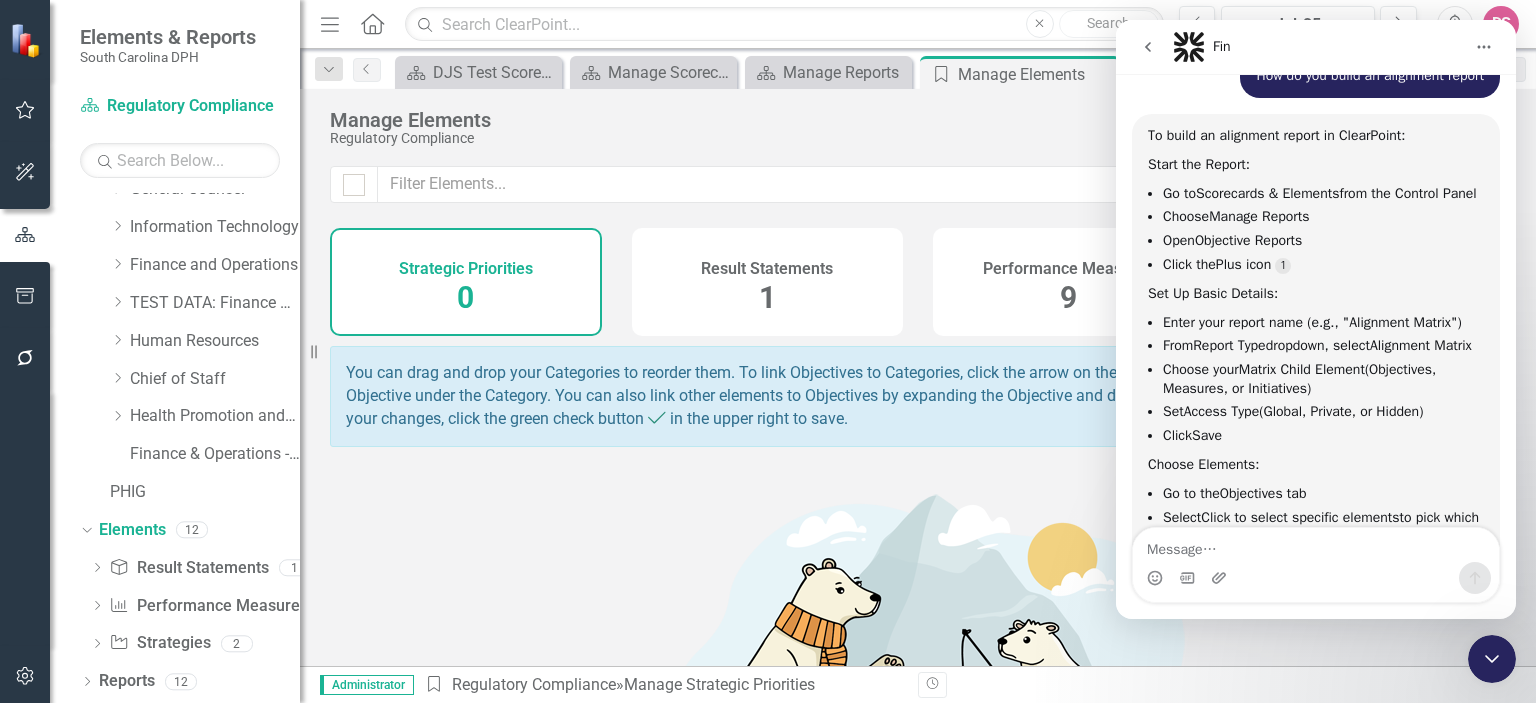 click 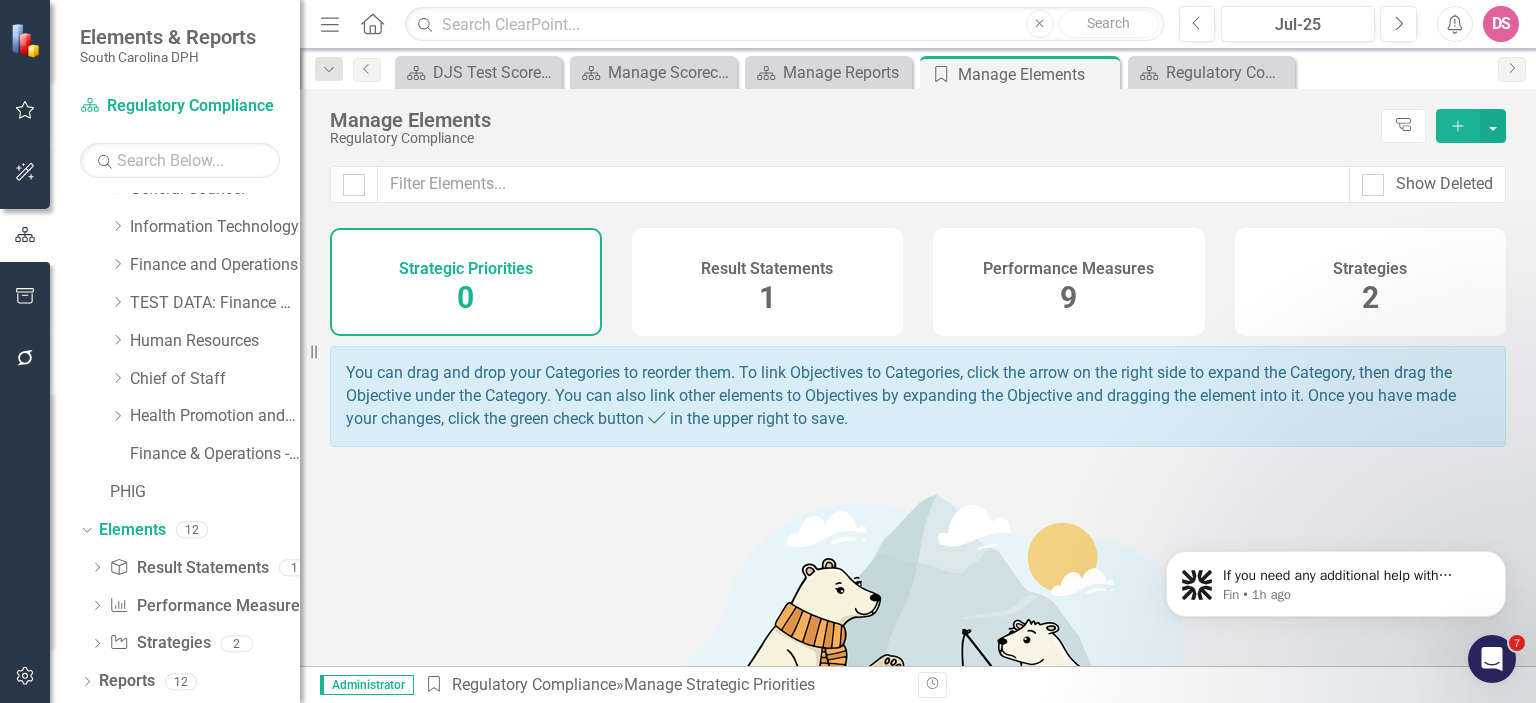 scroll, scrollTop: 0, scrollLeft: 0, axis: both 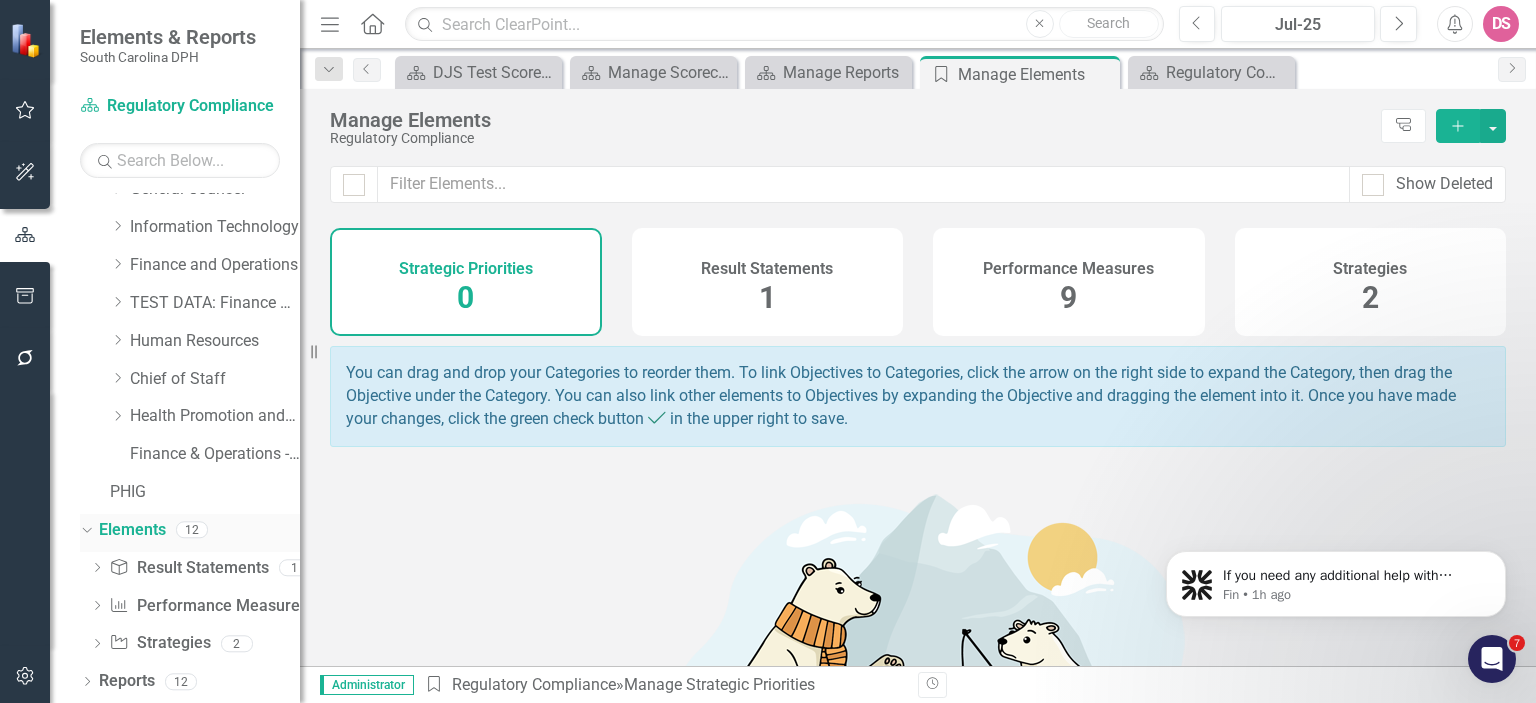 click on "Elements" at bounding box center (132, 530) 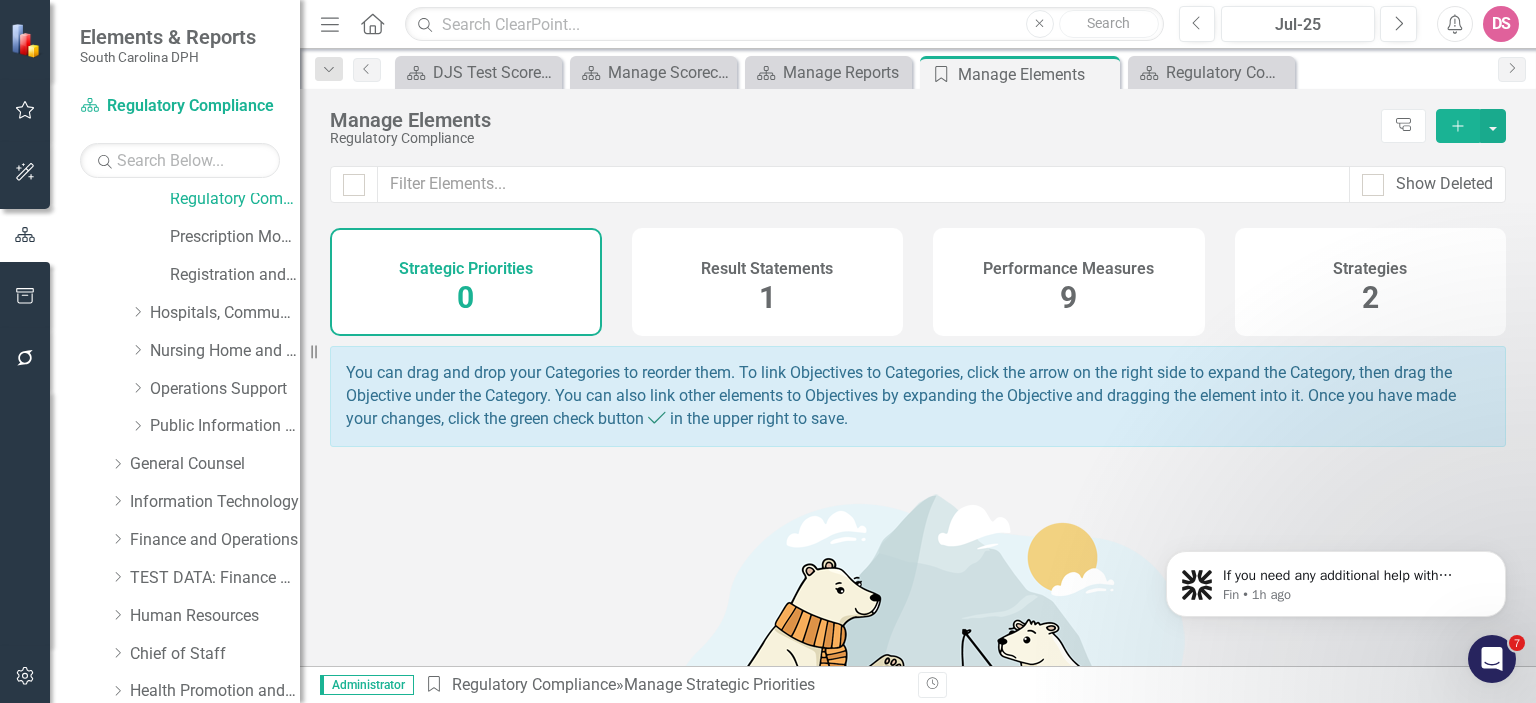 scroll, scrollTop: 0, scrollLeft: 0, axis: both 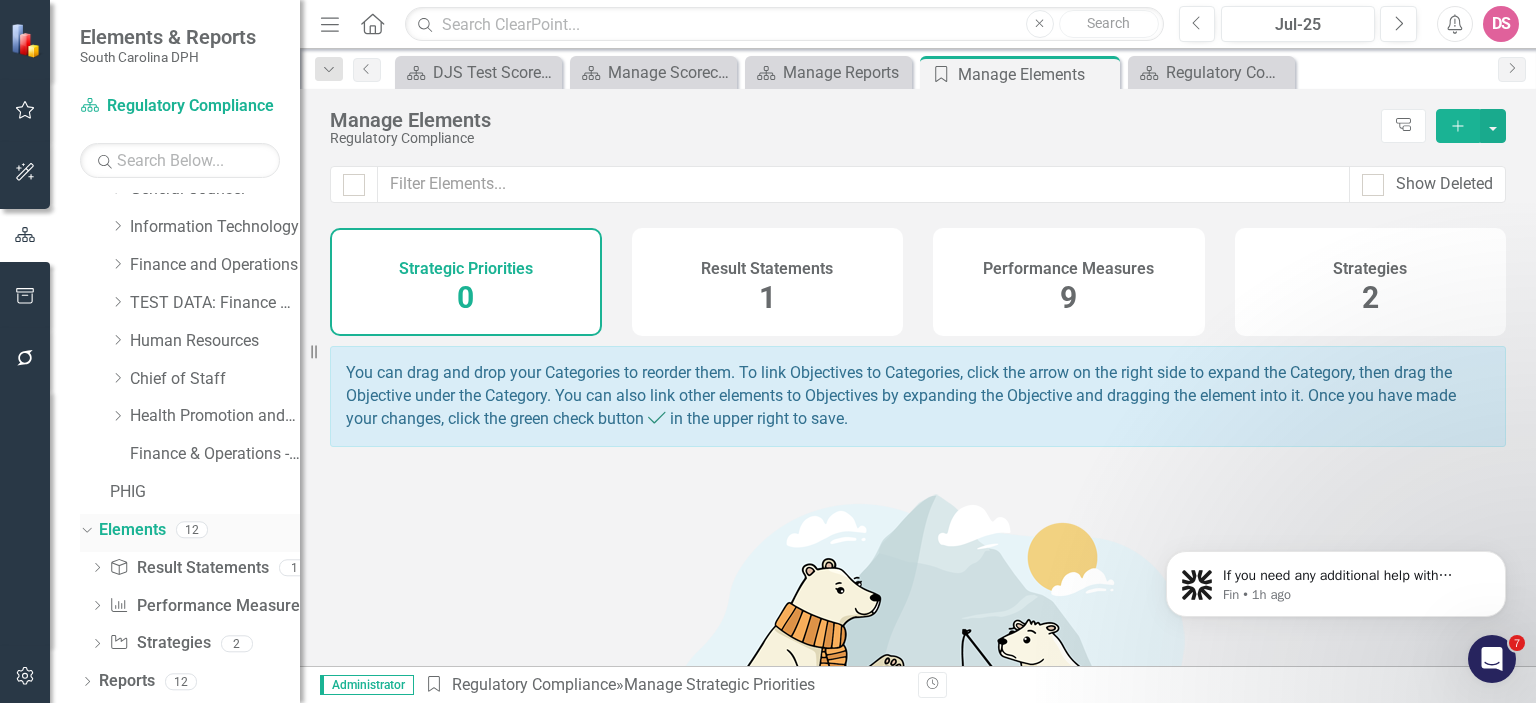 click on "Elements" at bounding box center [132, 530] 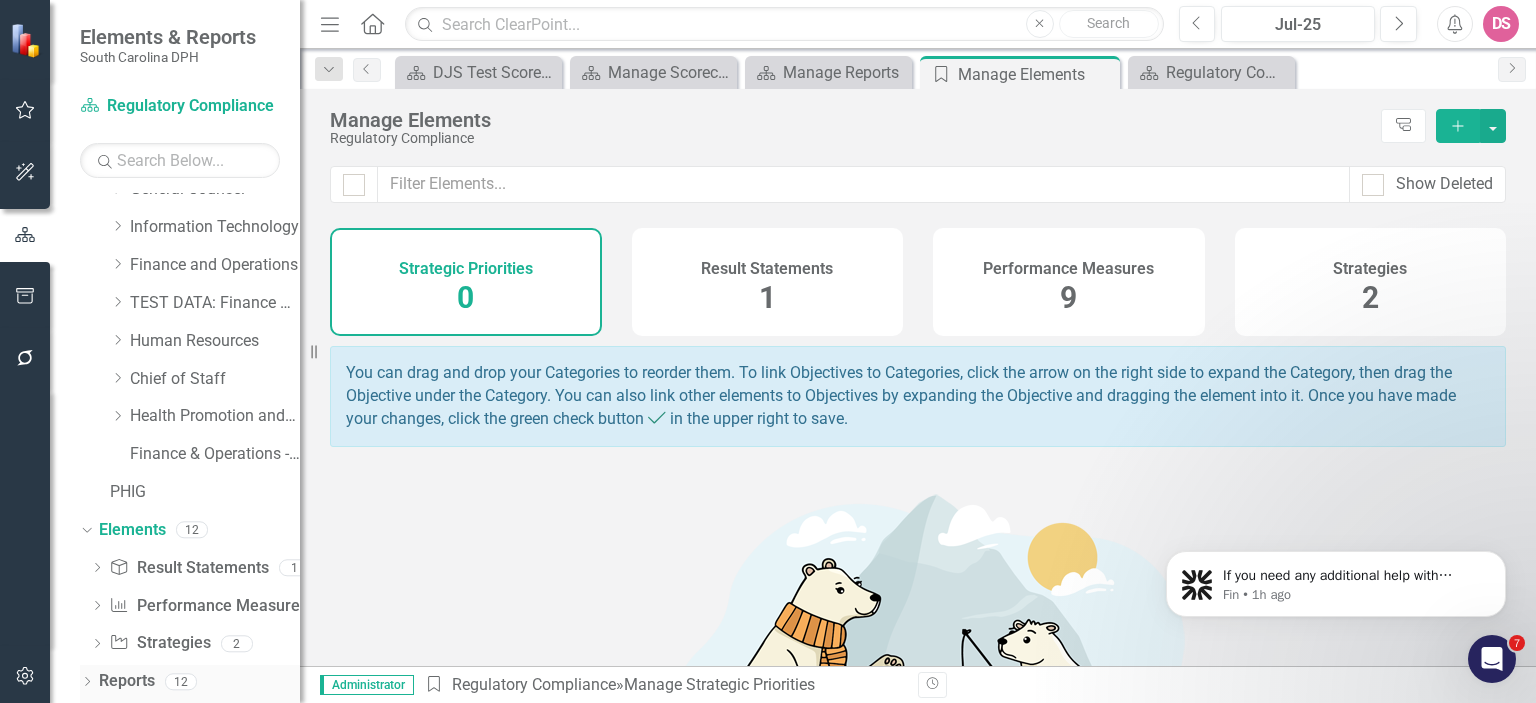 click on "Reports" at bounding box center [127, 681] 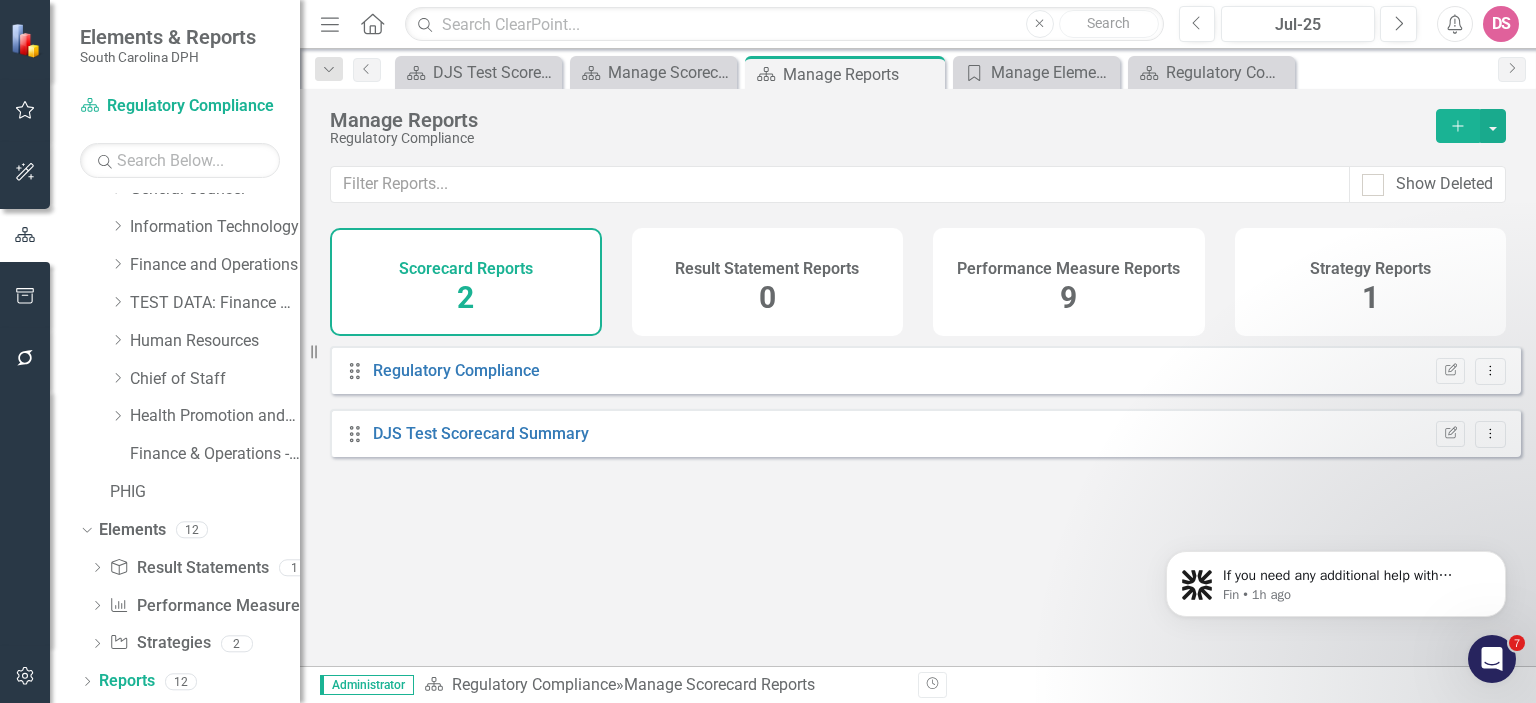 click on "Add" 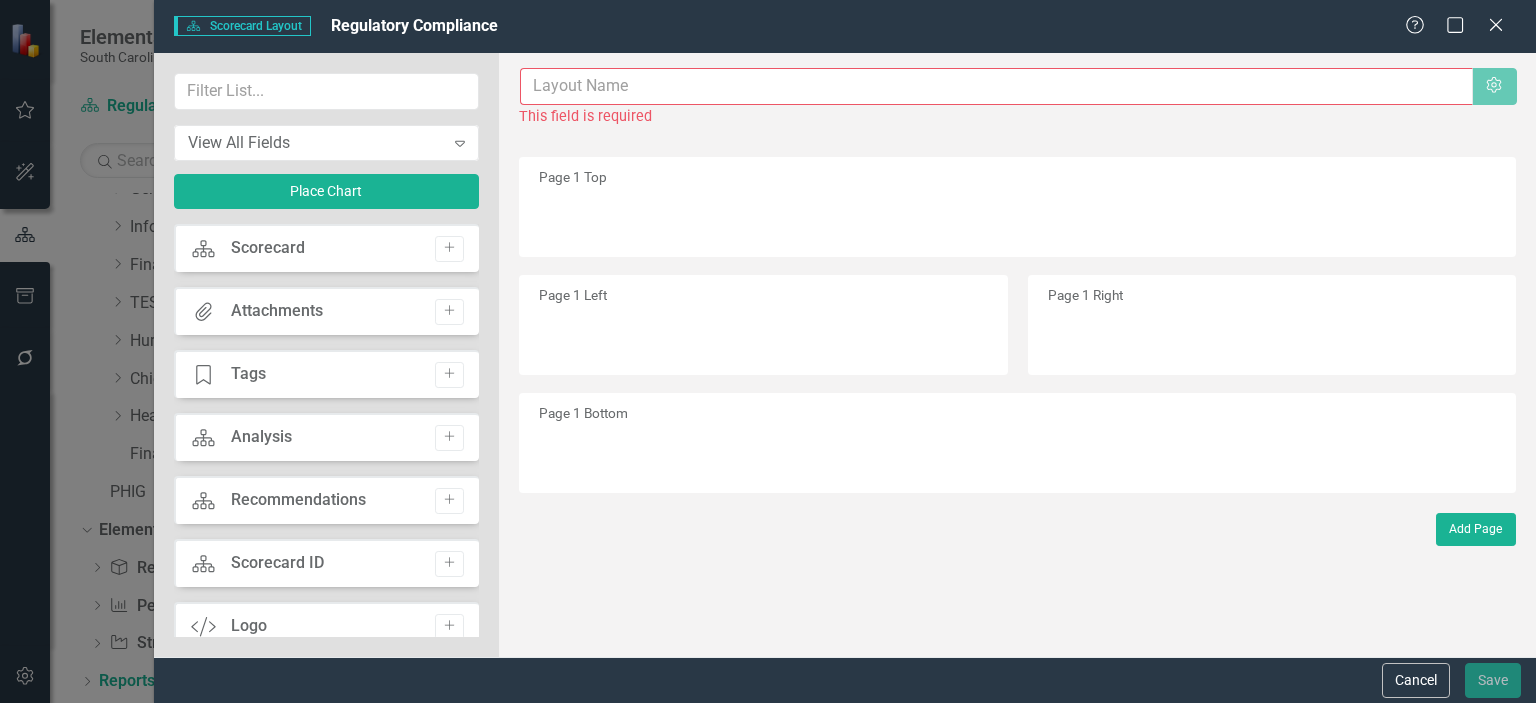 click at bounding box center [996, 86] 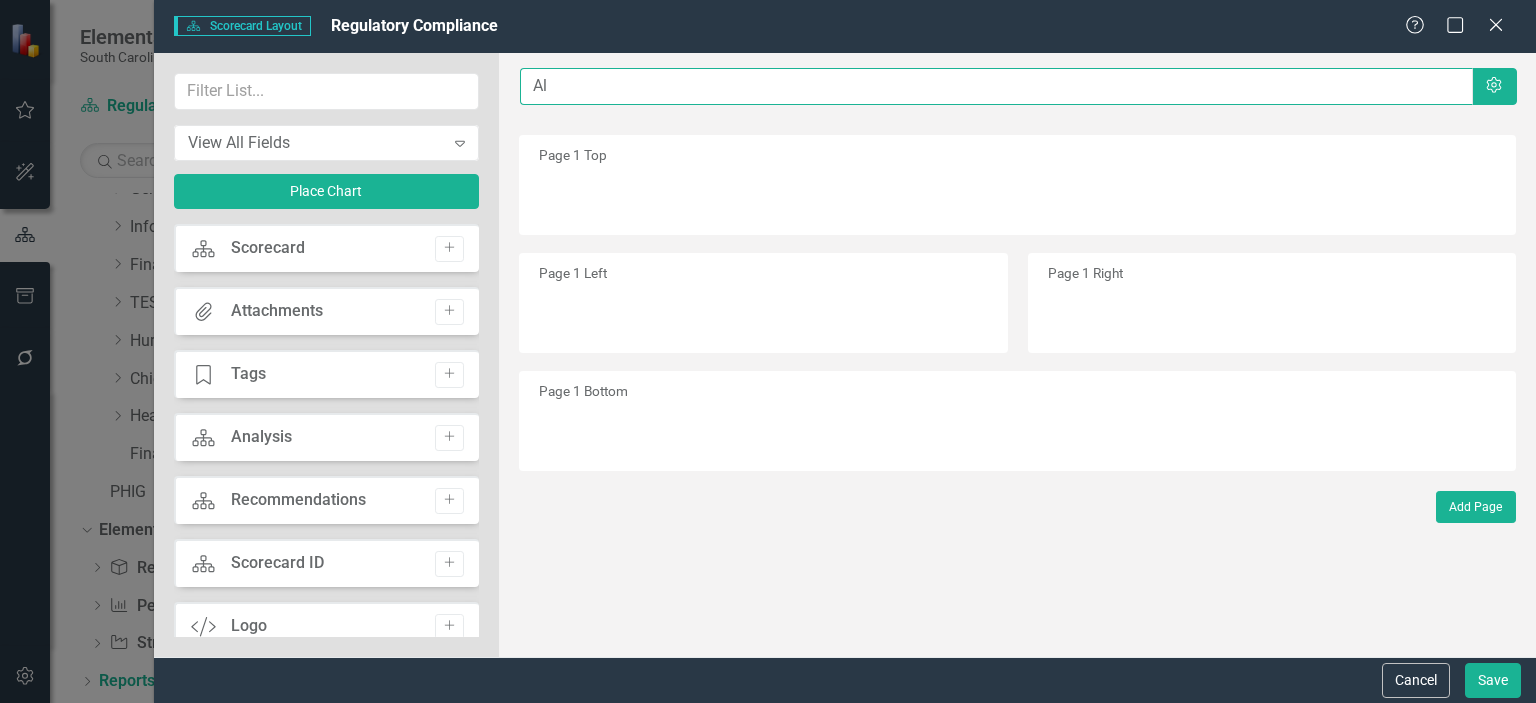 type on "A" 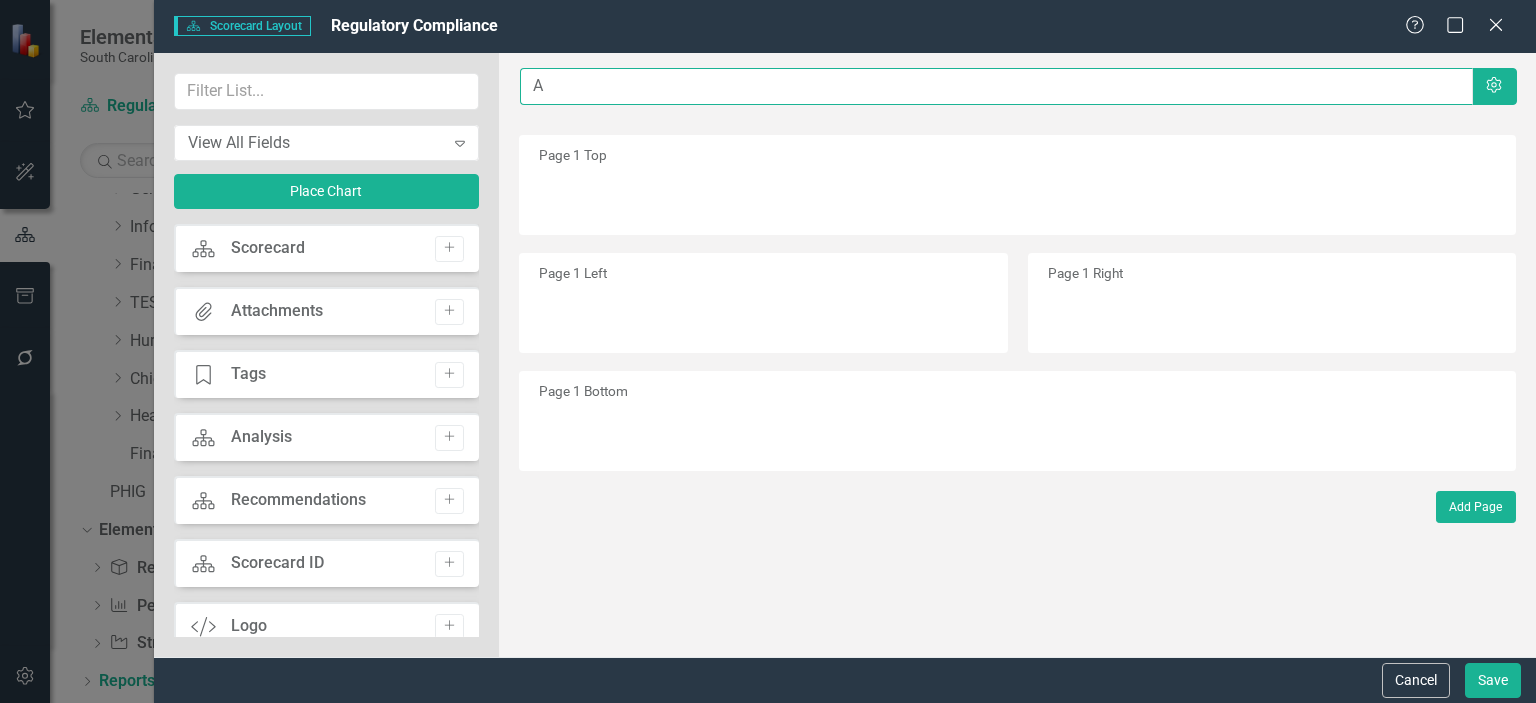 type 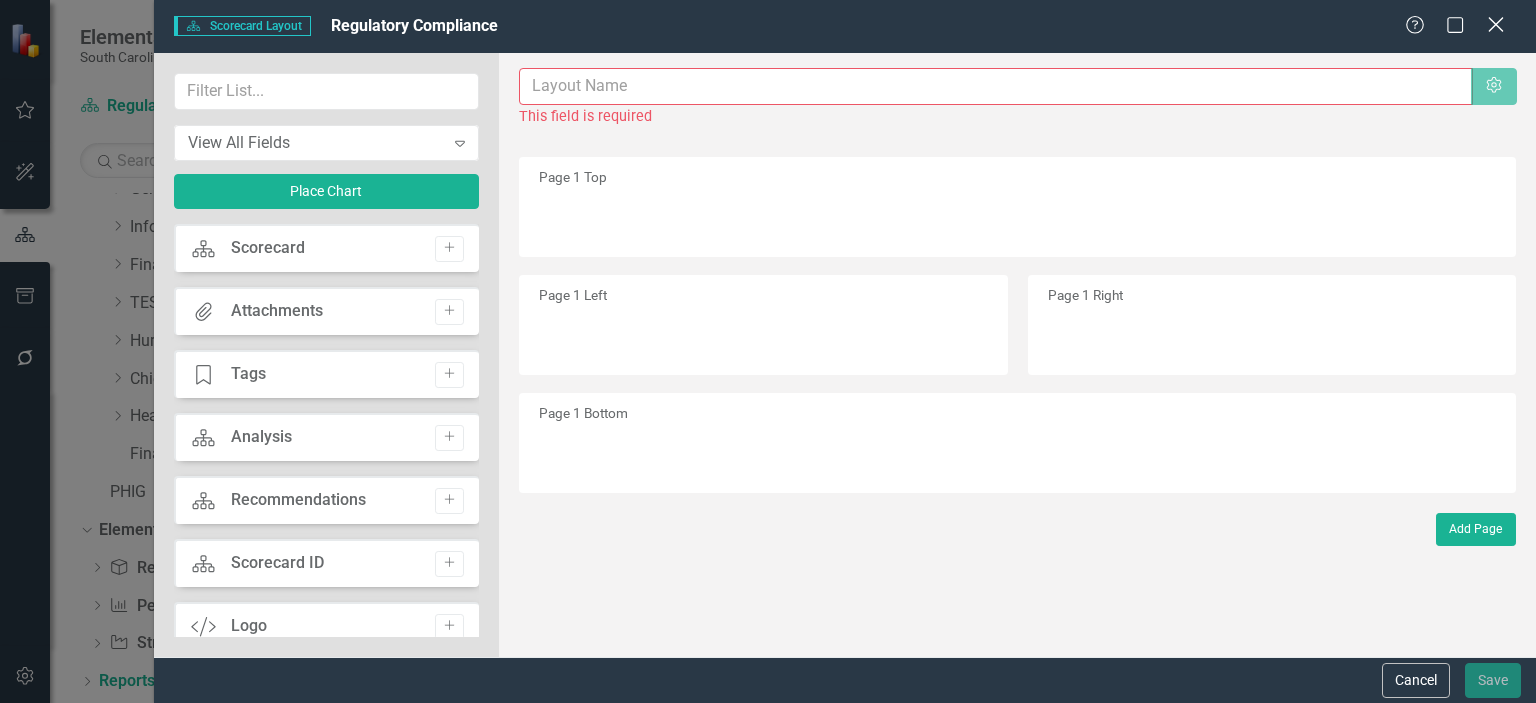 click 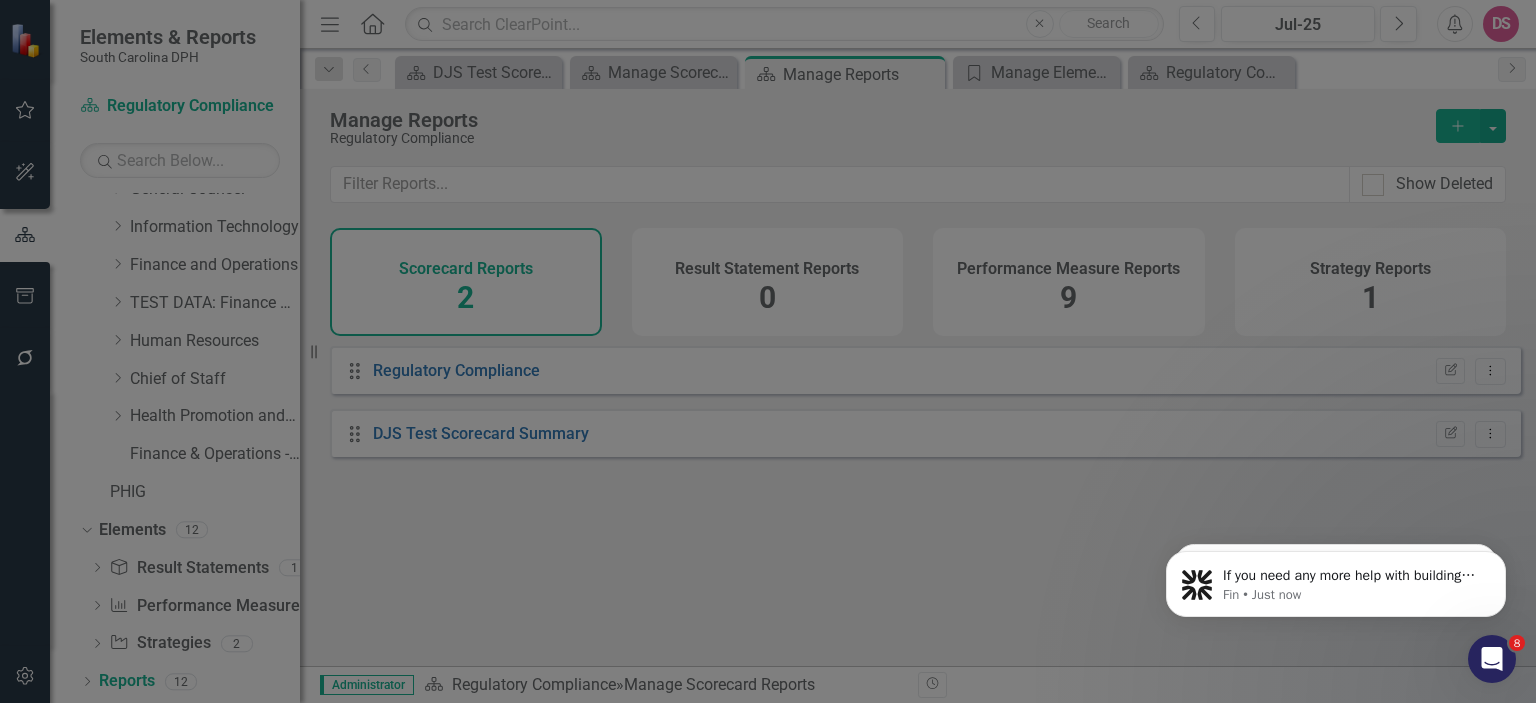scroll, scrollTop: 773, scrollLeft: 0, axis: vertical 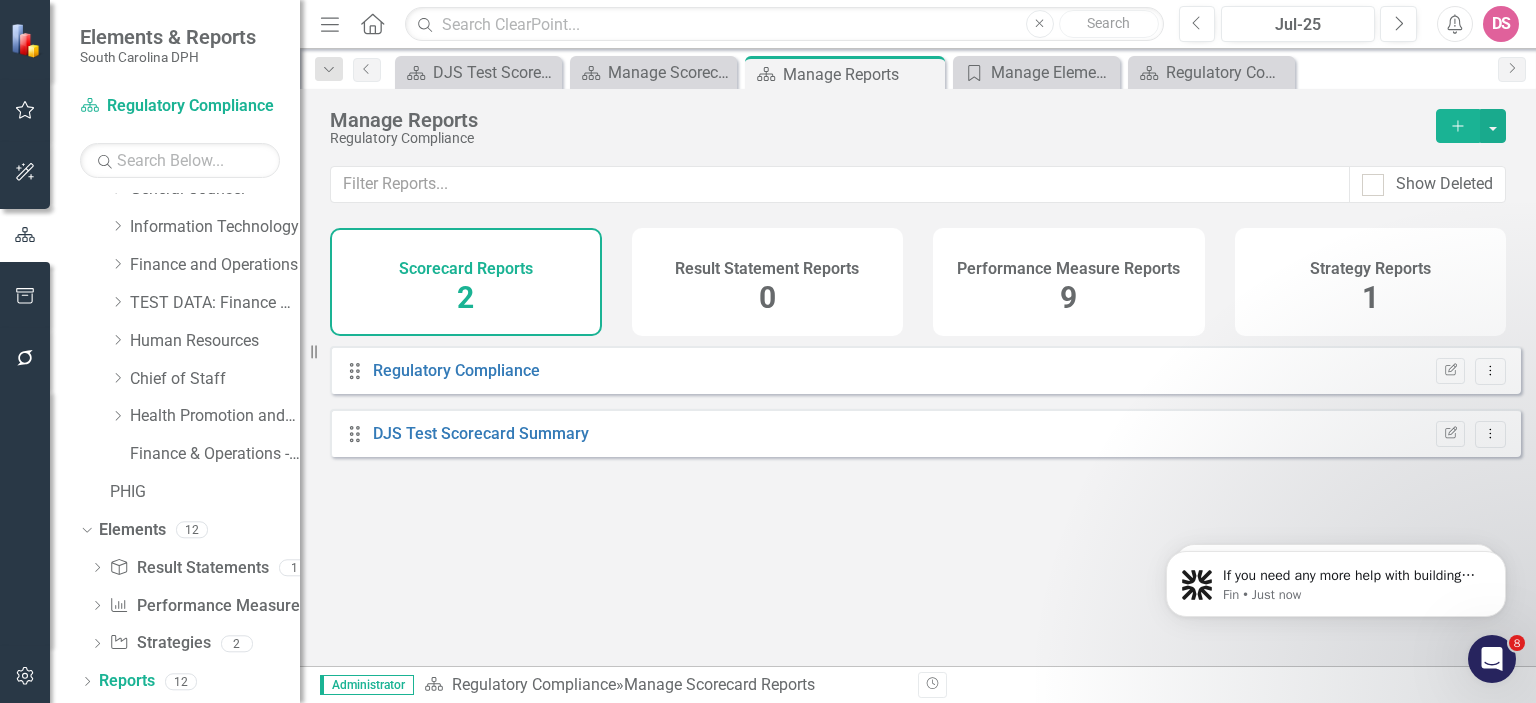 click 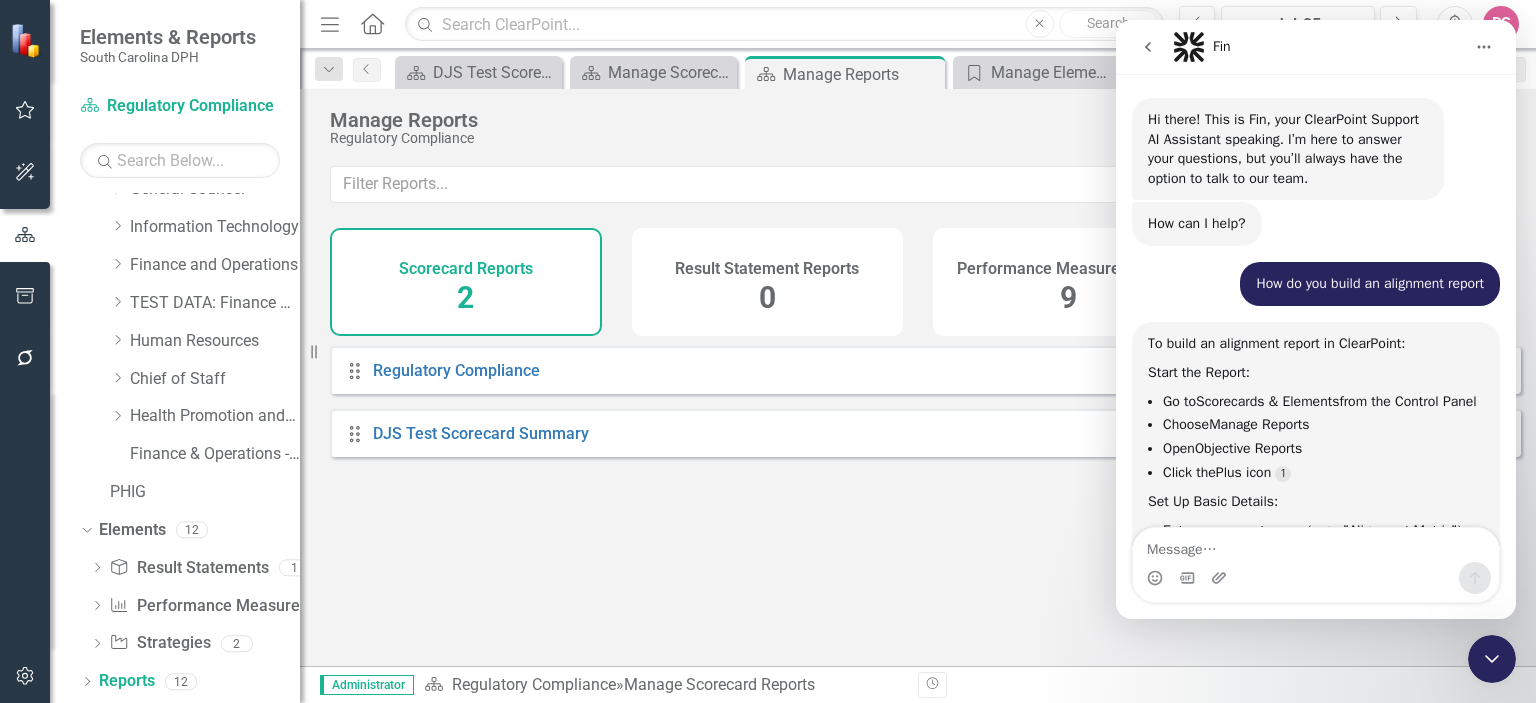 scroll, scrollTop: 344, scrollLeft: 0, axis: vertical 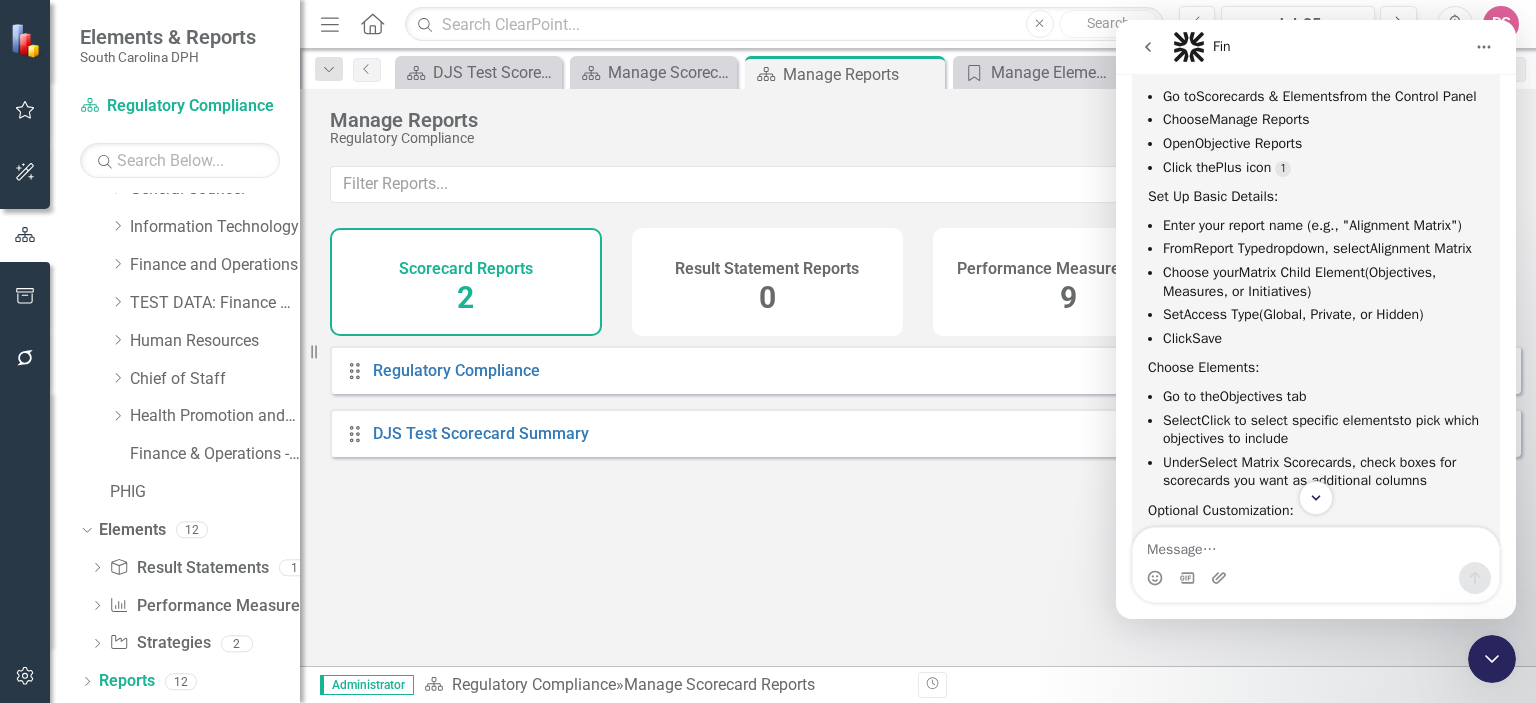 drag, startPoint x: 1509, startPoint y: 479, endPoint x: 2637, endPoint y: 329, distance: 1137.9297 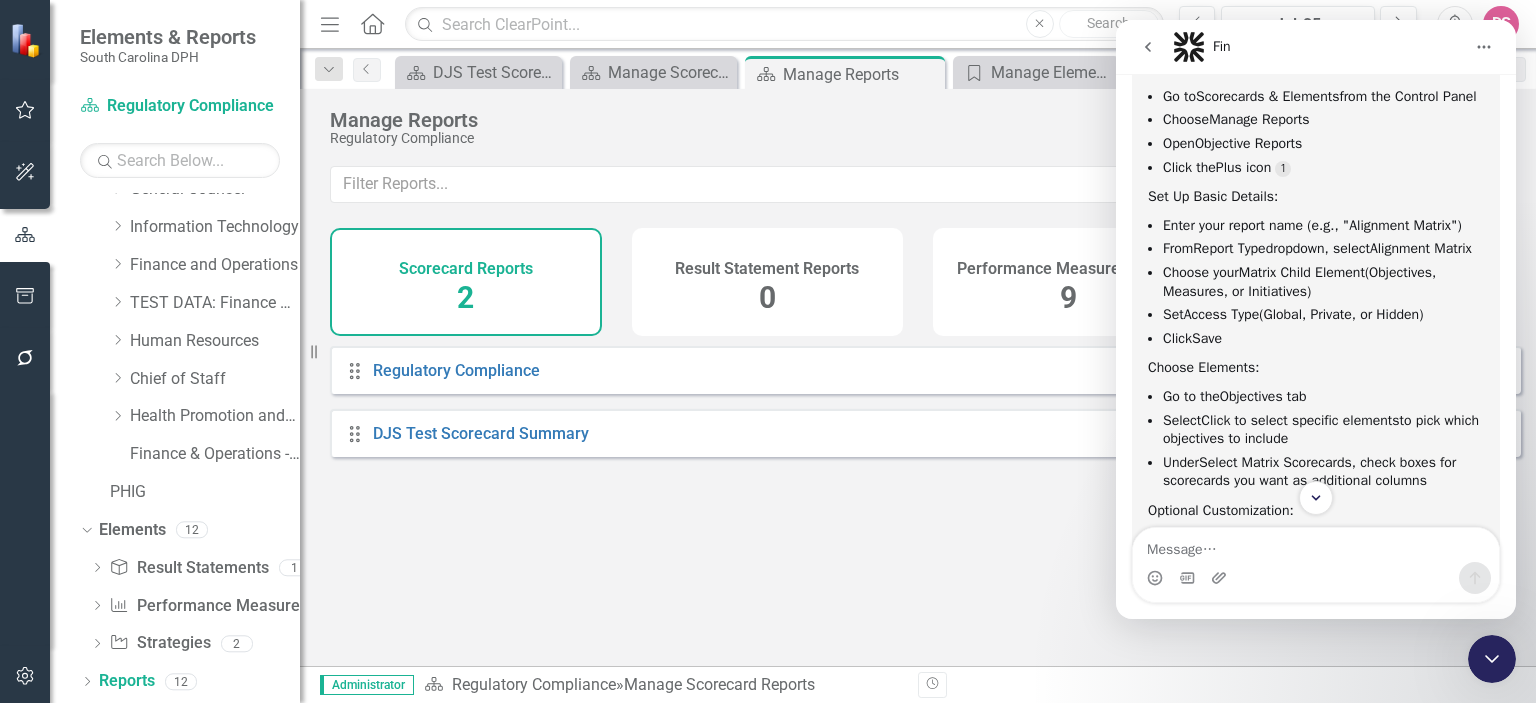 click 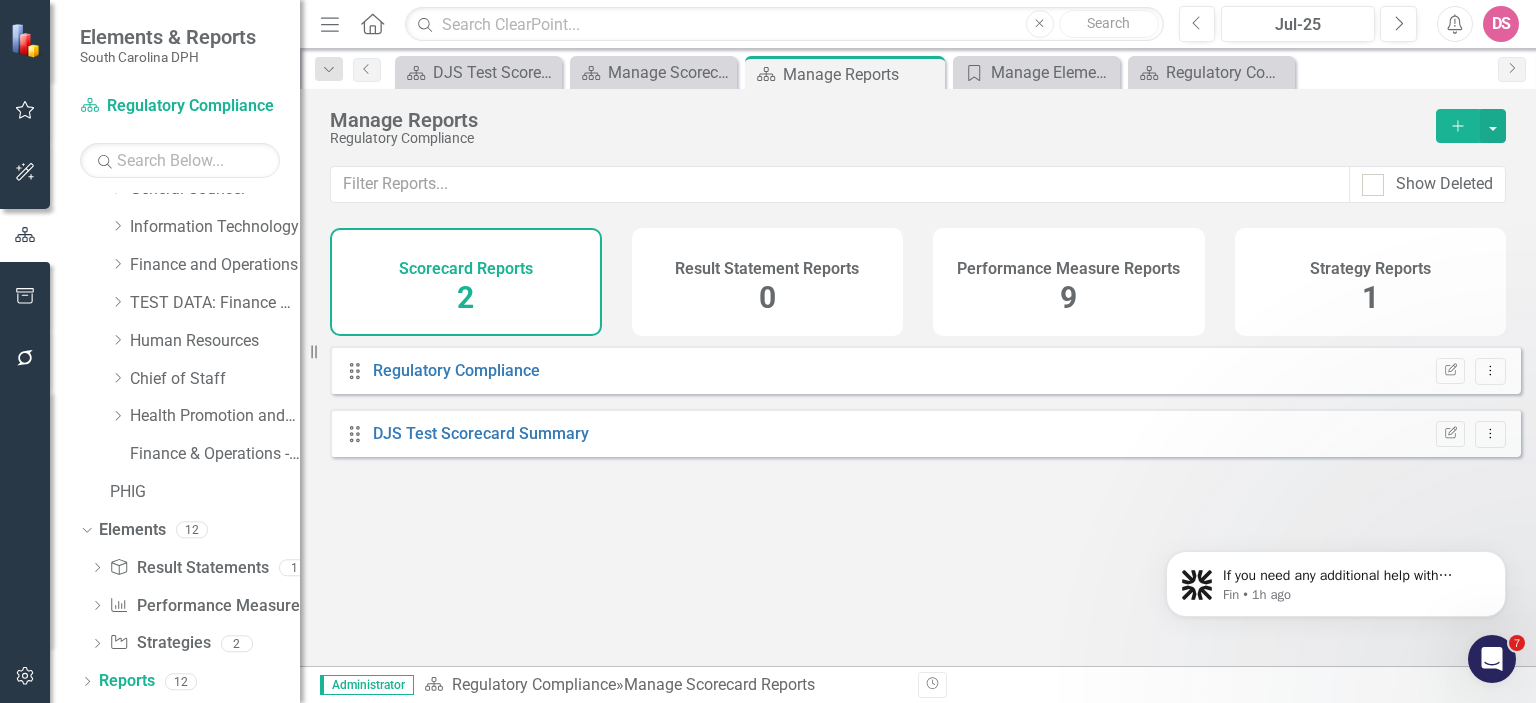 scroll, scrollTop: 0, scrollLeft: 0, axis: both 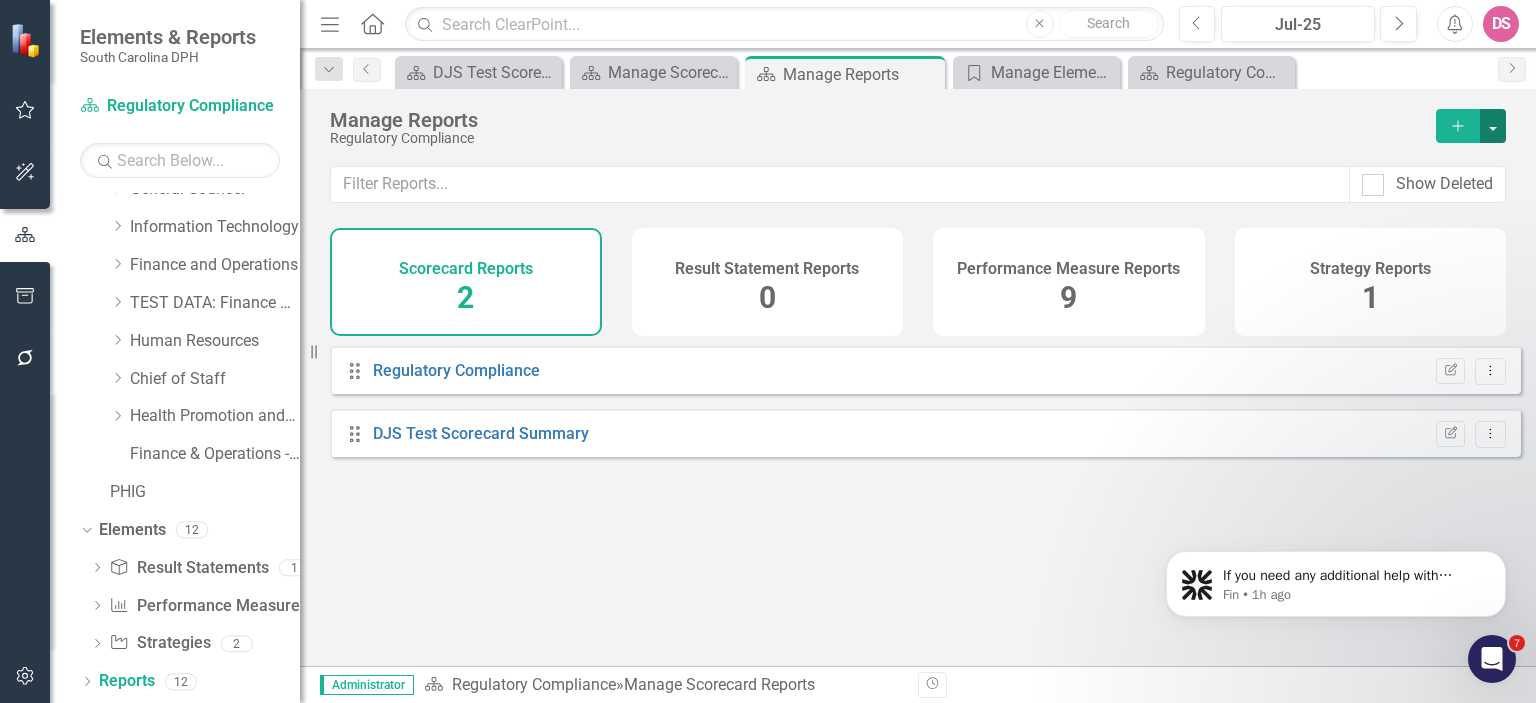 click at bounding box center (1493, 126) 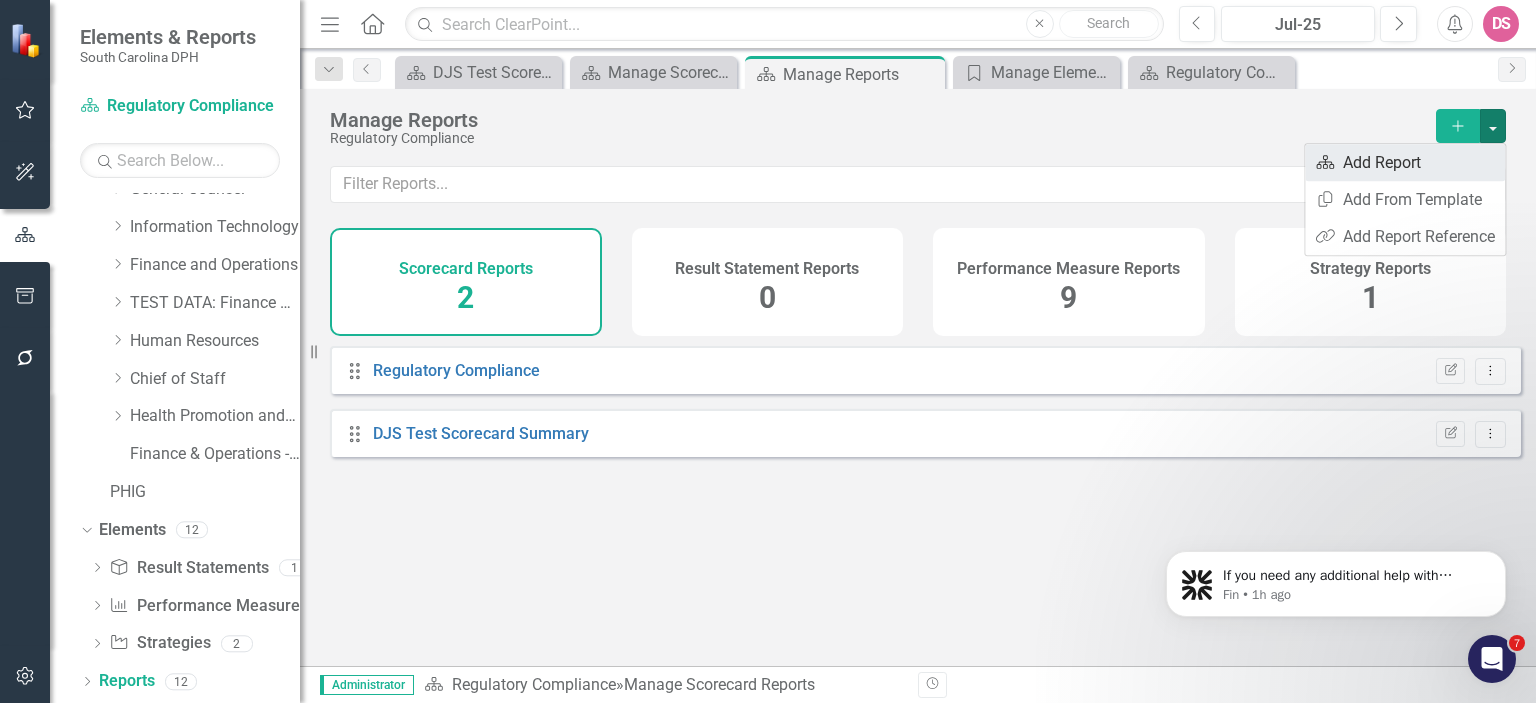 click on "Scorecard Add Report" at bounding box center (1405, 162) 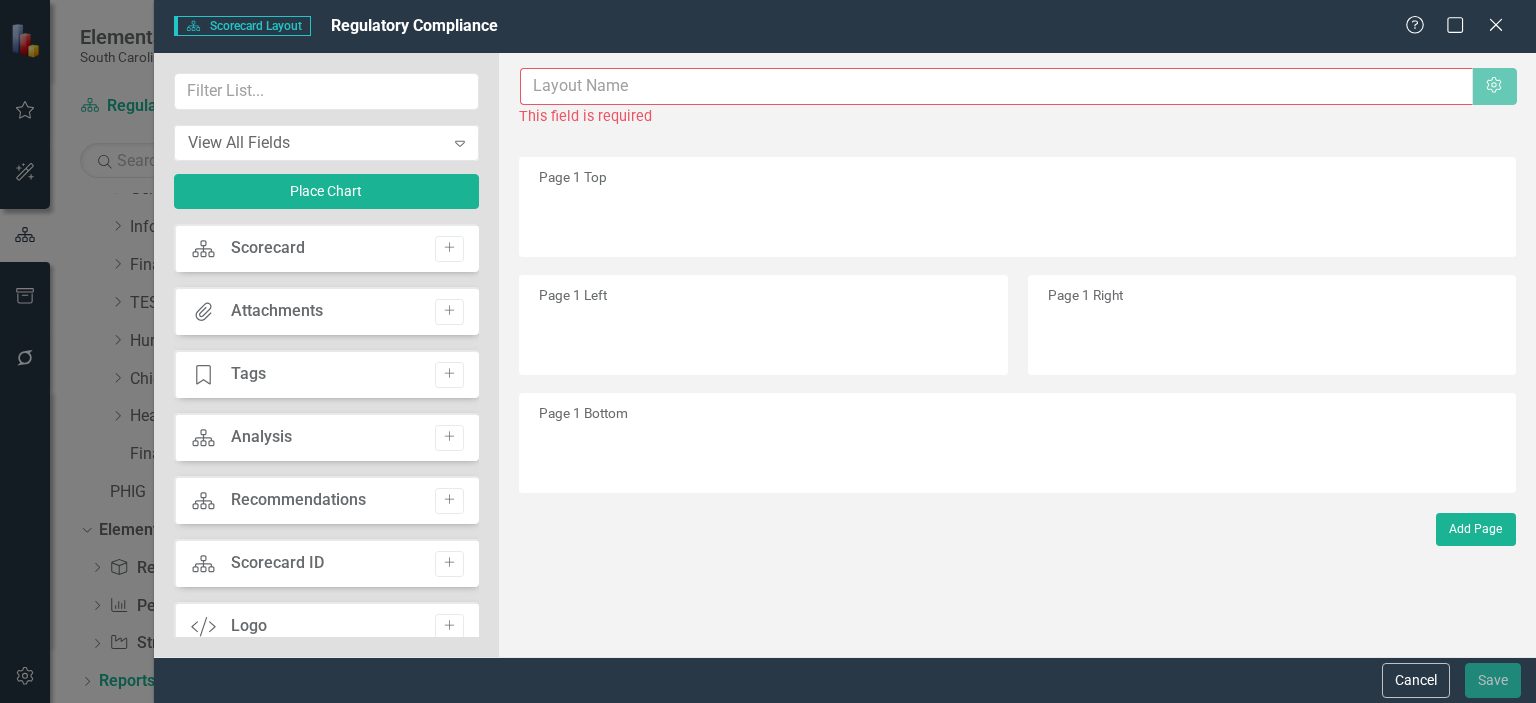 click at bounding box center [996, 86] 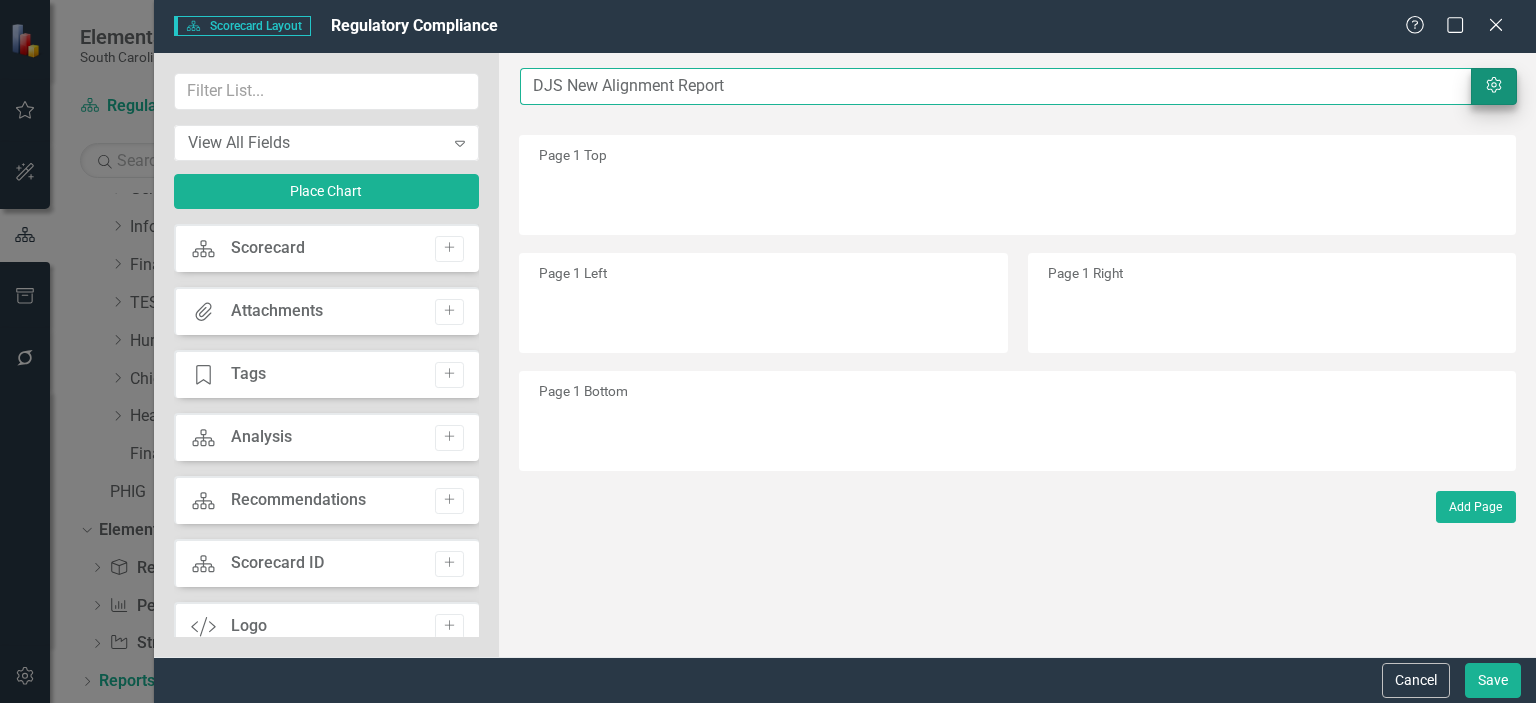 type on "DJS New Alignment Report" 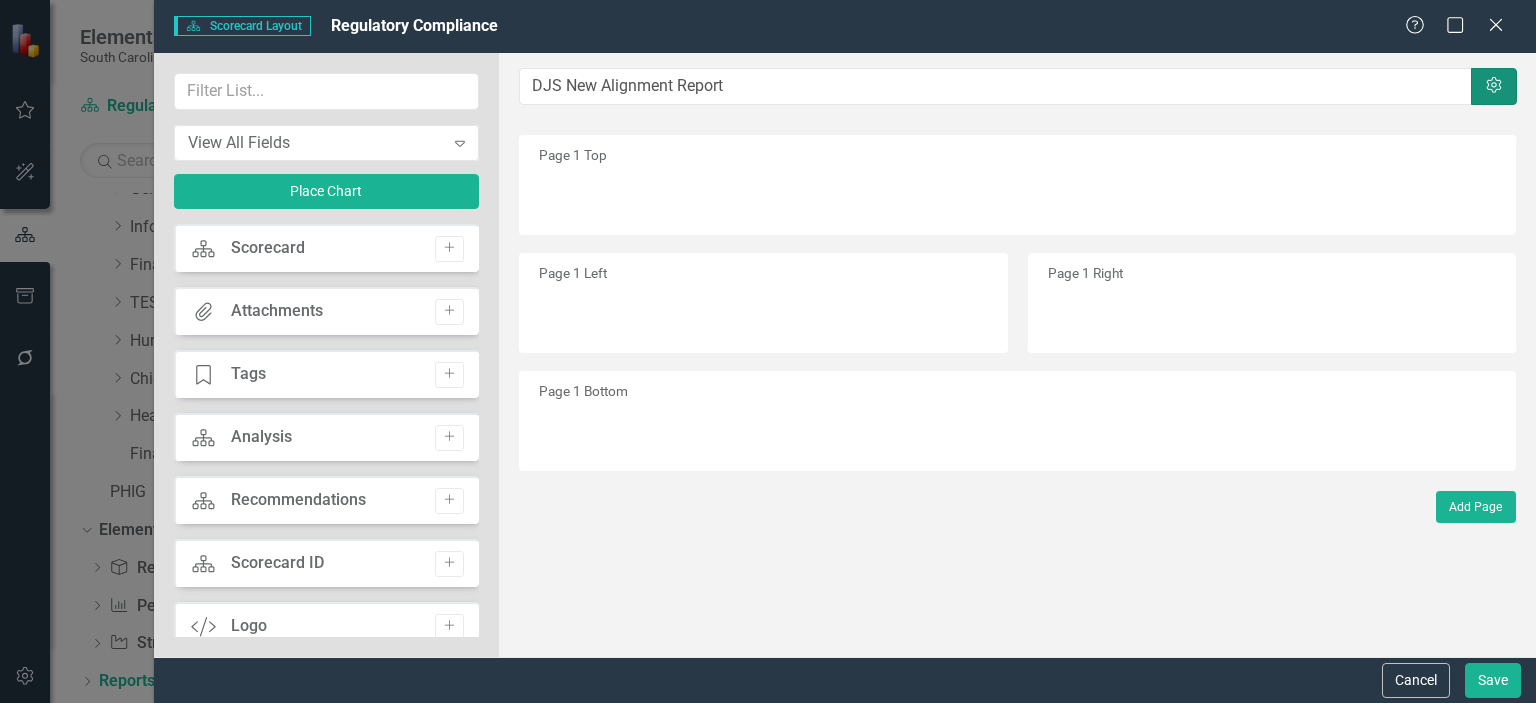 click on "Settings" 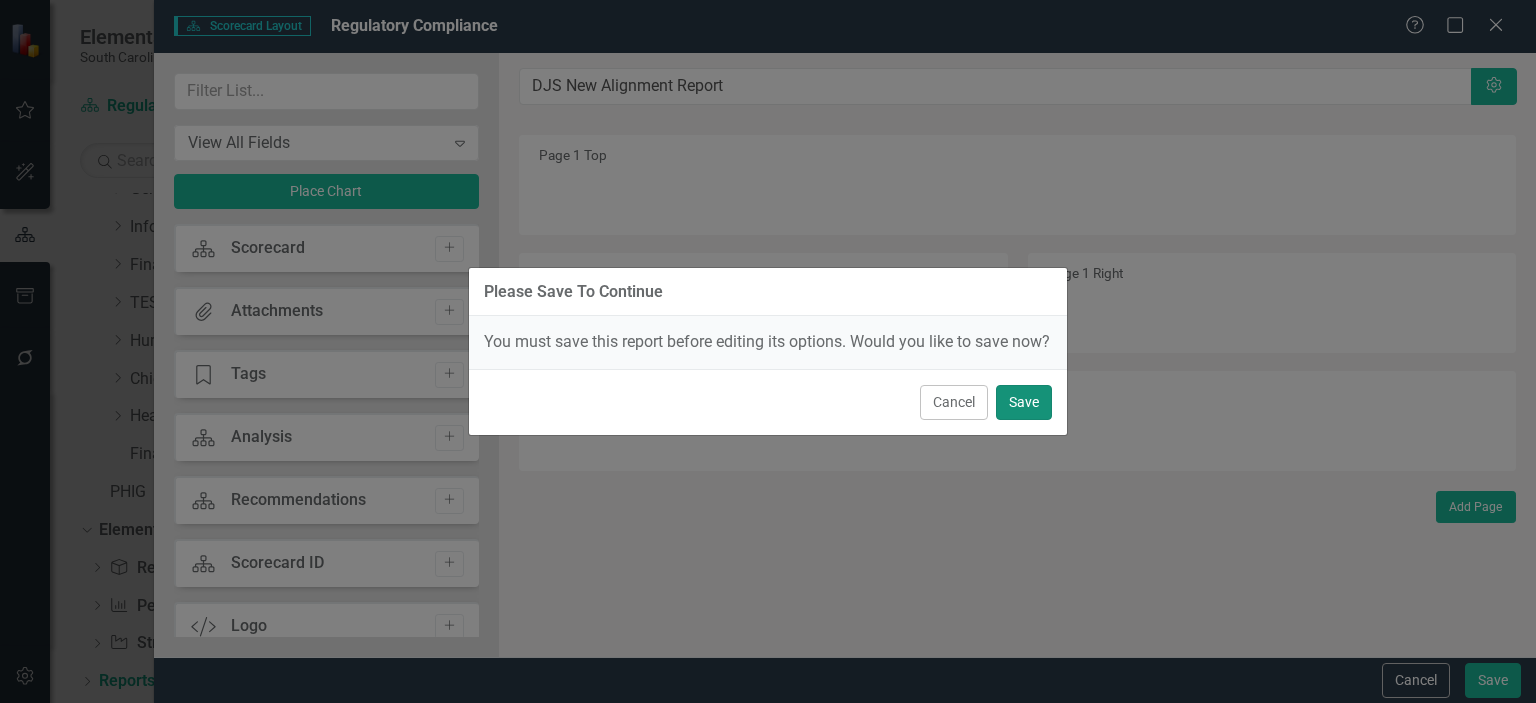 click on "Save" at bounding box center [1024, 402] 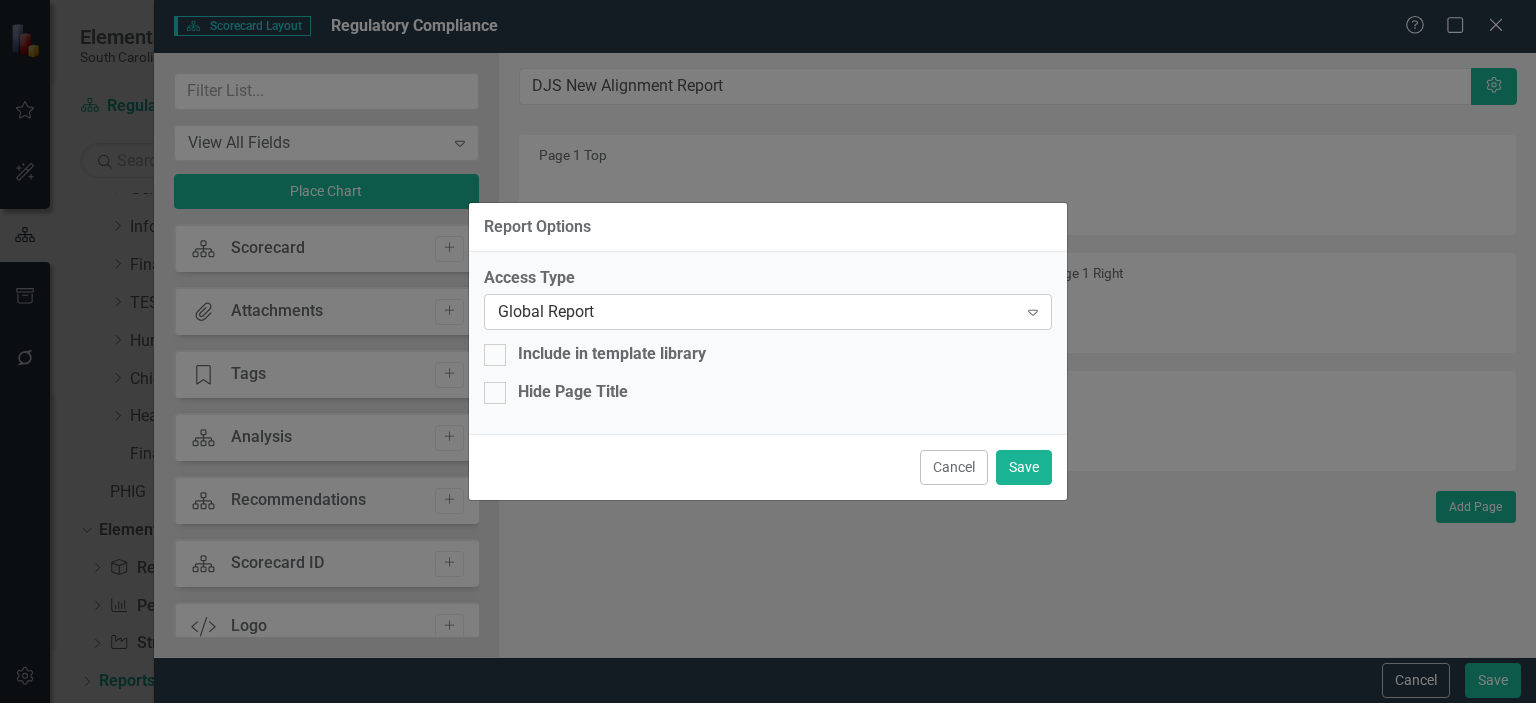 click on "Expand" 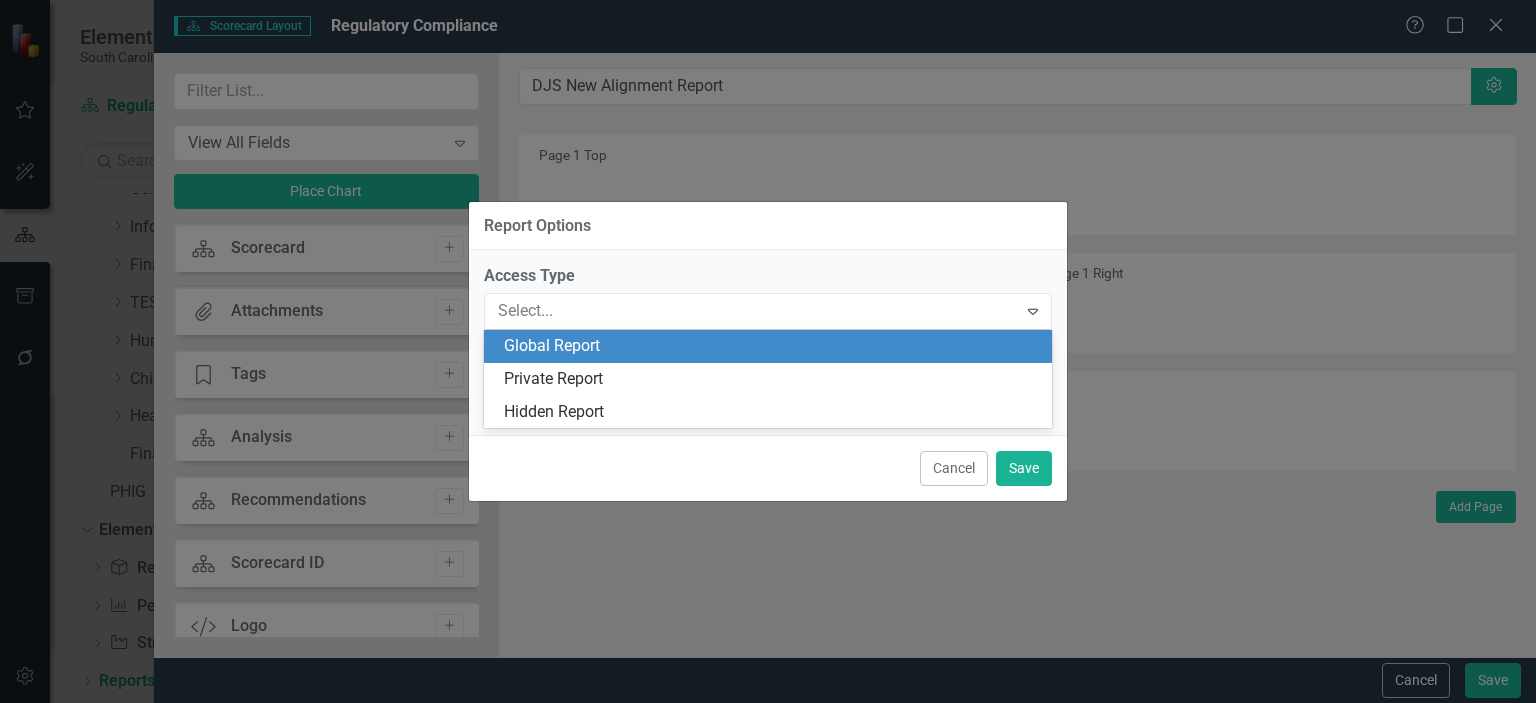 click on "Global Report" at bounding box center (772, 346) 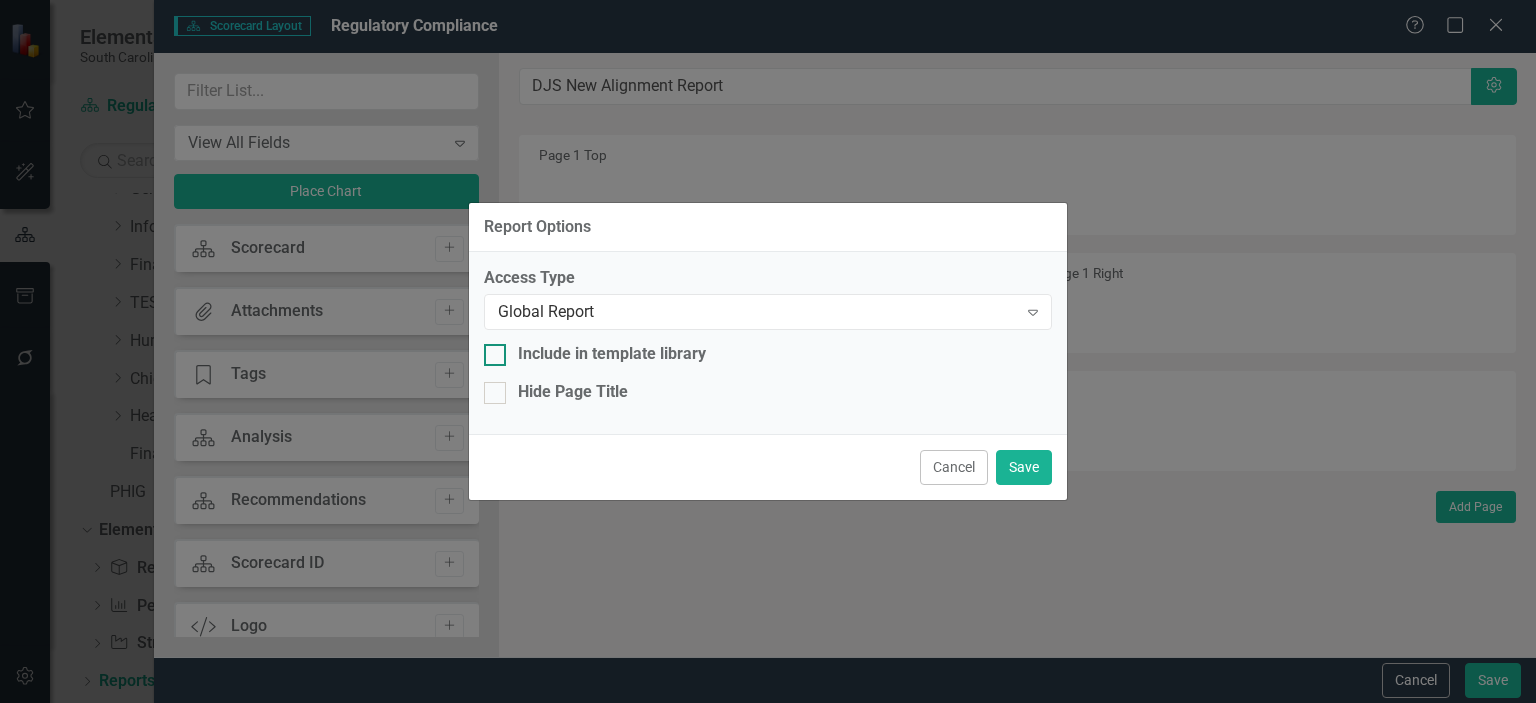 click on "Include in template library" at bounding box center (490, 350) 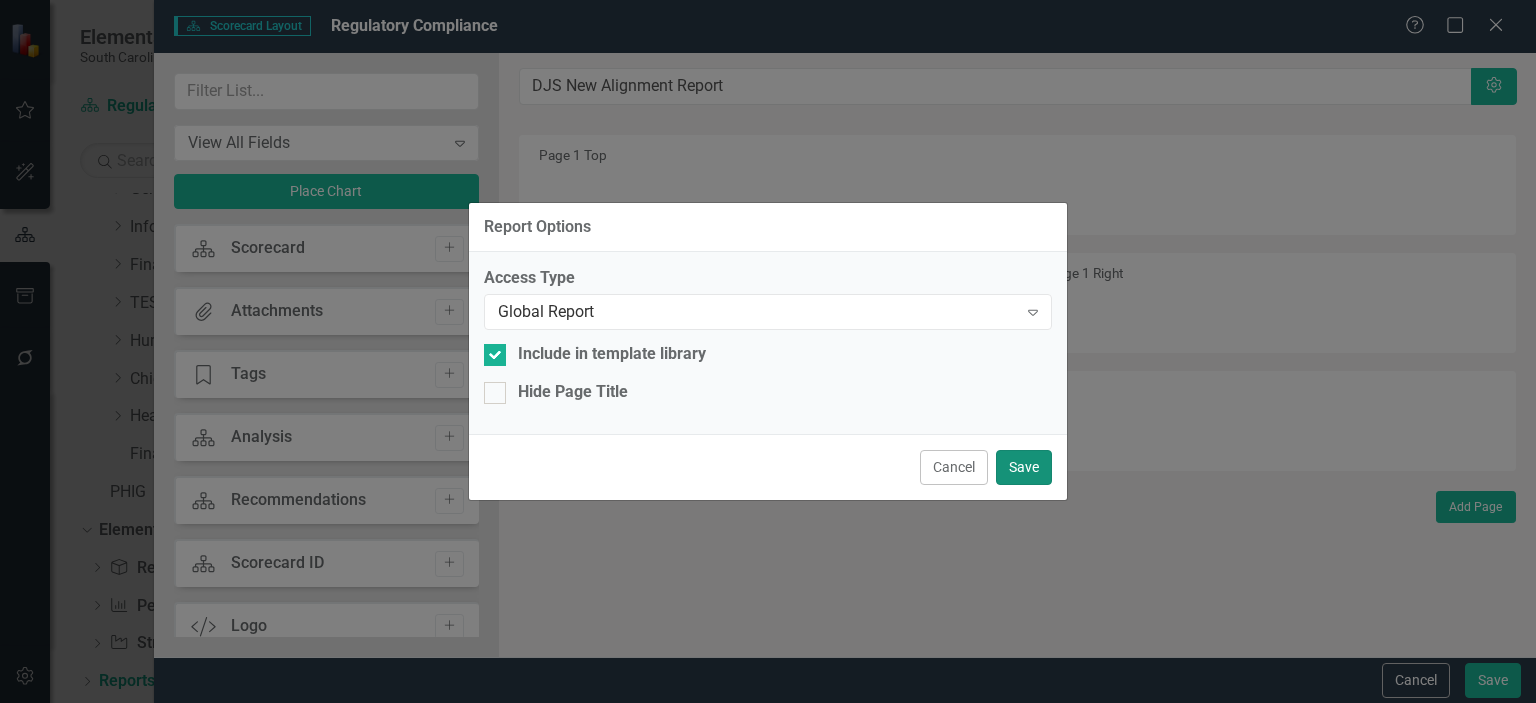 click on "Save" at bounding box center [1024, 467] 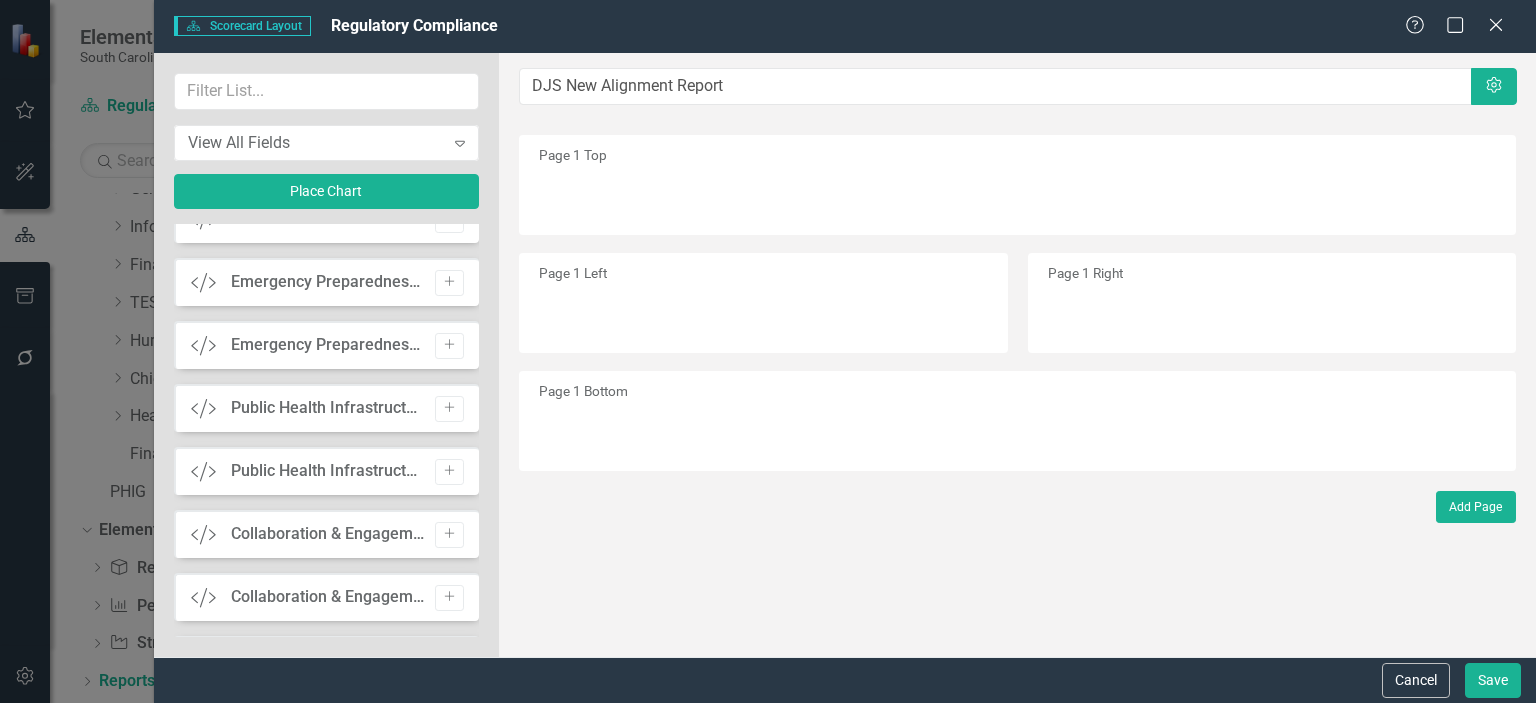 scroll, scrollTop: 0, scrollLeft: 0, axis: both 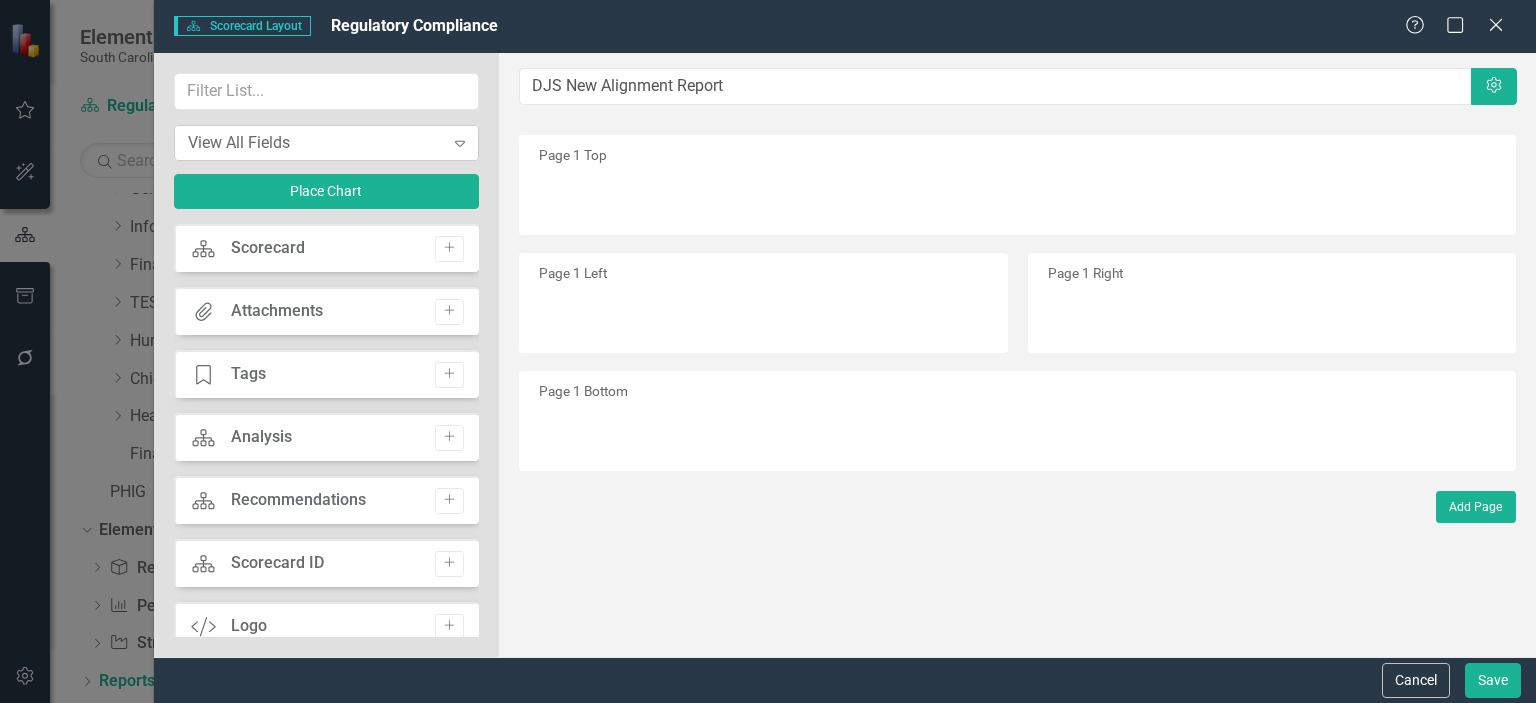 click 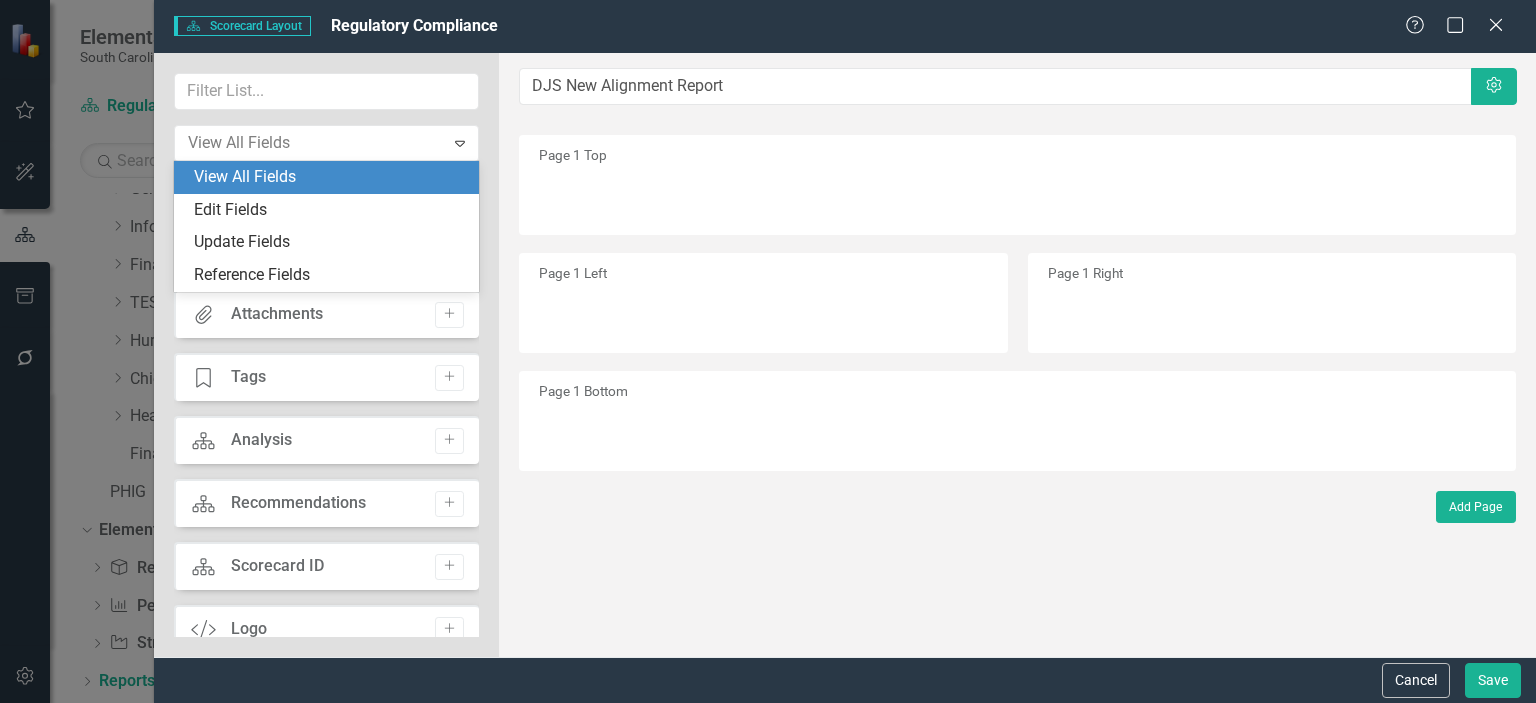 click on "Scorecard Scorecard Layout Regulatory Compliance" at bounding box center (789, 26) 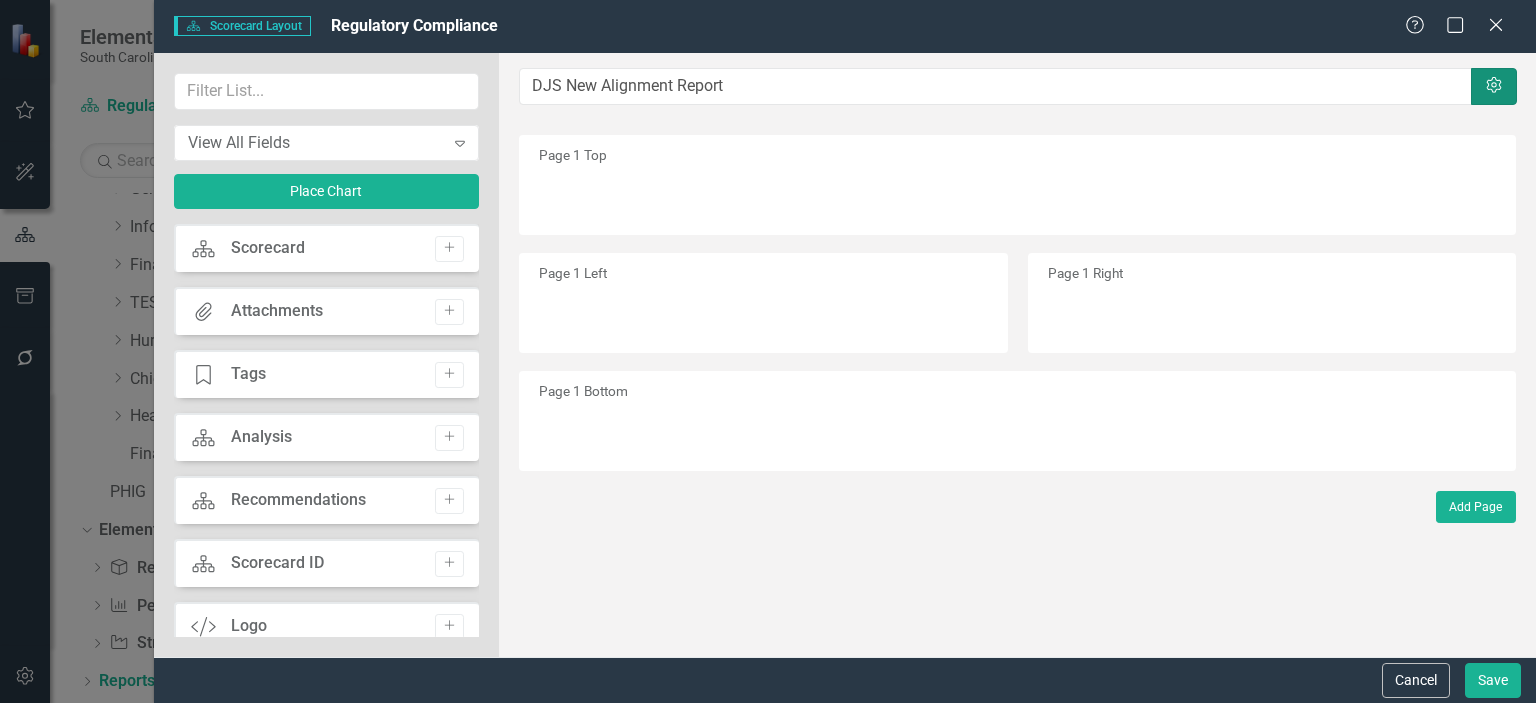 click on "Settings" 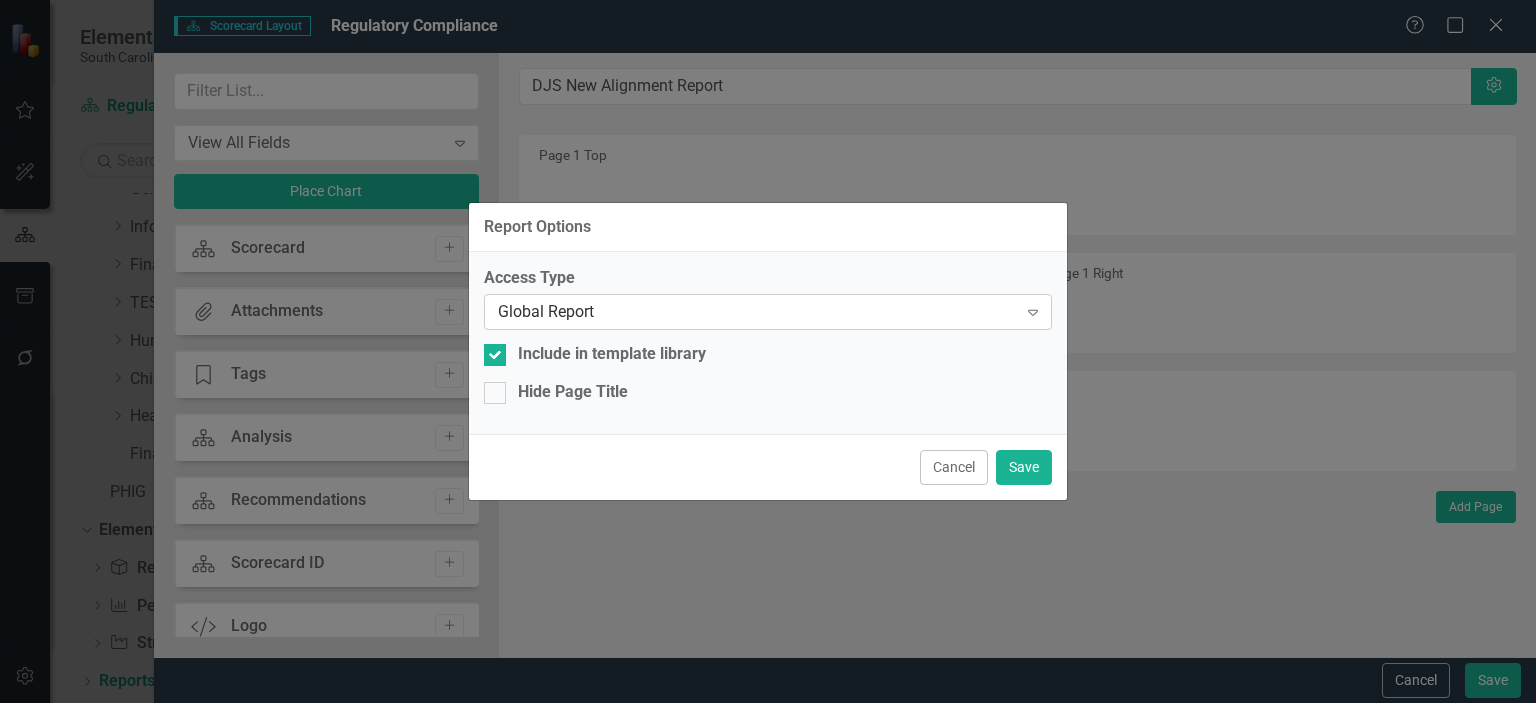 click on "Expand" 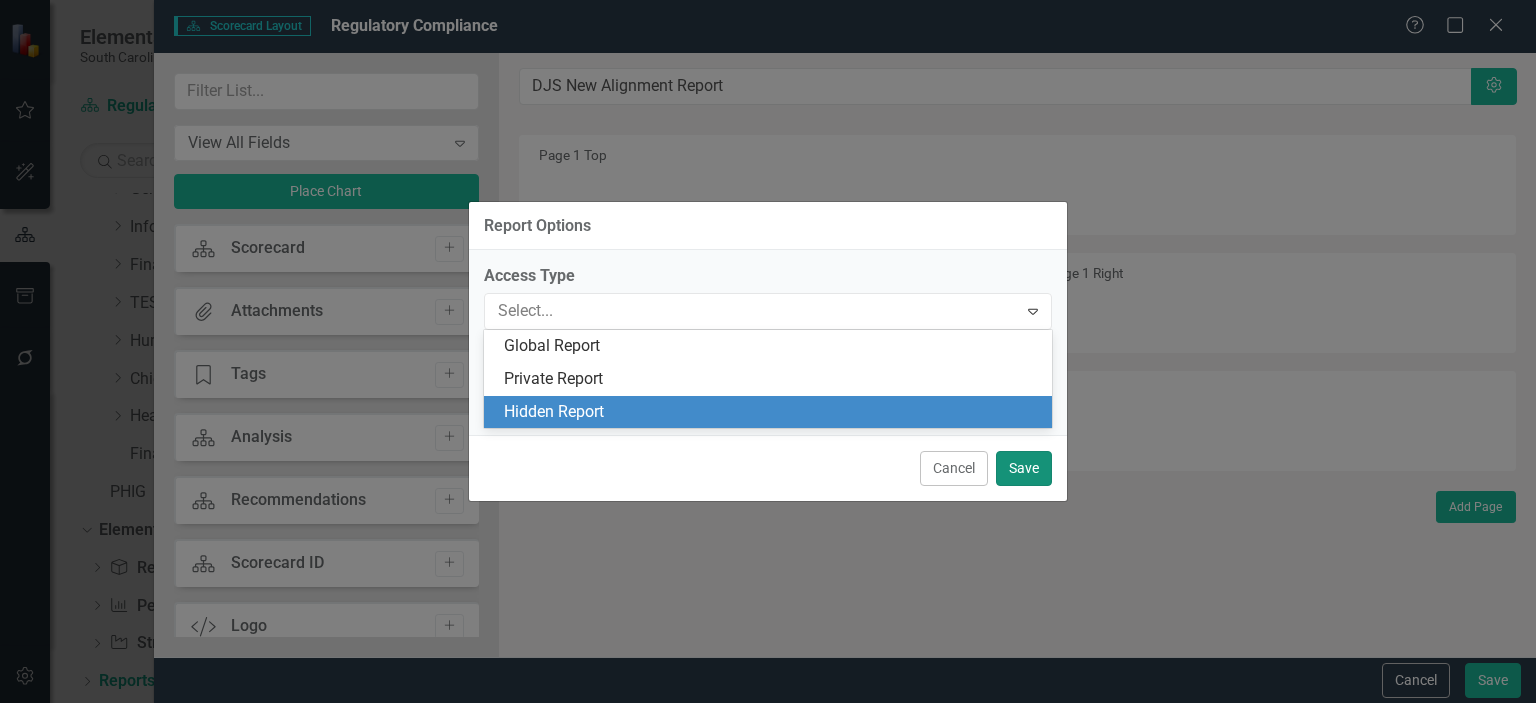 click on "Save" at bounding box center [1024, 468] 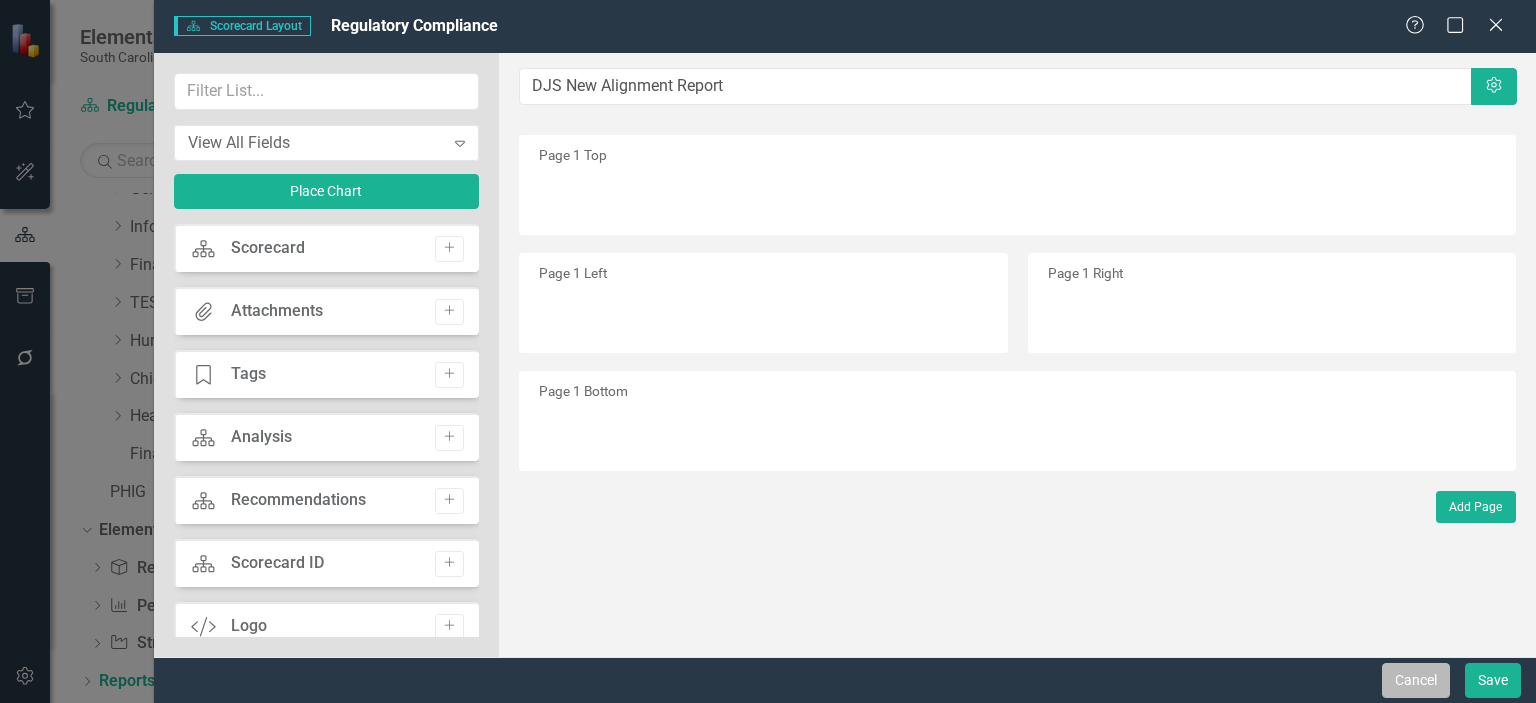 click on "Cancel" at bounding box center [1416, 680] 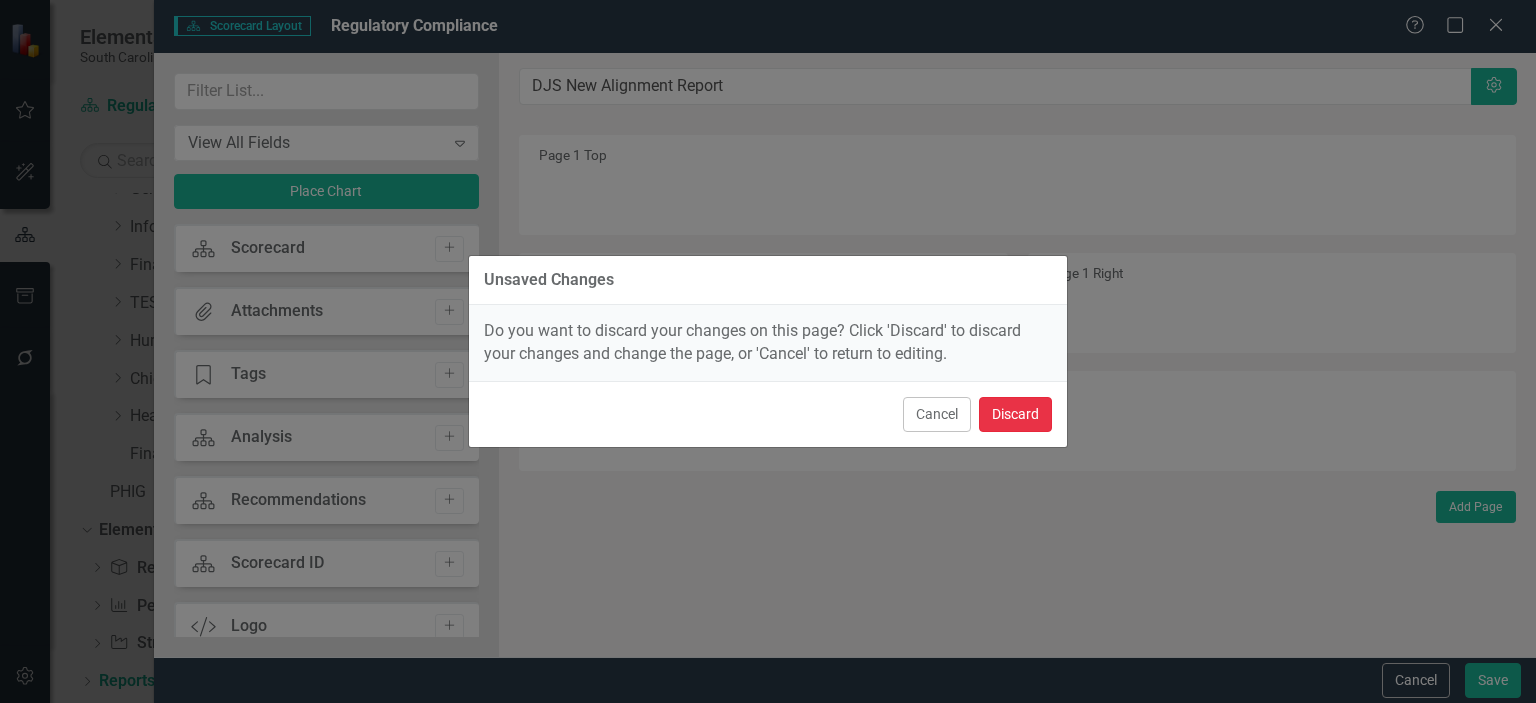 click on "Discard" at bounding box center [1015, 414] 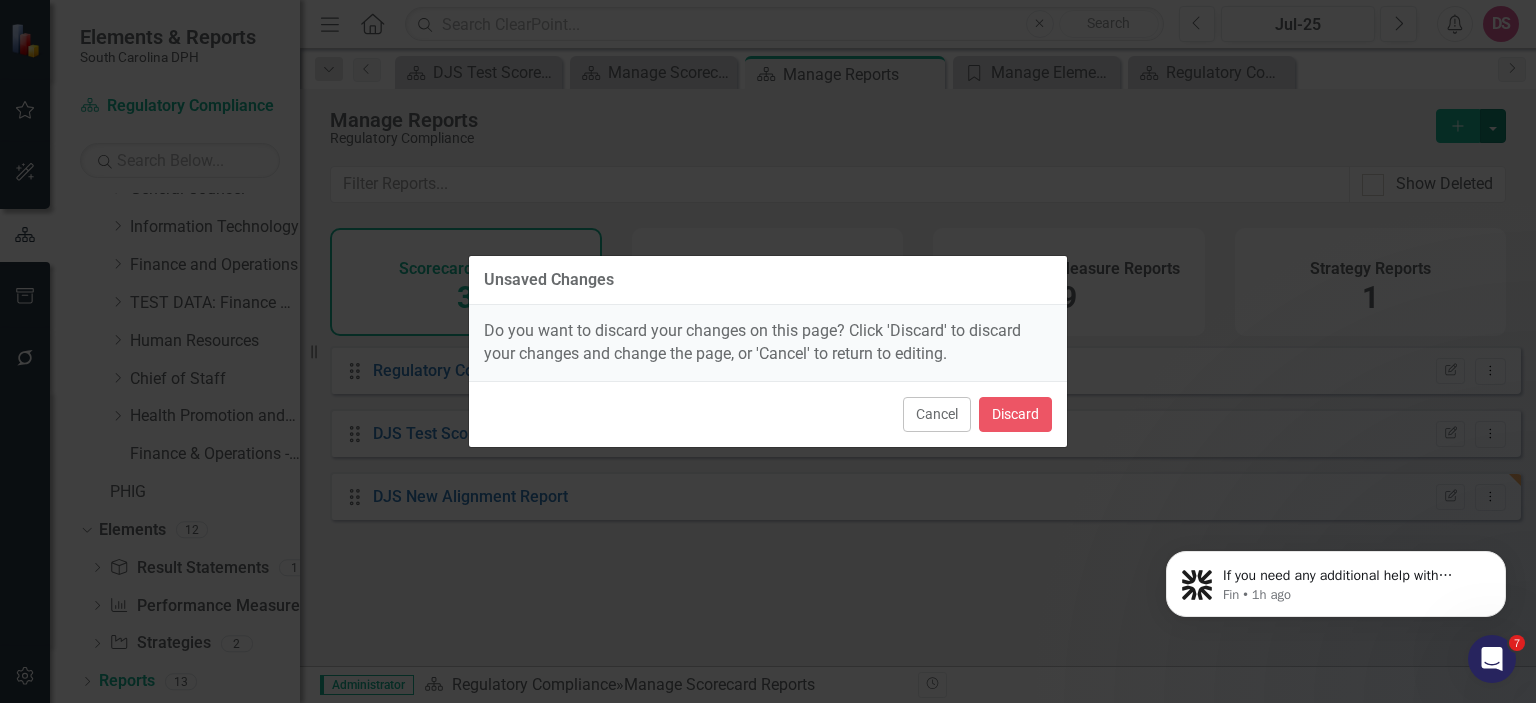 scroll, scrollTop: 773, scrollLeft: 0, axis: vertical 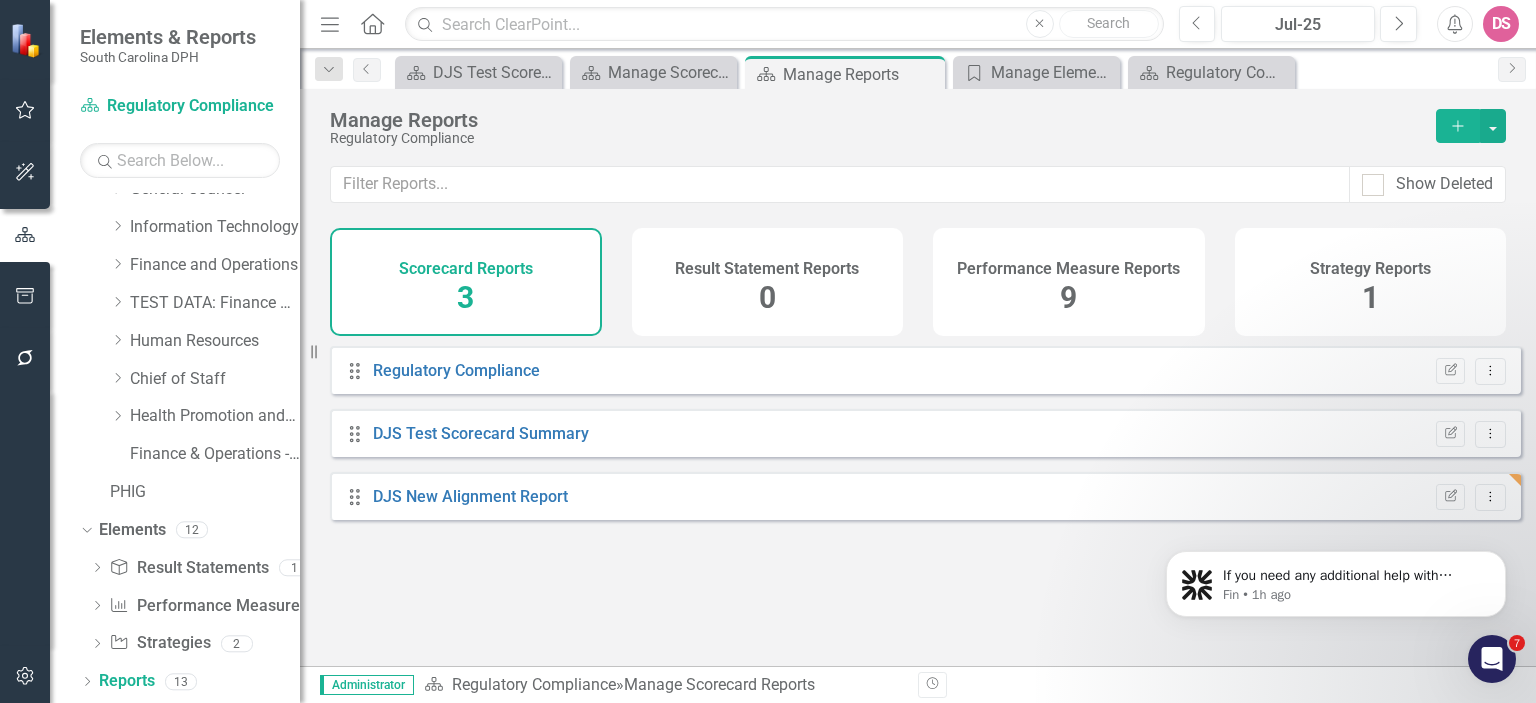 click 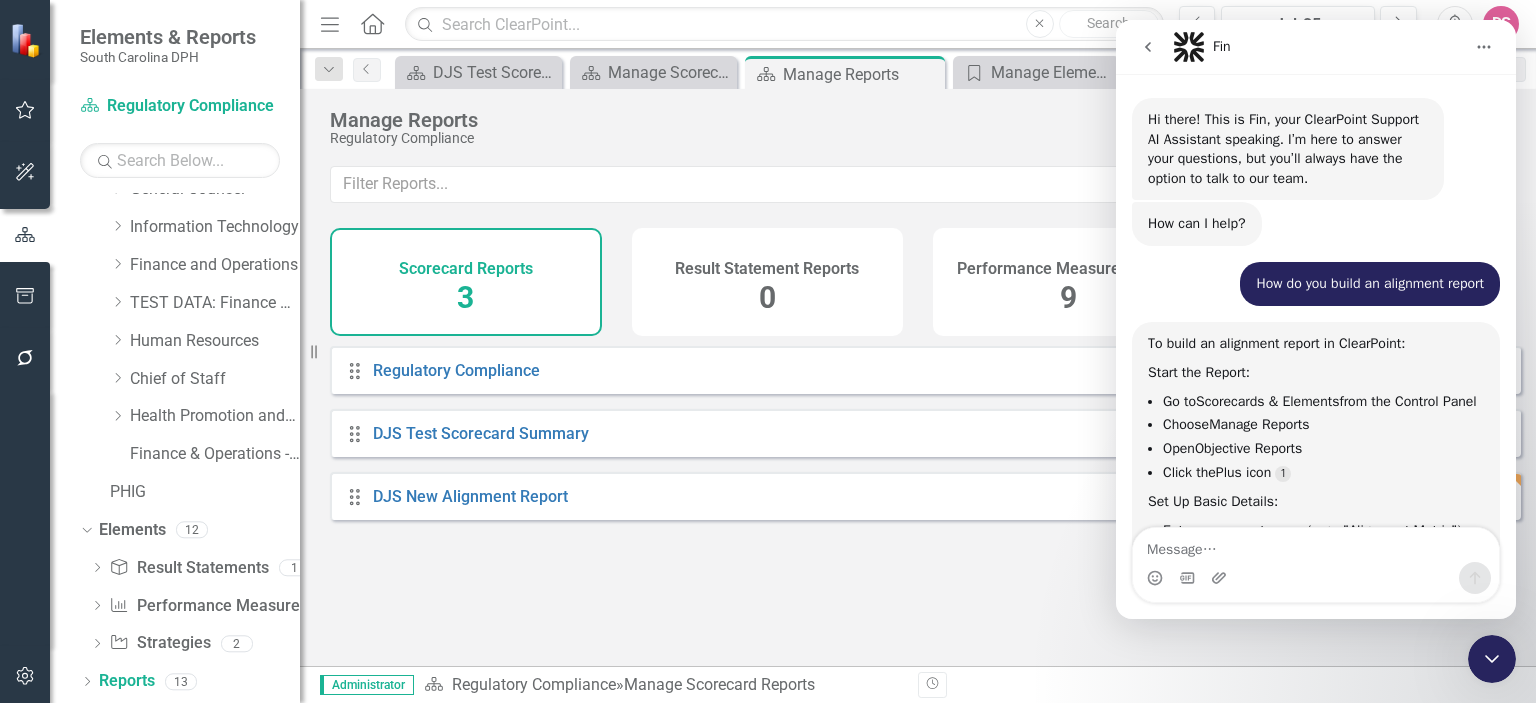 scroll, scrollTop: 740, scrollLeft: 0, axis: vertical 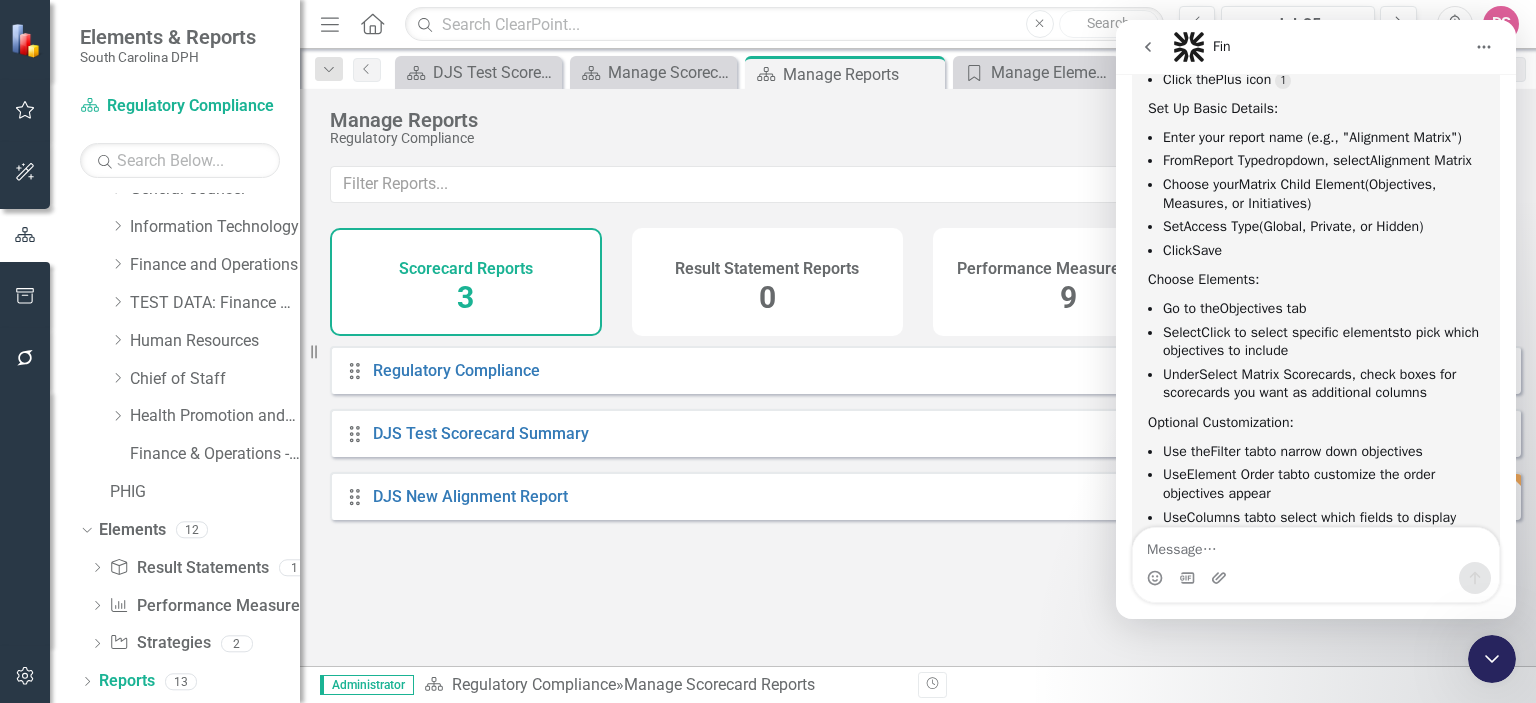 click 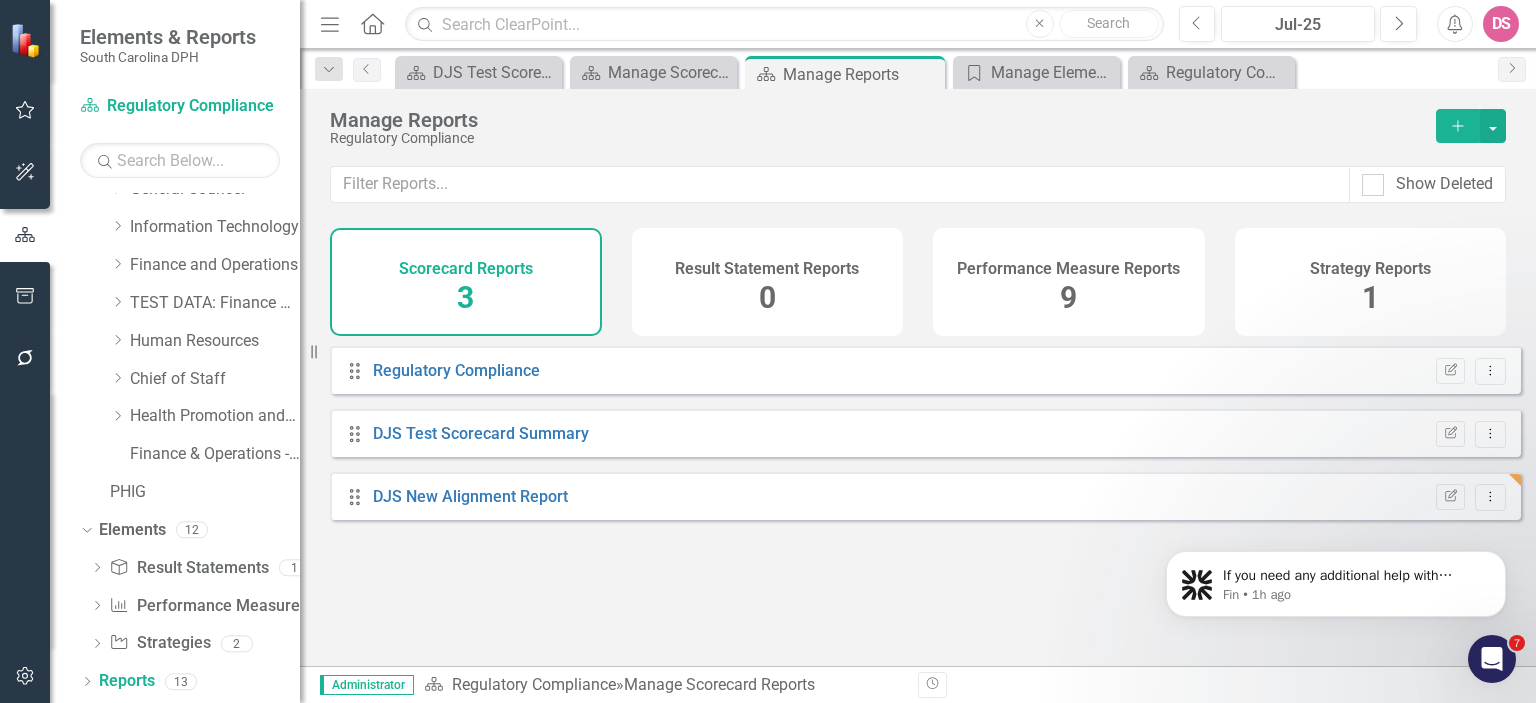 scroll, scrollTop: 0, scrollLeft: 0, axis: both 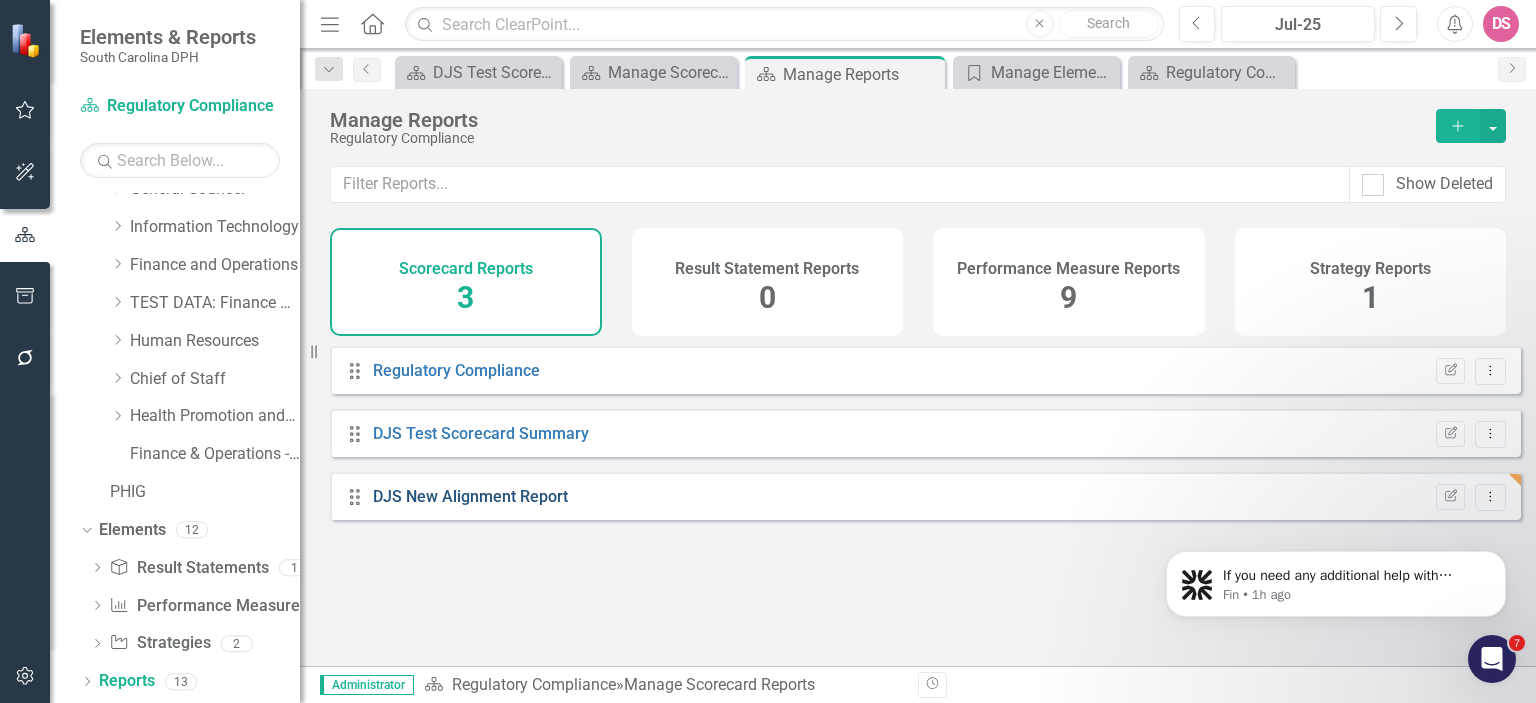 click on "DJS New Alignment Report" at bounding box center [470, 496] 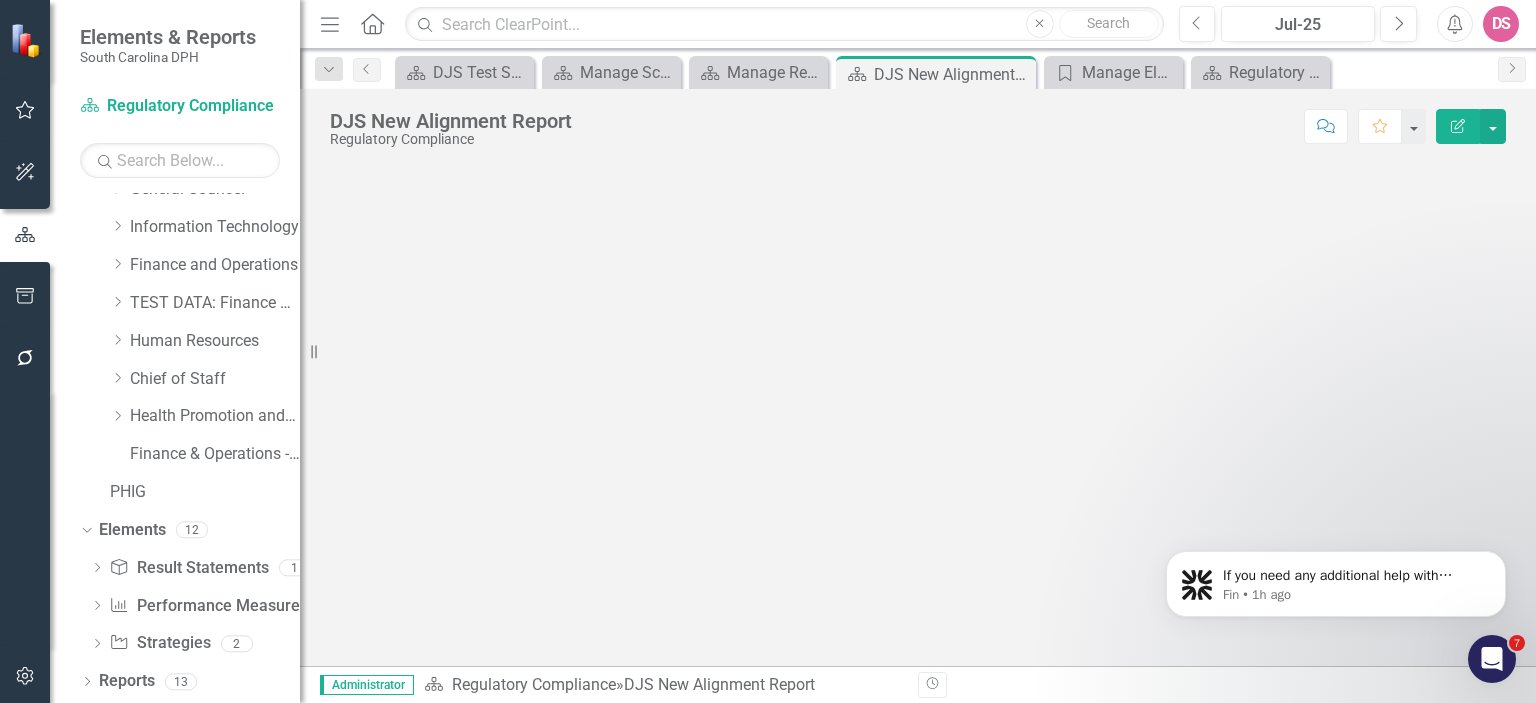 click on "Edit Report" 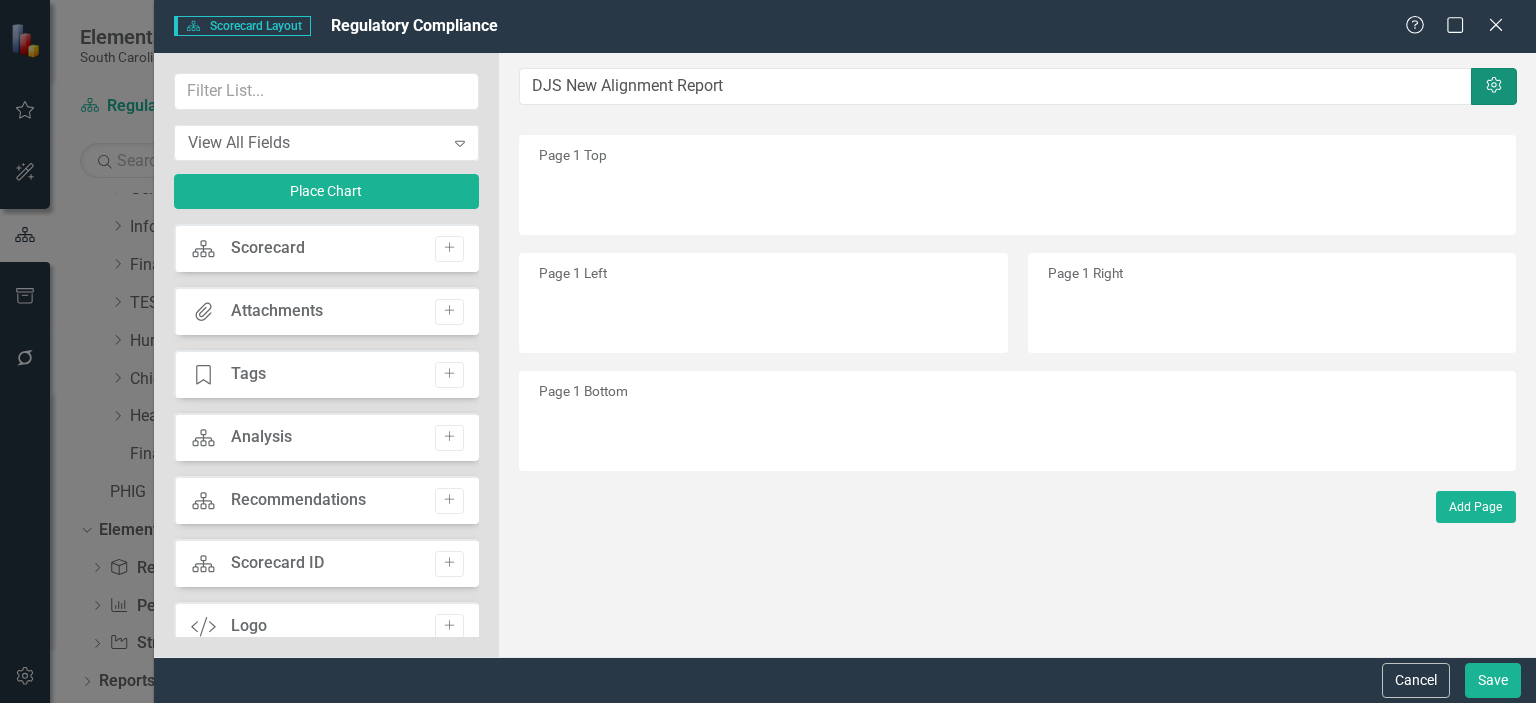 click on "Settings" 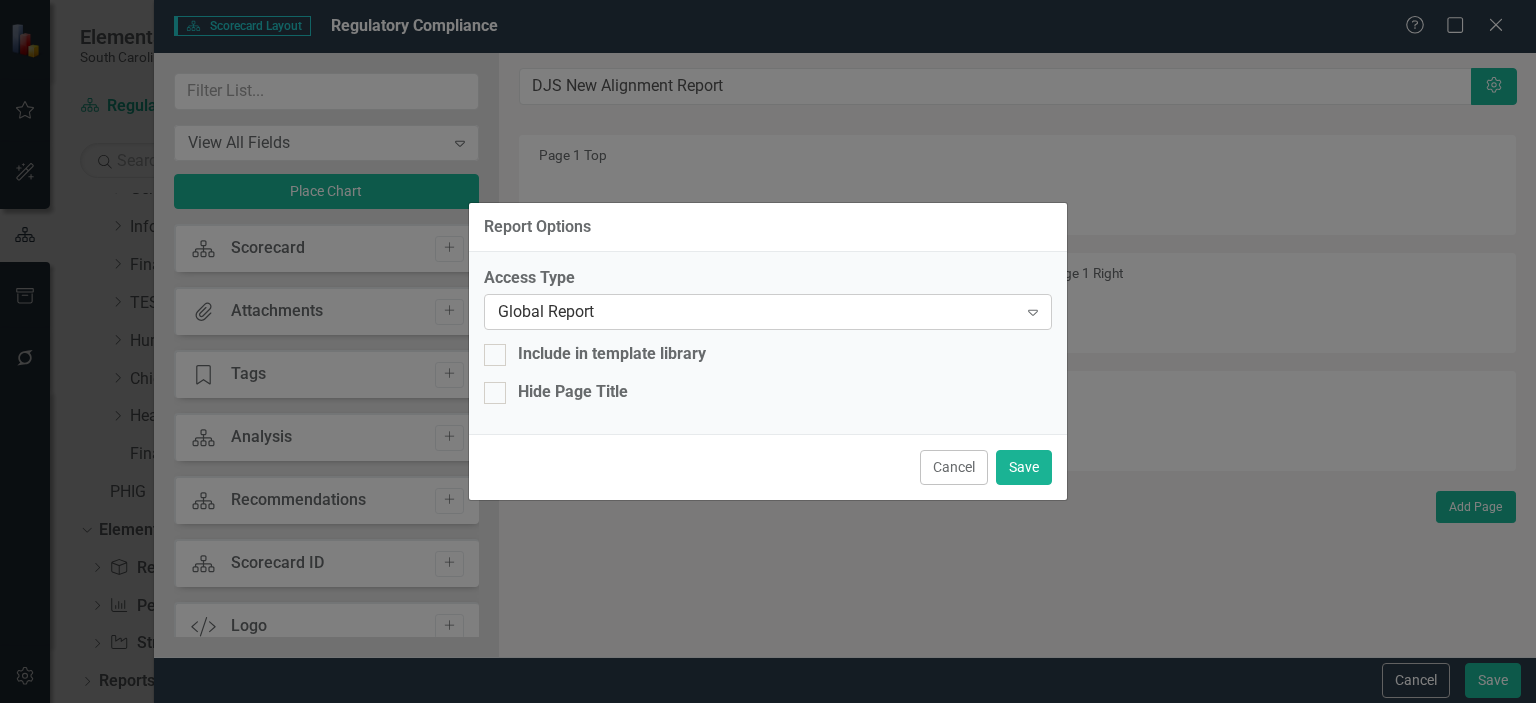 click 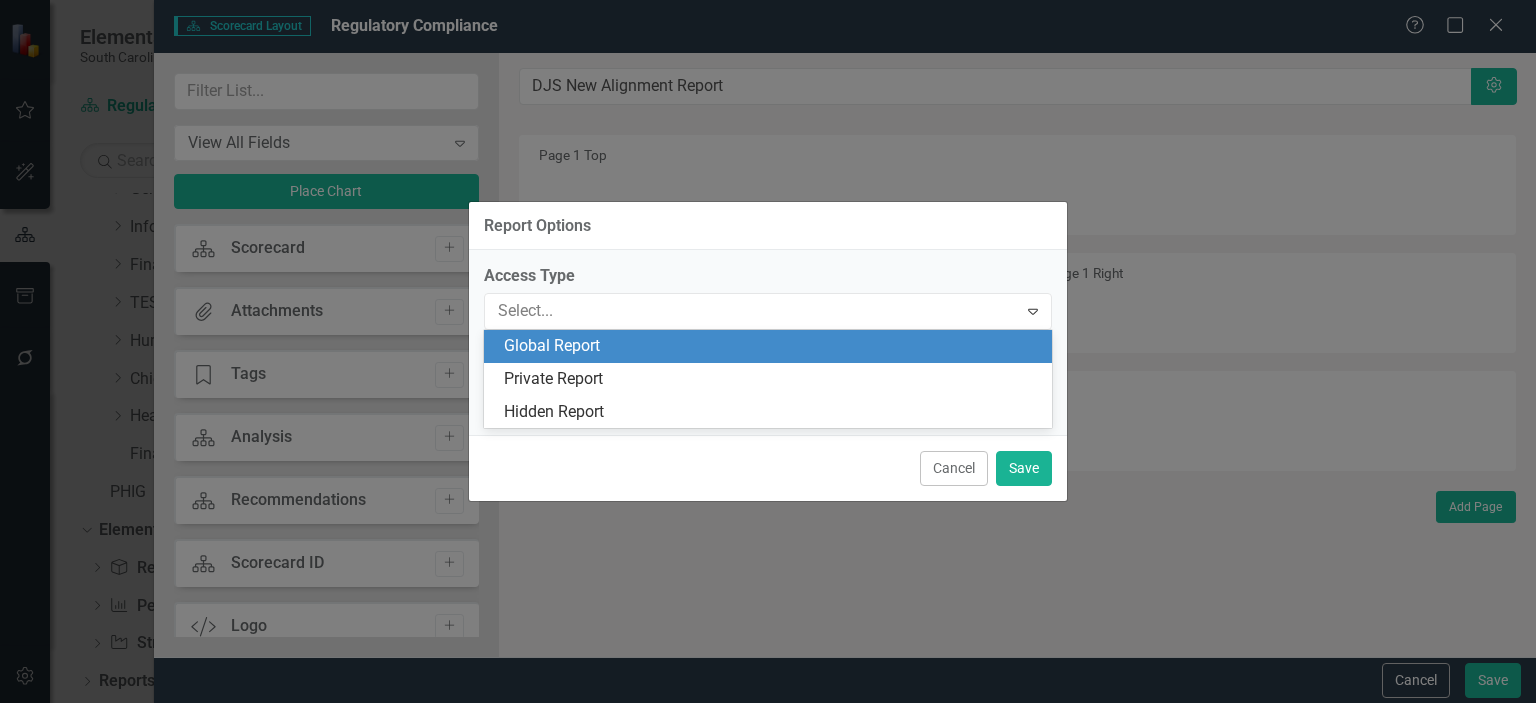 click on "Global Report" at bounding box center (768, 346) 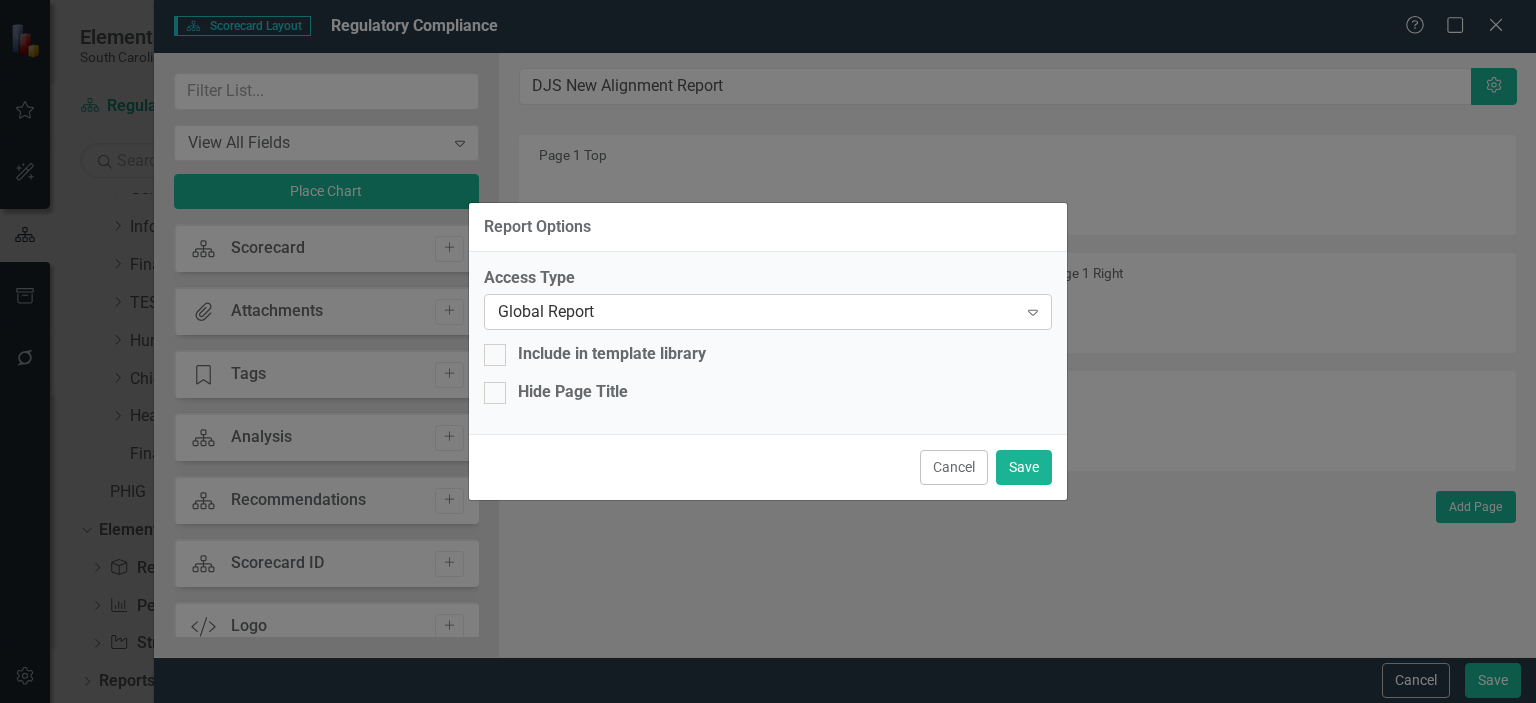 click on "Expand" 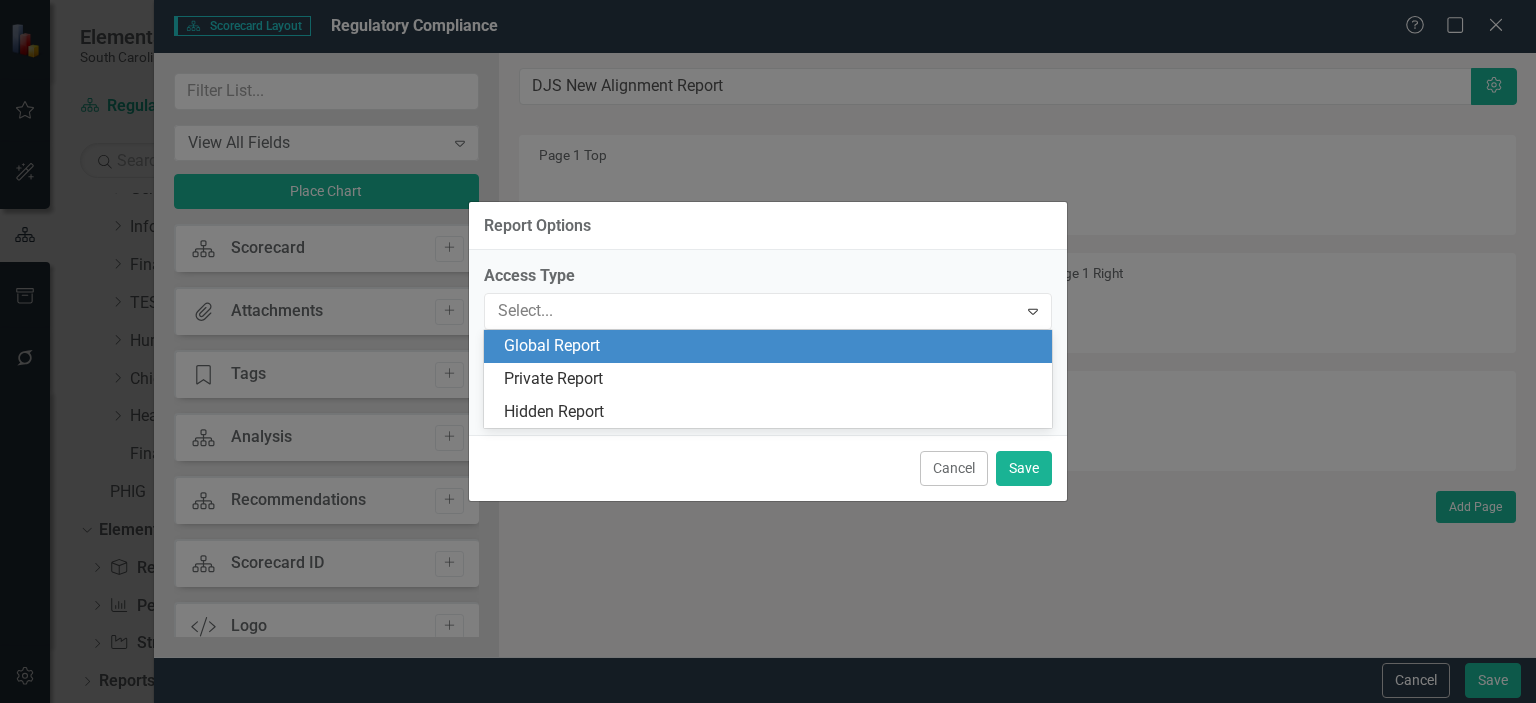 click on "Global Report" at bounding box center [772, 346] 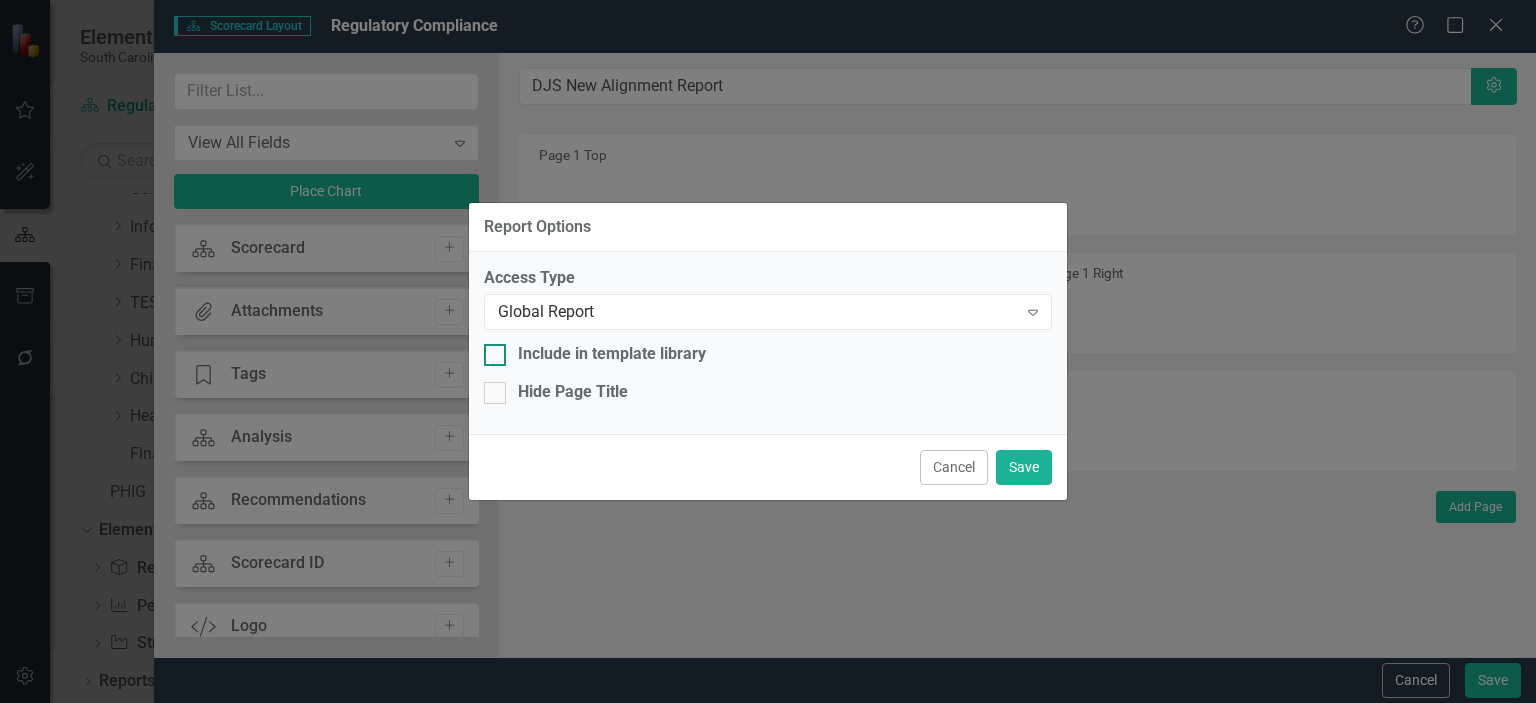 click on "Include in template library" at bounding box center [490, 350] 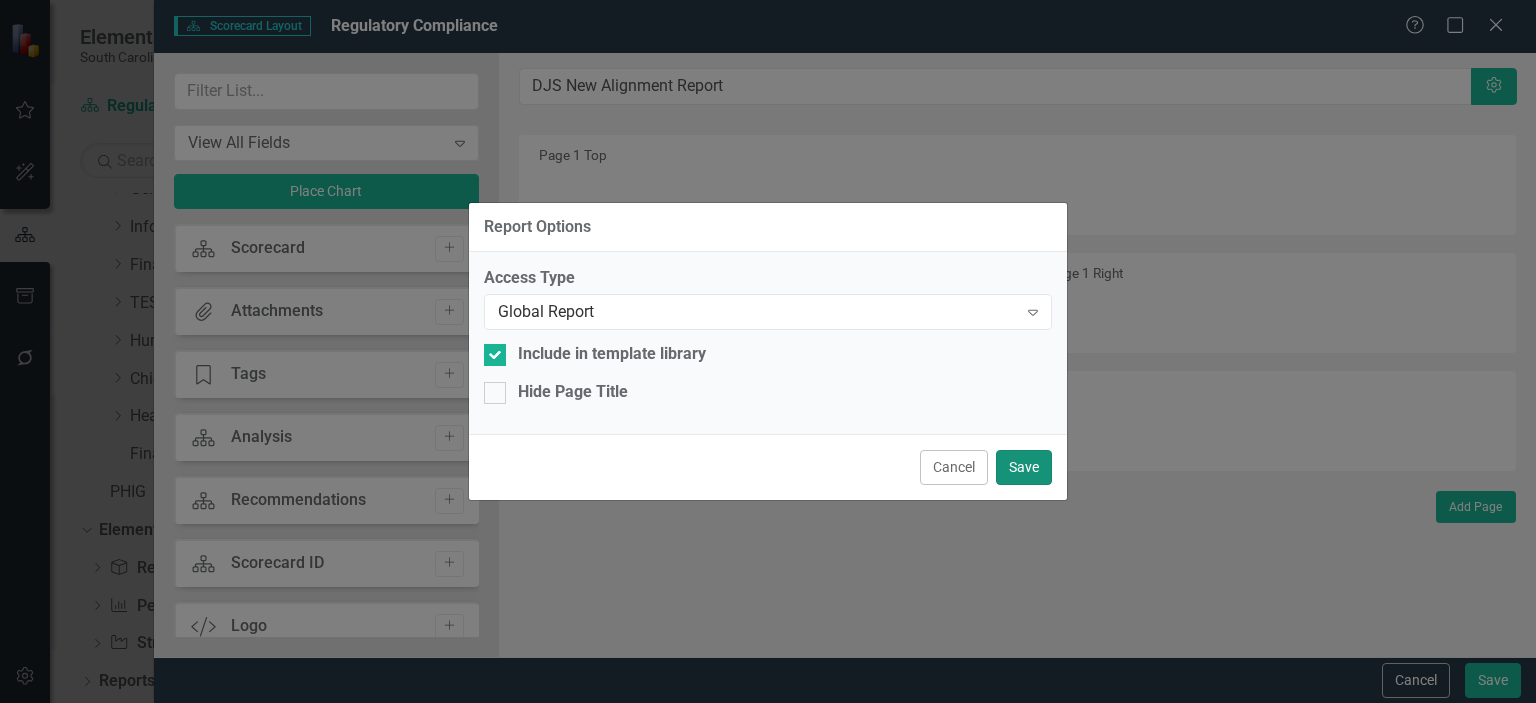click on "Save" at bounding box center (1024, 467) 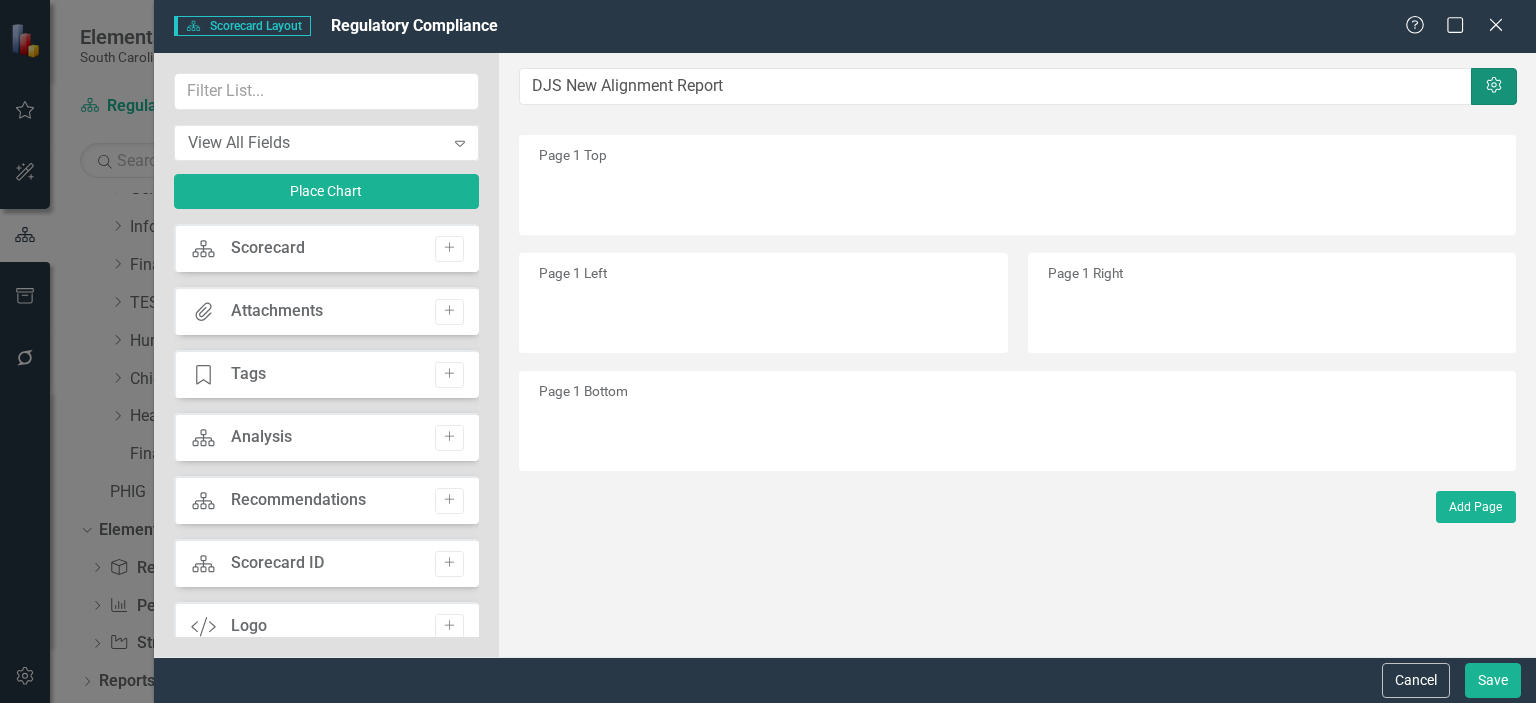 click on "Settings" at bounding box center (1494, 86) 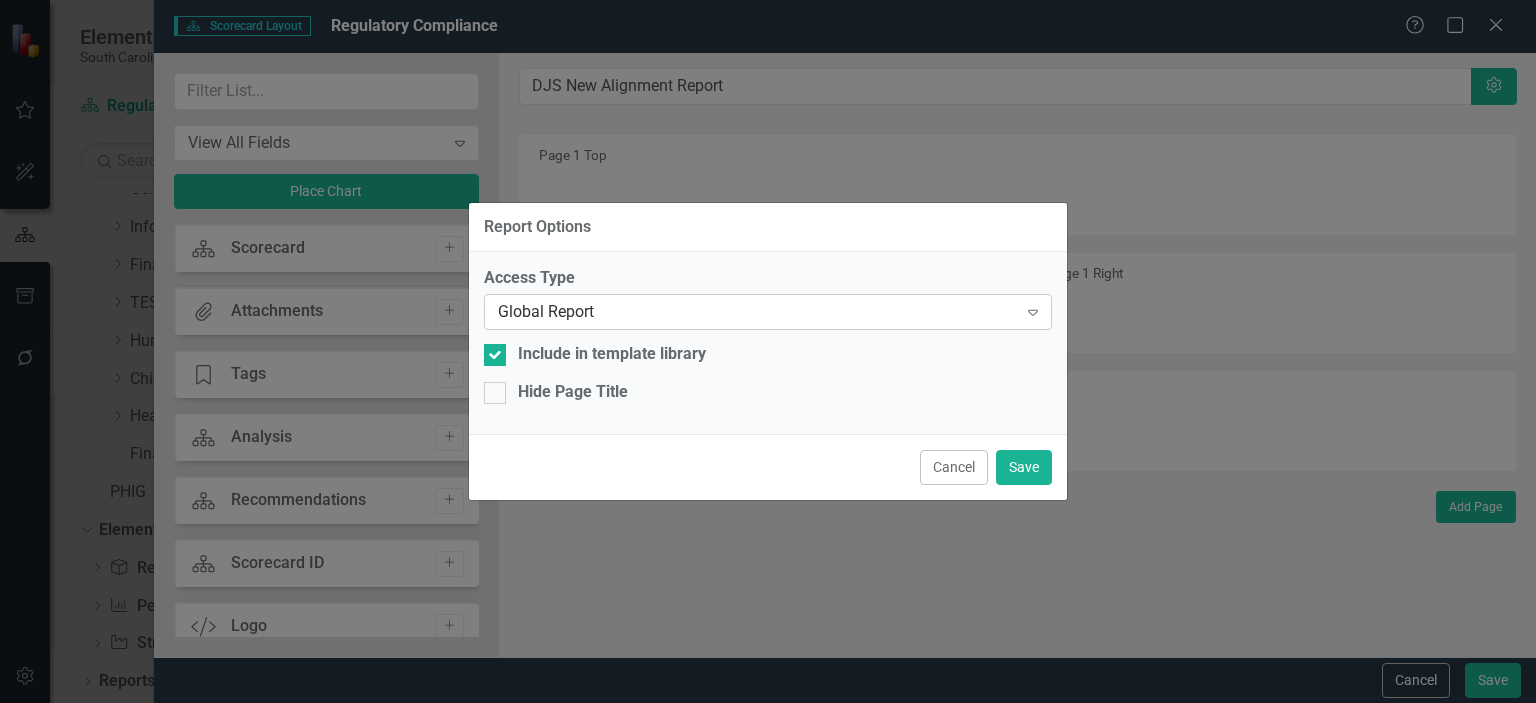 click on "Expand" 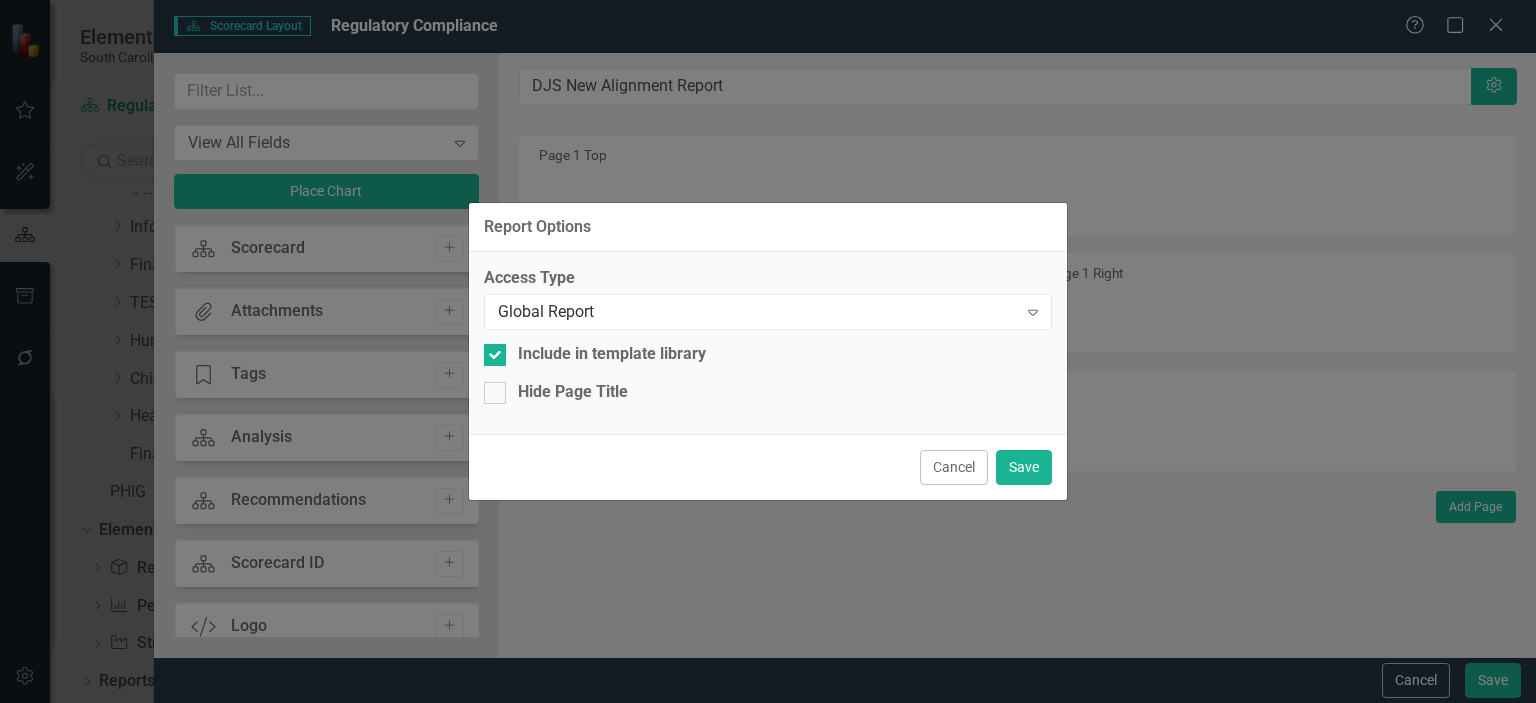 click on "Report Options Access Type Global Report Expand Include in template library Hide Page Title Cancel Save" at bounding box center [768, 351] 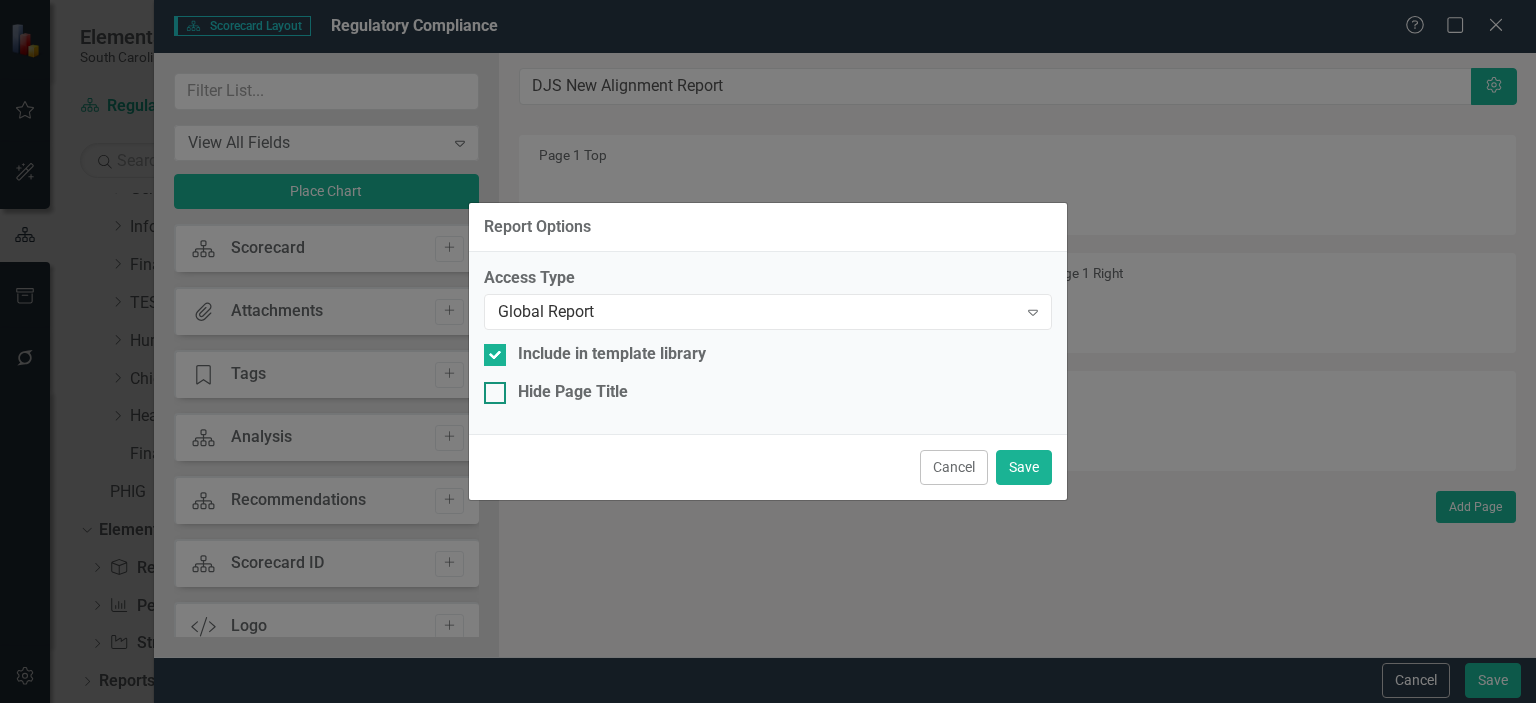 click on "Hide Page Title" at bounding box center [490, 388] 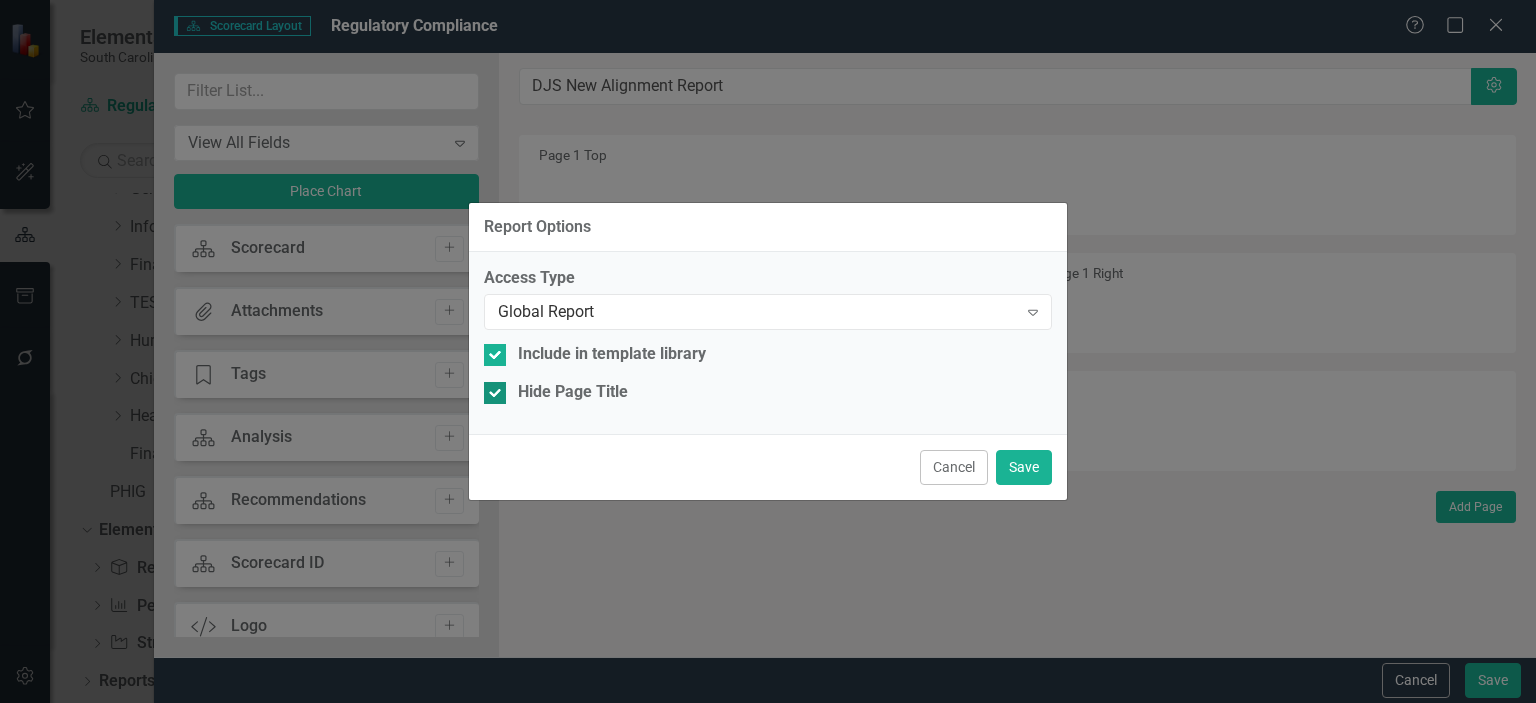 click on "Hide Page Title" at bounding box center [490, 388] 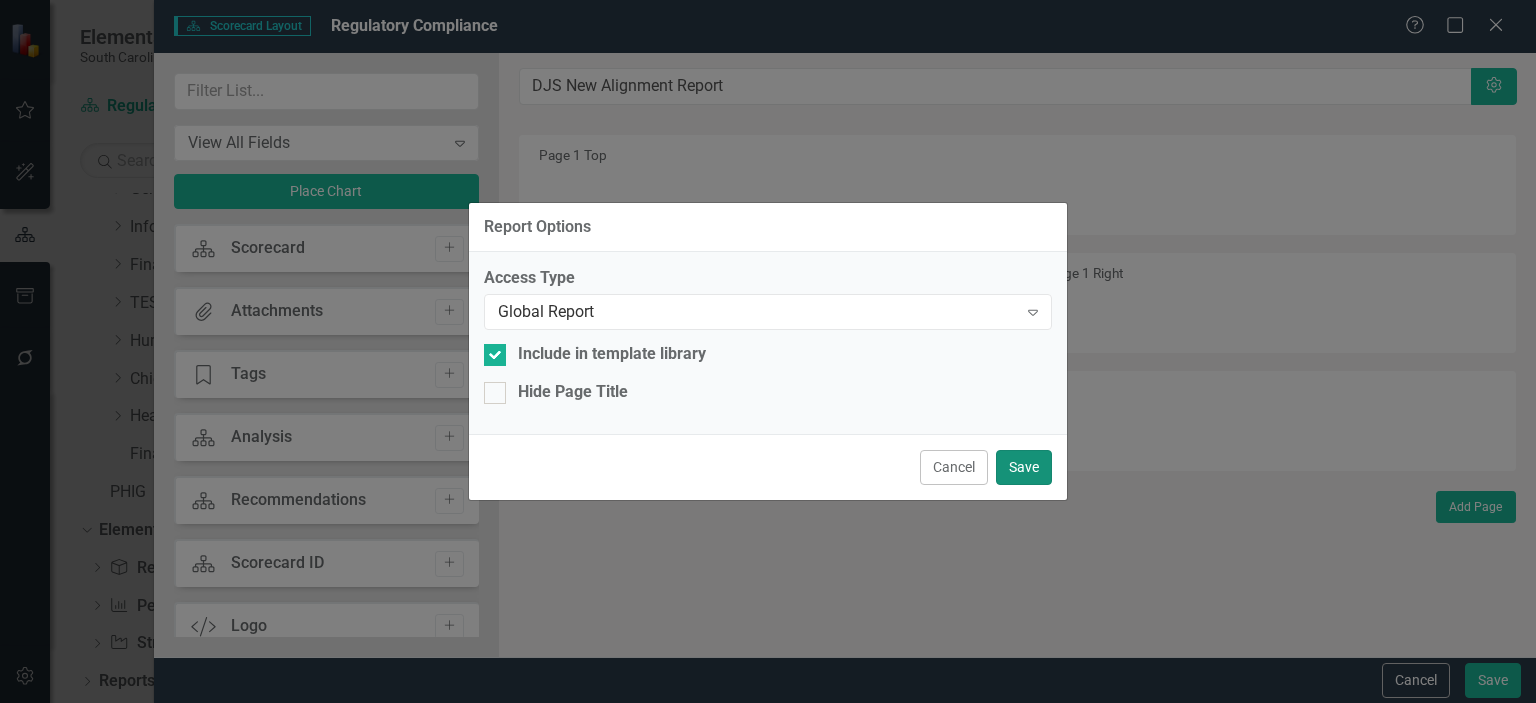 click on "Save" at bounding box center [1024, 467] 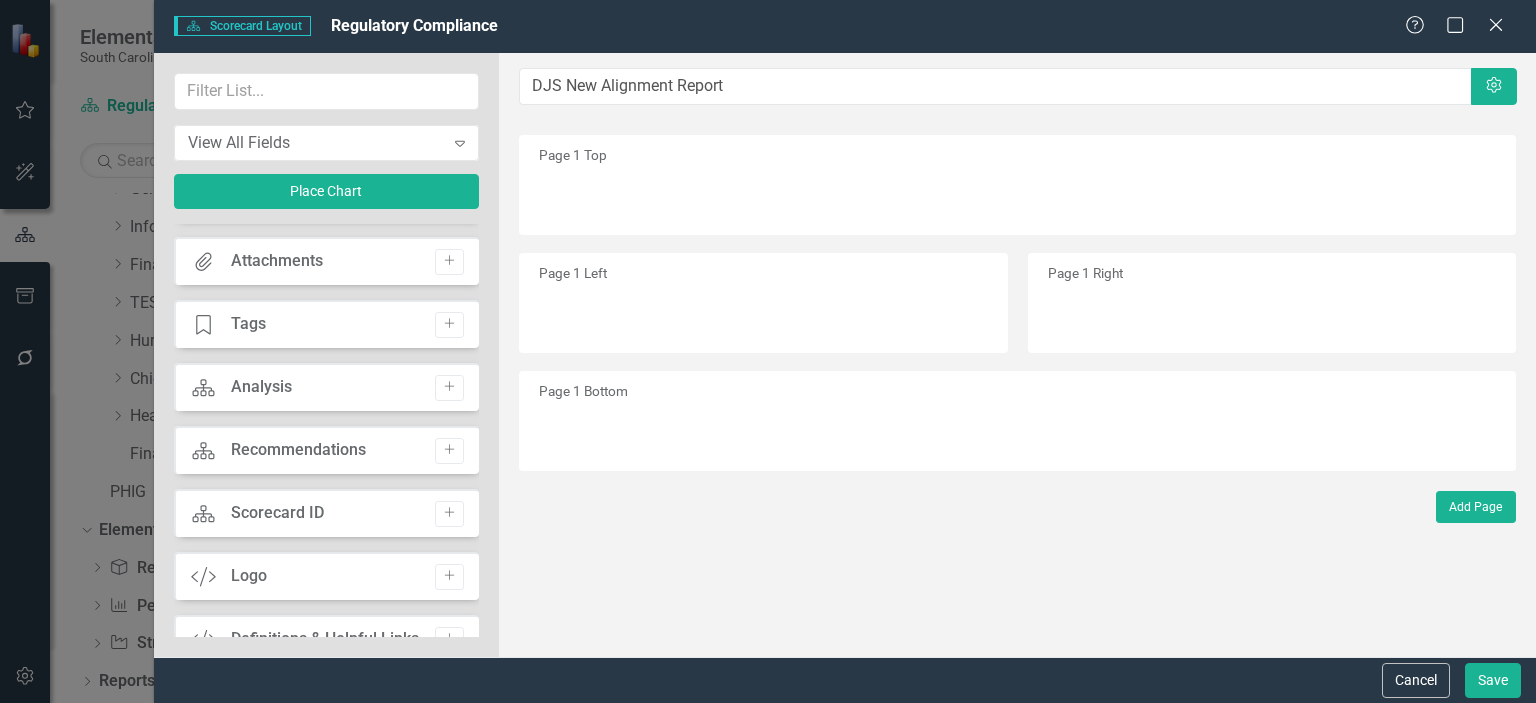 scroll, scrollTop: 0, scrollLeft: 0, axis: both 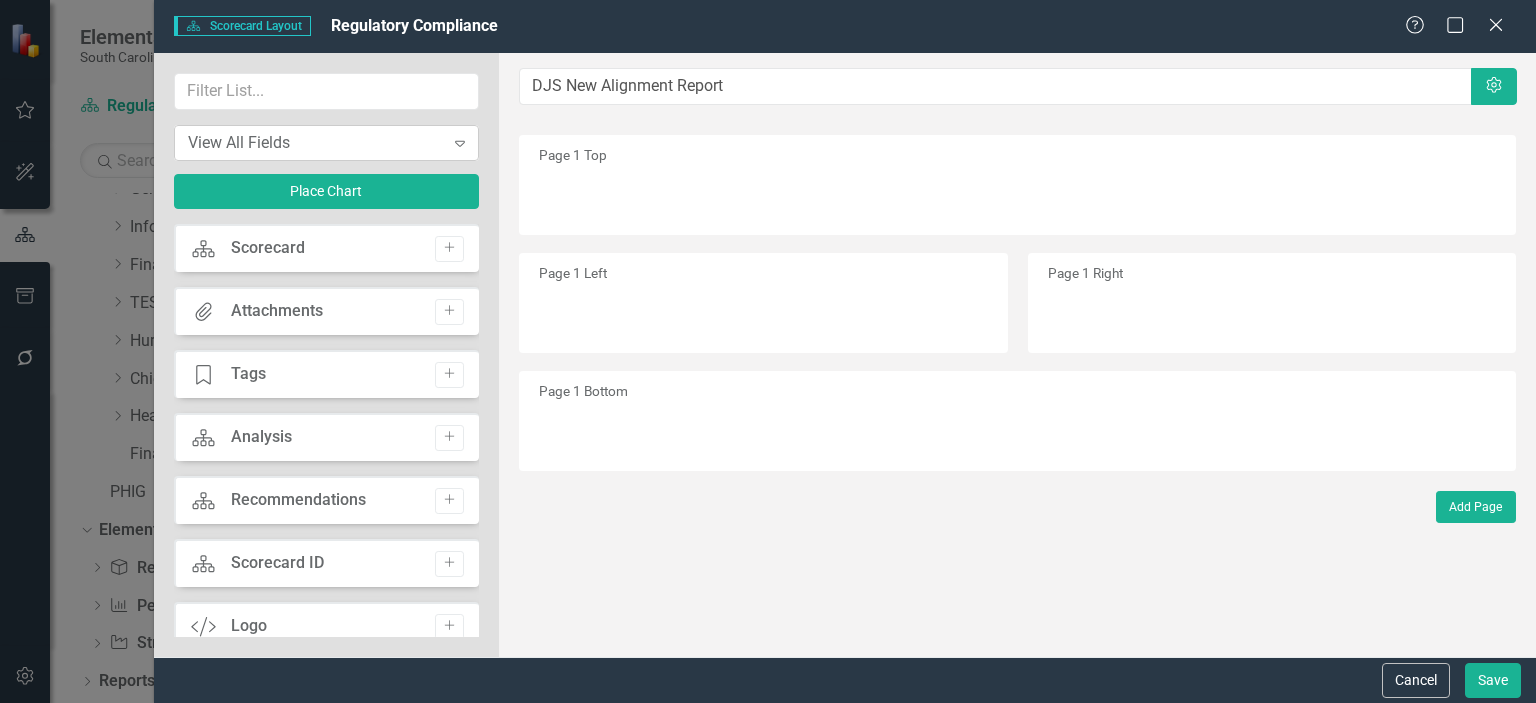 click on "View All Fields" at bounding box center [316, 142] 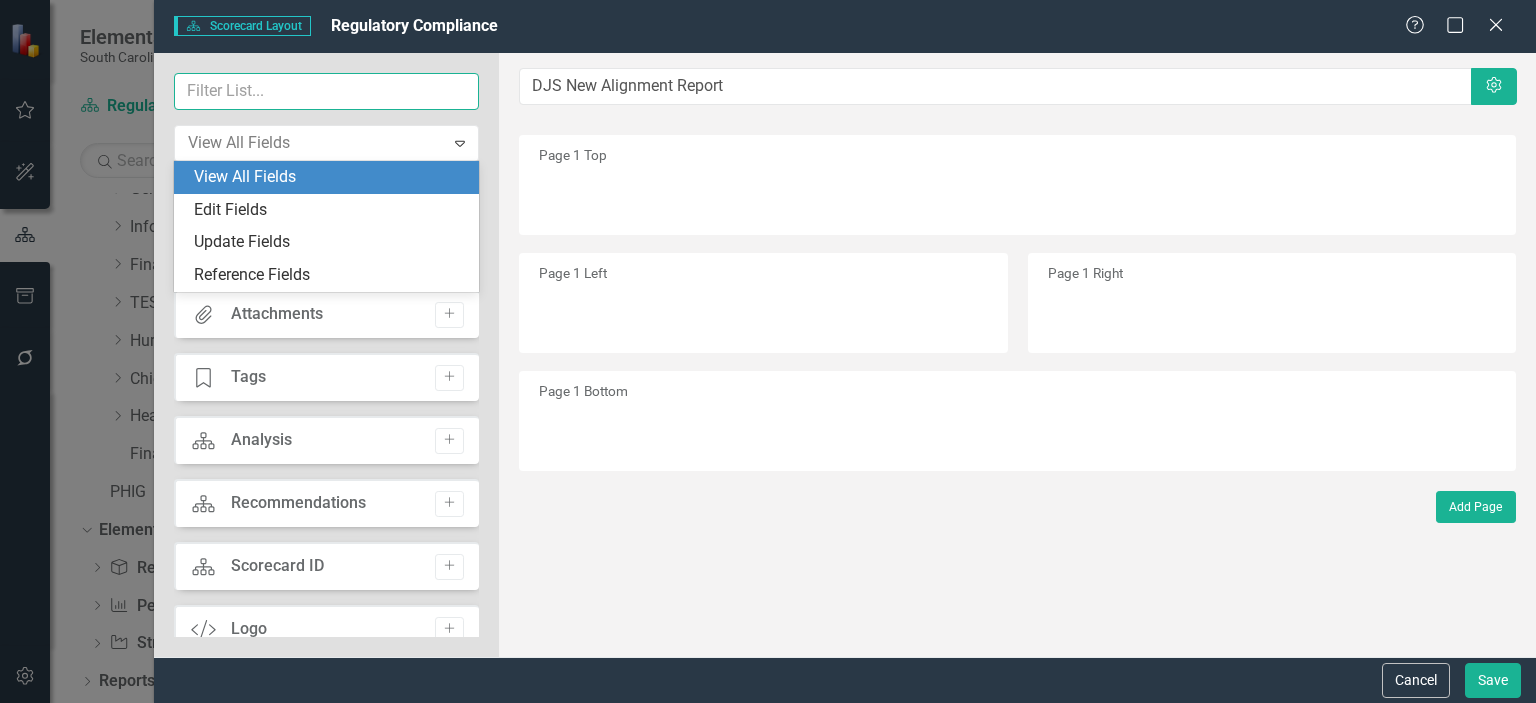 click at bounding box center [327, 91] 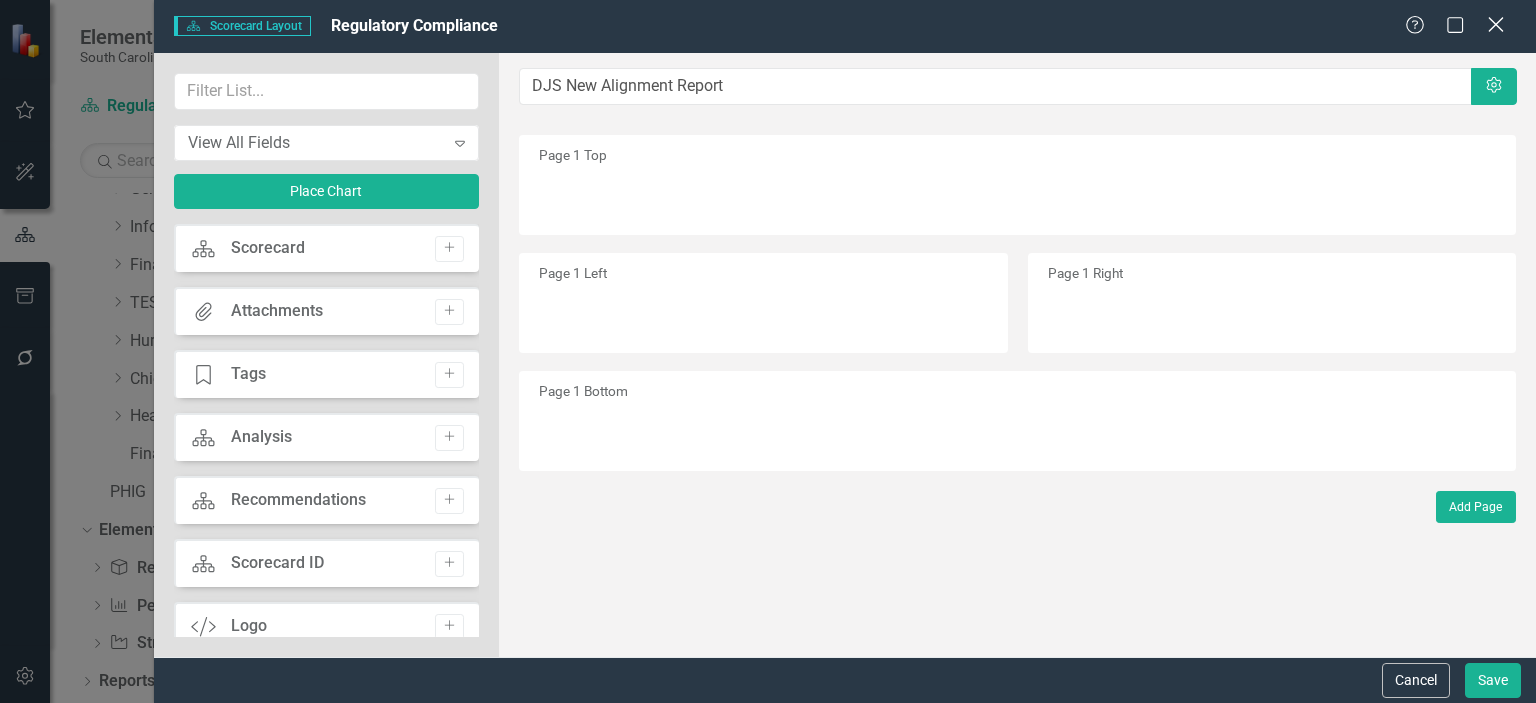 click on "Close" 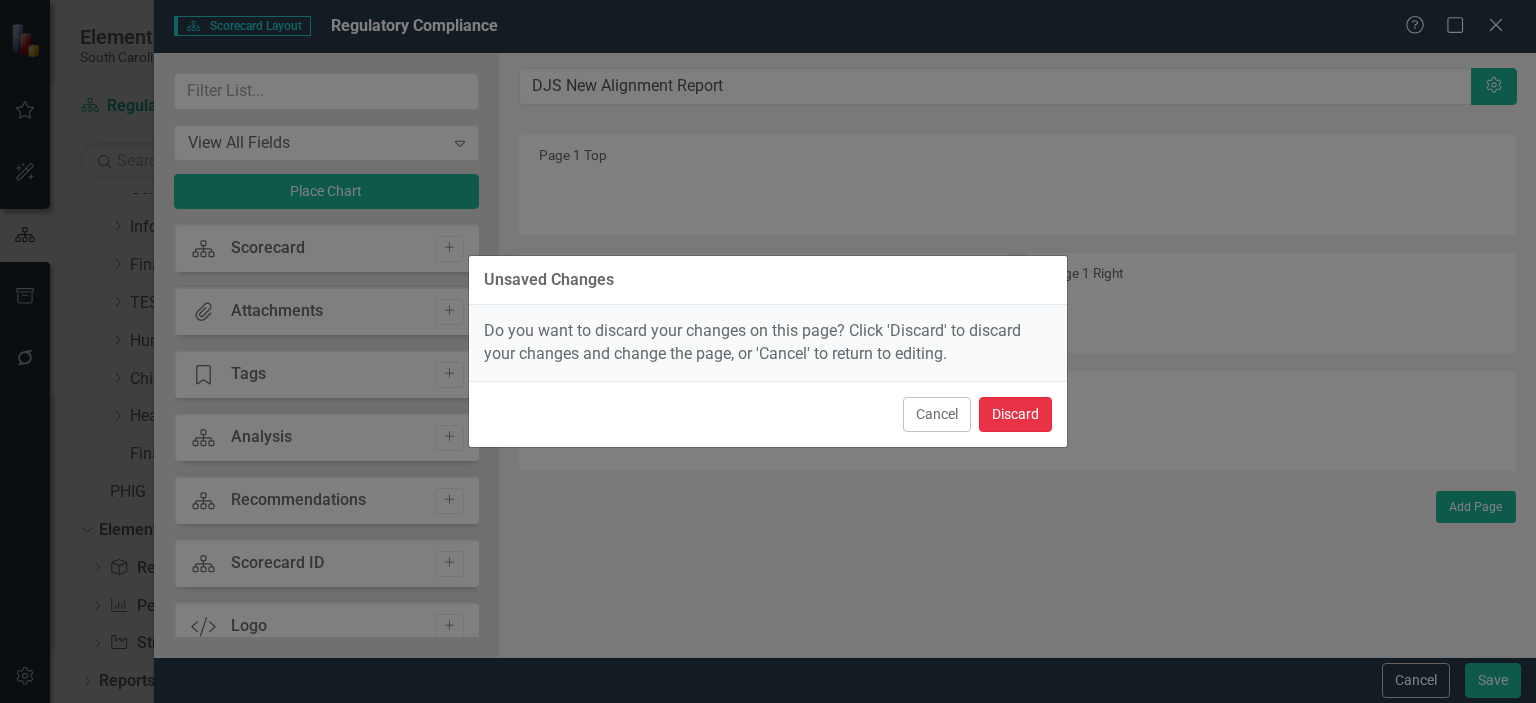 click on "Discard" at bounding box center [1015, 414] 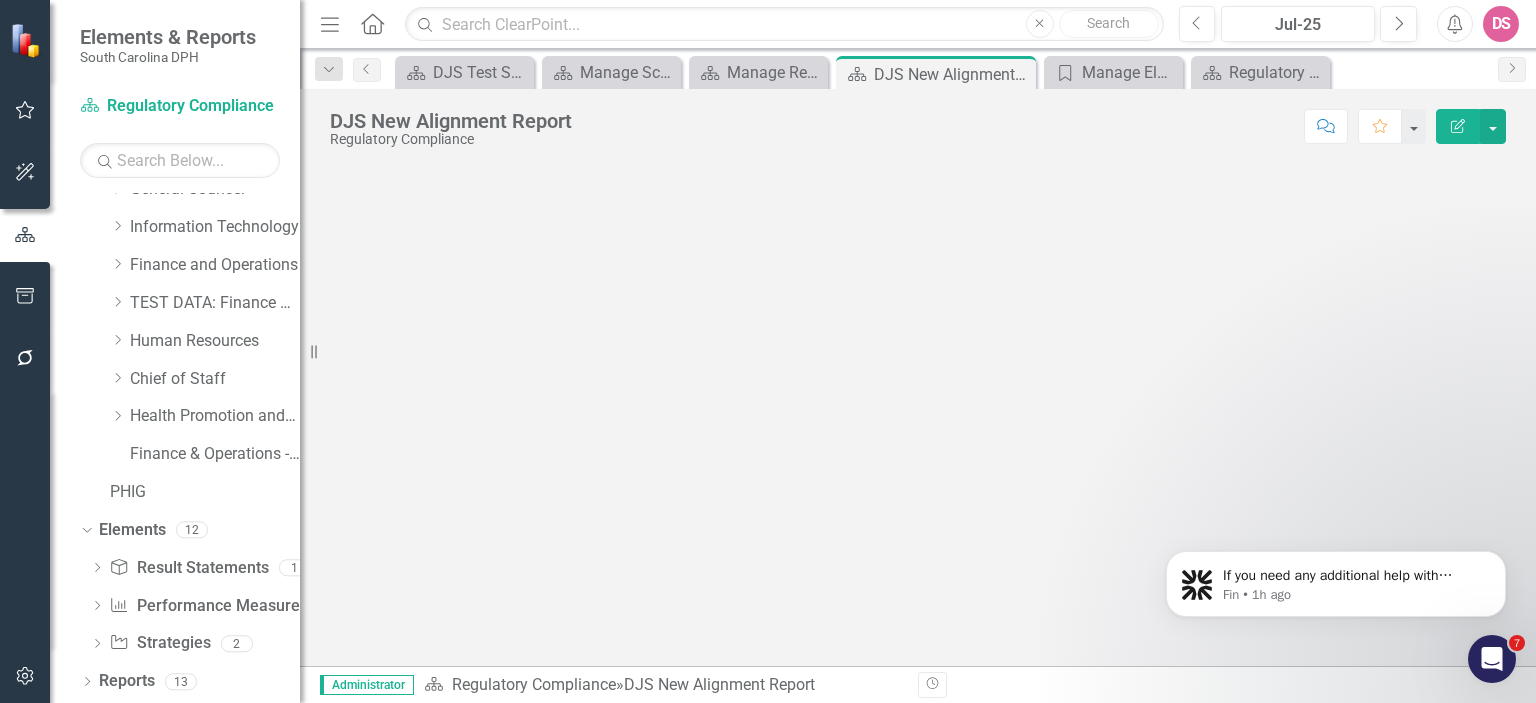 scroll, scrollTop: 740, scrollLeft: 0, axis: vertical 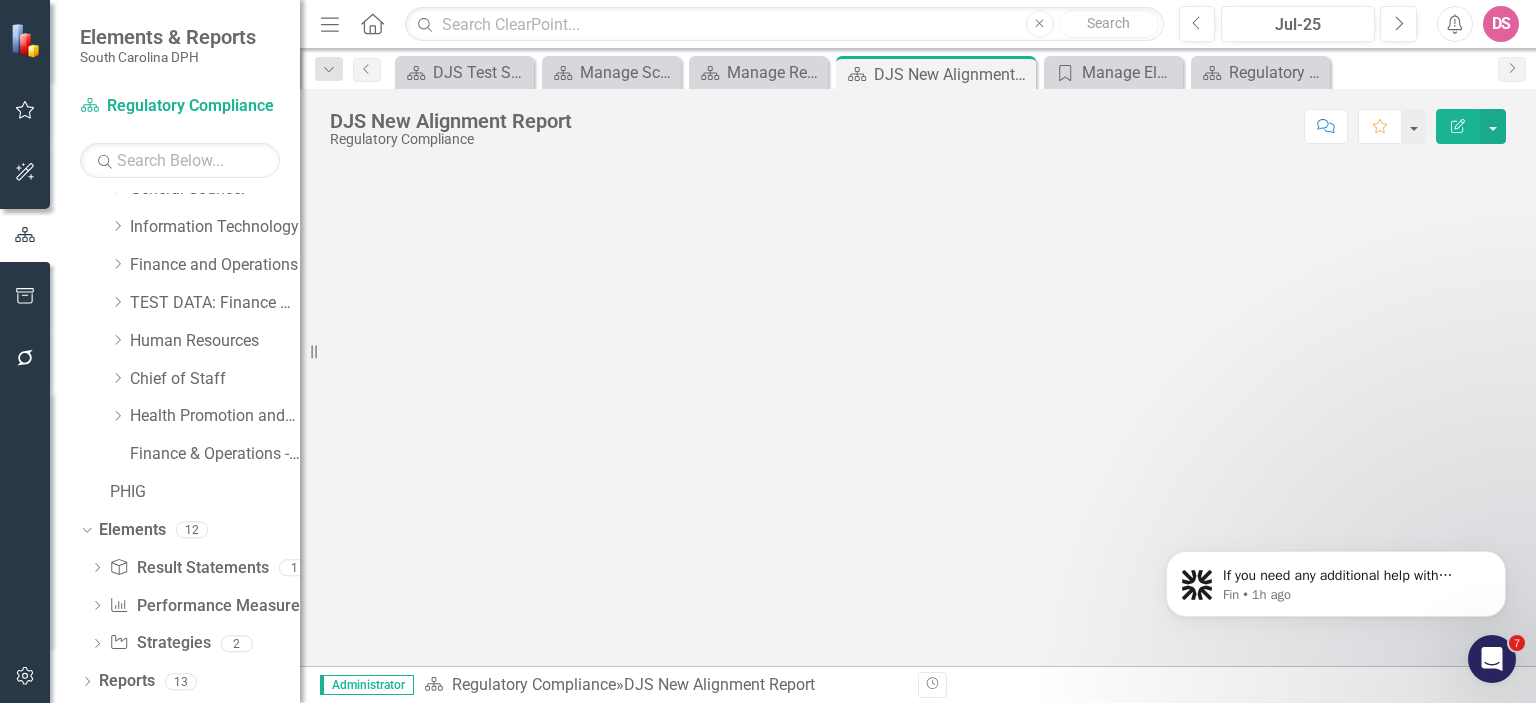 click 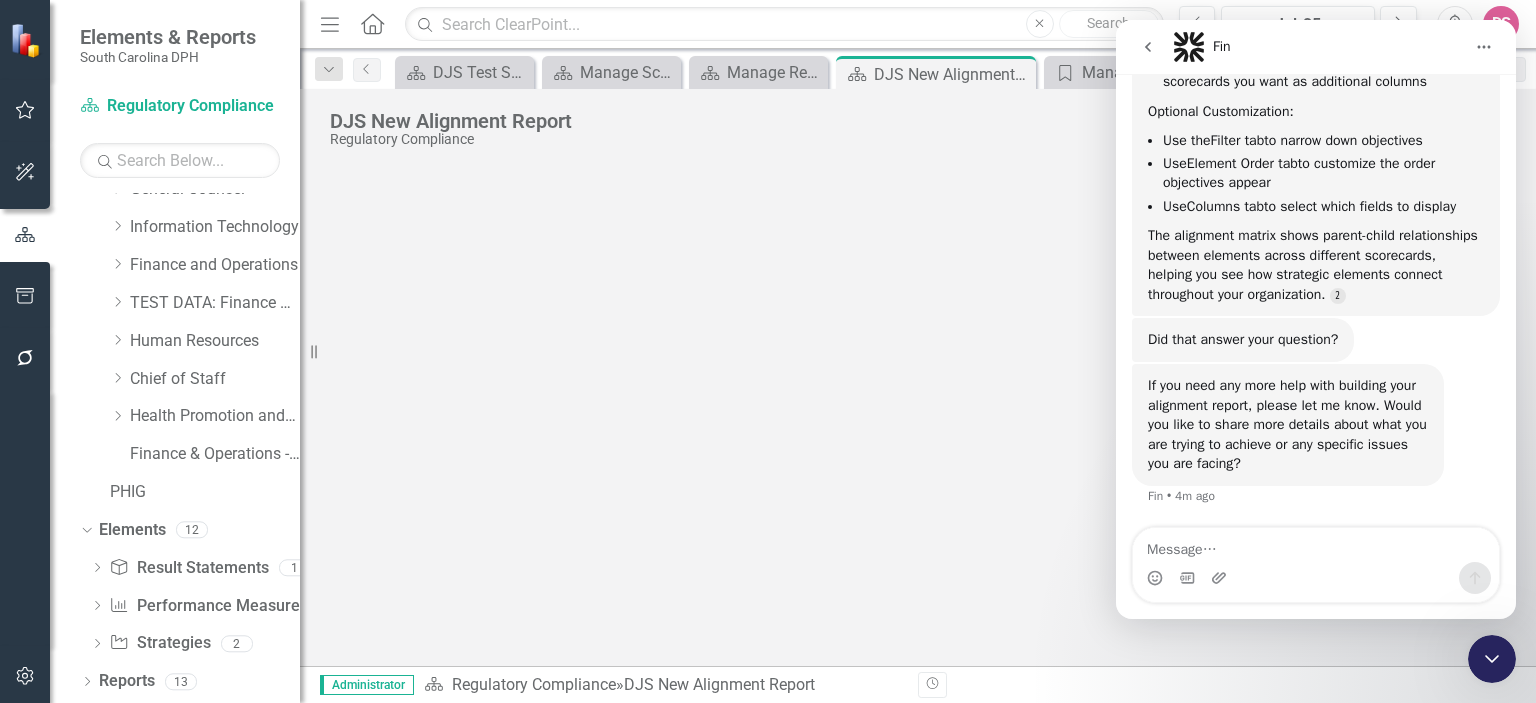 scroll, scrollTop: 740, scrollLeft: 0, axis: vertical 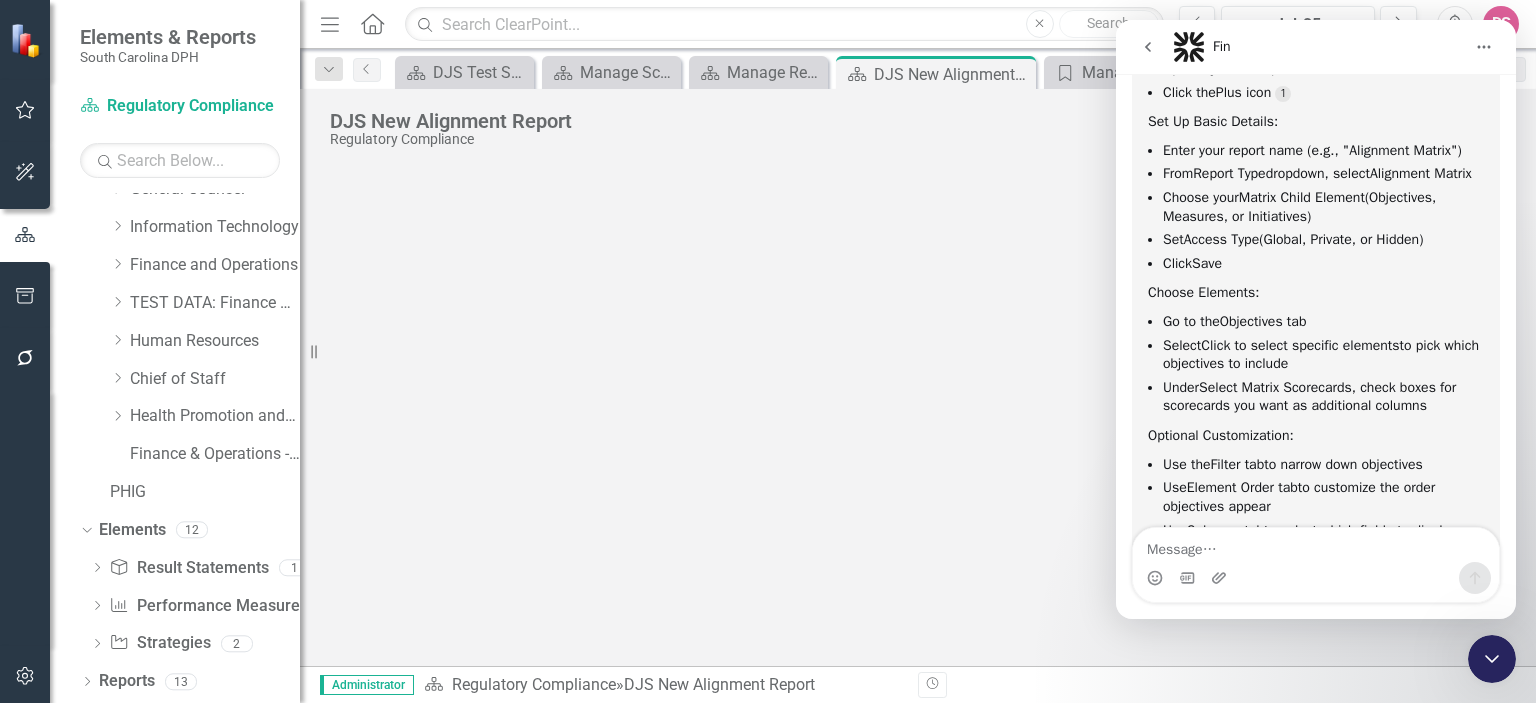 click 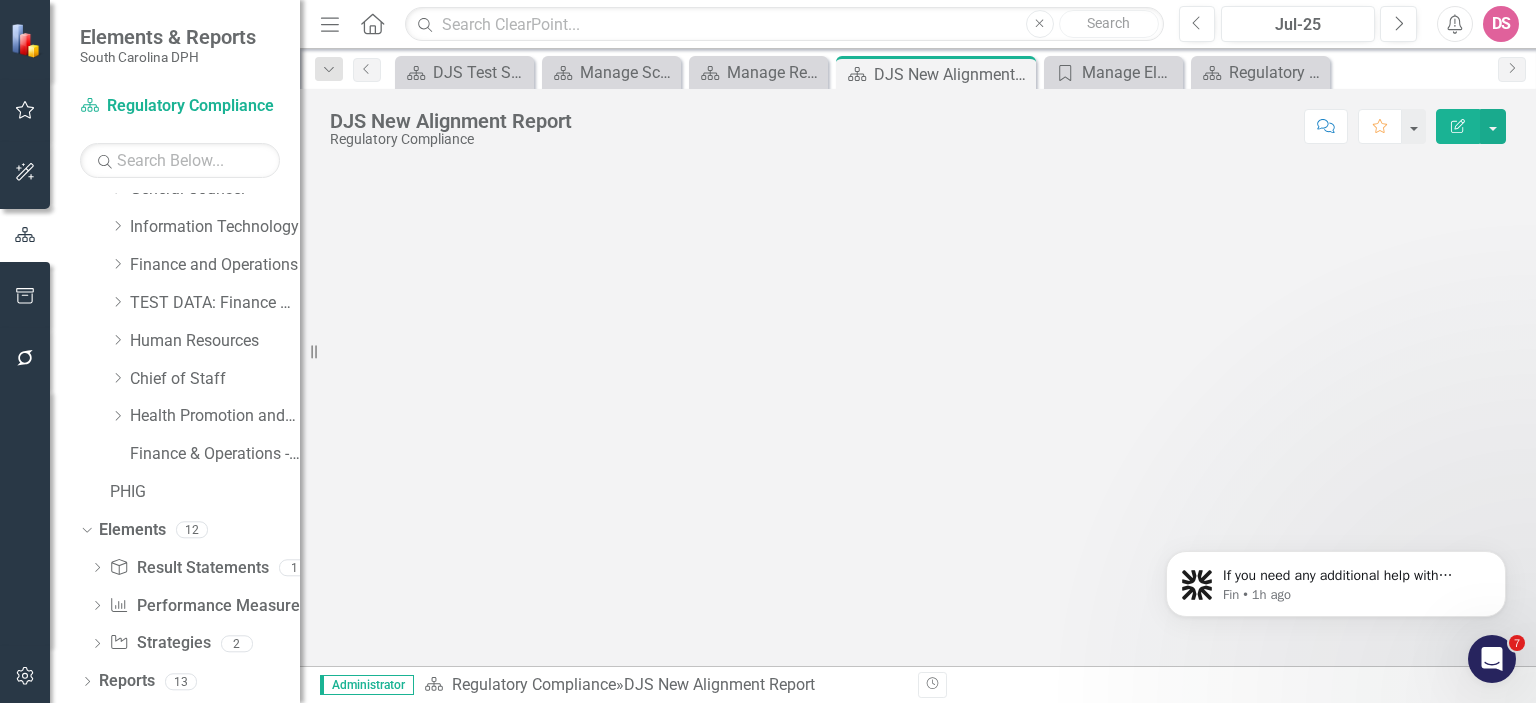 scroll, scrollTop: 0, scrollLeft: 0, axis: both 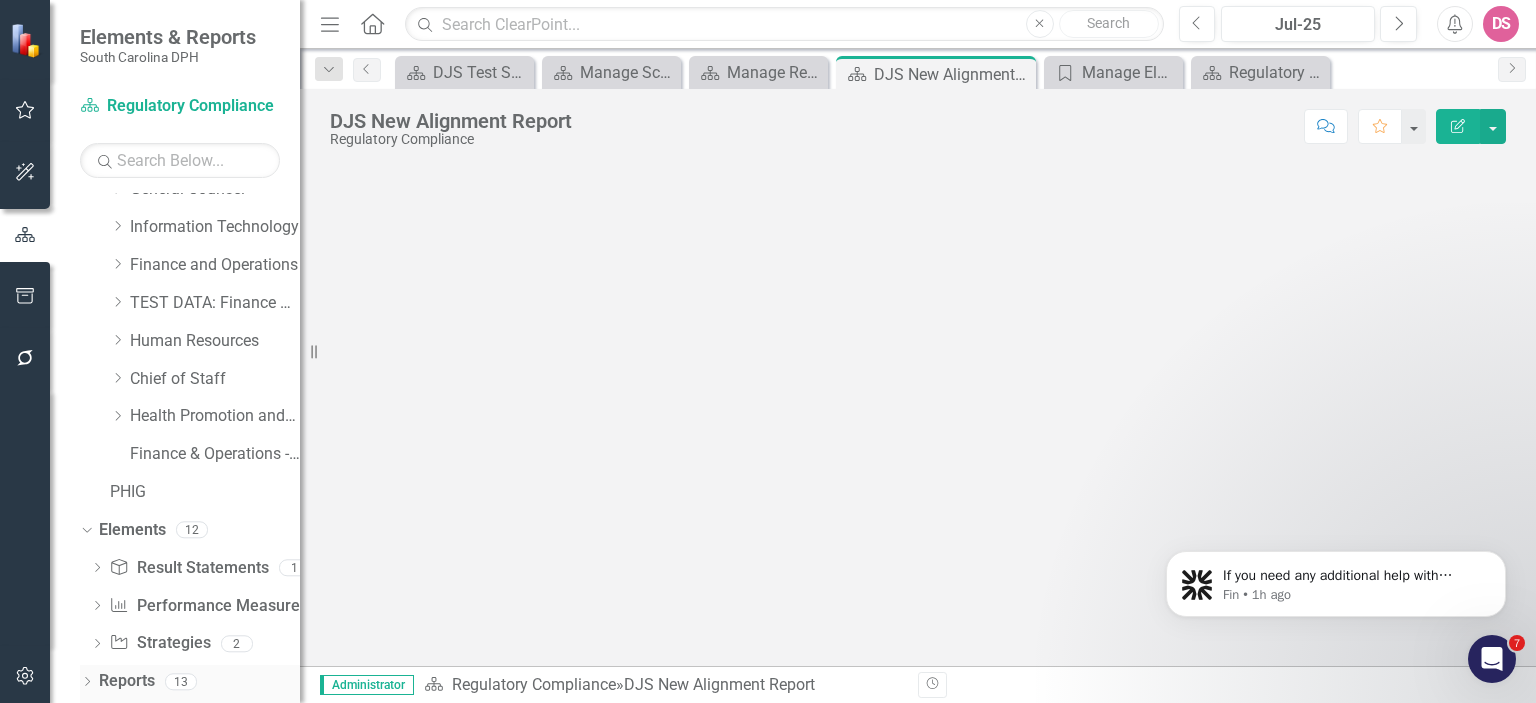 click on "Reports" at bounding box center [127, 681] 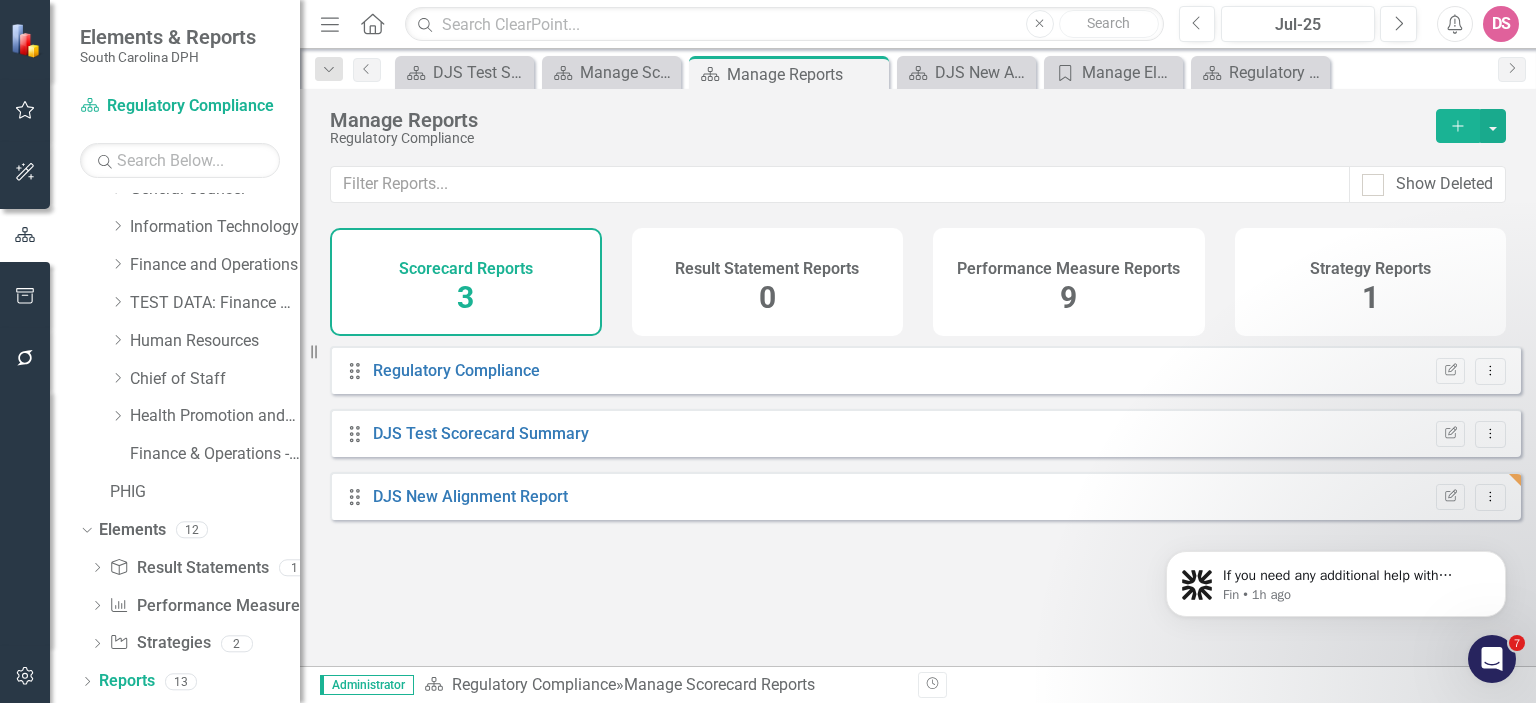 click on "Add" at bounding box center (1458, 126) 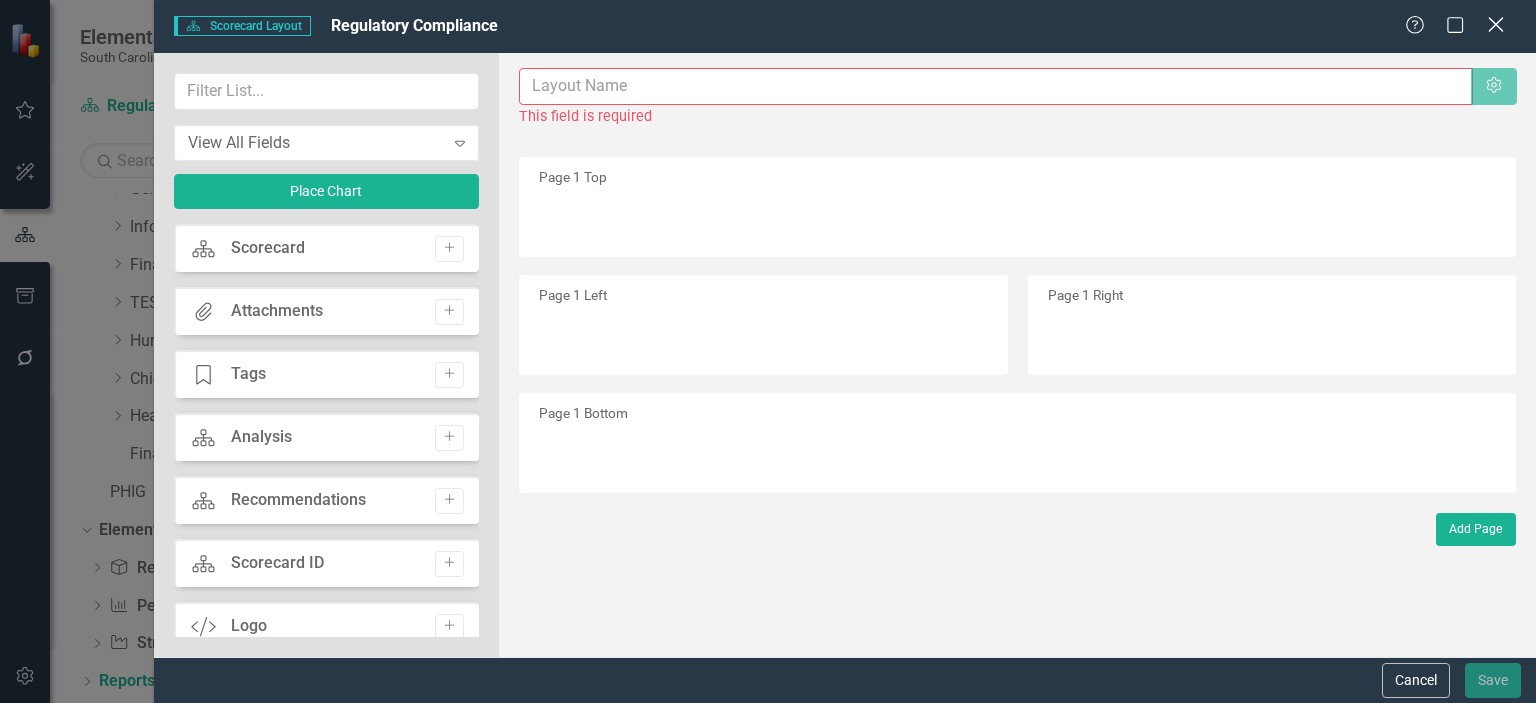click on "Close" 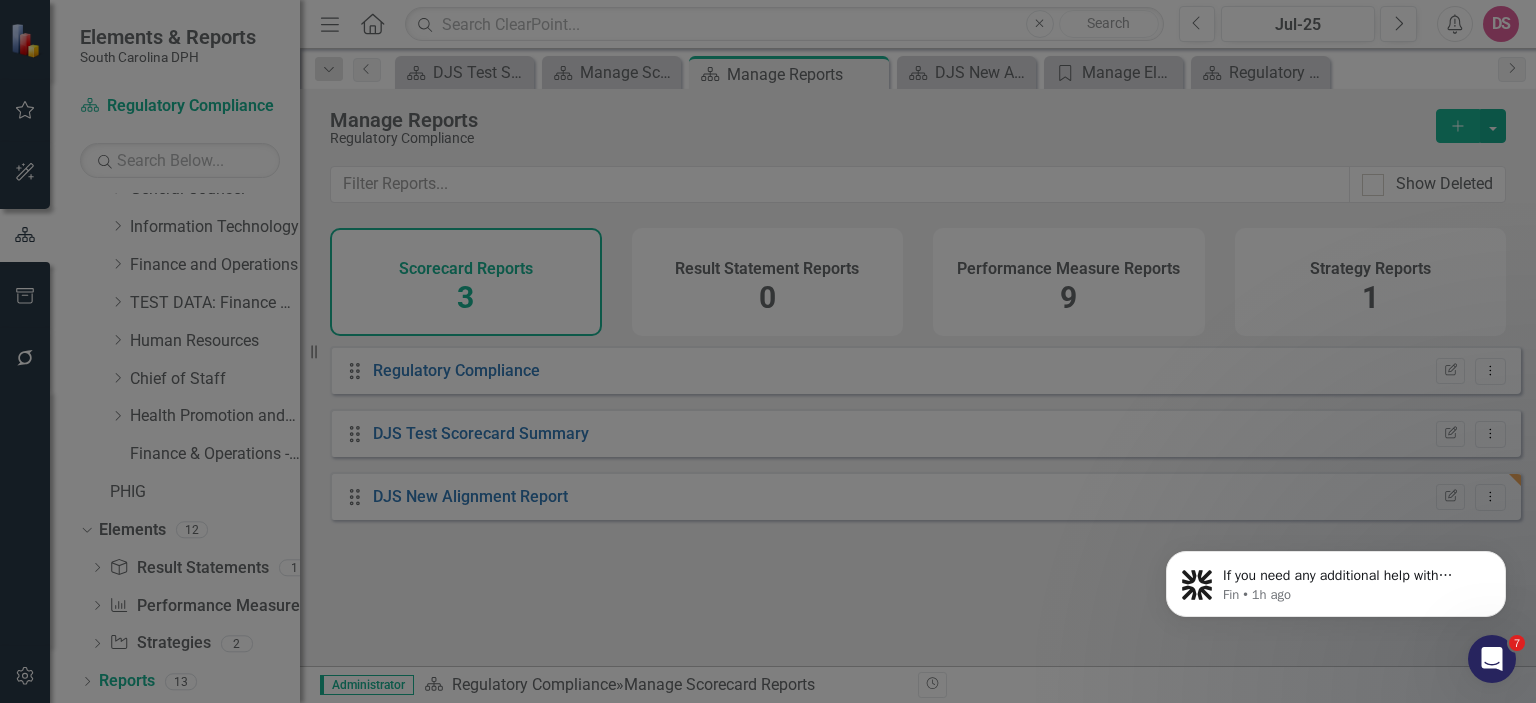 scroll, scrollTop: 740, scrollLeft: 0, axis: vertical 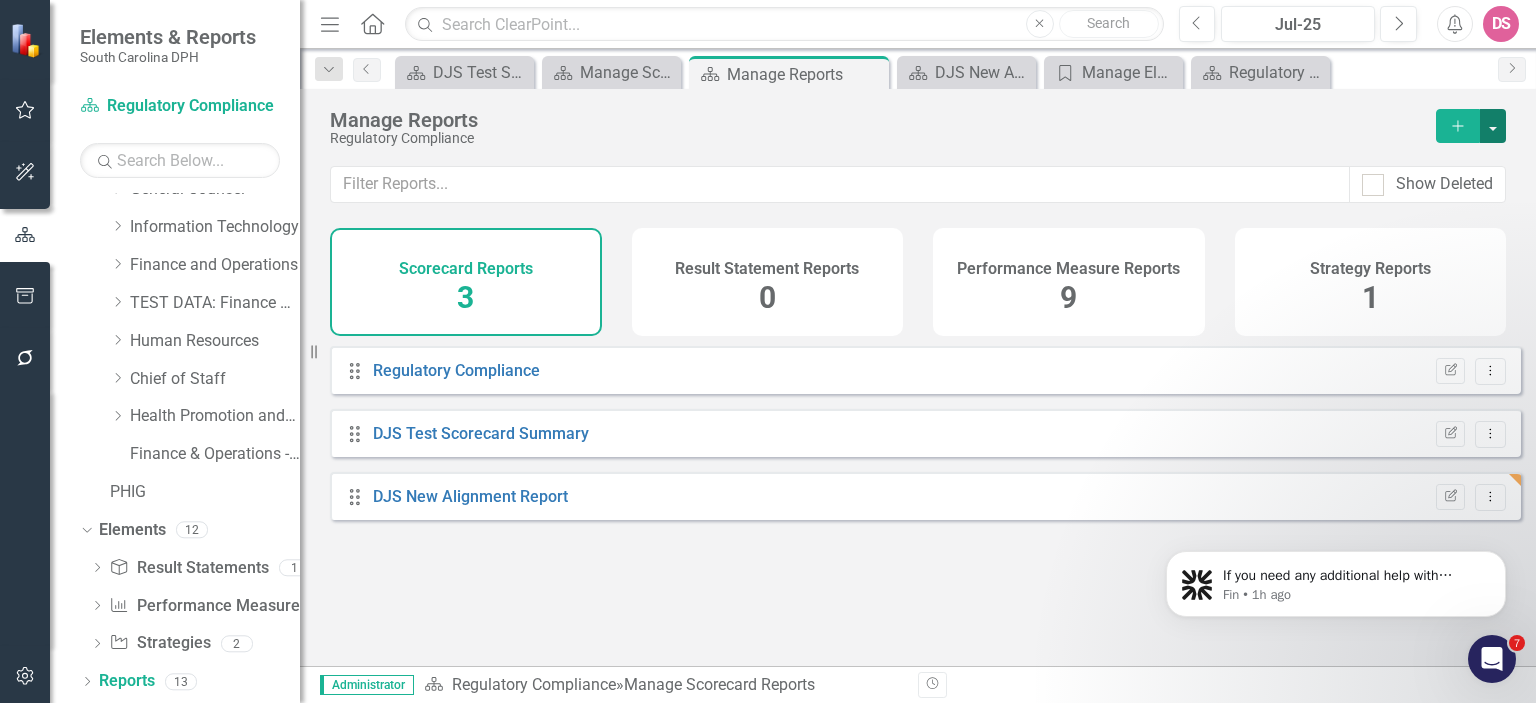 click at bounding box center [1493, 126] 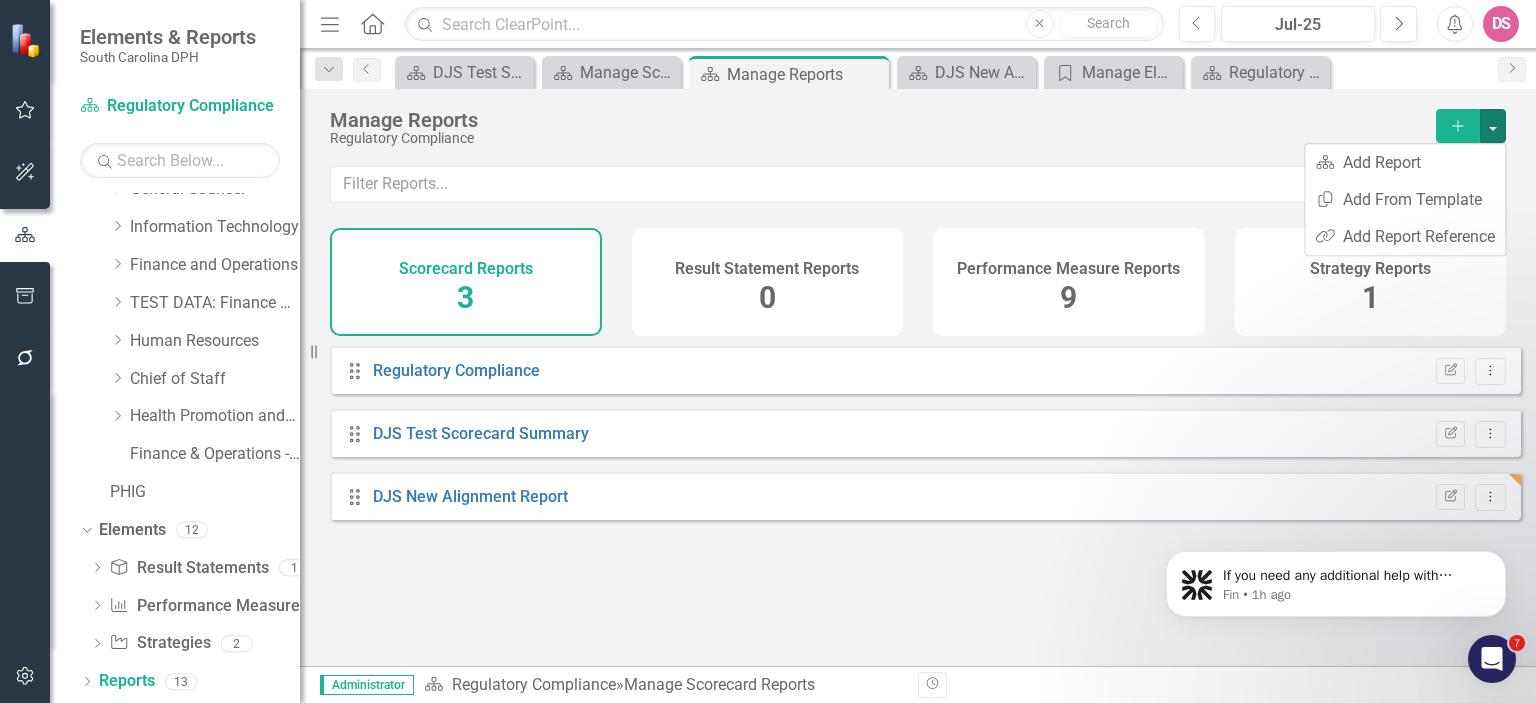 click on "Regulatory Compliance" at bounding box center [873, 138] 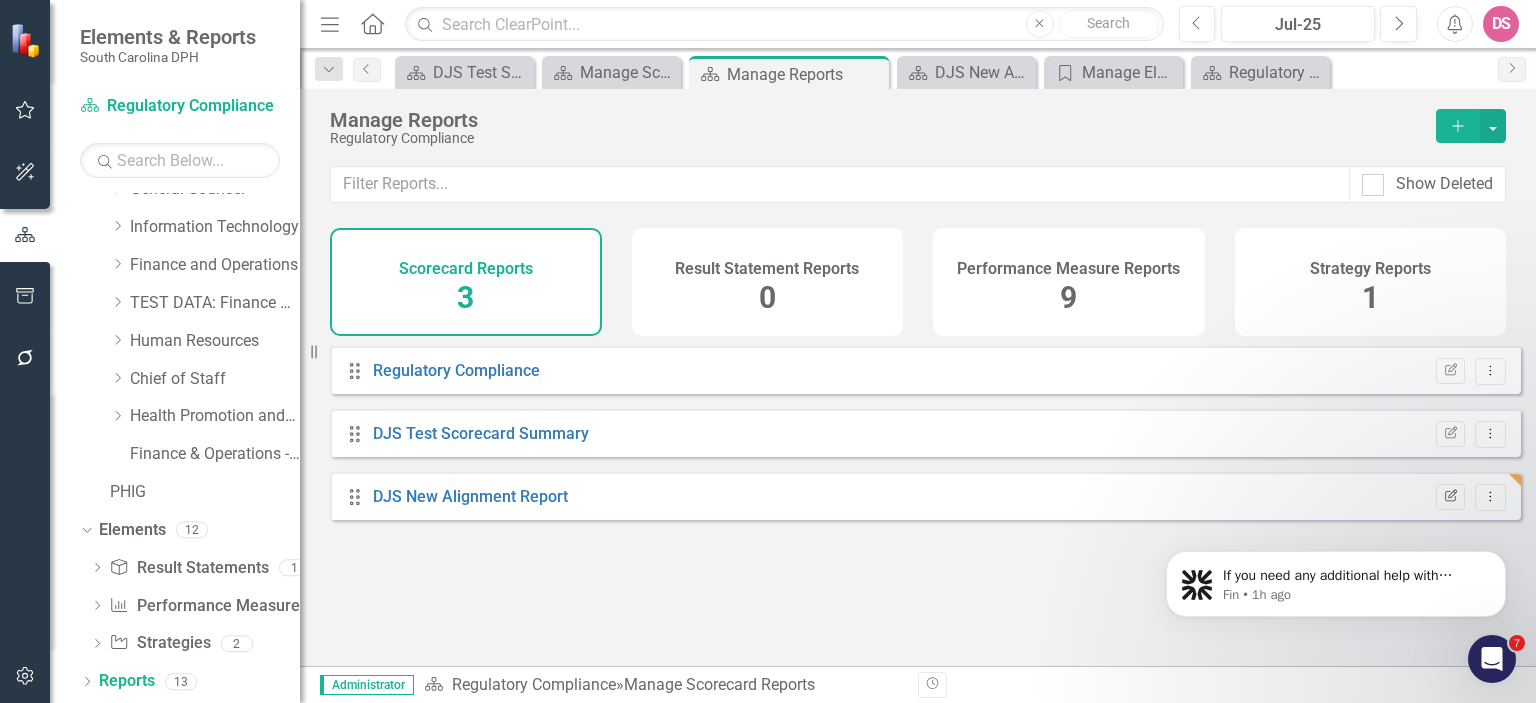 click on "Edit Report" at bounding box center (1450, 497) 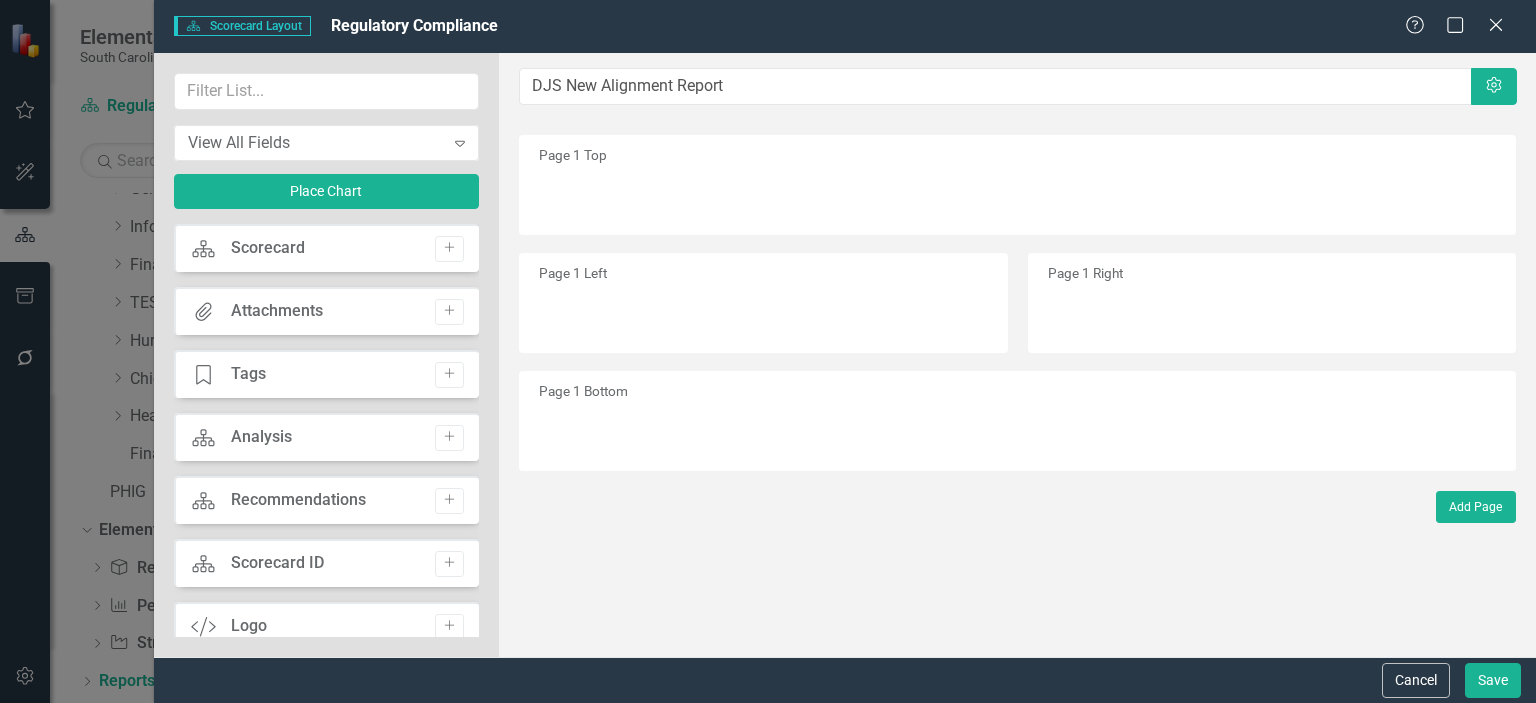 click on "View All Fields Expand Place Chart Scorecard Scorecard Add Attachments Attachments Add Tage Tags Add Scorecard Analysis Add Scorecard Recommendations Add Scorecard Scorecard ID Add Custom Logo Add Custom Definitions & Helpful Links Add Custom Data Grid Add Custom Reaccreditation Status Snapshot Add Custom Status Snapshot Add Custom Health Services & Care 1 Add Custom Health Services & Care 2 Add Custom Emergency Preparedness & Response 1 Add Custom Emergency Preparedness & Response 2 Add Custom Public Health Infrastructure 1 Add Custom Public Health Infrastructure 2 Add Custom Collaboration & Engagement 1 Add Custom Collaboration & Engagement 2 Add Custom Objective Status Snapshot Header Add Custom Measure Status Snapshot Header Add Custom Data Grid 1 Add Custom Values Add Custom Vision and Mission Add Custom Project Information Add Custom Project Phases Data Grid Add Custom Is anyone better off? Add Custom How much do we do? Add Custom How well do we do it? Add Custom How well do we do it? Measure Add Custom" at bounding box center (327, 355) 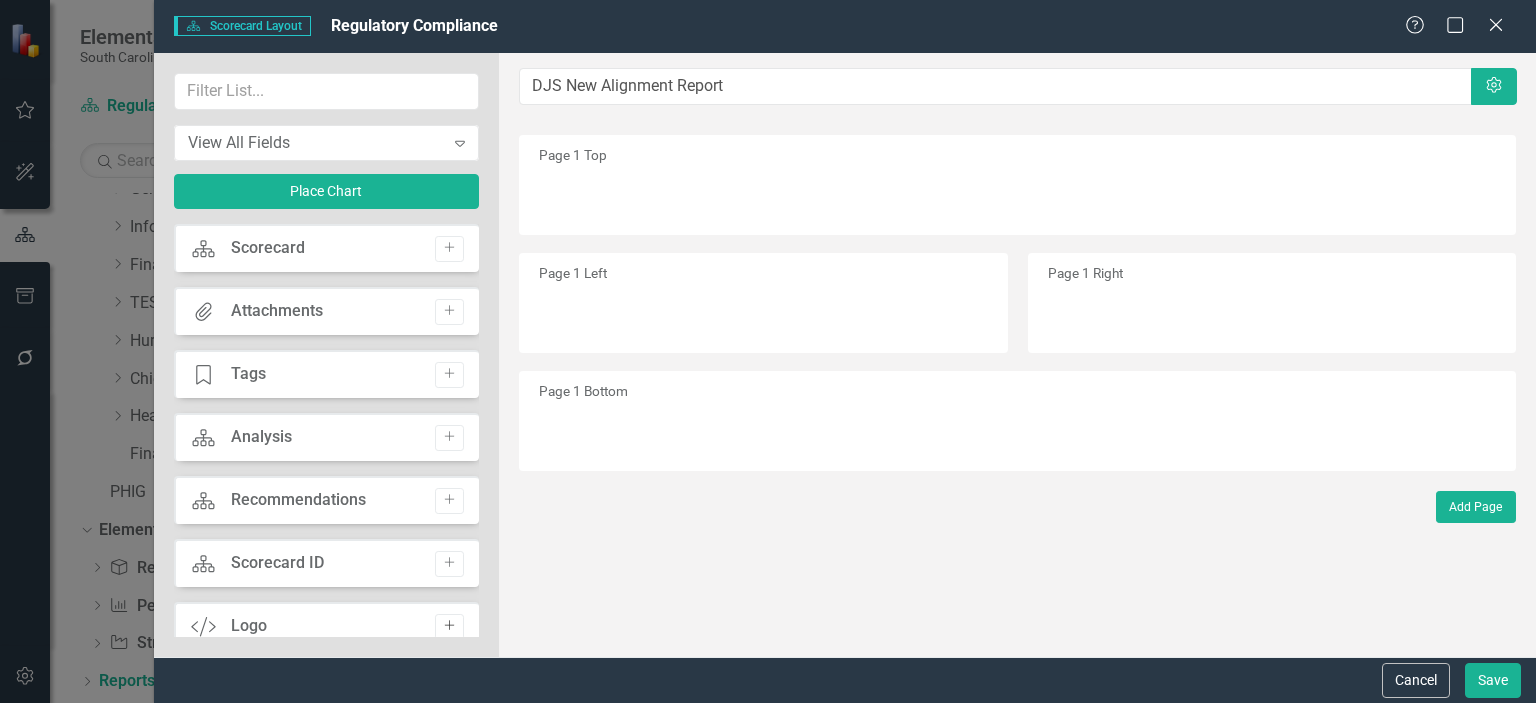 click on "Add" 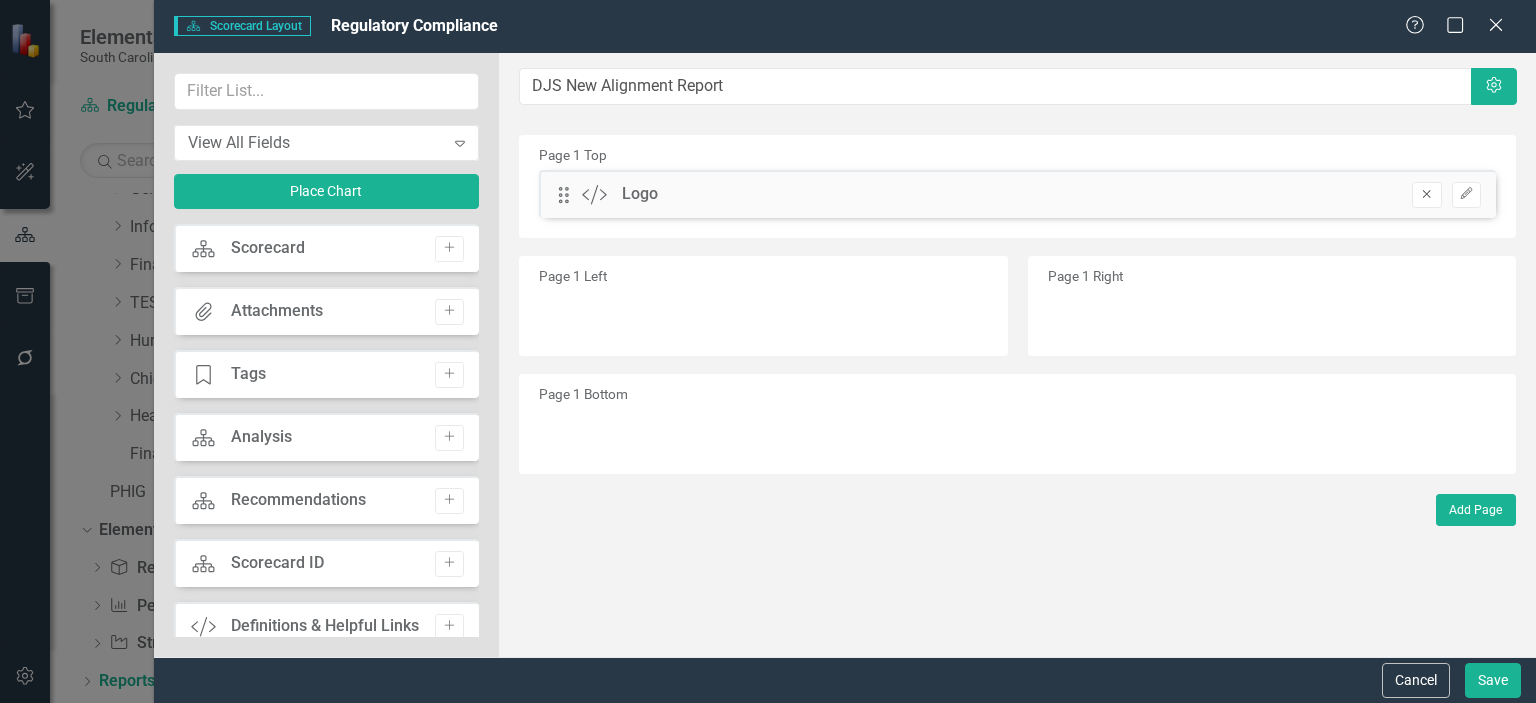 click on "Remove" 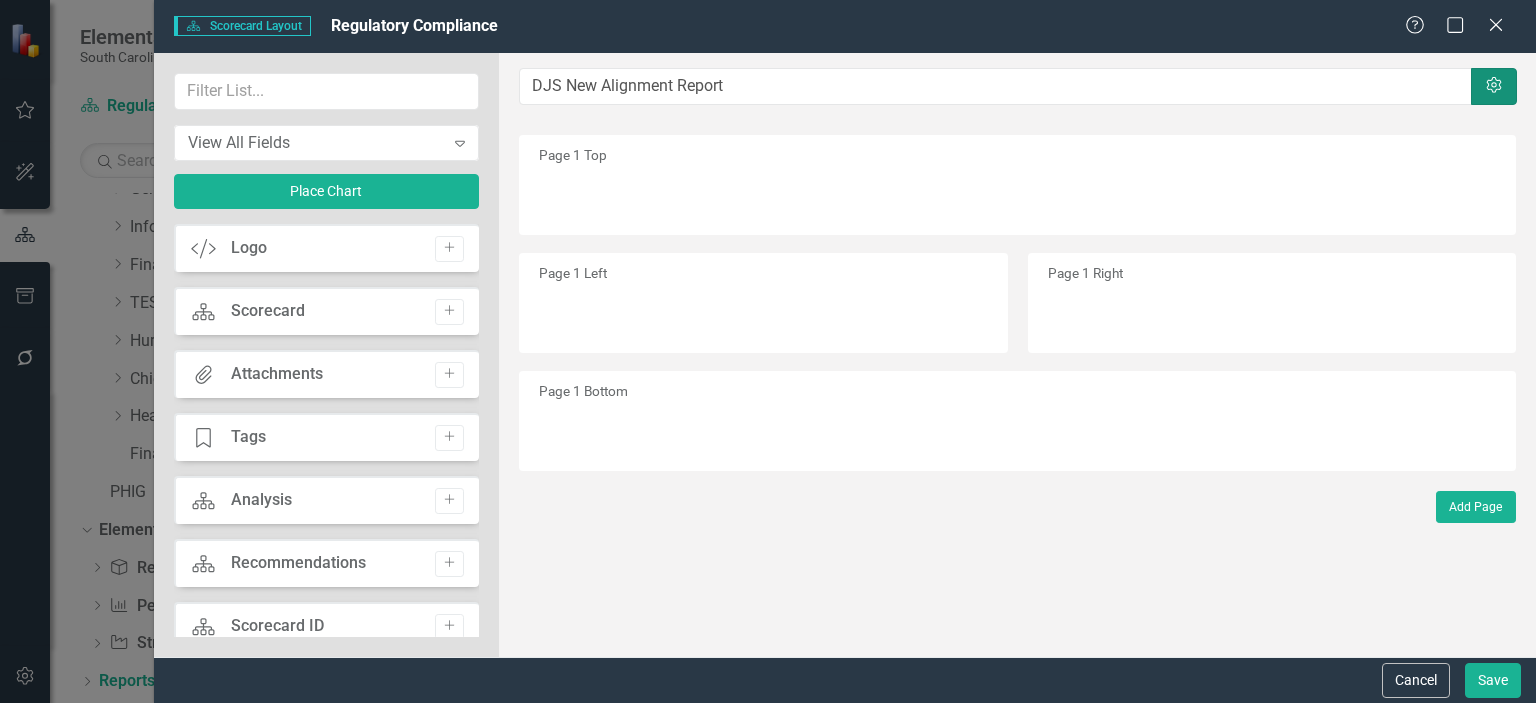 click on "Settings" 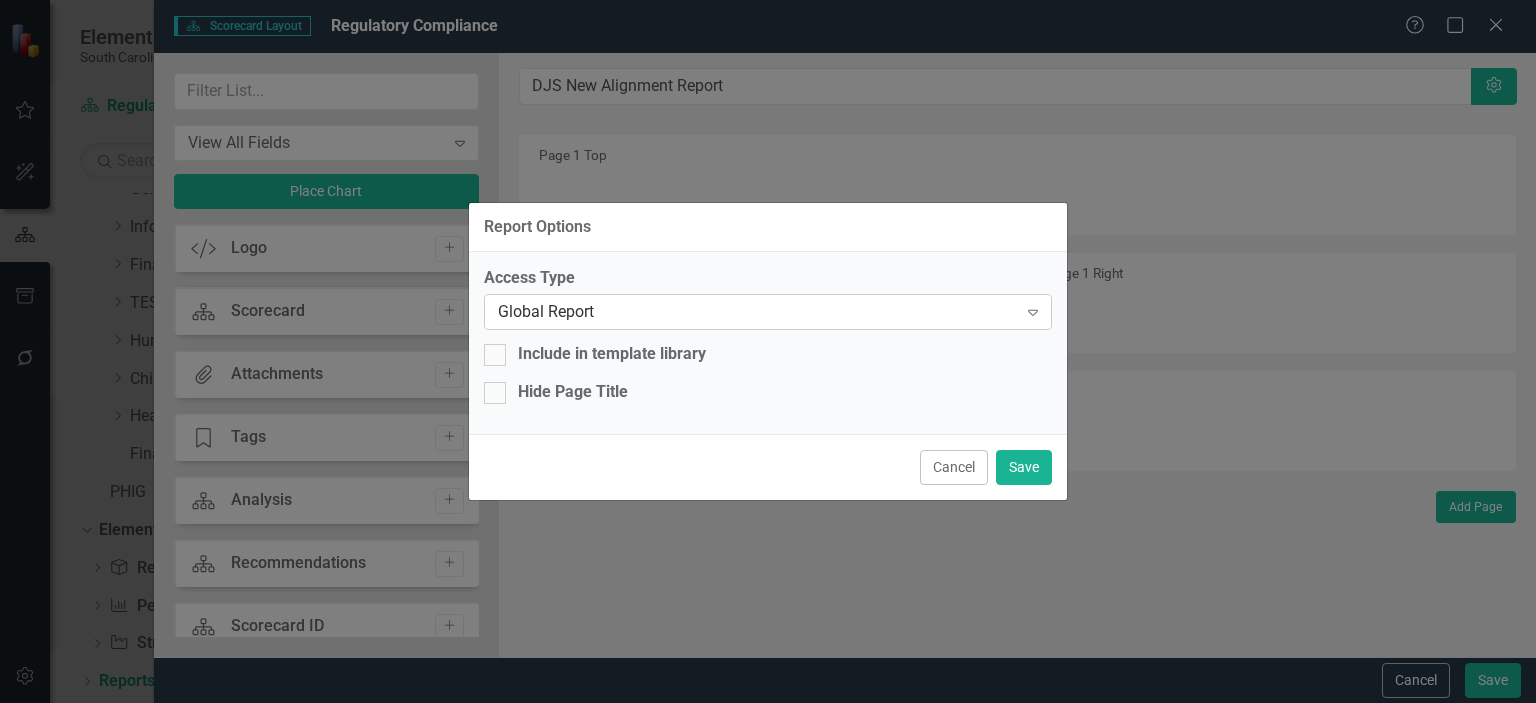 click on "Expand" 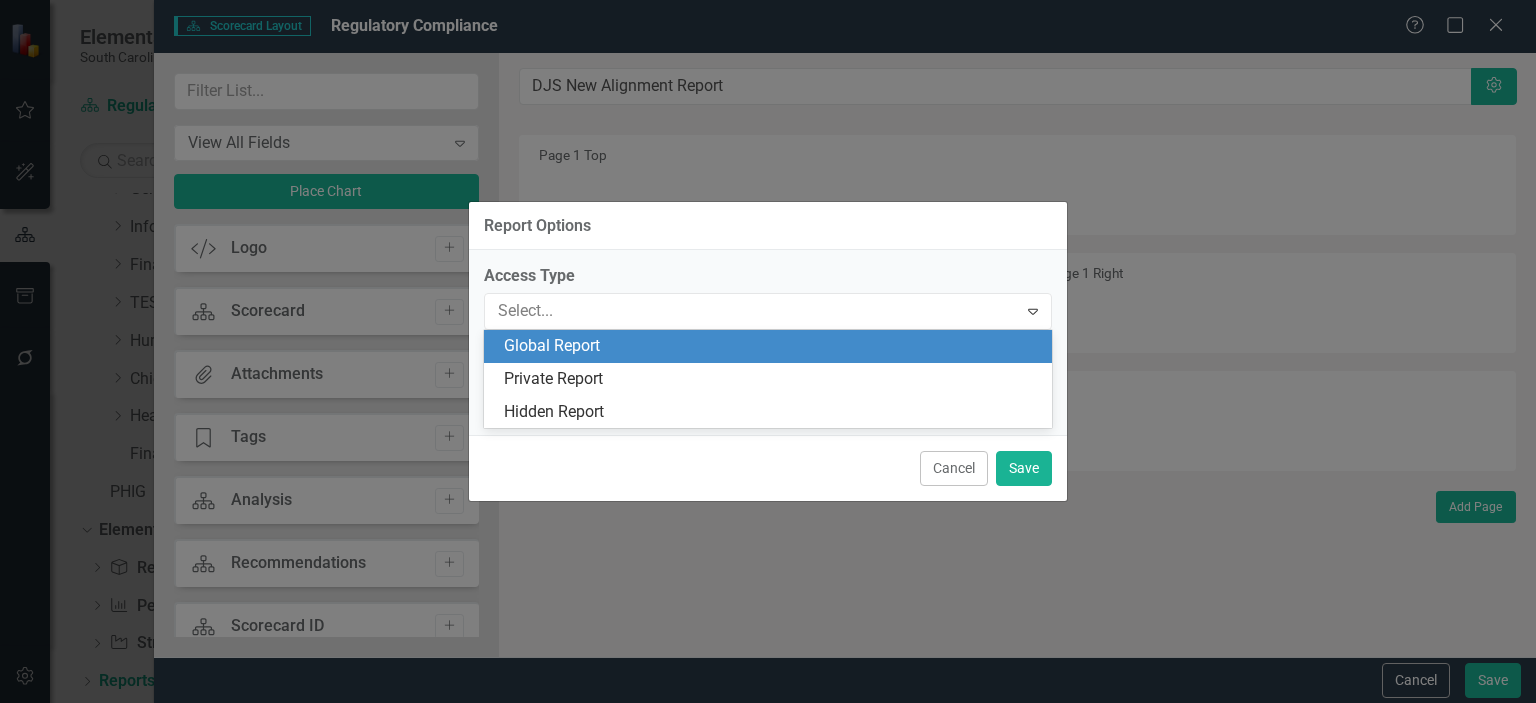 click on "Report Options Access Type 3 results available. Use Up and Down to choose options, press Enter to select the currently focused option, press Escape to exit the menu, press Tab to select the option and exit the menu. Select... Expand Include in template library Hide Page Title Cancel Save" at bounding box center [768, 351] 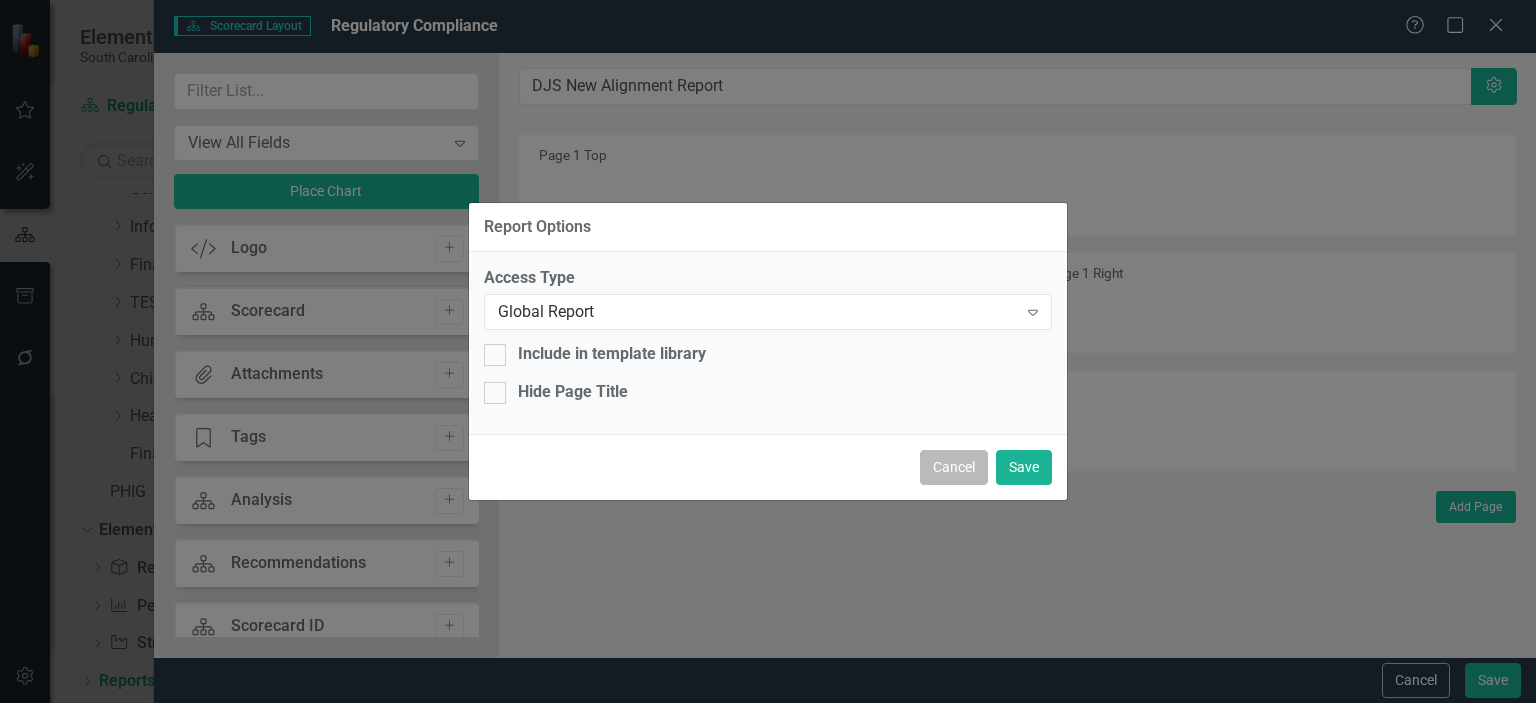 click on "Cancel" at bounding box center [954, 467] 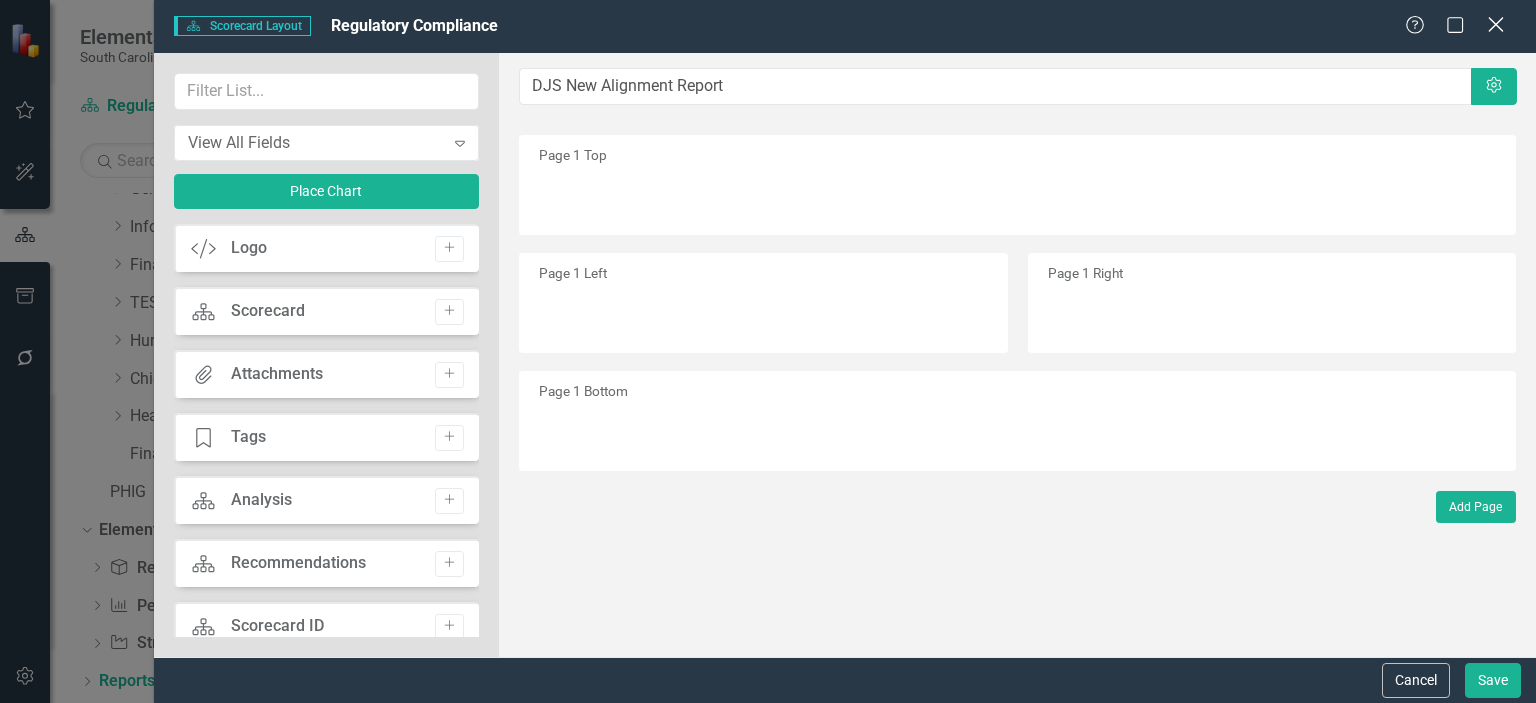 click 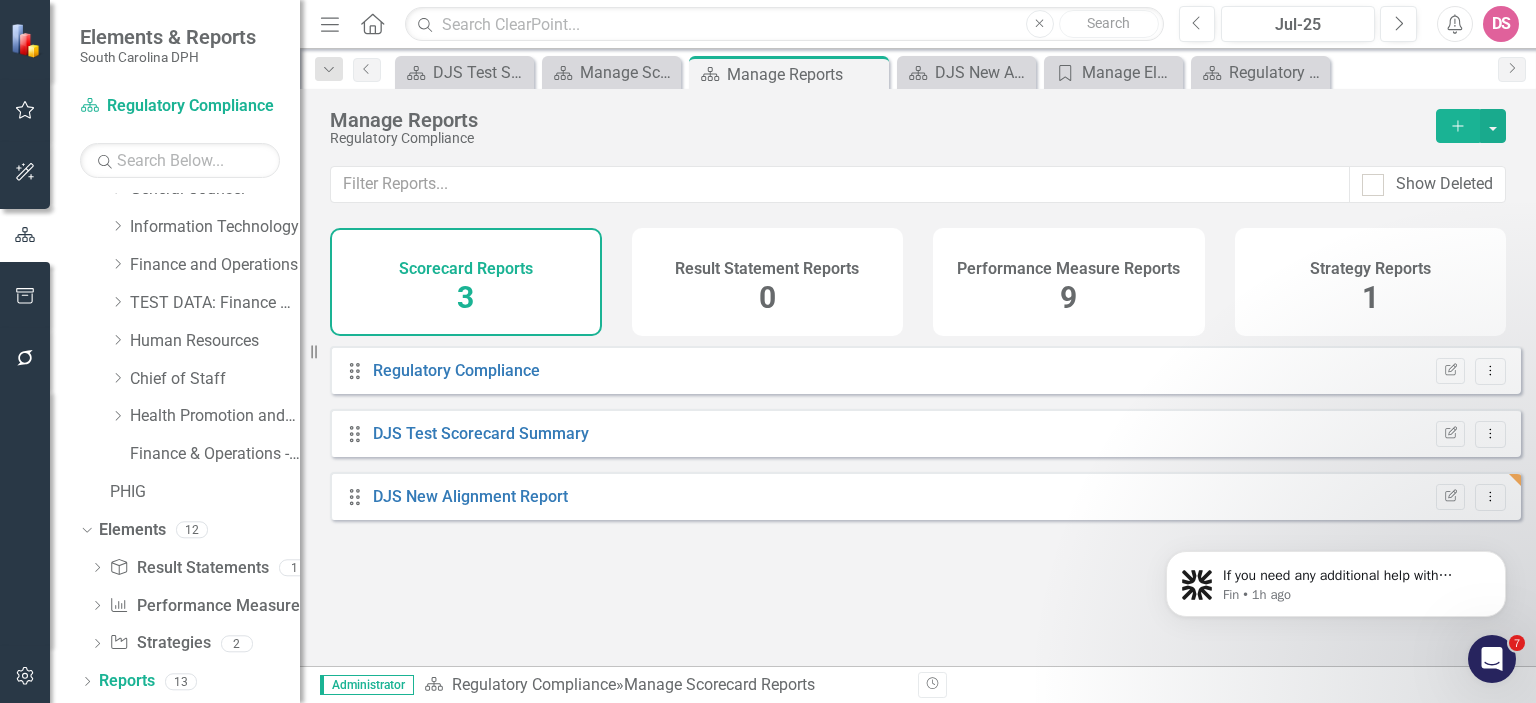 click at bounding box center (1492, 659) 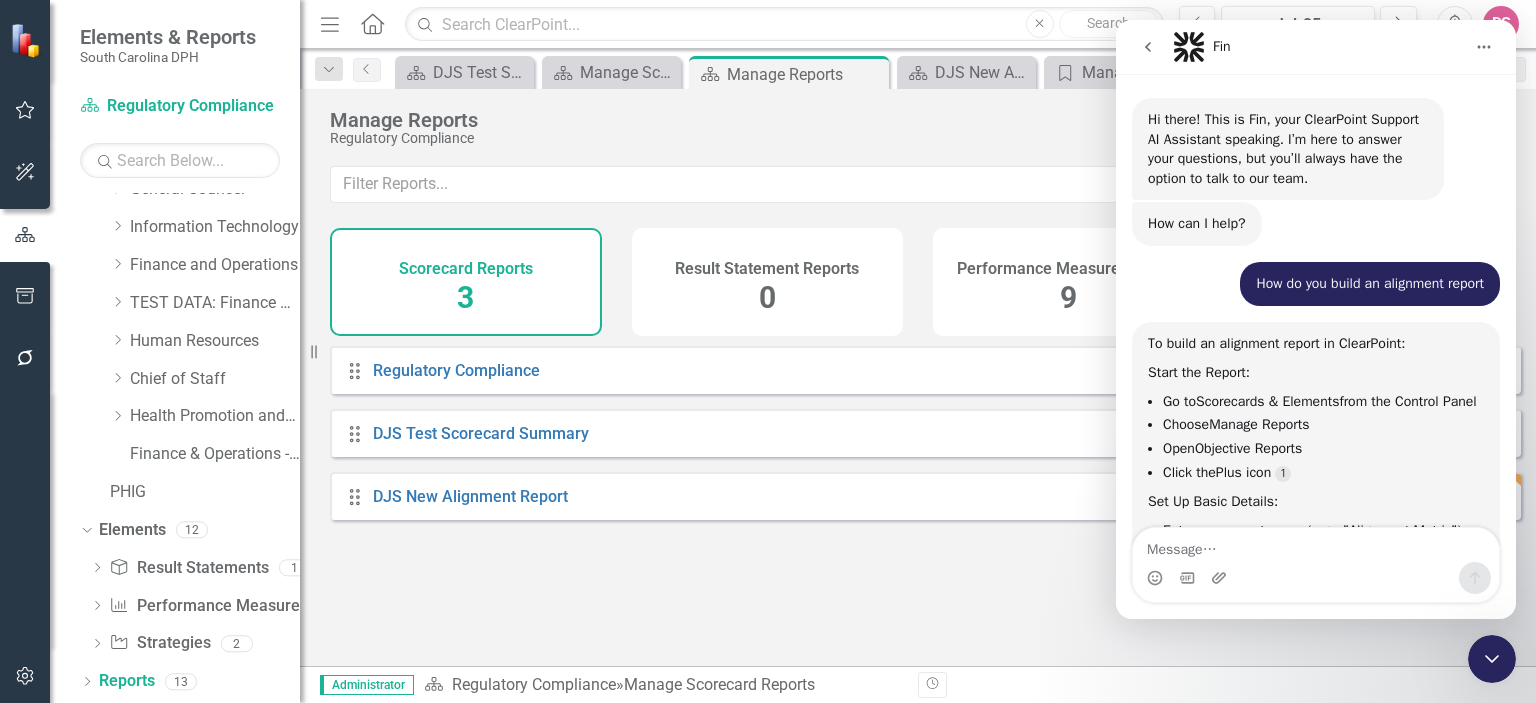 scroll, scrollTop: 740, scrollLeft: 0, axis: vertical 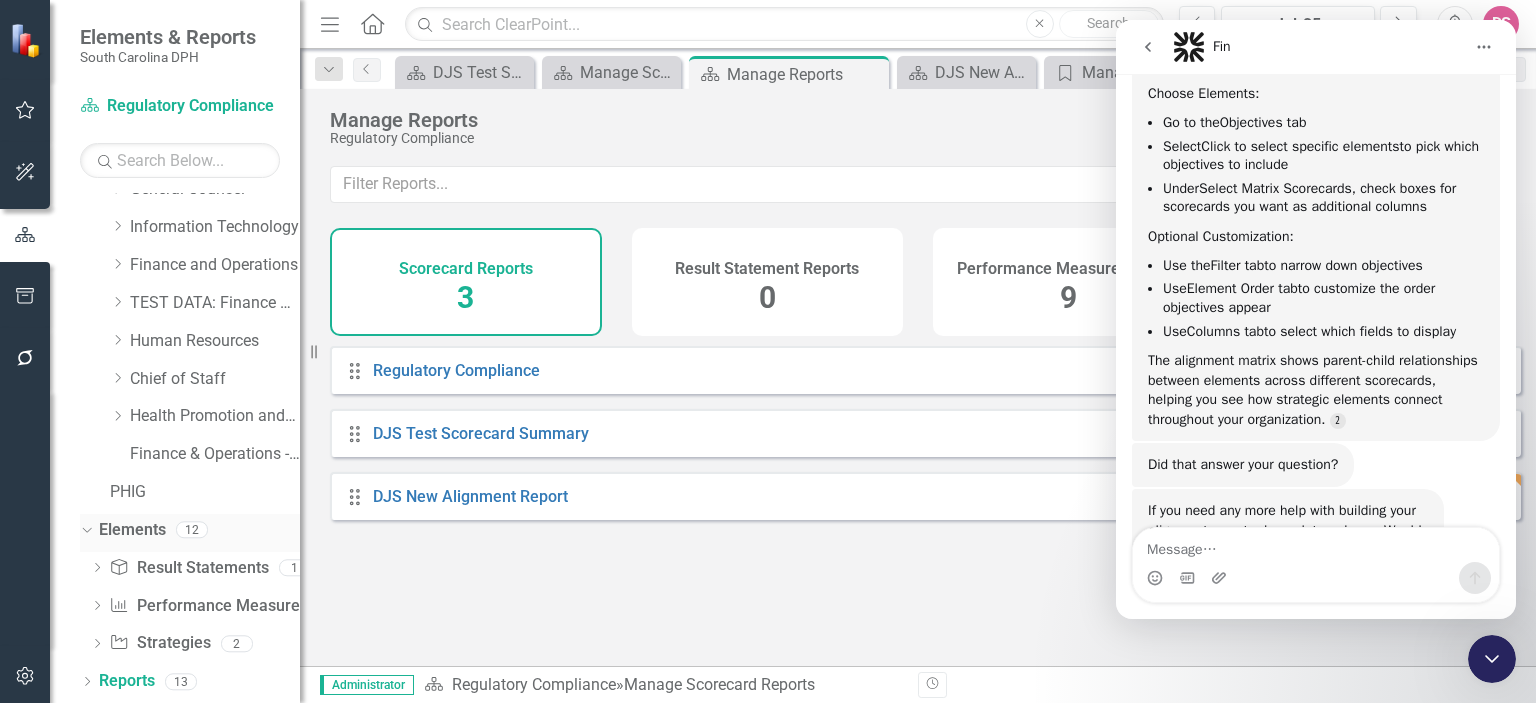 click on "Elements" at bounding box center [132, 530] 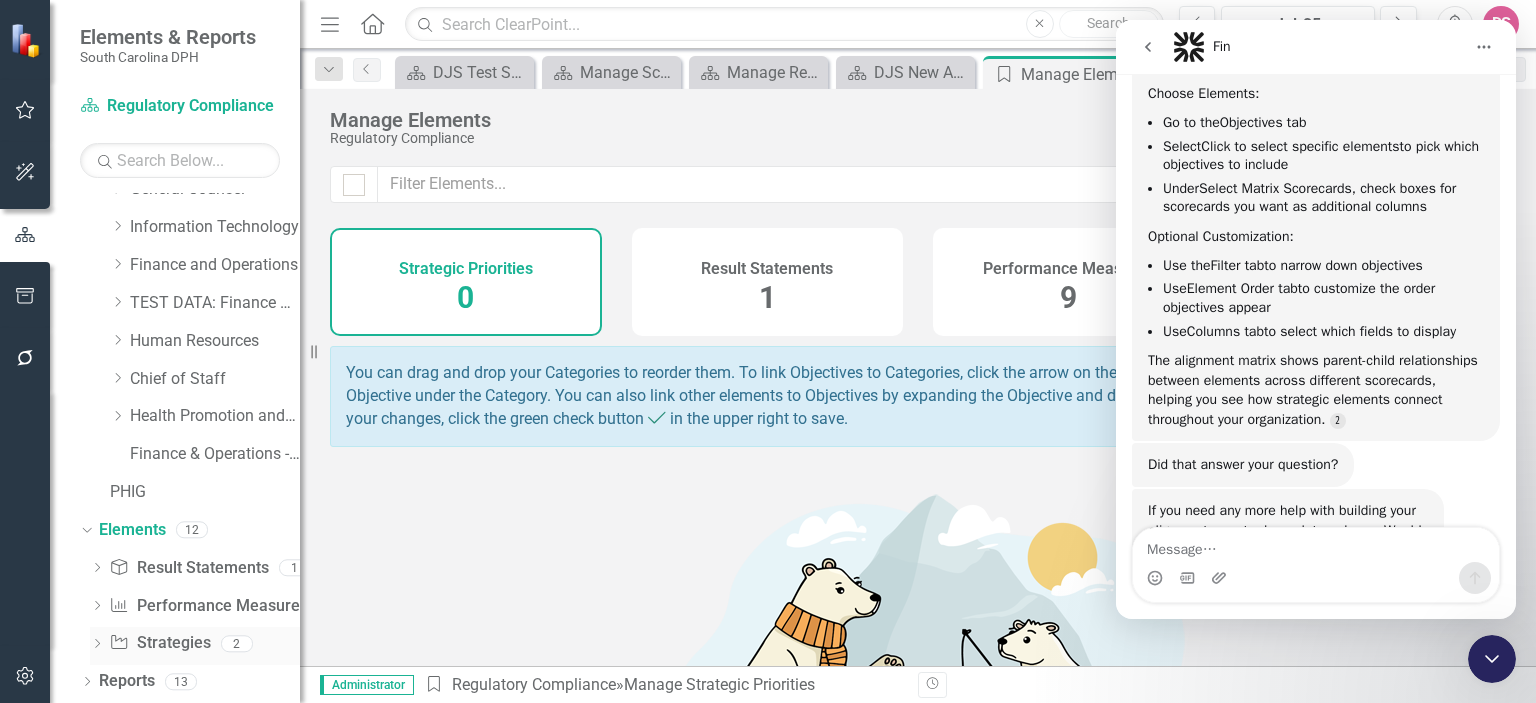 click on "Strategy Strategies" at bounding box center [159, 643] 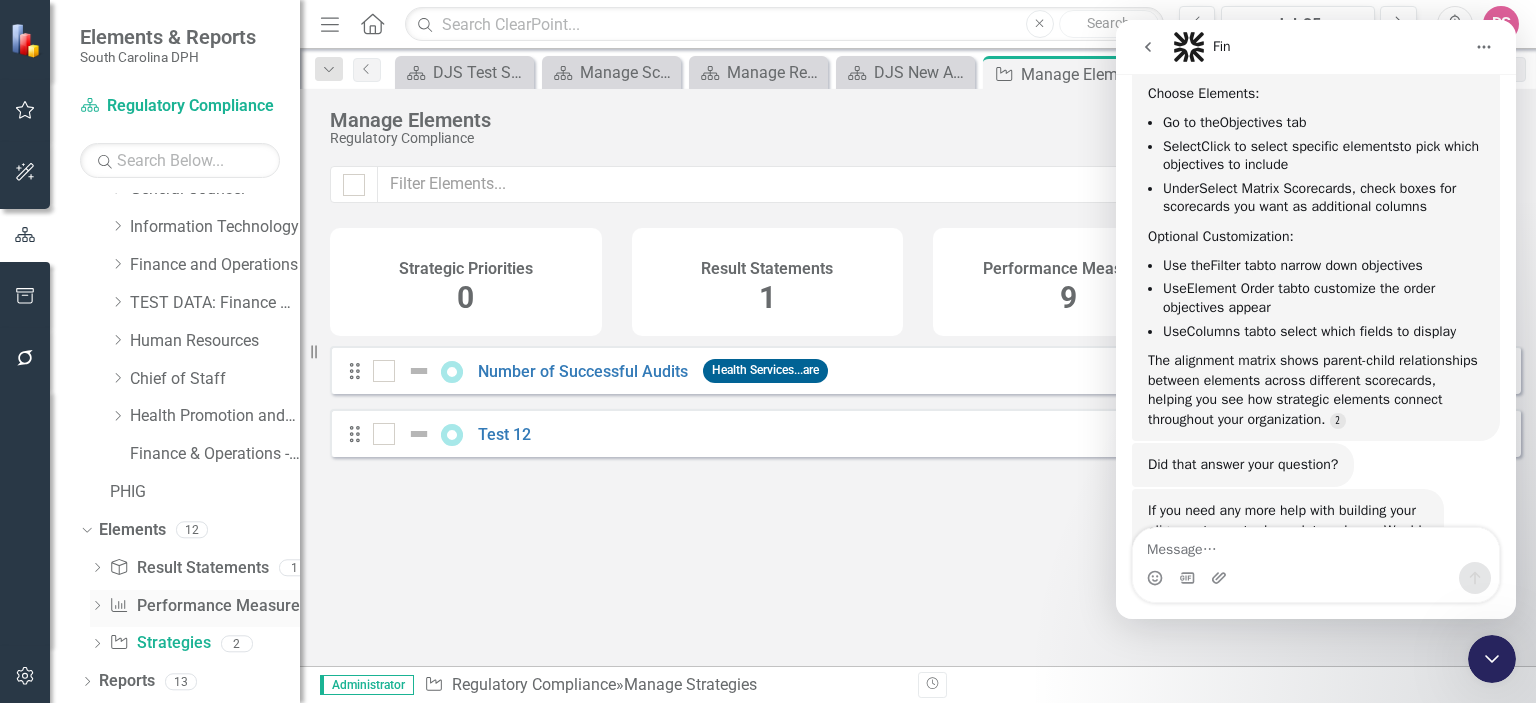 click on "Performance Measure Performance Measures" at bounding box center [208, 606] 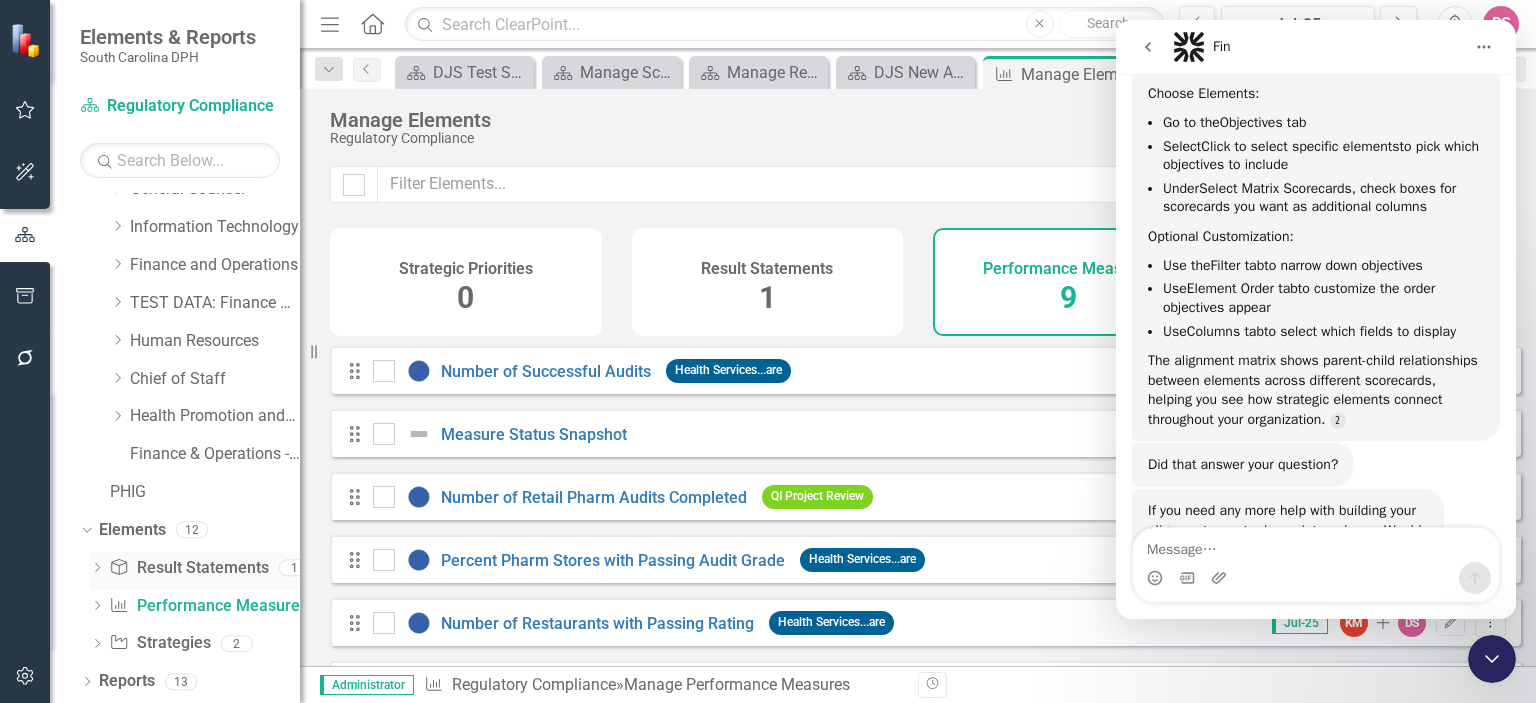 click on "Result Statement Result Statements" at bounding box center [188, 568] 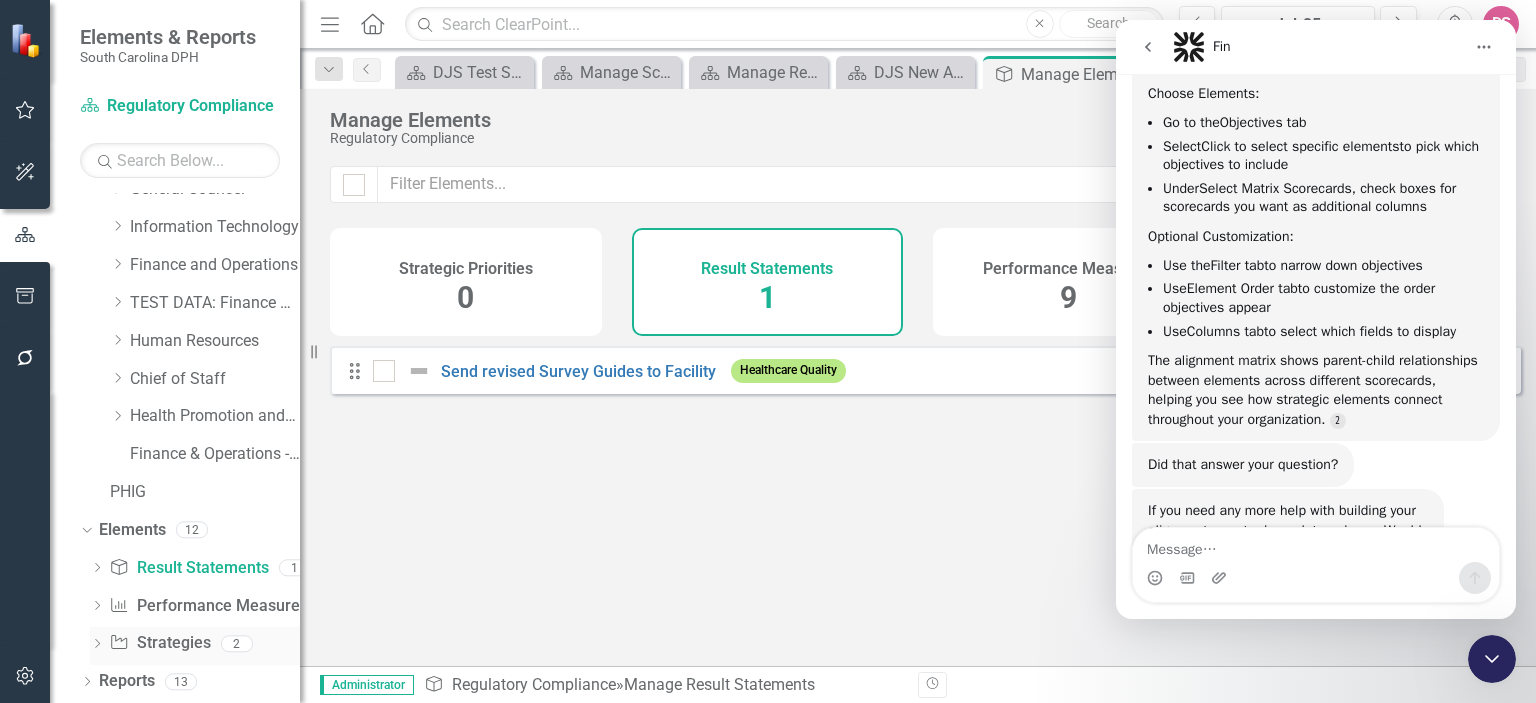click on "Strategy Strategies" at bounding box center (159, 643) 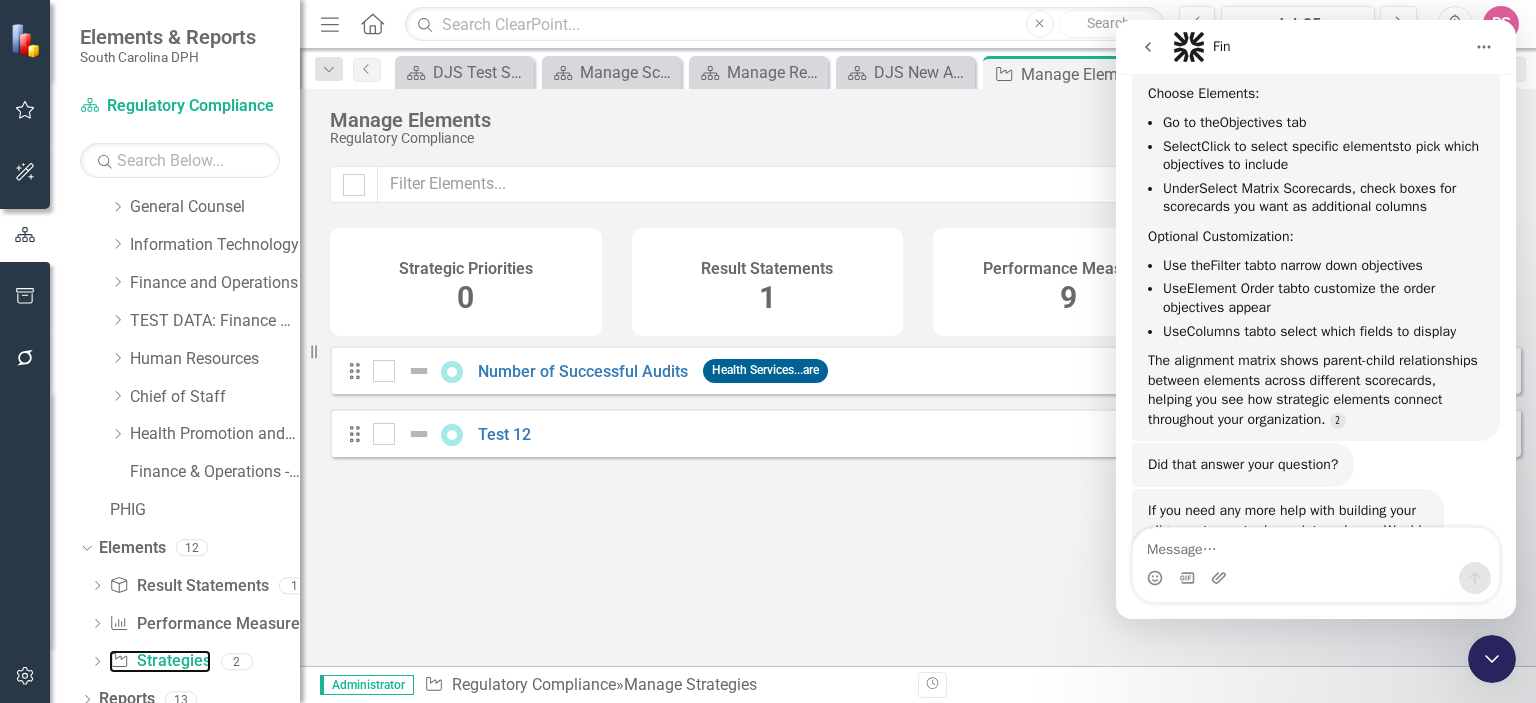 scroll, scrollTop: 436, scrollLeft: 0, axis: vertical 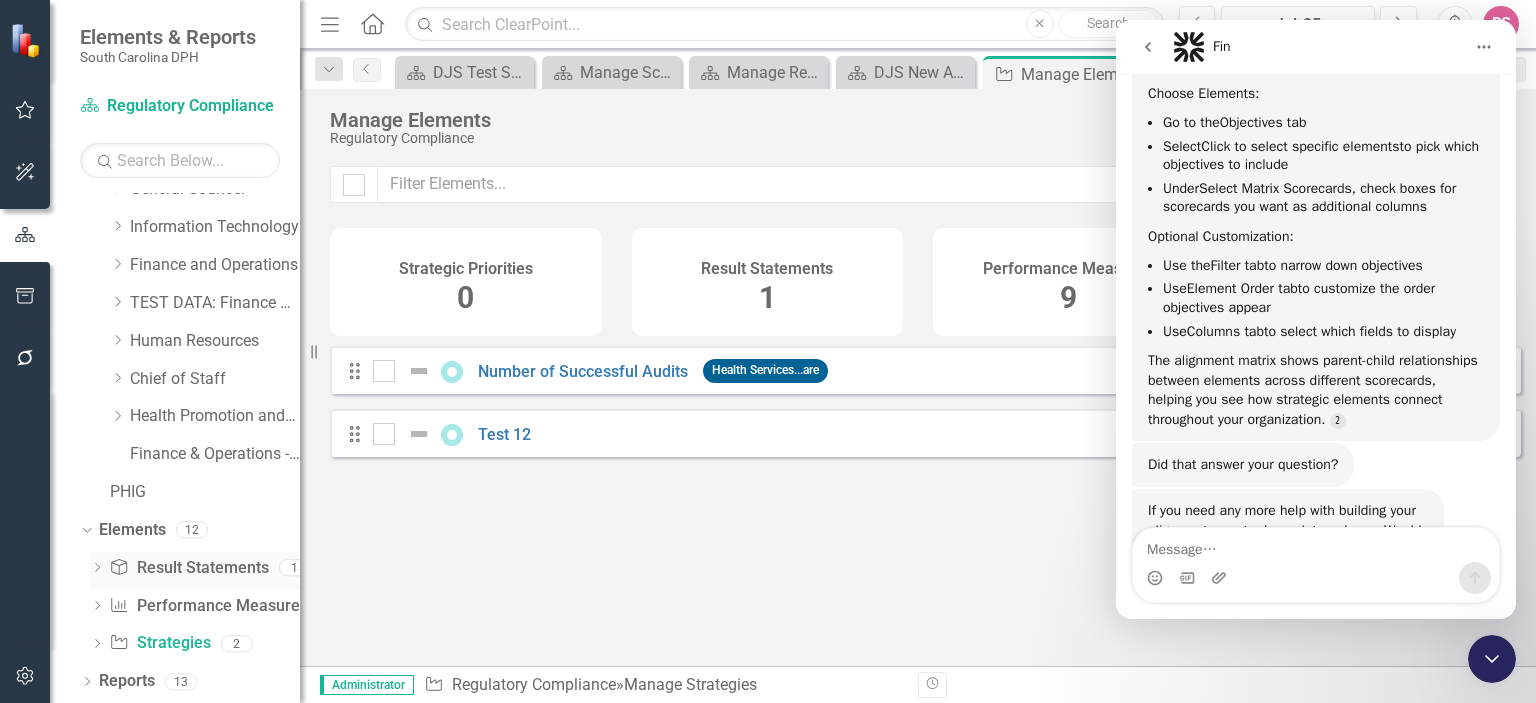 click on "Result Statement Result Statements" at bounding box center (188, 568) 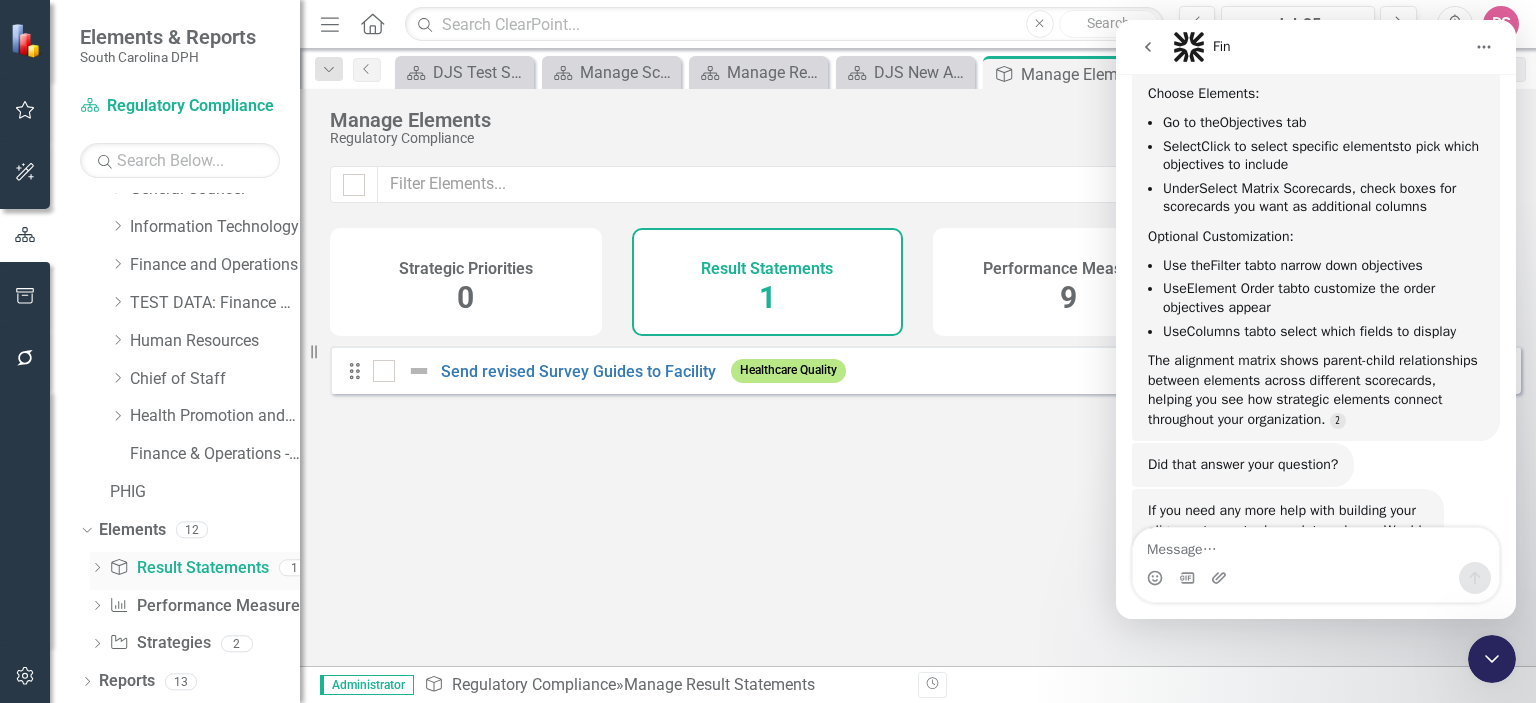 click on "Result Statement Result Statements" at bounding box center (188, 568) 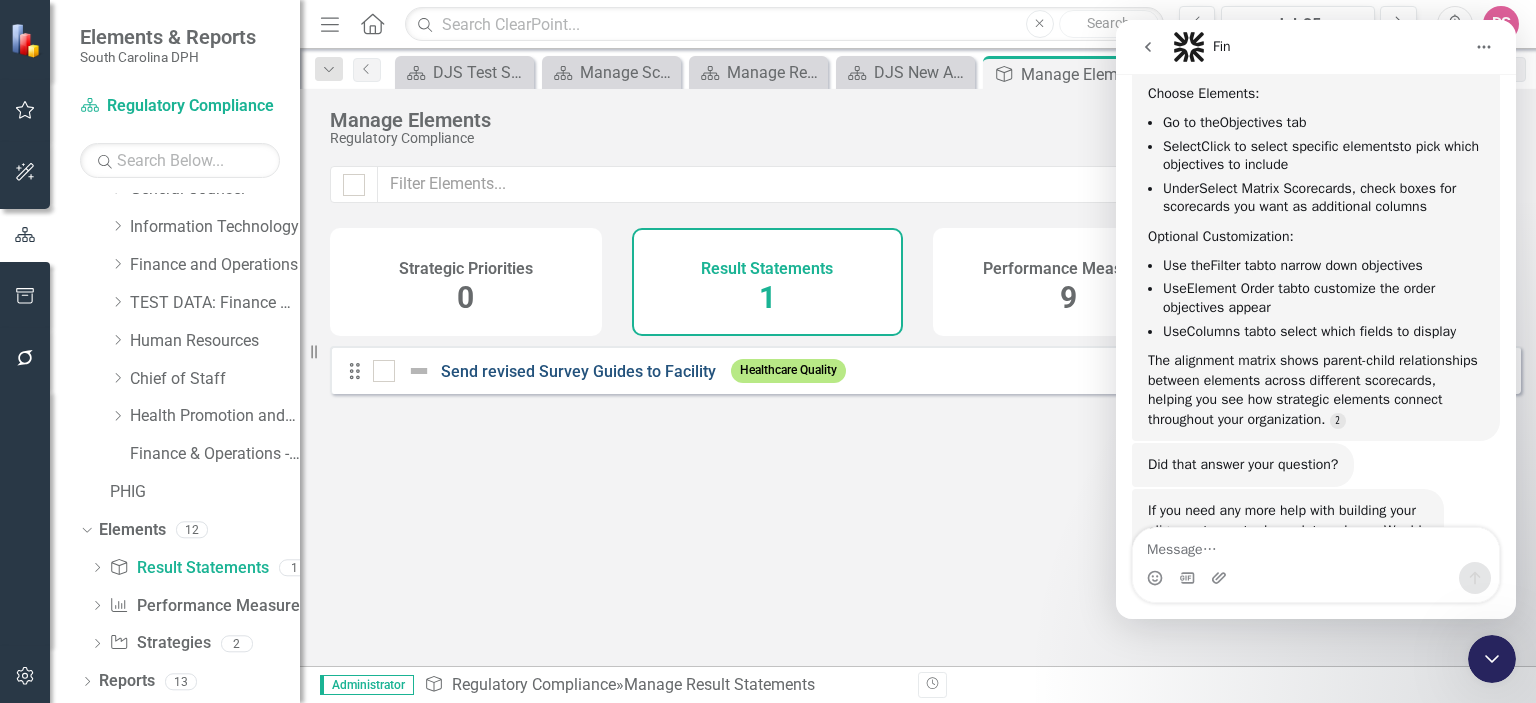 click on "Send revised Survey Guides to Facility" at bounding box center (578, 371) 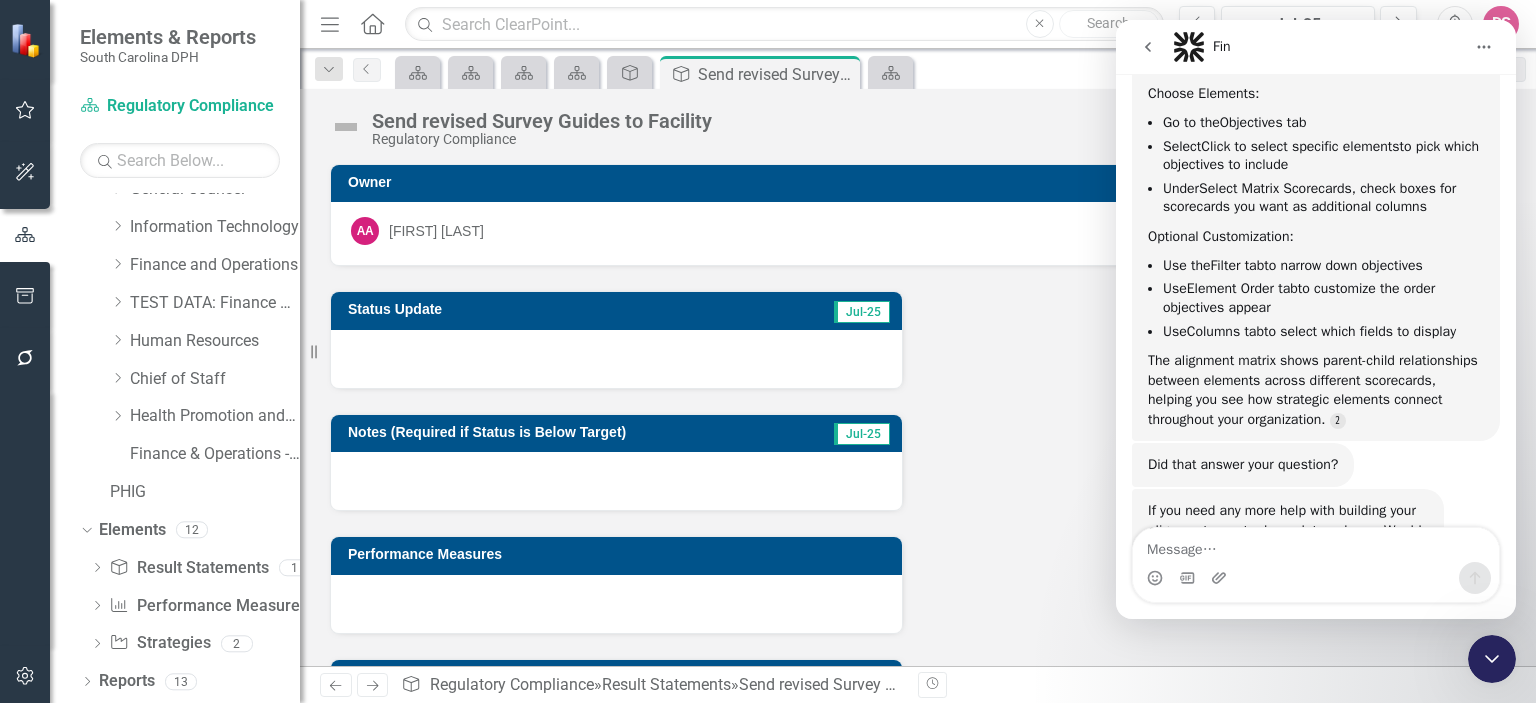 click 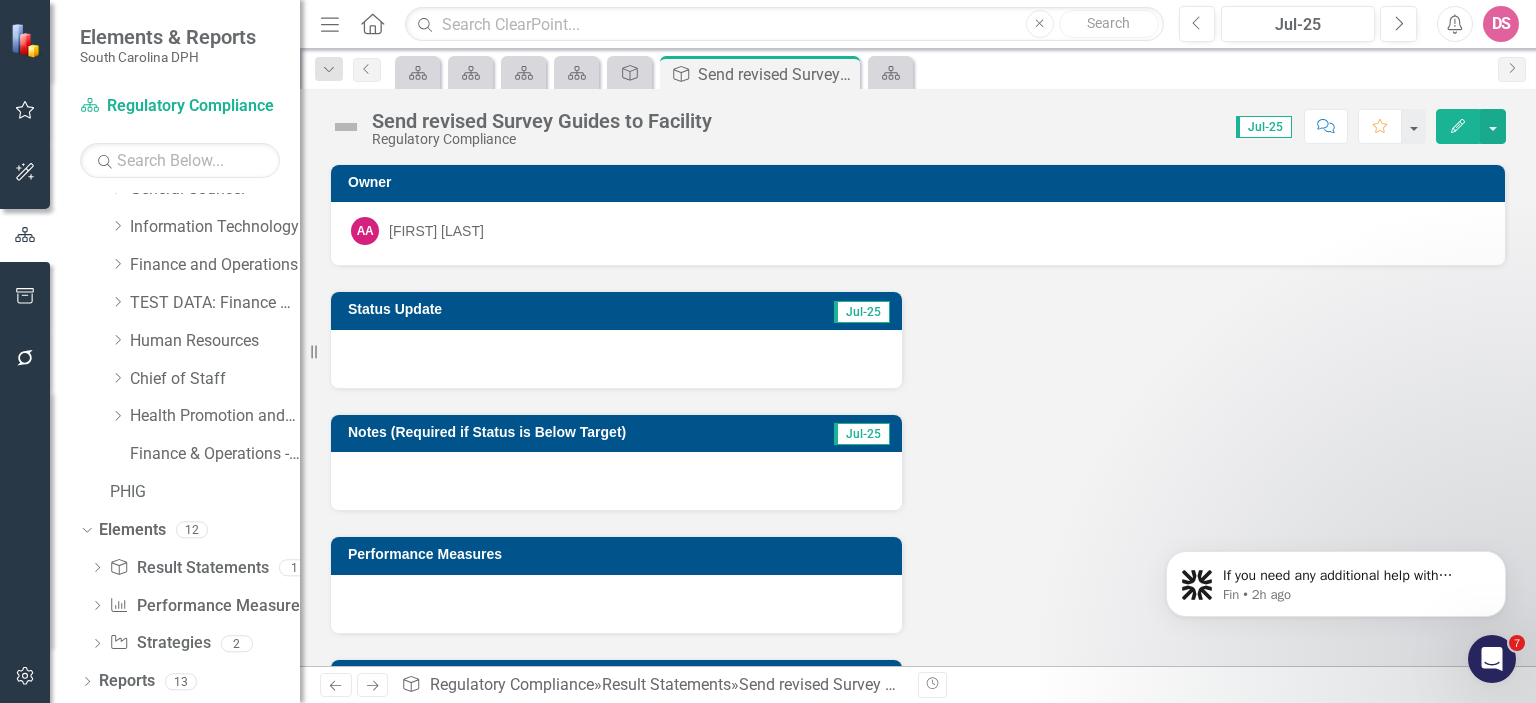 scroll, scrollTop: 0, scrollLeft: 0, axis: both 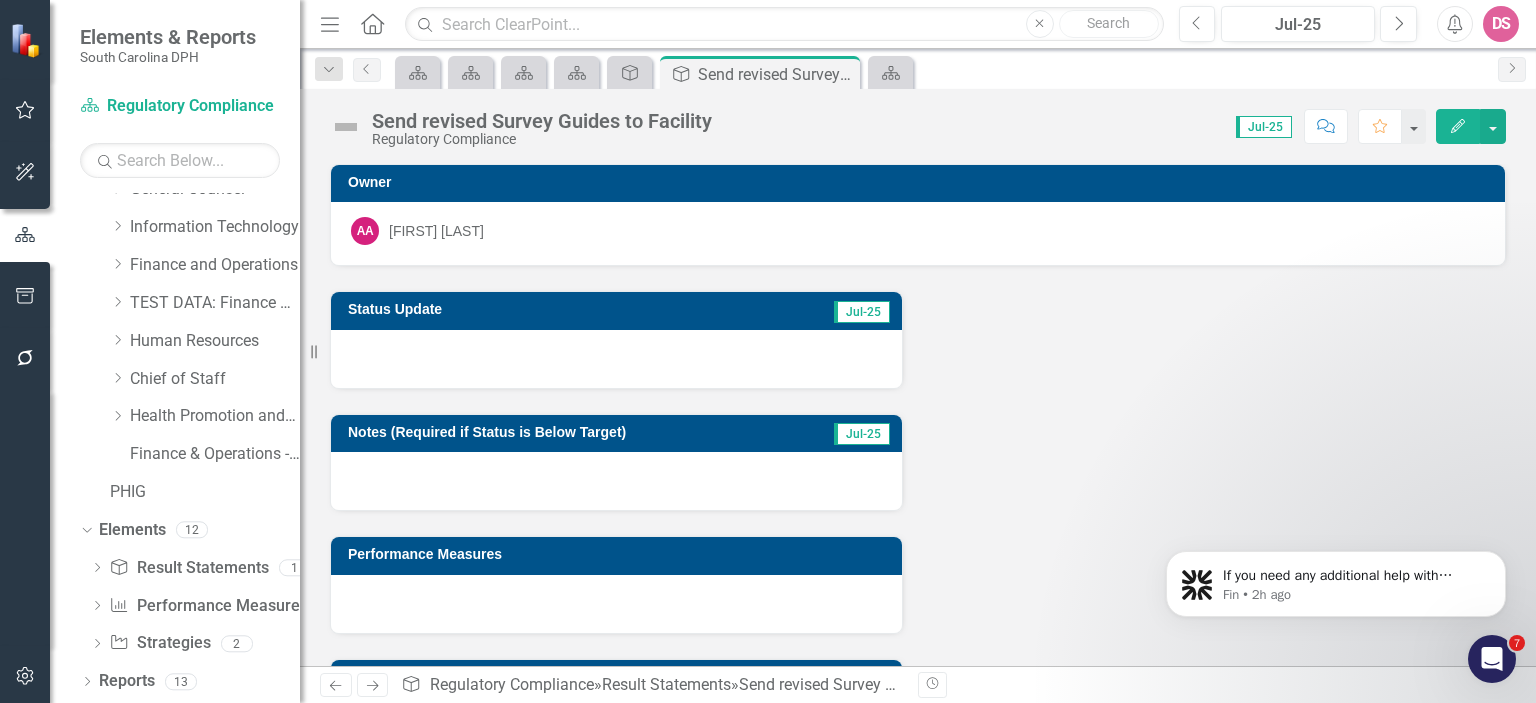 click on "Edit" 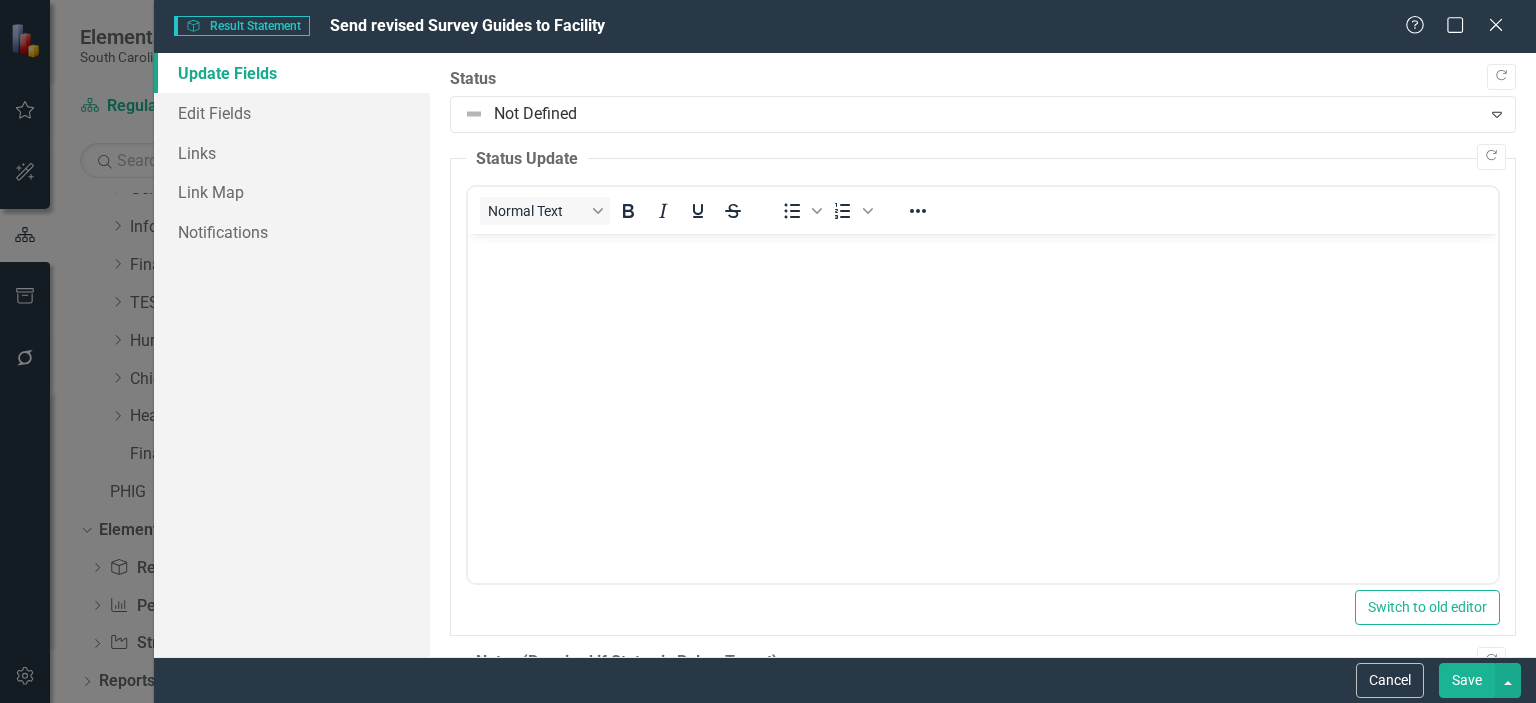 scroll, scrollTop: 0, scrollLeft: 0, axis: both 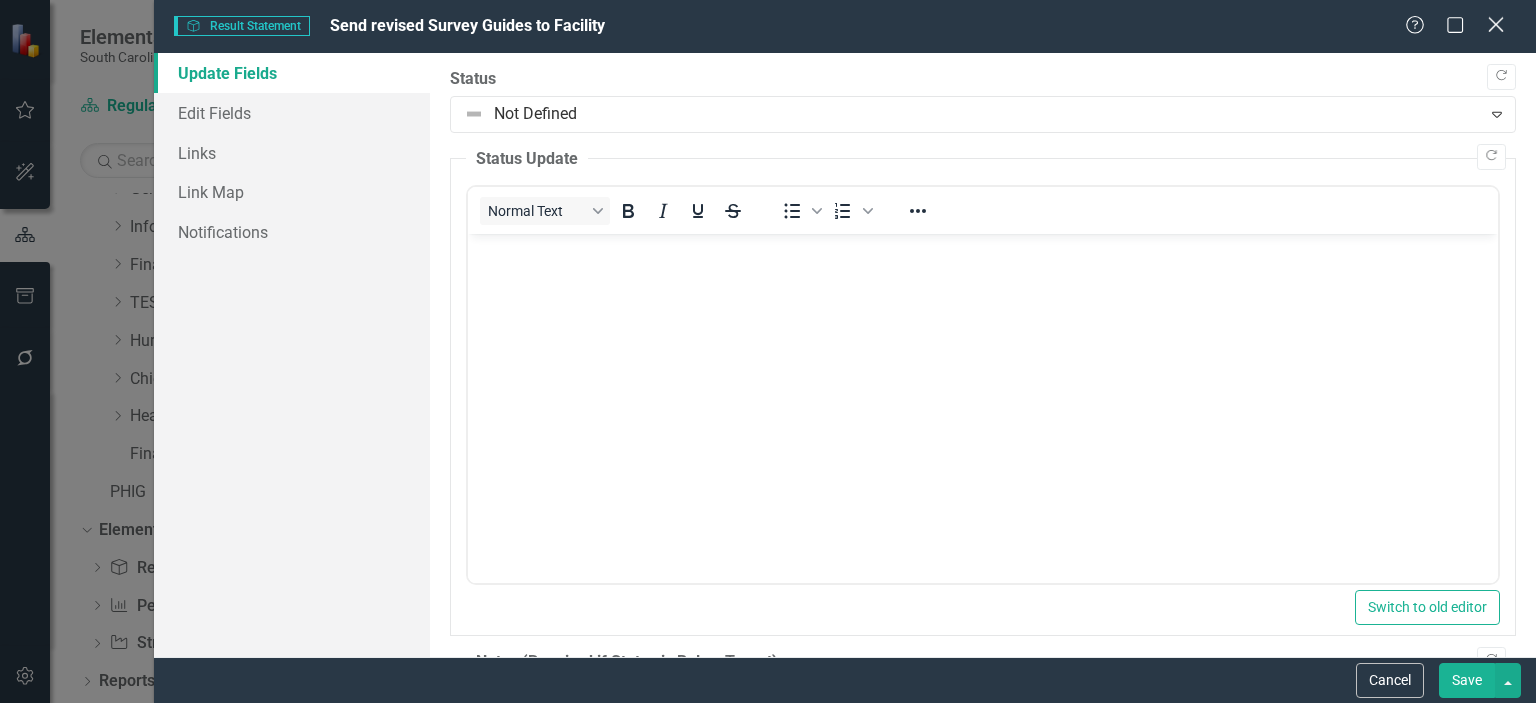 click on "Close" 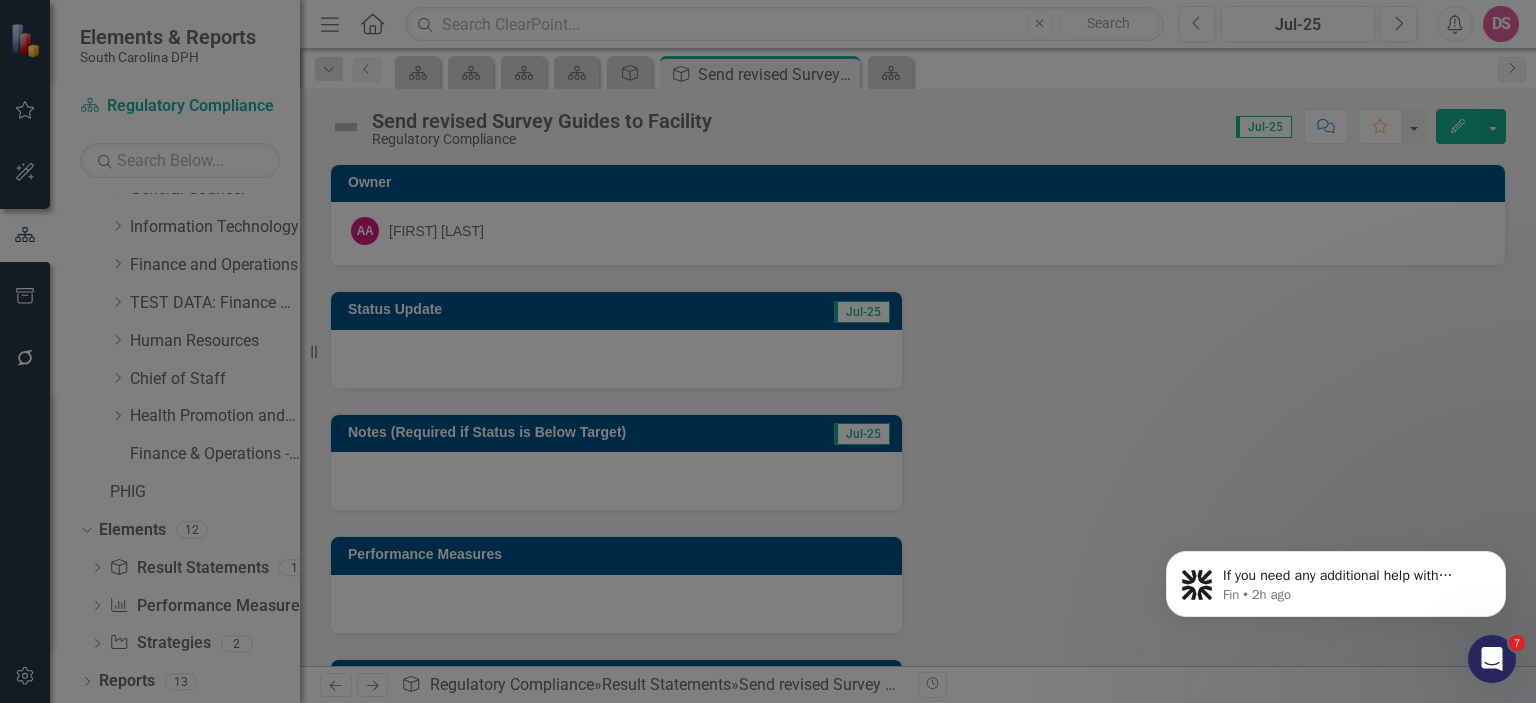 scroll, scrollTop: 740, scrollLeft: 0, axis: vertical 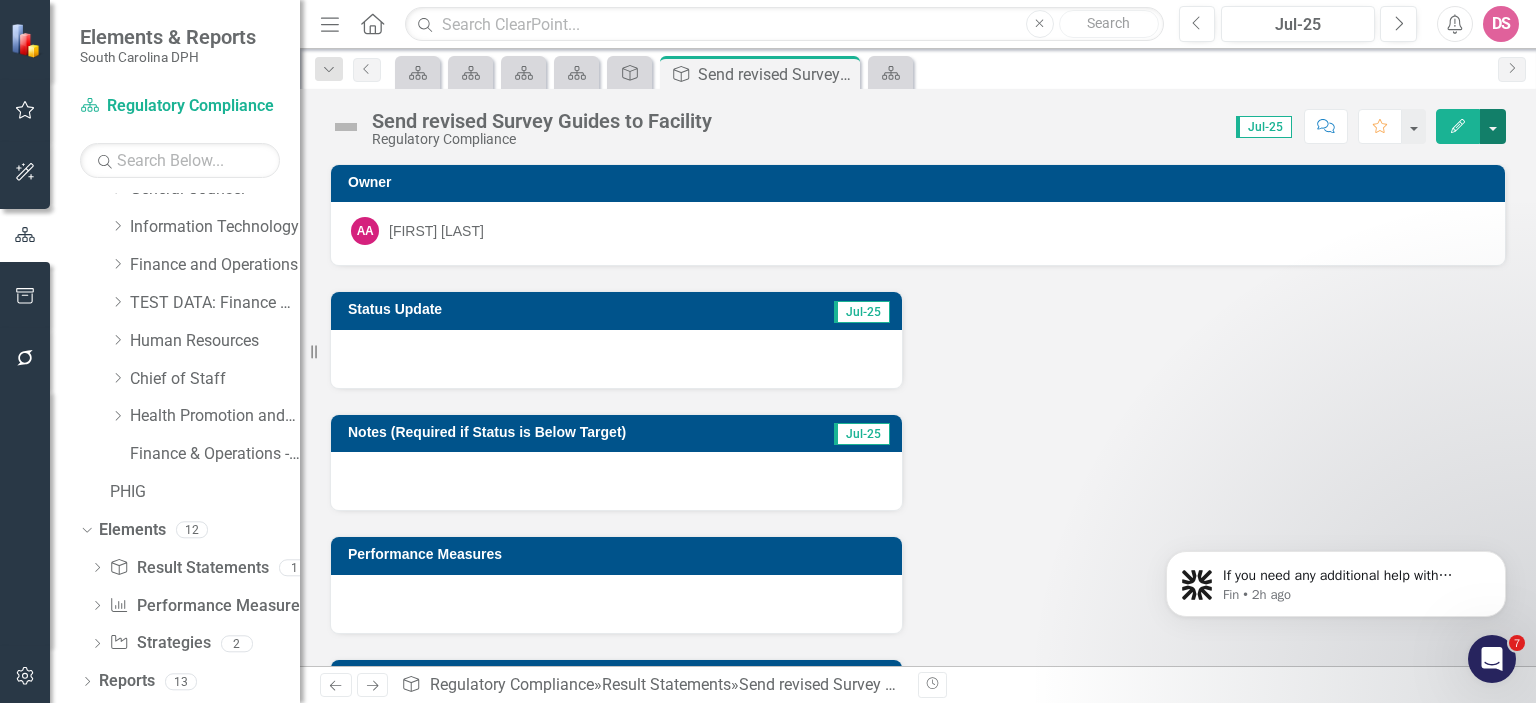 click at bounding box center [1493, 126] 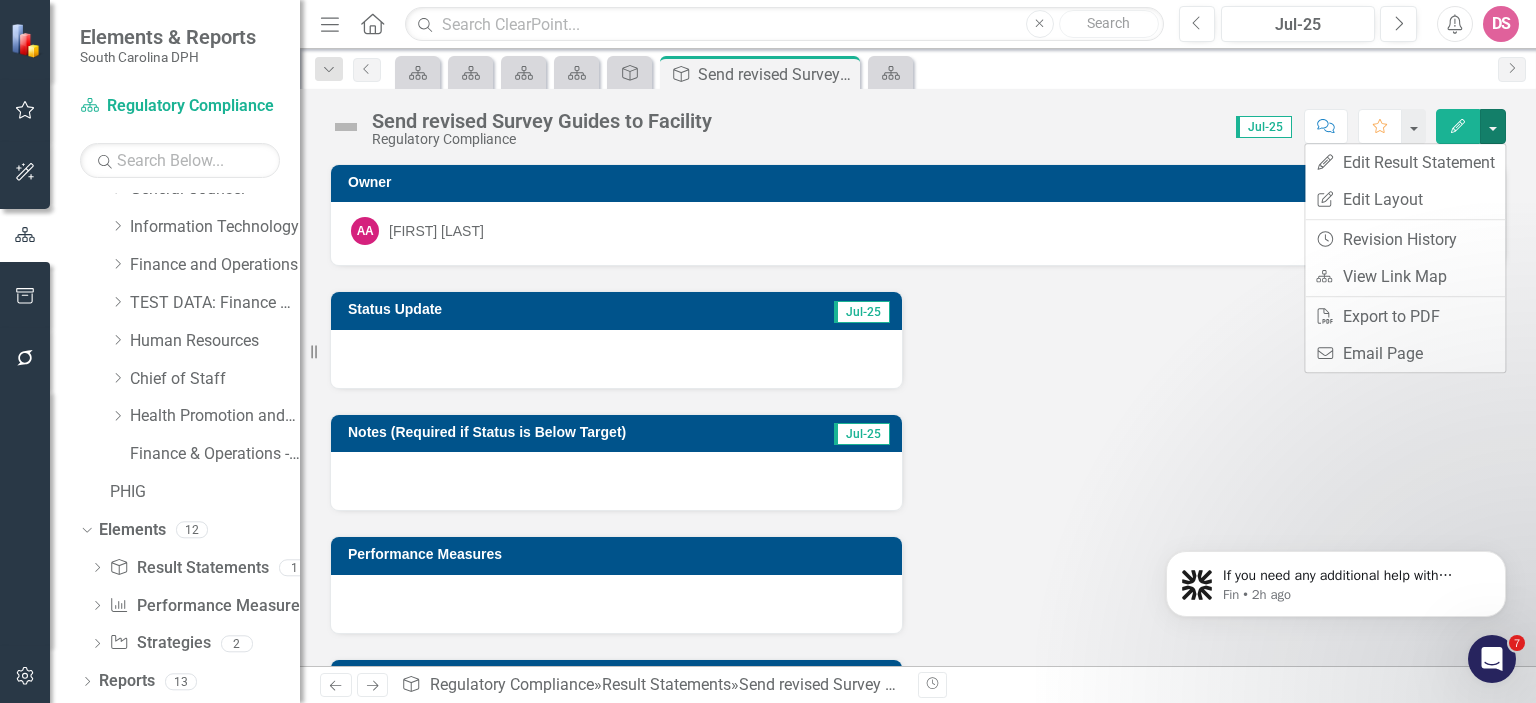 click on "Send revised Survey Guides to Facility Regulatory Compliance Score: 0.00 Jul-25 Completed  Comment Favorite Edit" at bounding box center (918, 119) 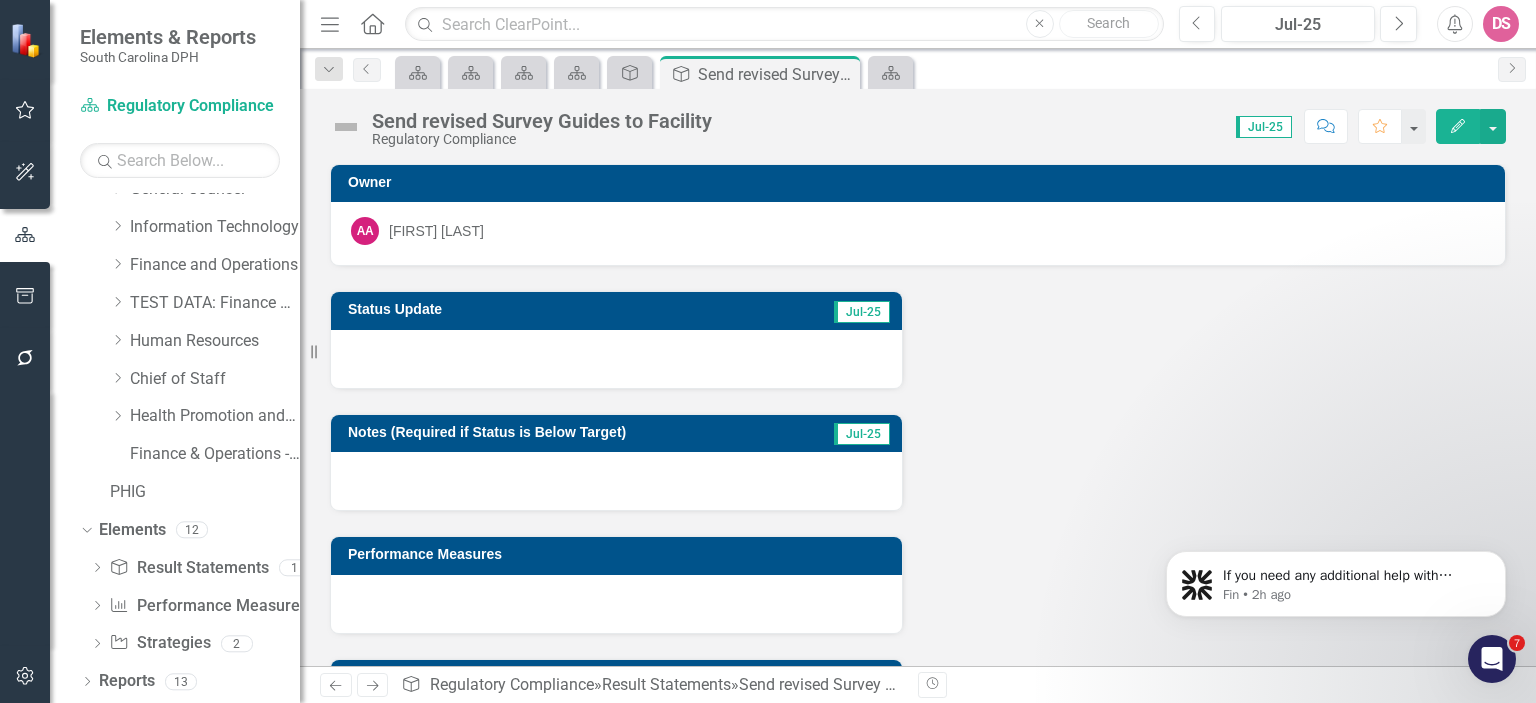 click 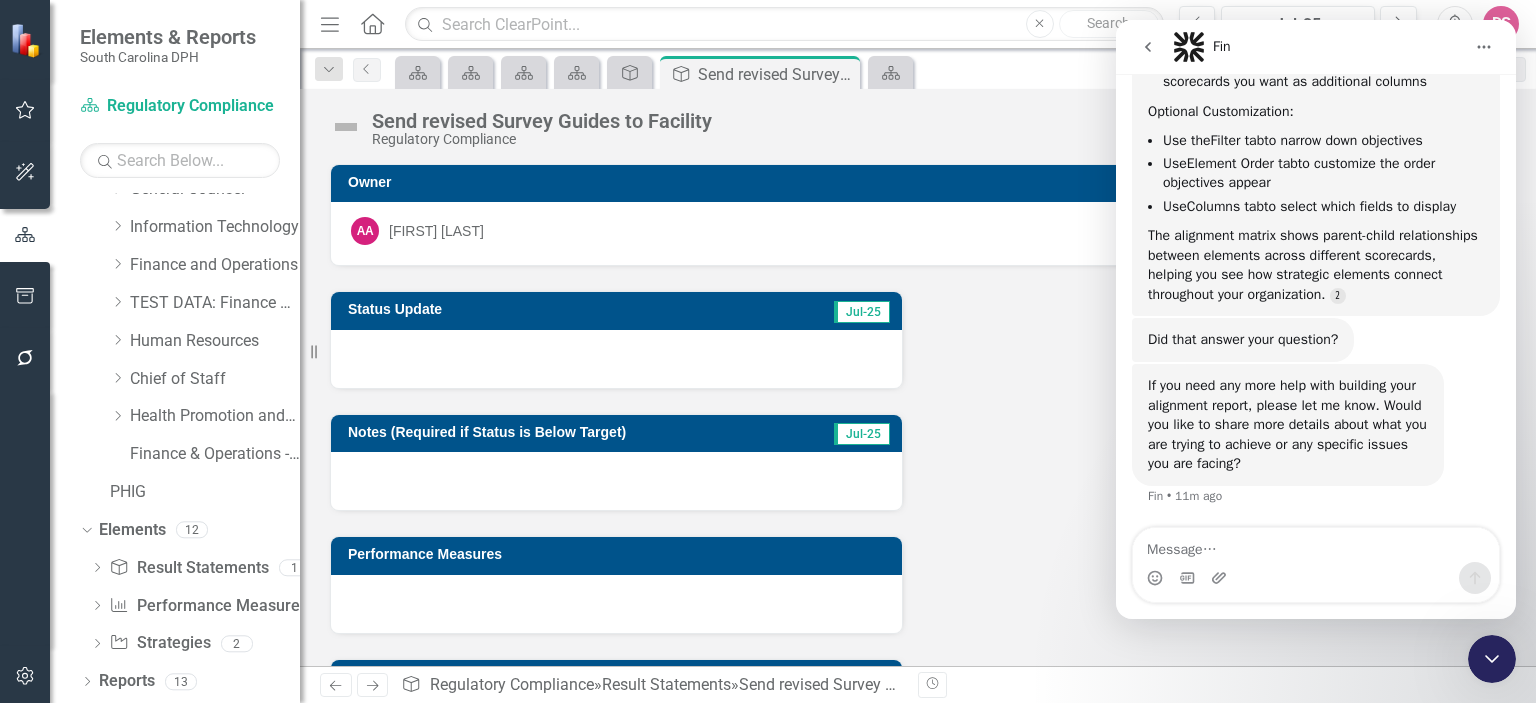 scroll, scrollTop: 740, scrollLeft: 0, axis: vertical 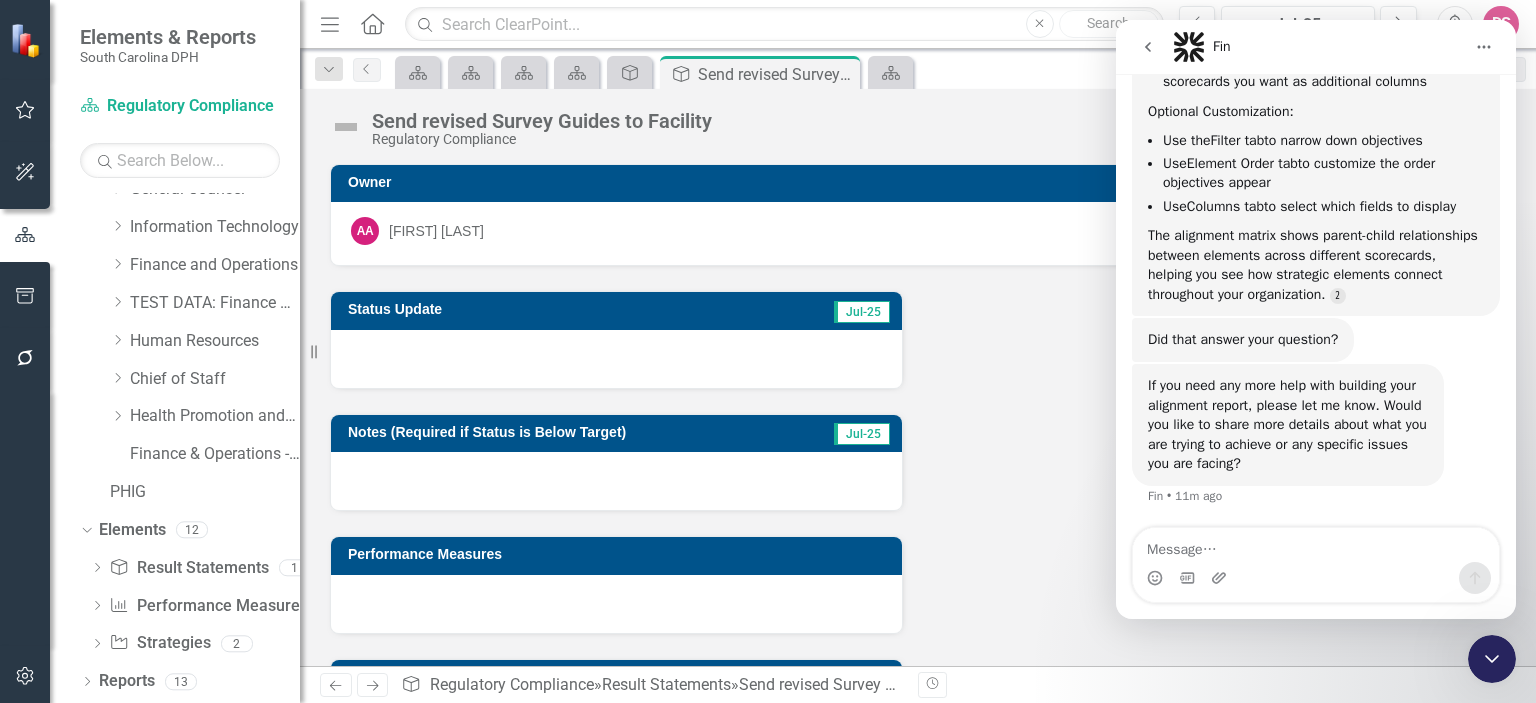 click at bounding box center [1316, 545] 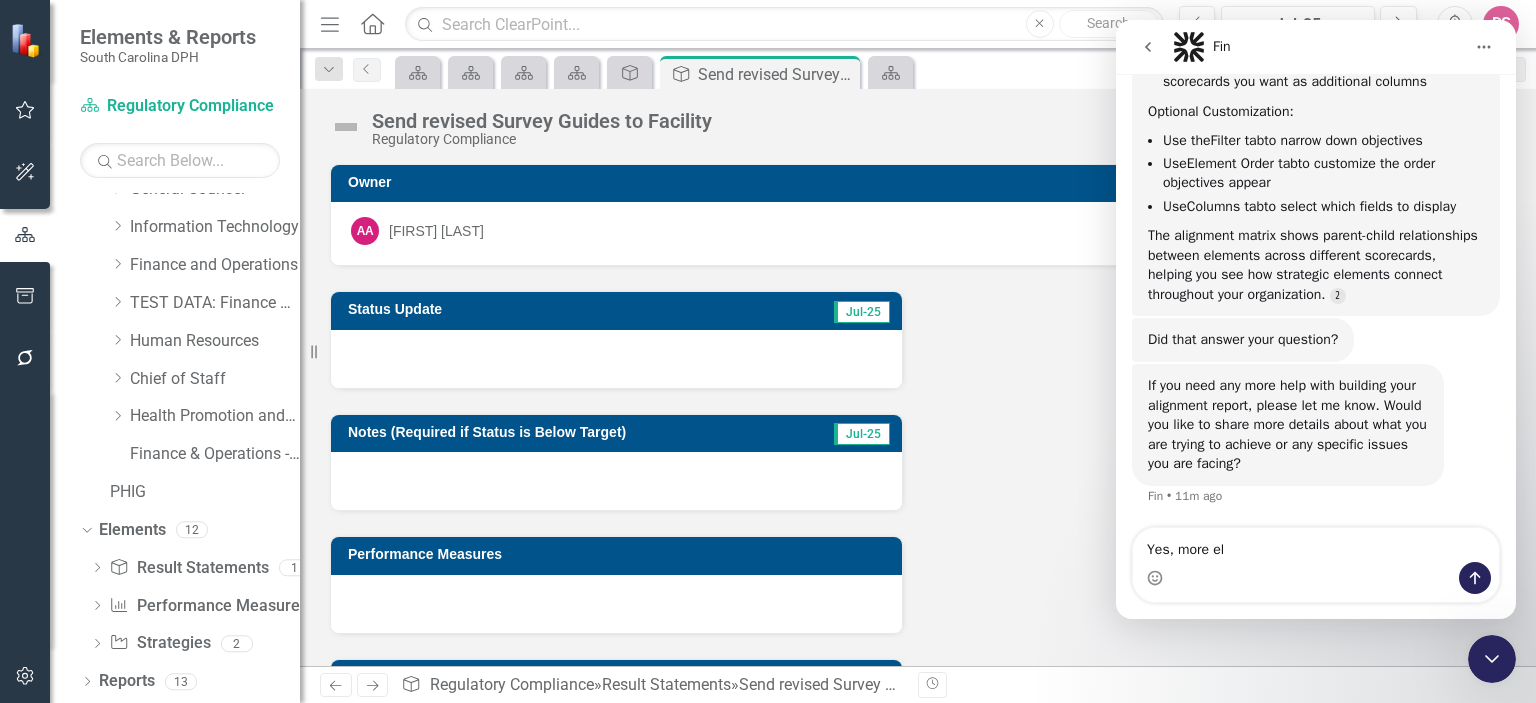 type on "Yes, more elp" 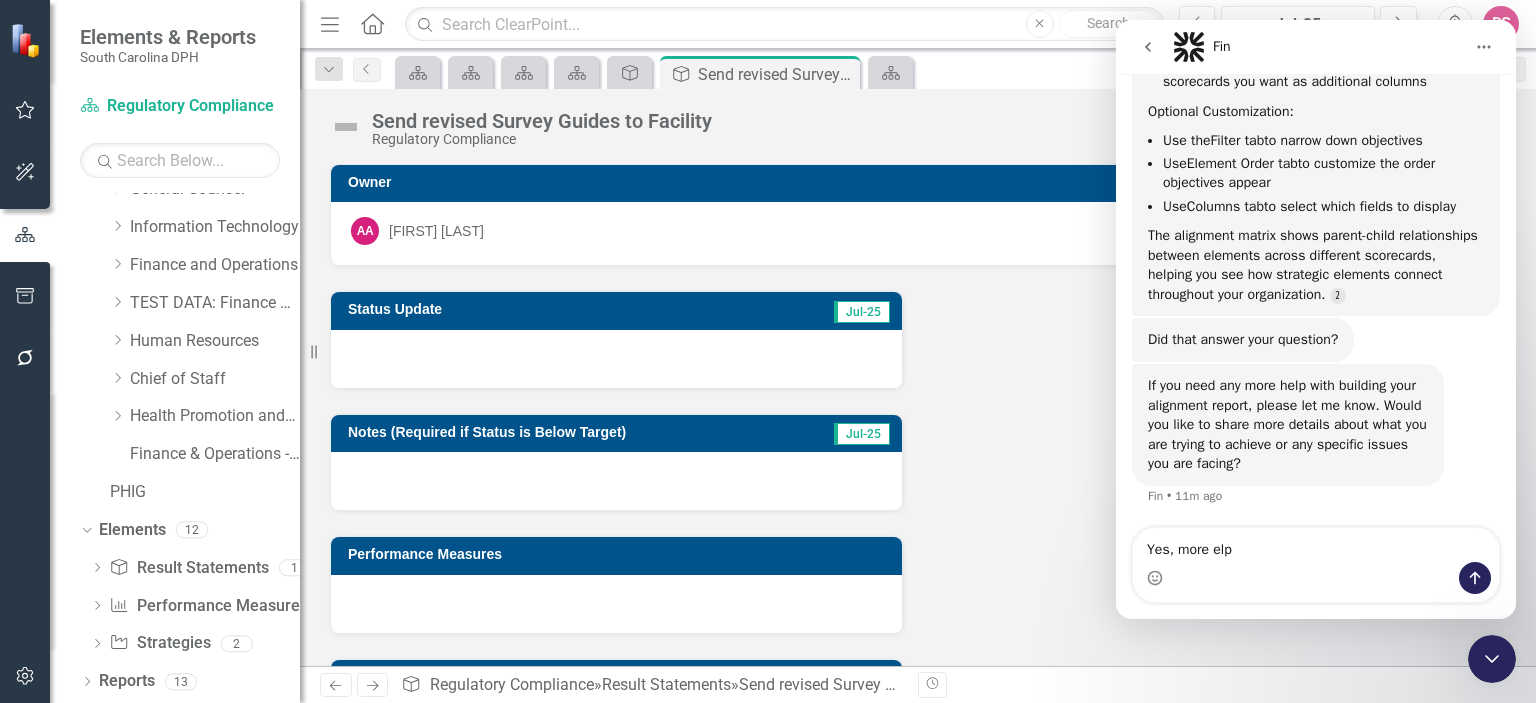 type 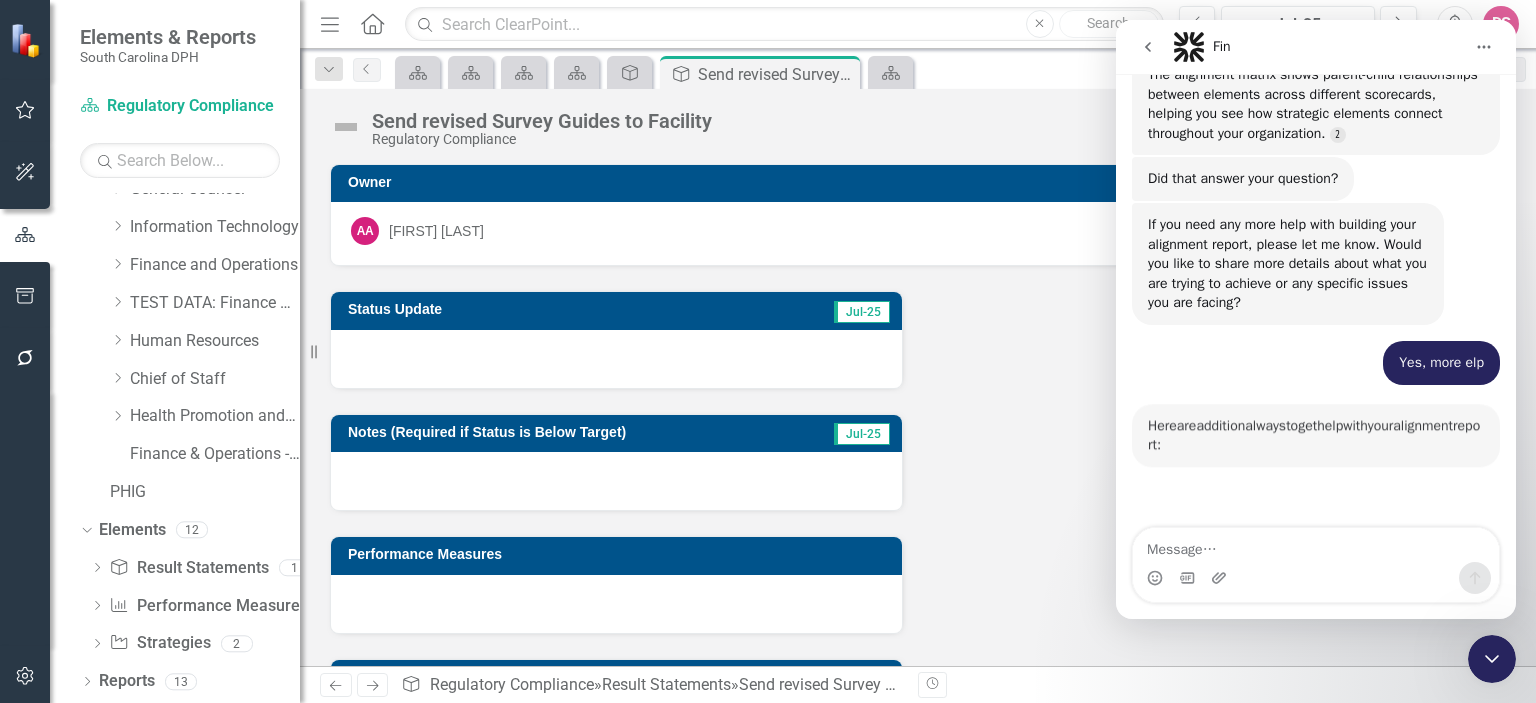 scroll, scrollTop: 952, scrollLeft: 0, axis: vertical 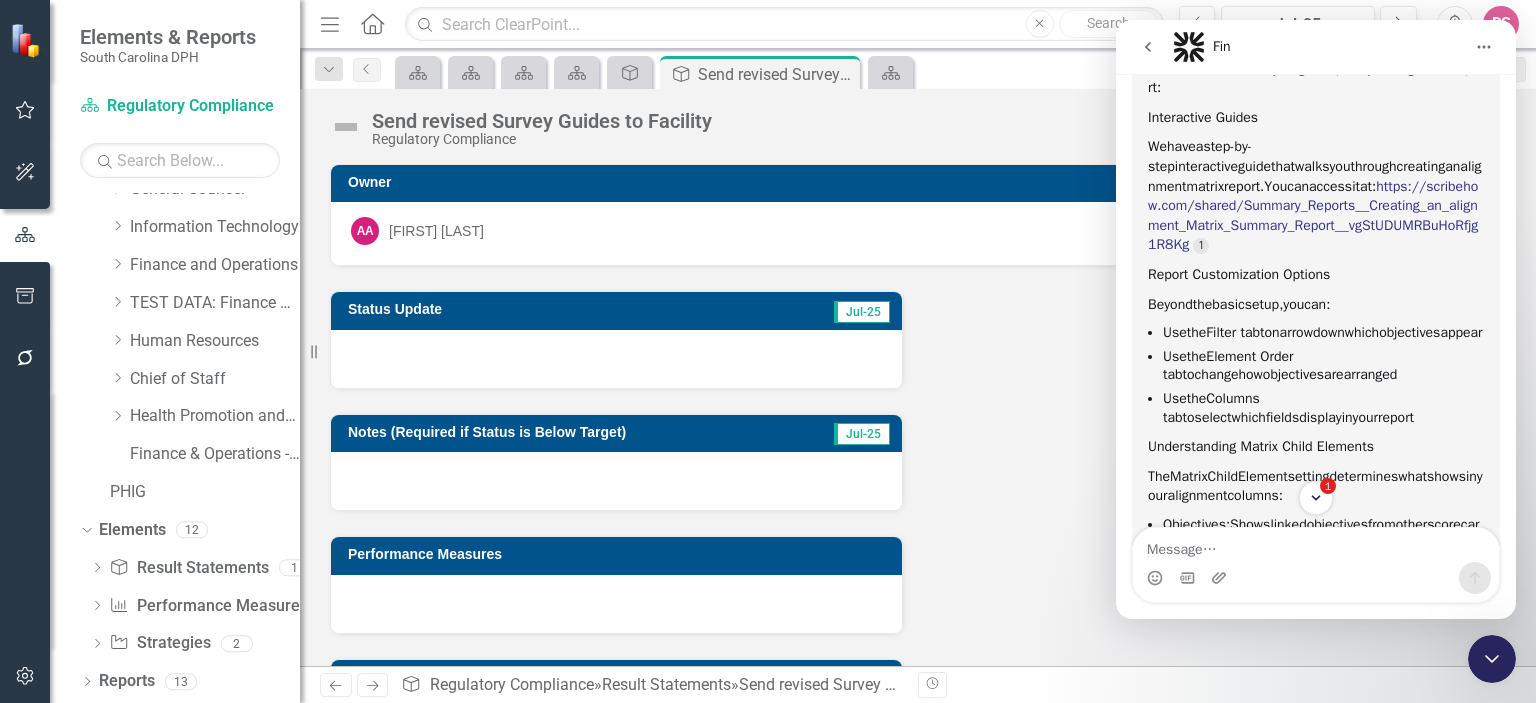 click on "https://scribehow.com/shared/Summary_Reports__Creating_an_alignment_Matrix_Summary_Report__vgStUDUMRBuHoRfjg1R8Kg" at bounding box center [1313, 216] 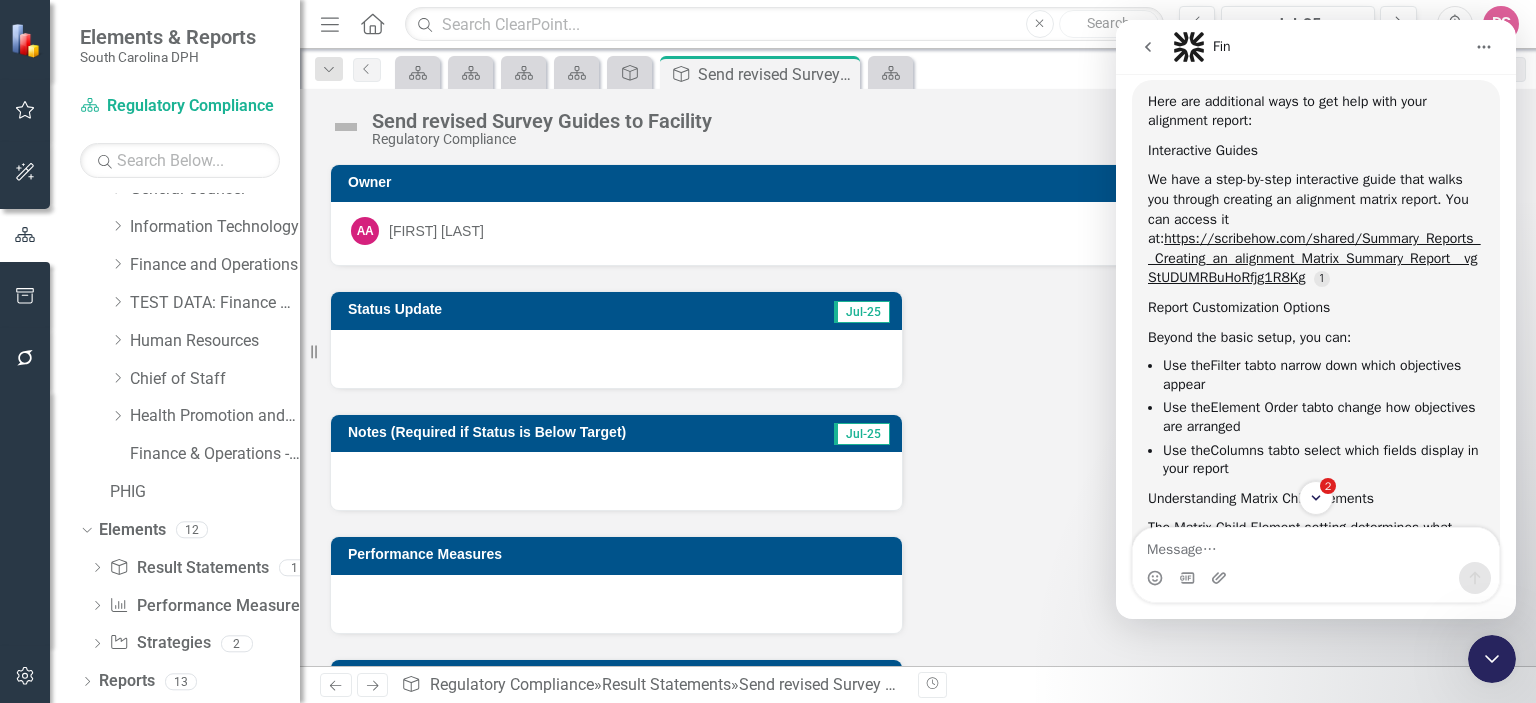 scroll, scrollTop: 1248, scrollLeft: 0, axis: vertical 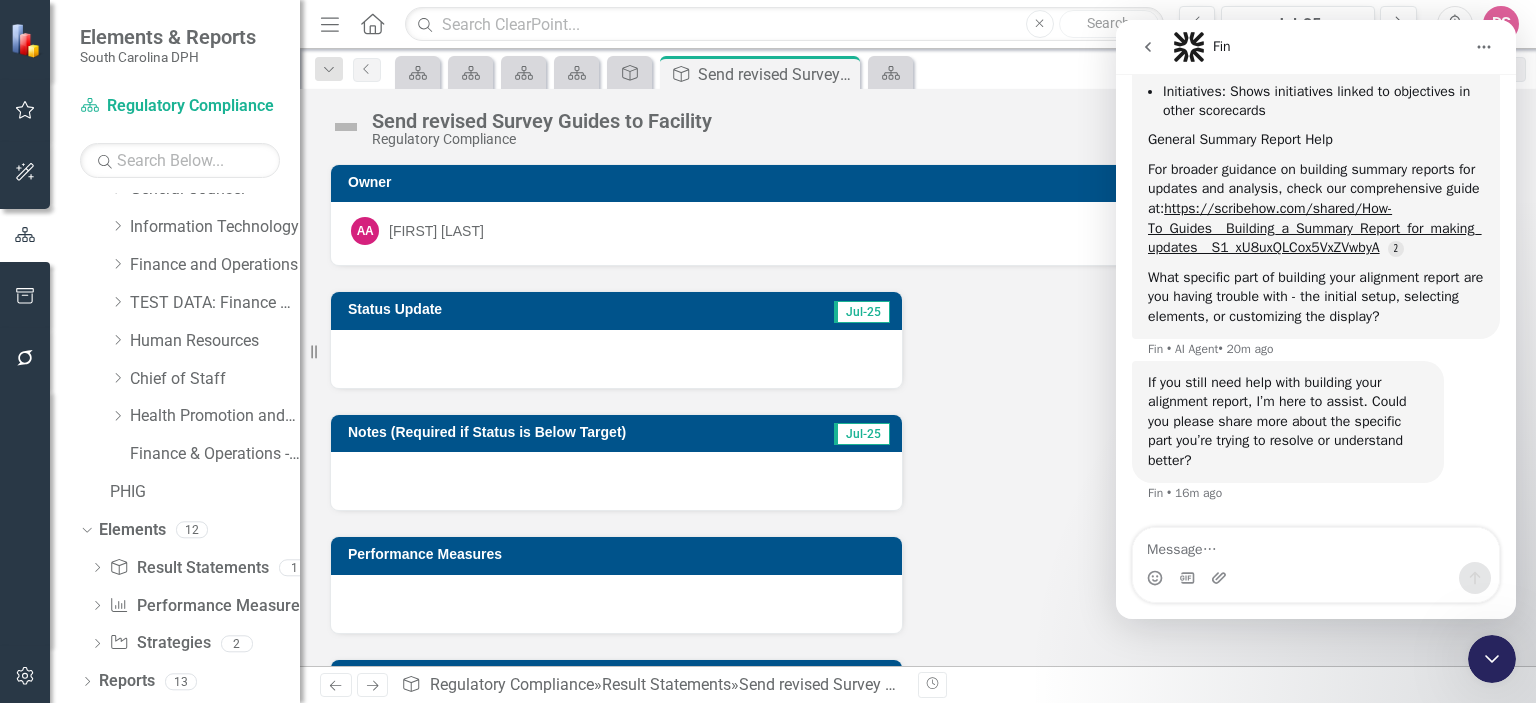 drag, startPoint x: 1513, startPoint y: 413, endPoint x: 2651, endPoint y: 535, distance: 1144.5209 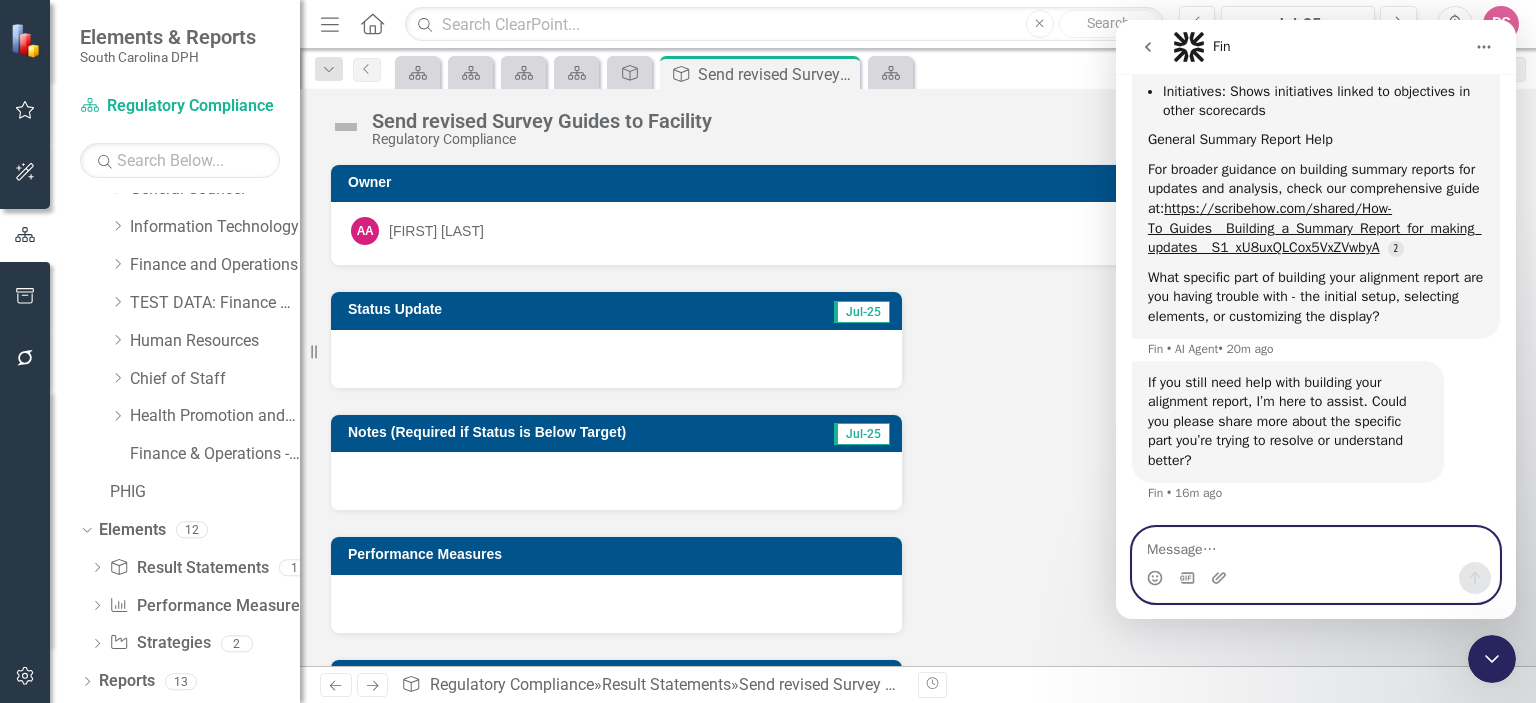 click at bounding box center [1316, 545] 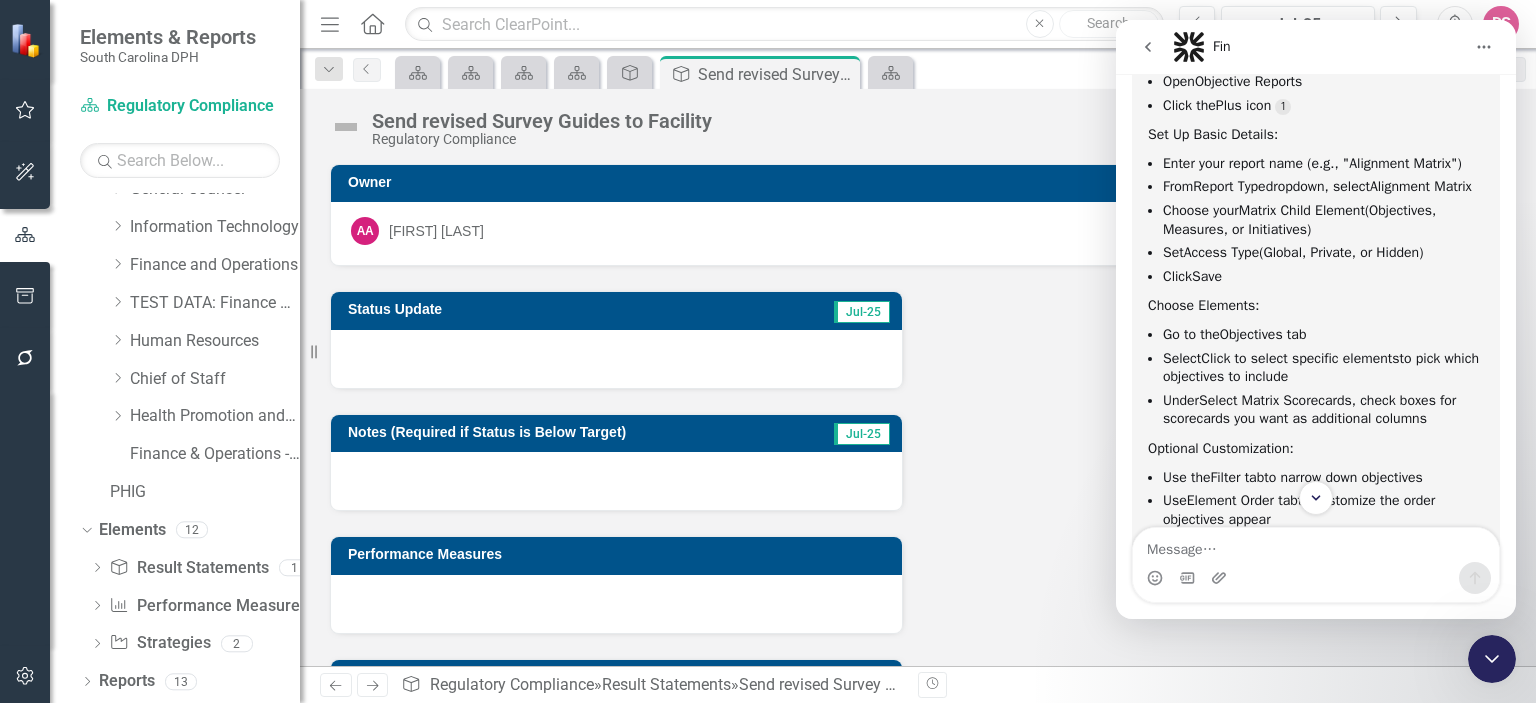 scroll, scrollTop: 344, scrollLeft: 0, axis: vertical 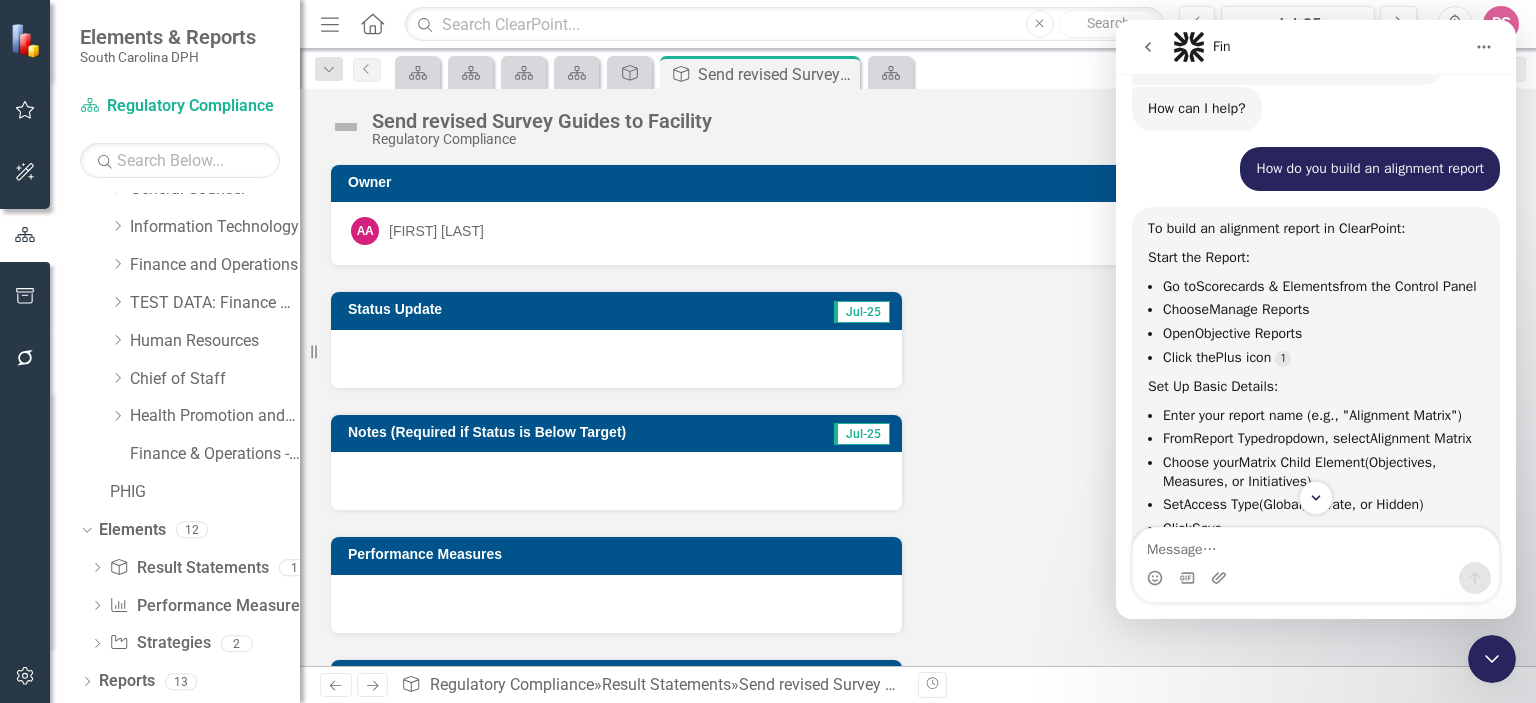 click 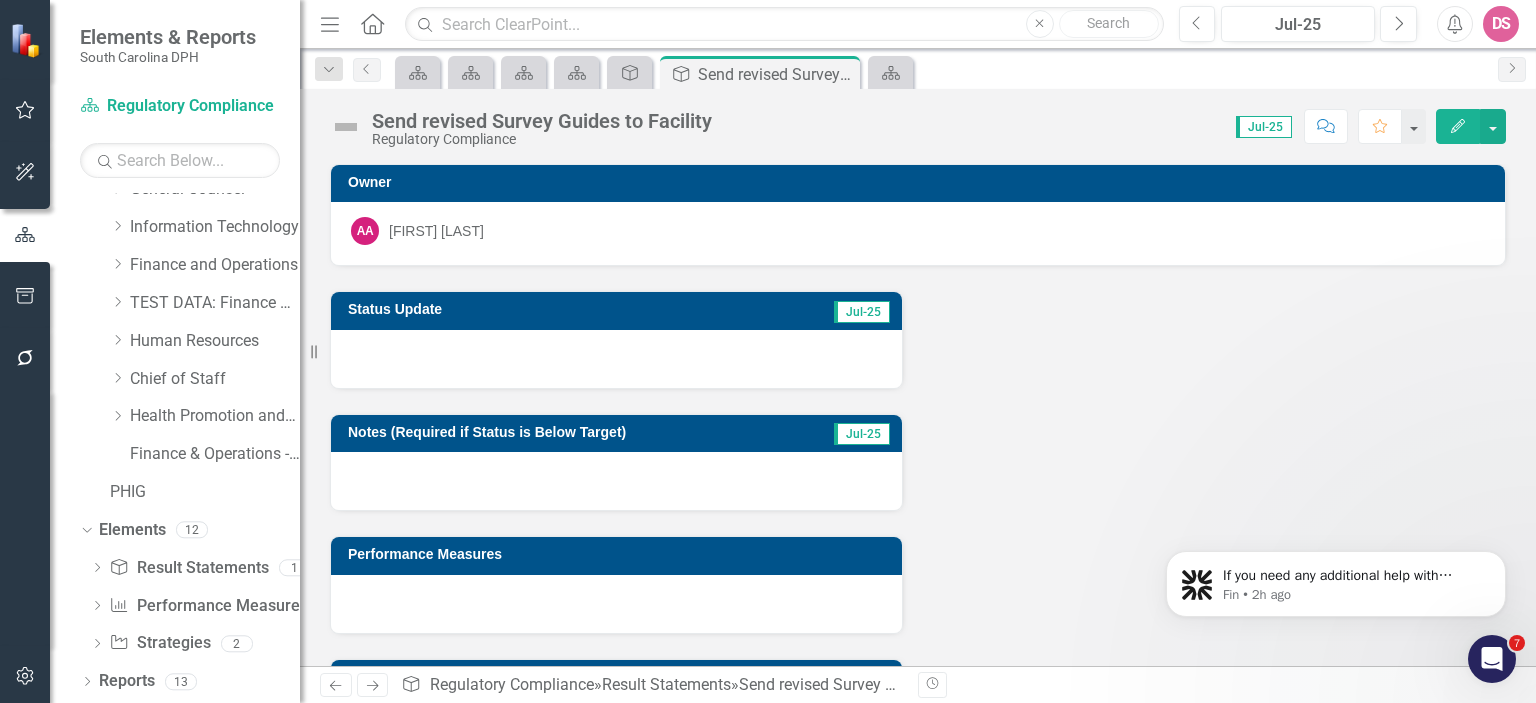 scroll, scrollTop: 0, scrollLeft: 0, axis: both 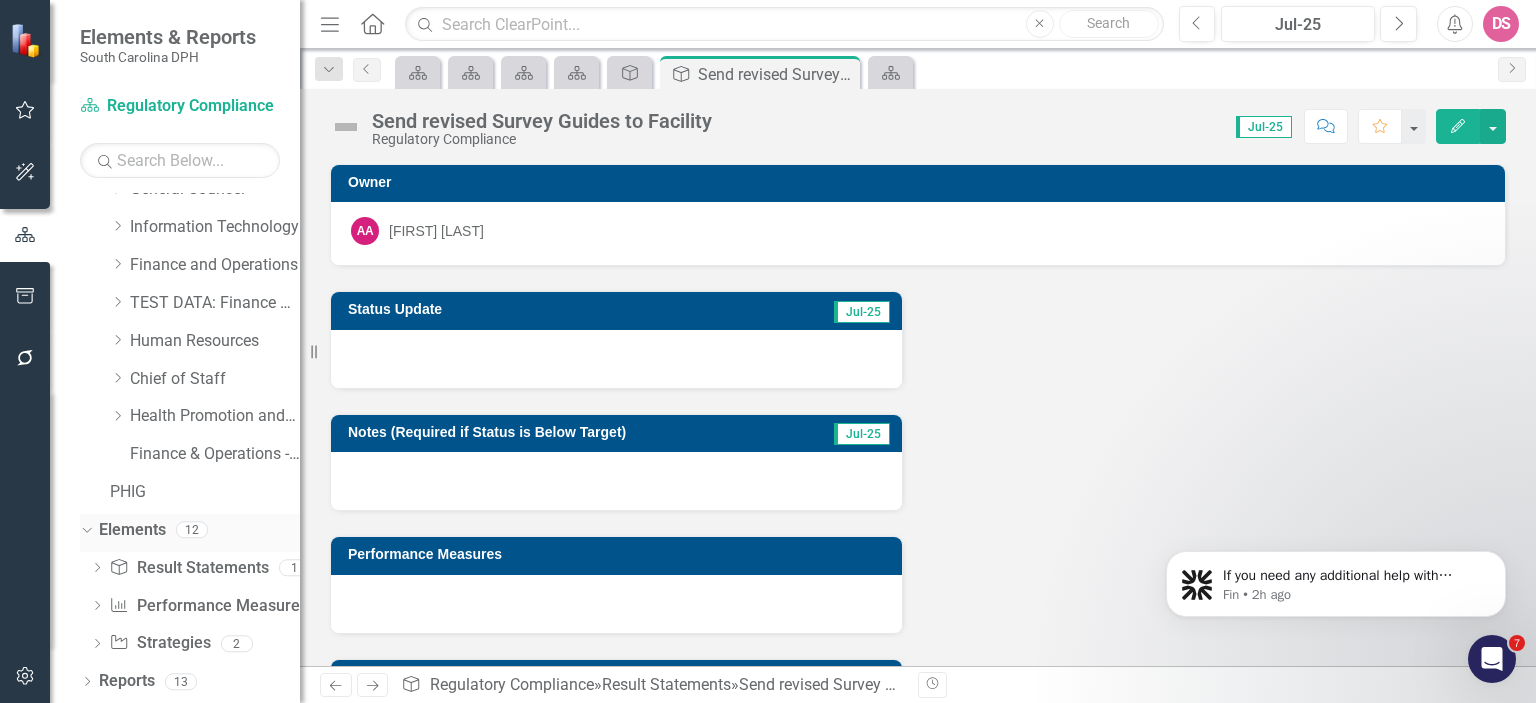 click on "Elements" at bounding box center [132, 530] 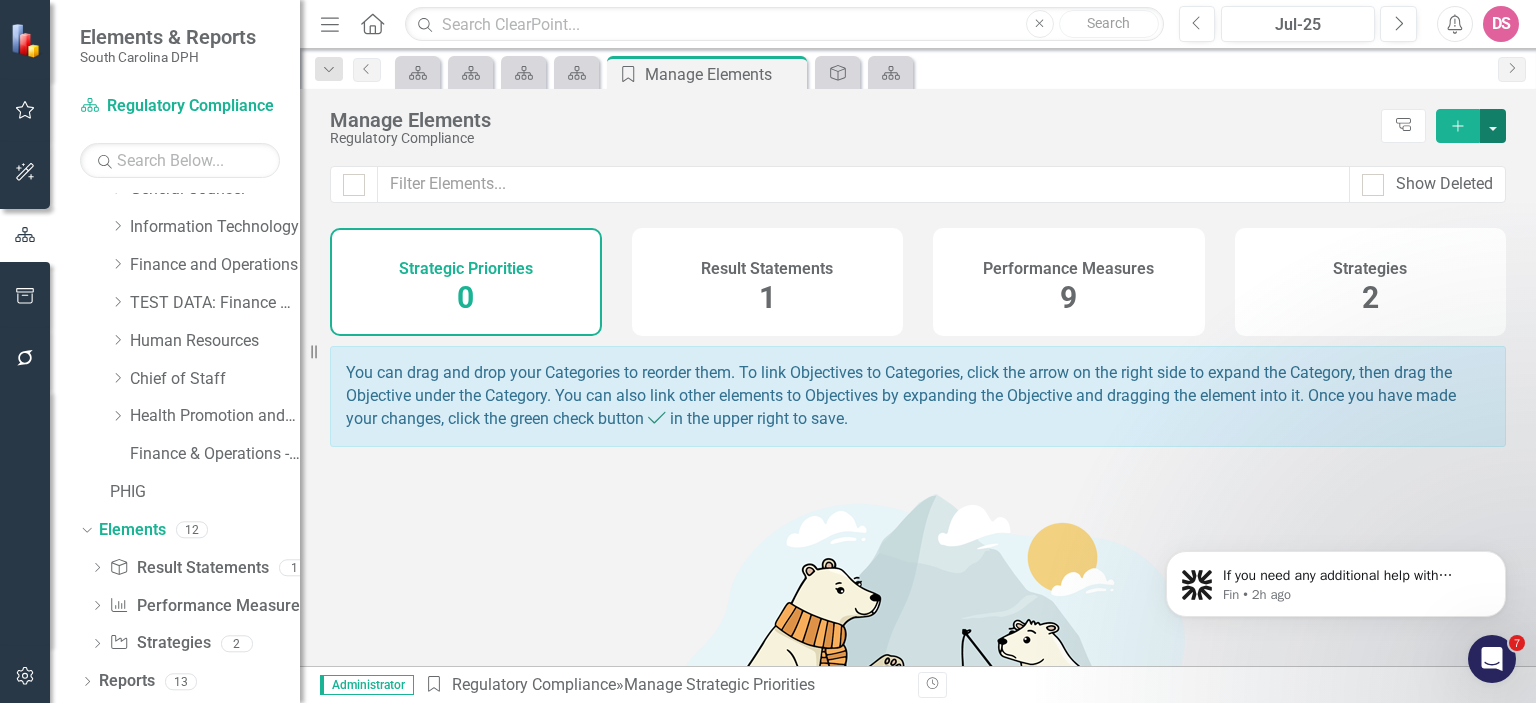 click at bounding box center (1493, 126) 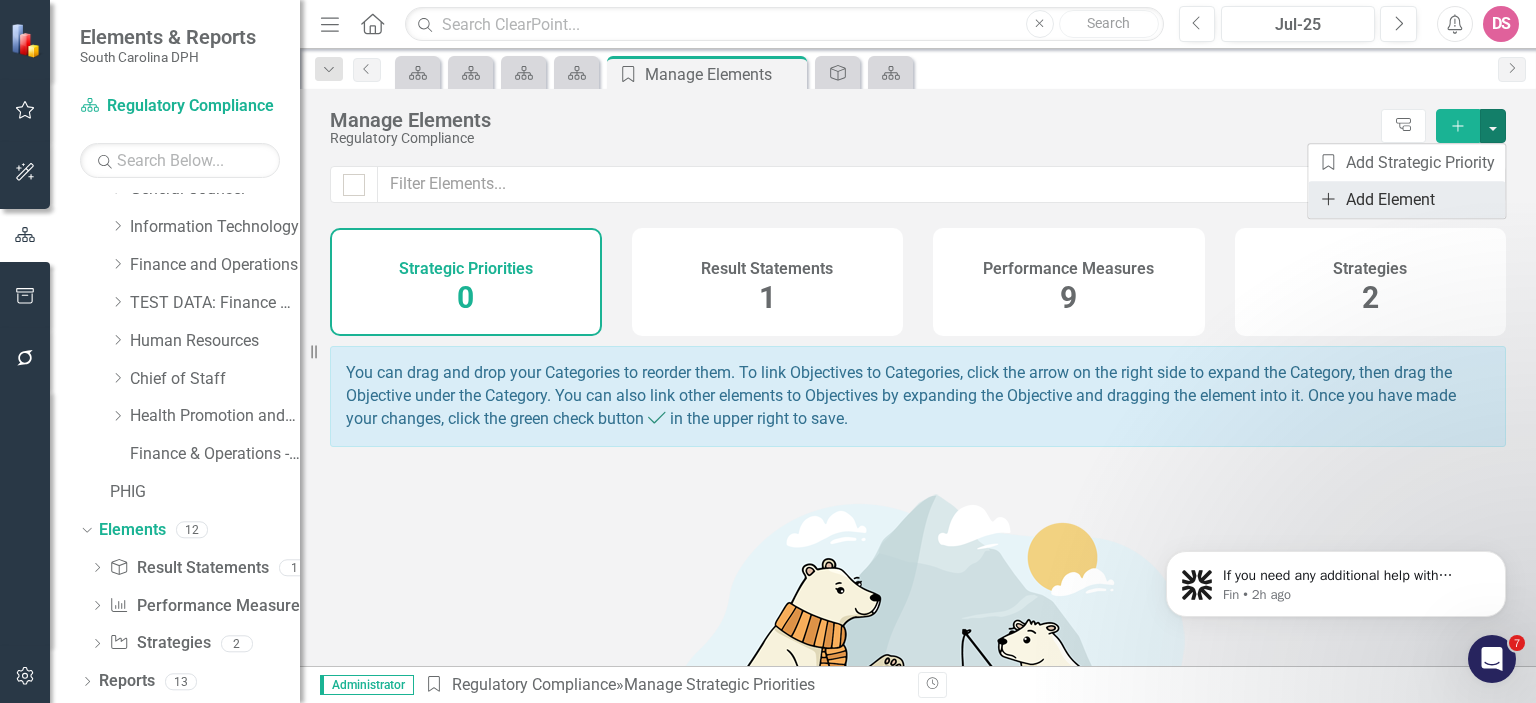 click on "Add Add   Element" at bounding box center [1406, 199] 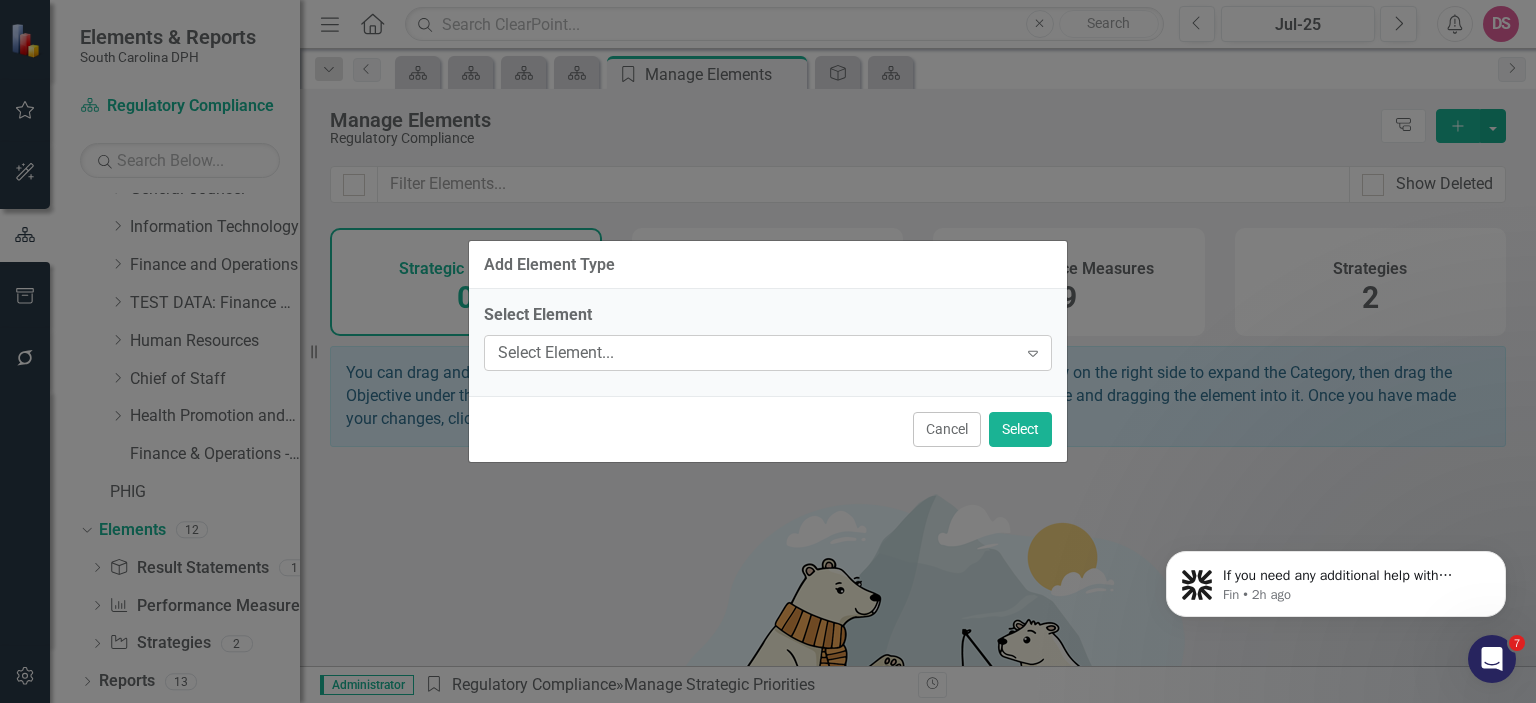 click on "Expand" 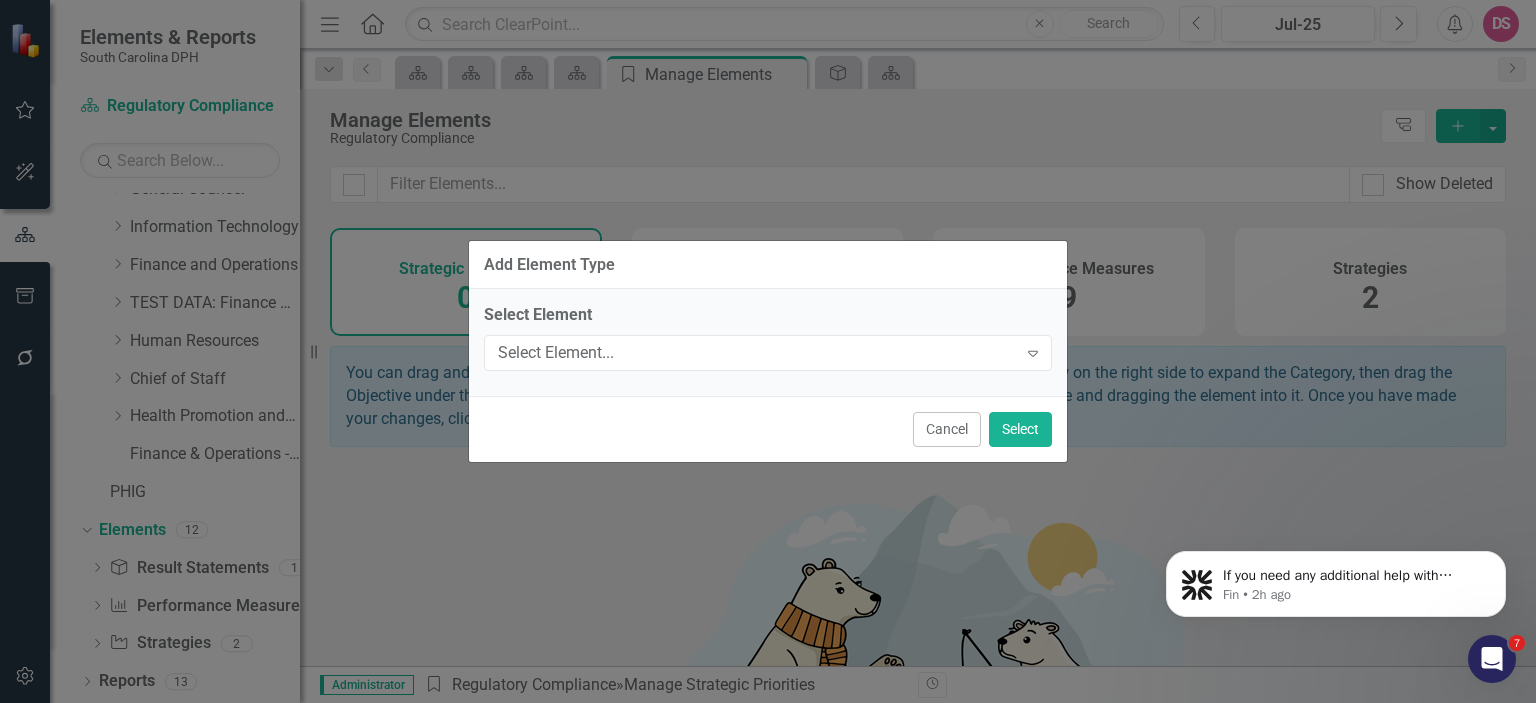 click on "Add Element Type Select Element Select Element... Expand Cancel Select" at bounding box center (768, 351) 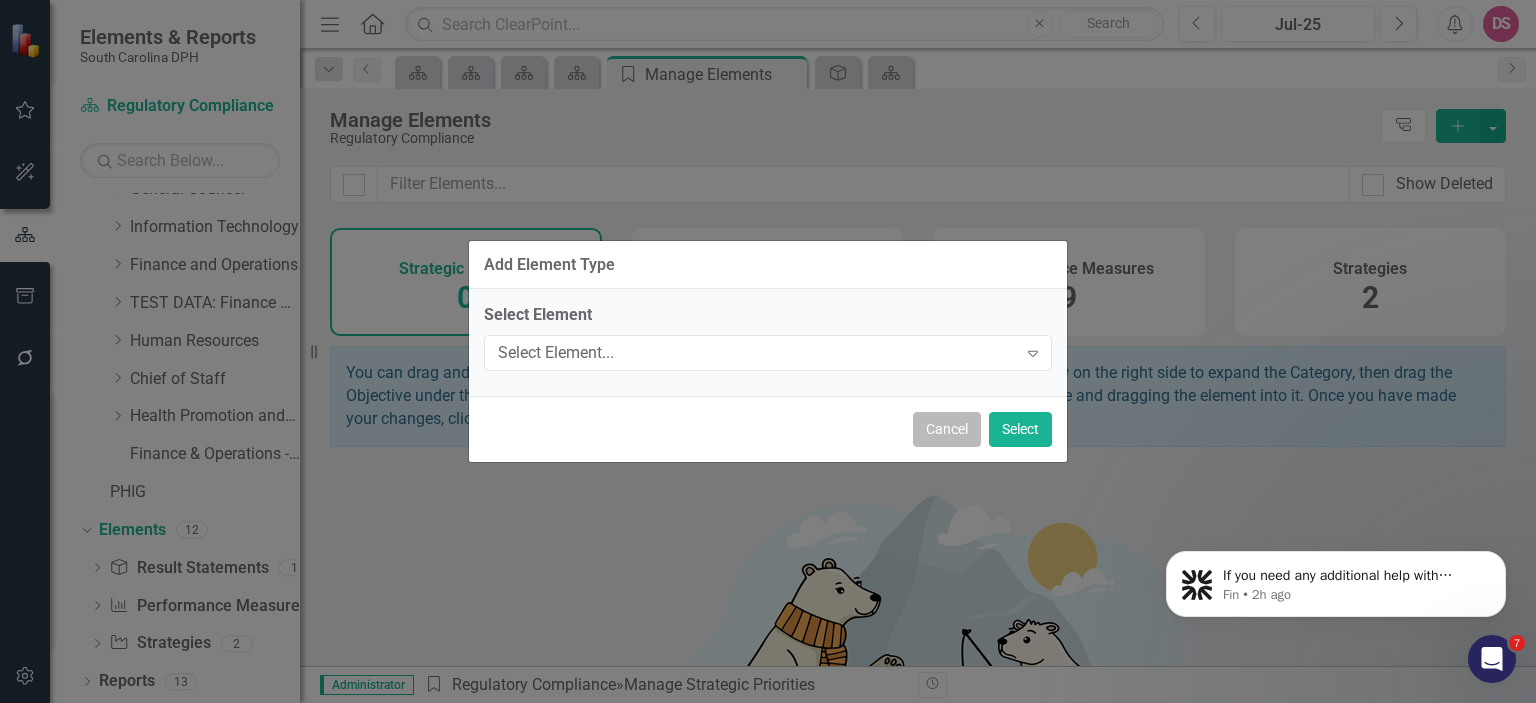 click on "Cancel" at bounding box center (947, 429) 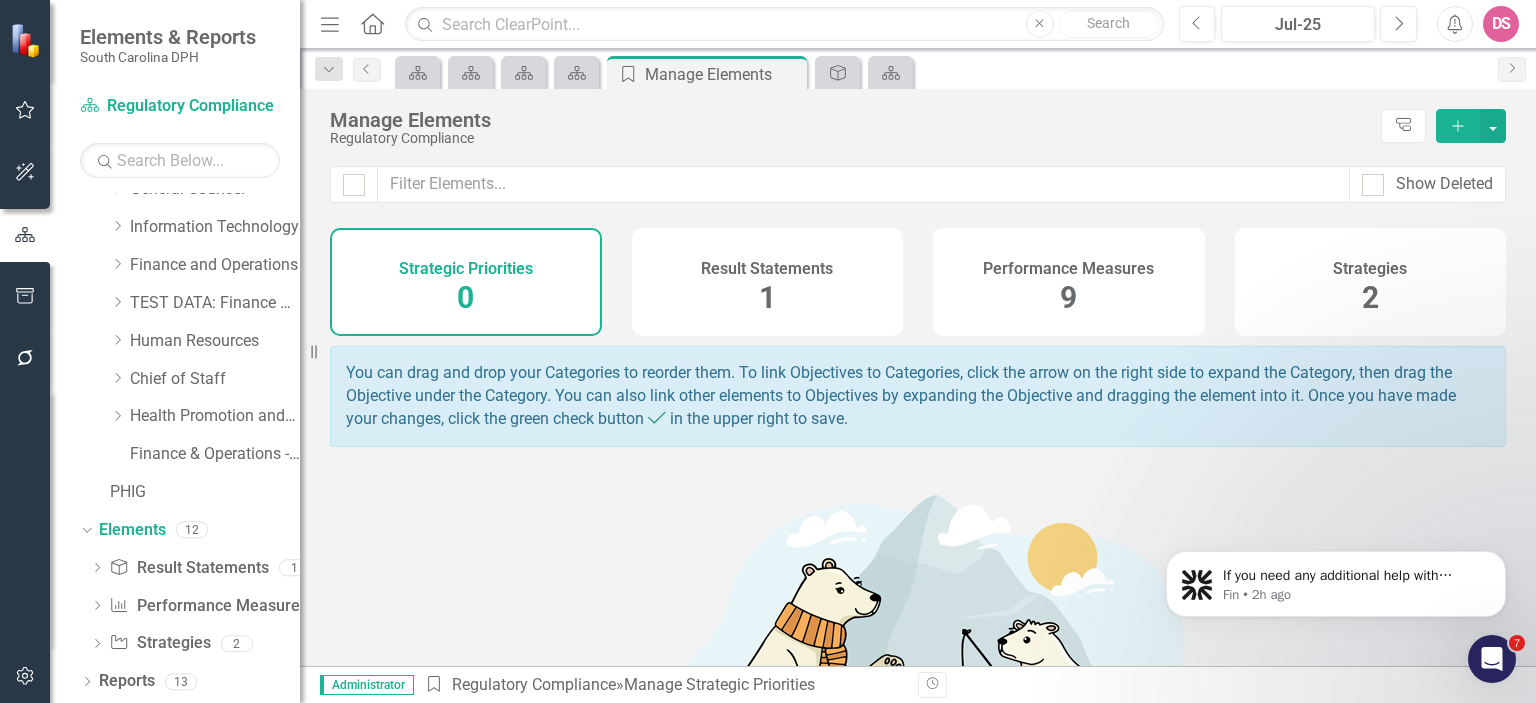 click on "Performance Measures 9" at bounding box center [1069, 282] 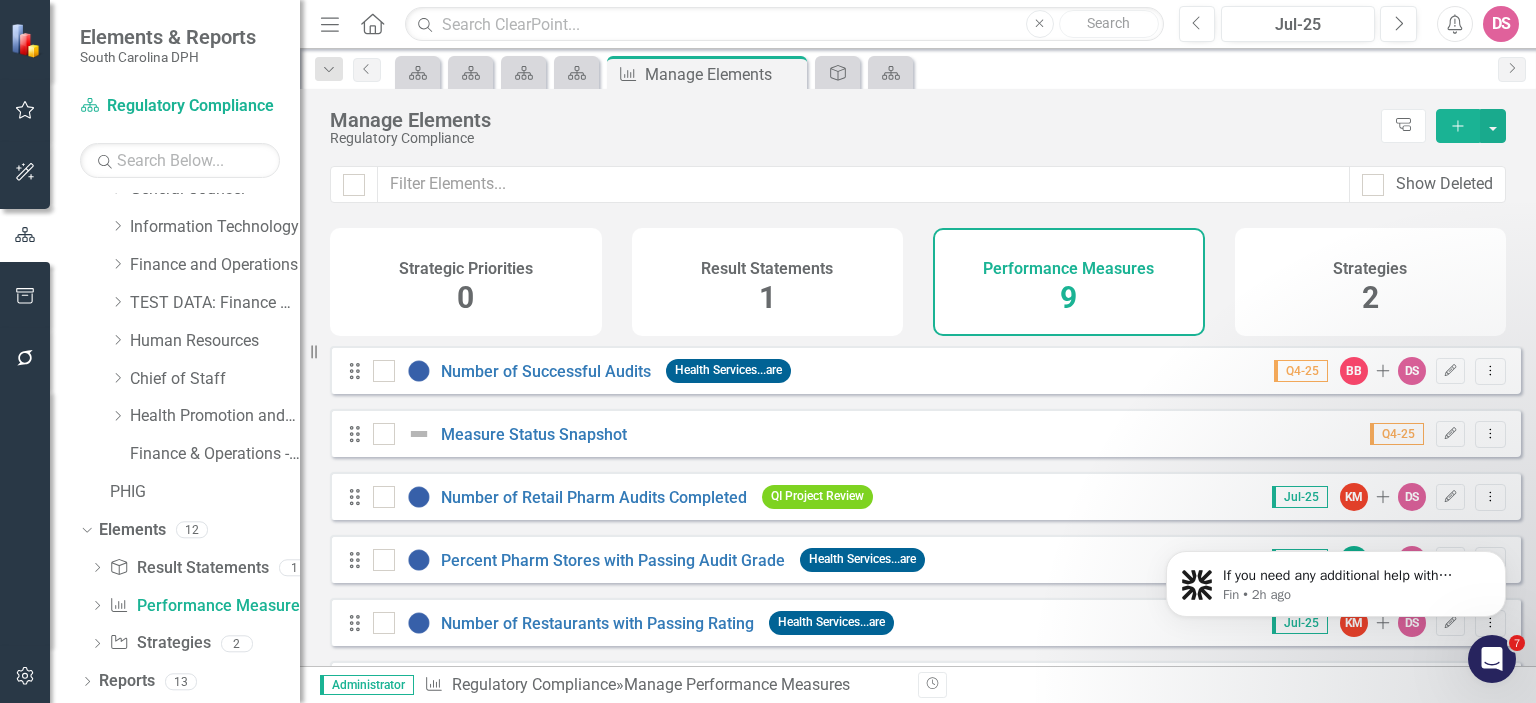 click on "Add" 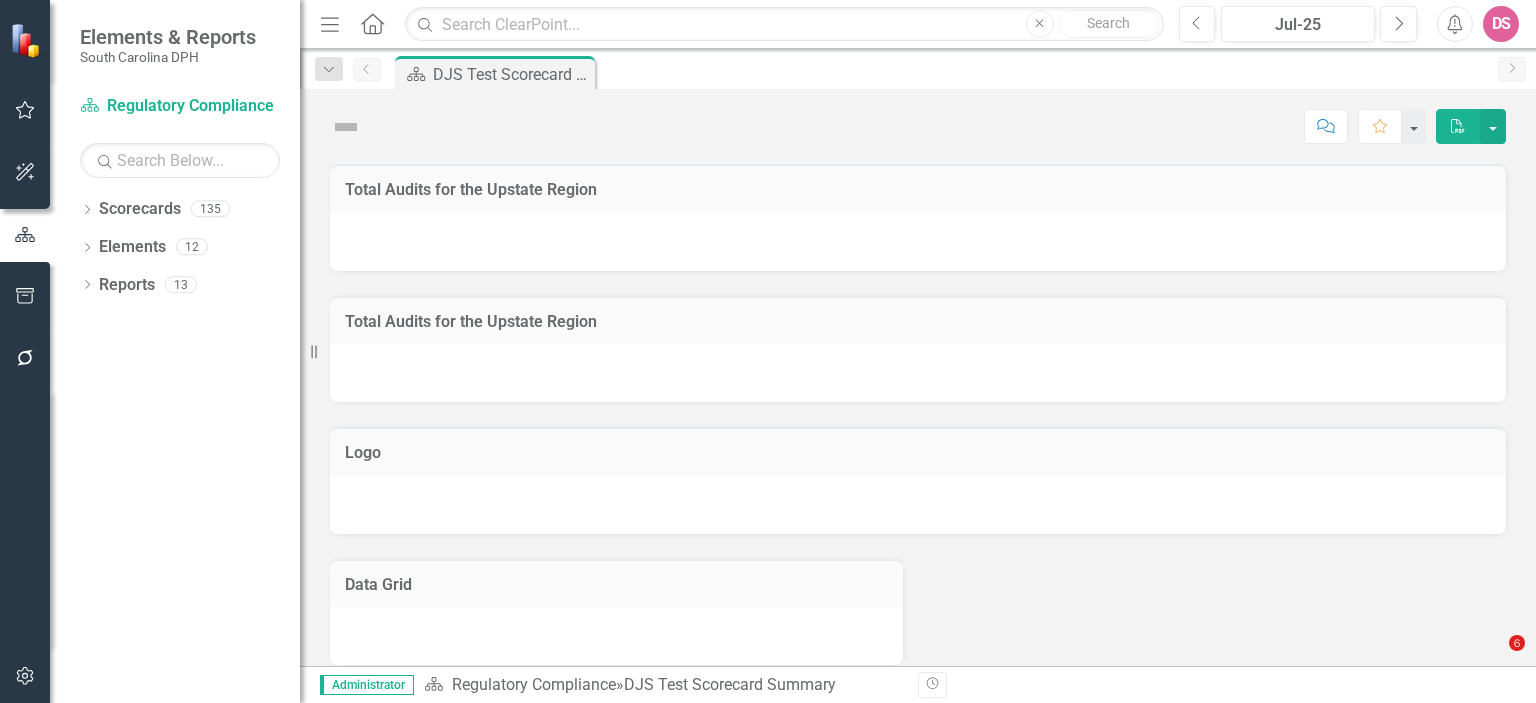 scroll, scrollTop: 0, scrollLeft: 0, axis: both 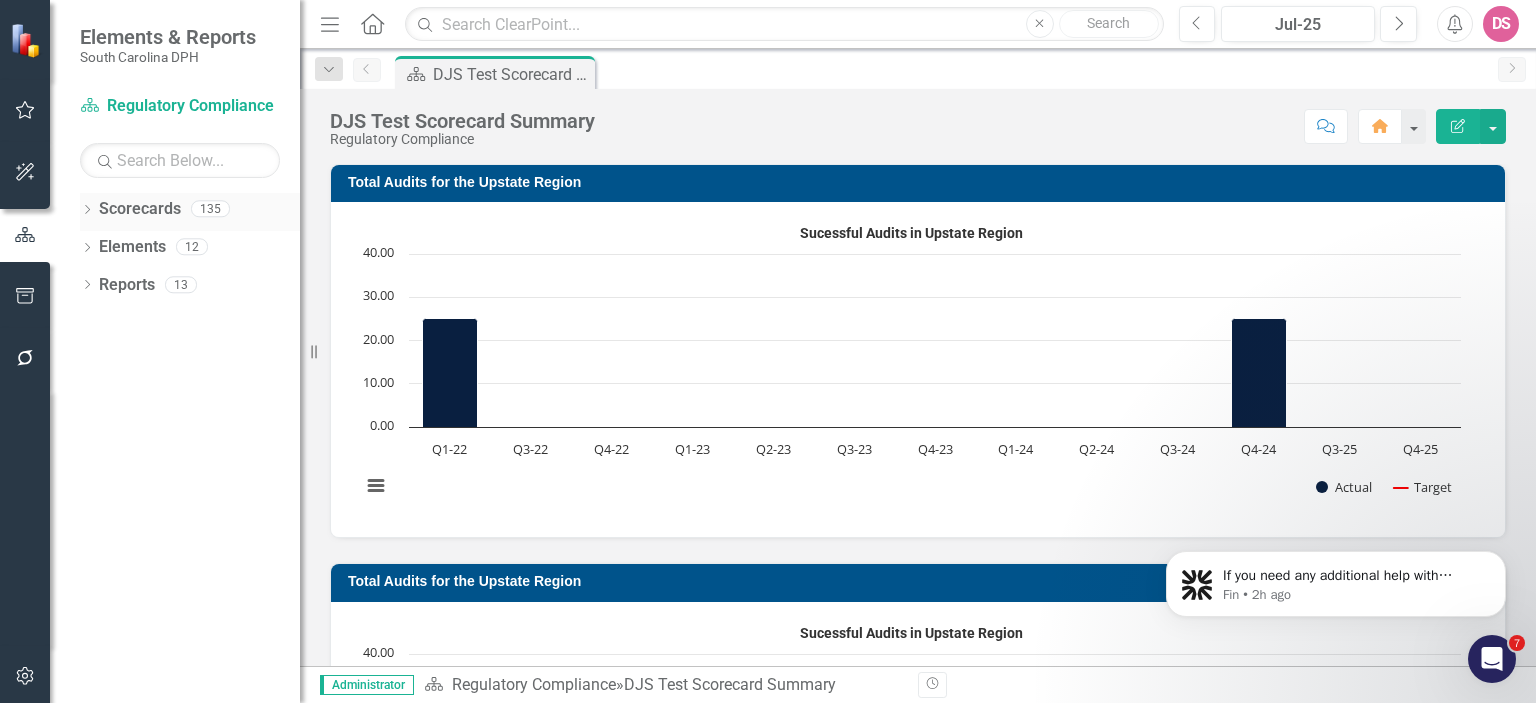 click on "Dropdown" 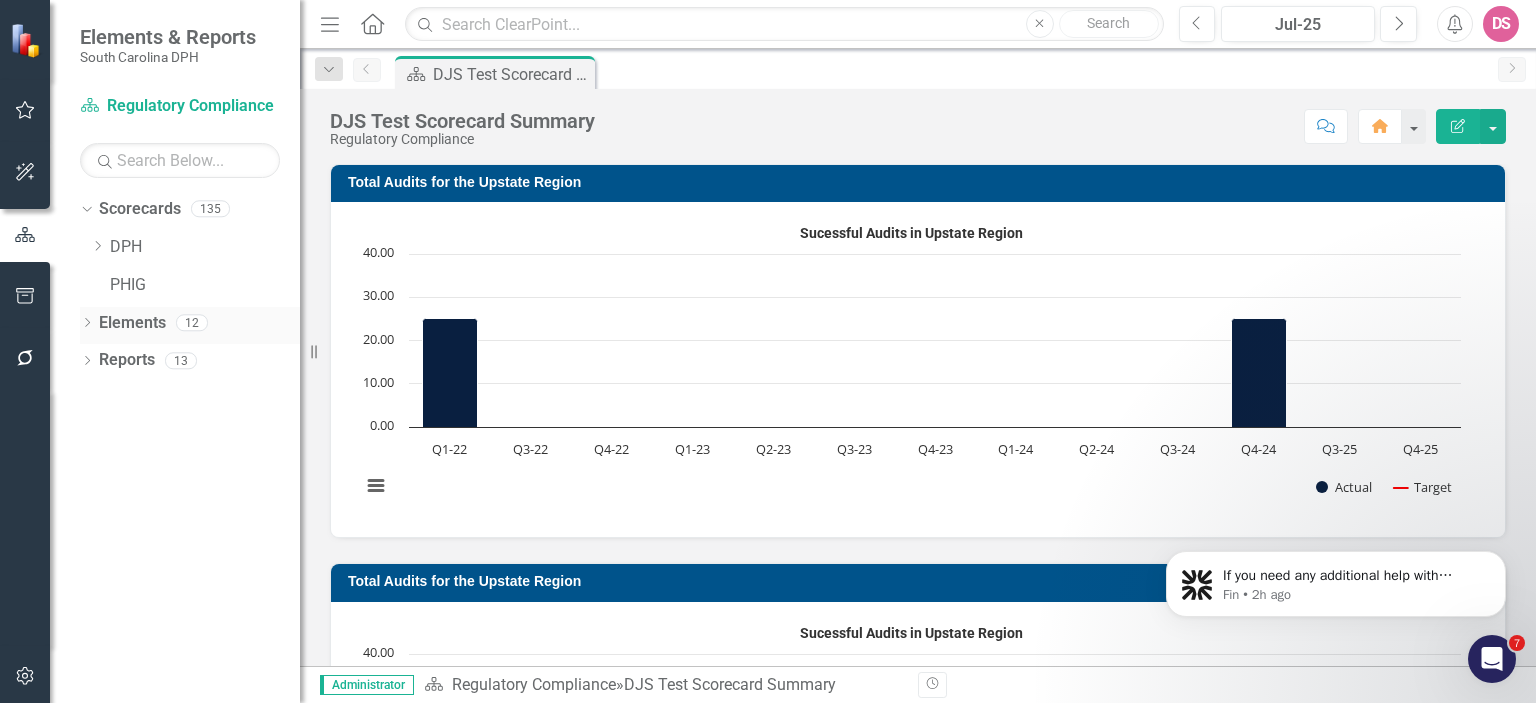 click on "Elements" at bounding box center [132, 323] 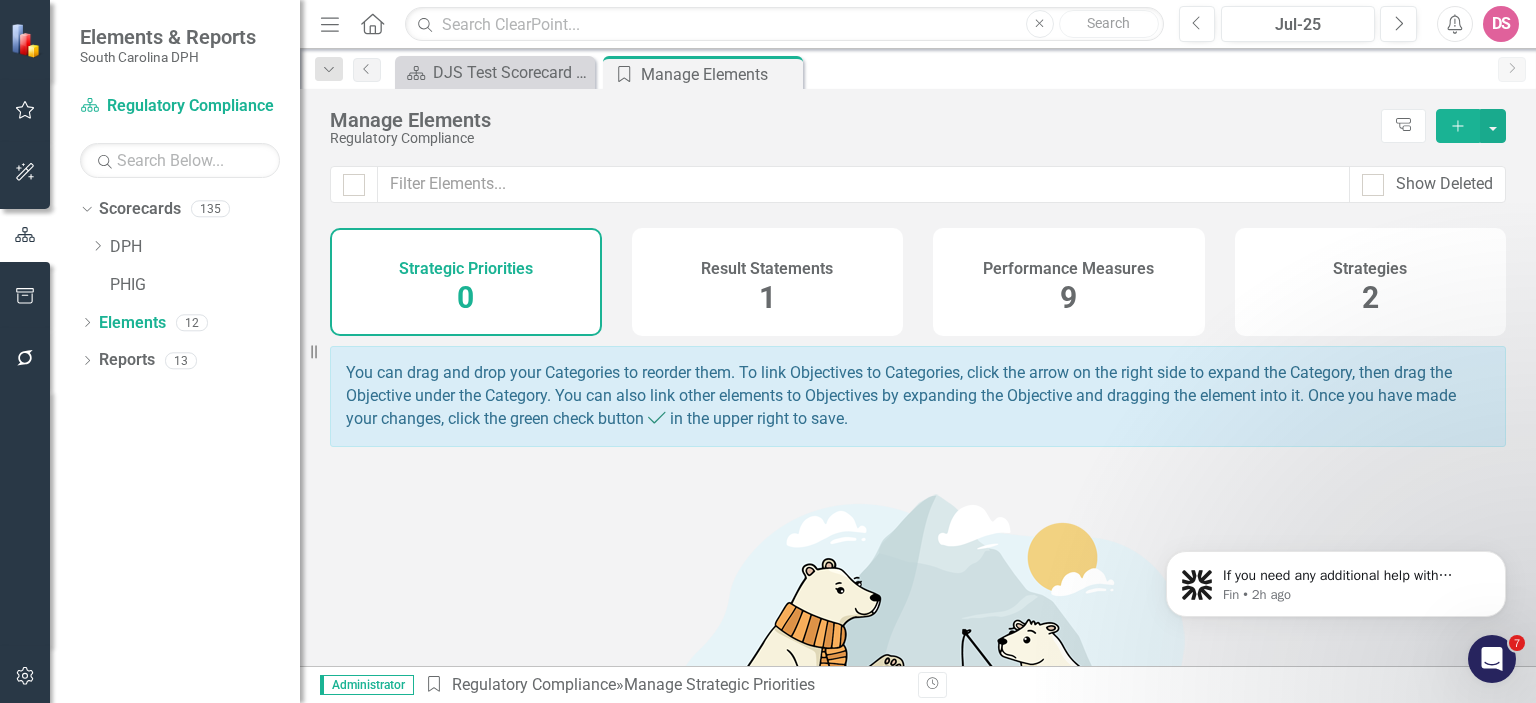 click on "Result Statements 1" at bounding box center [768, 282] 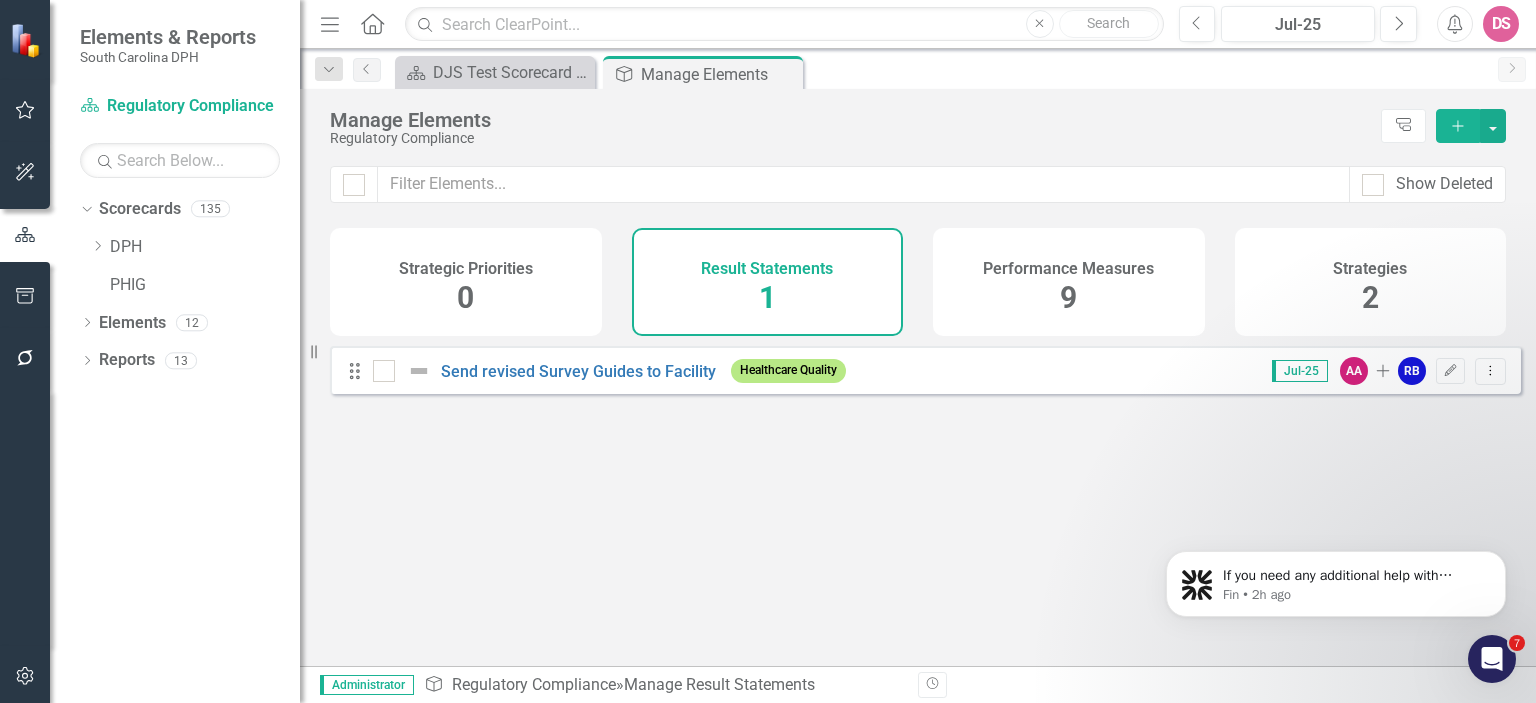 click on "Add" 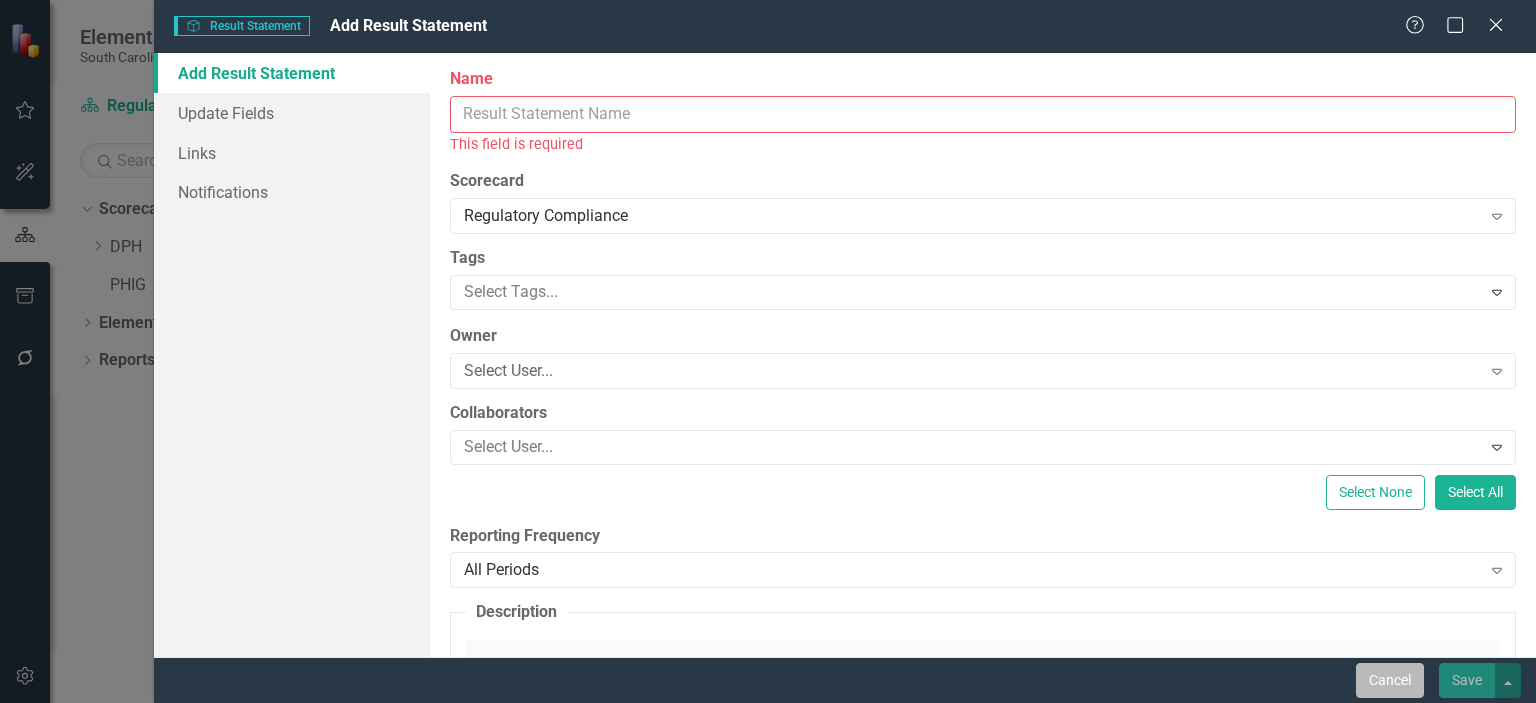 click on "Cancel" at bounding box center [1390, 680] 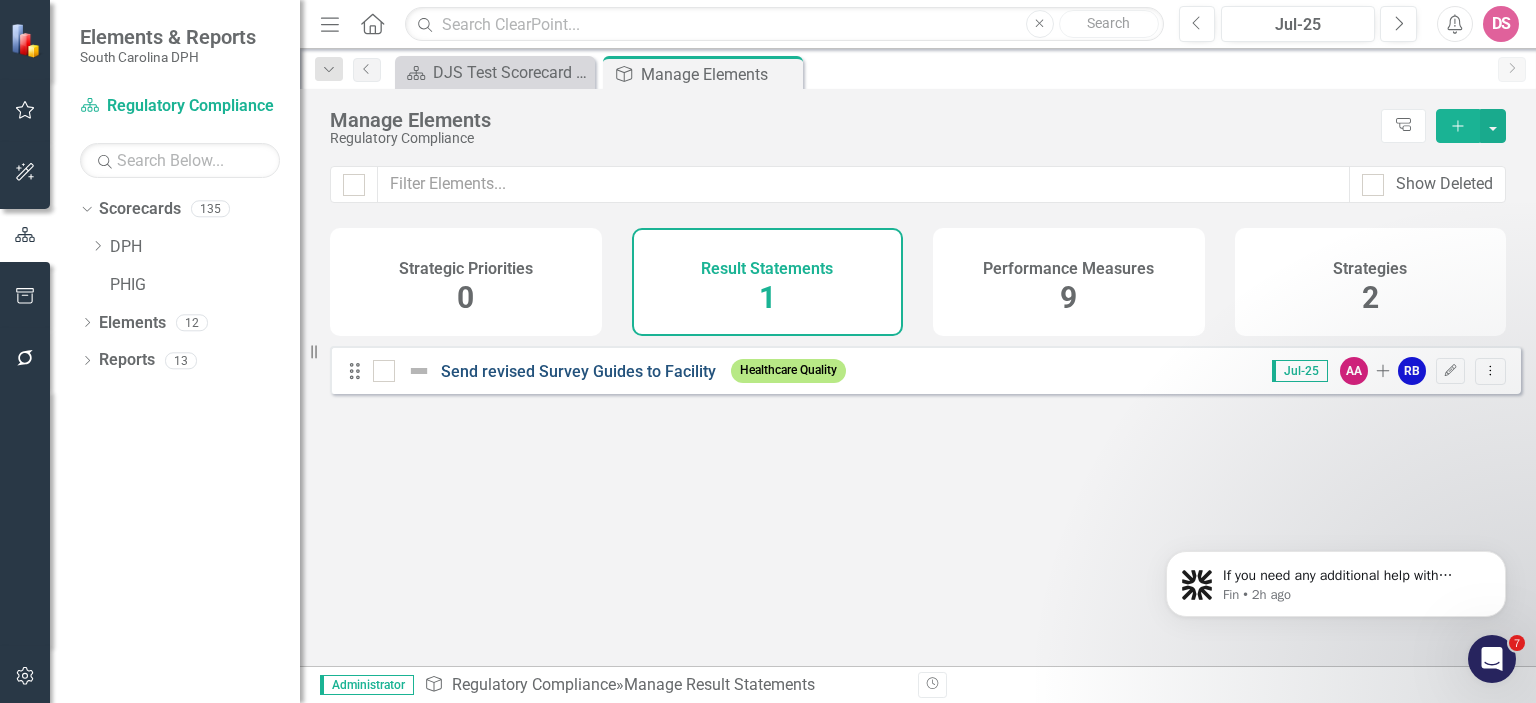 click on "Send revised Survey Guides to Facility" at bounding box center (578, 371) 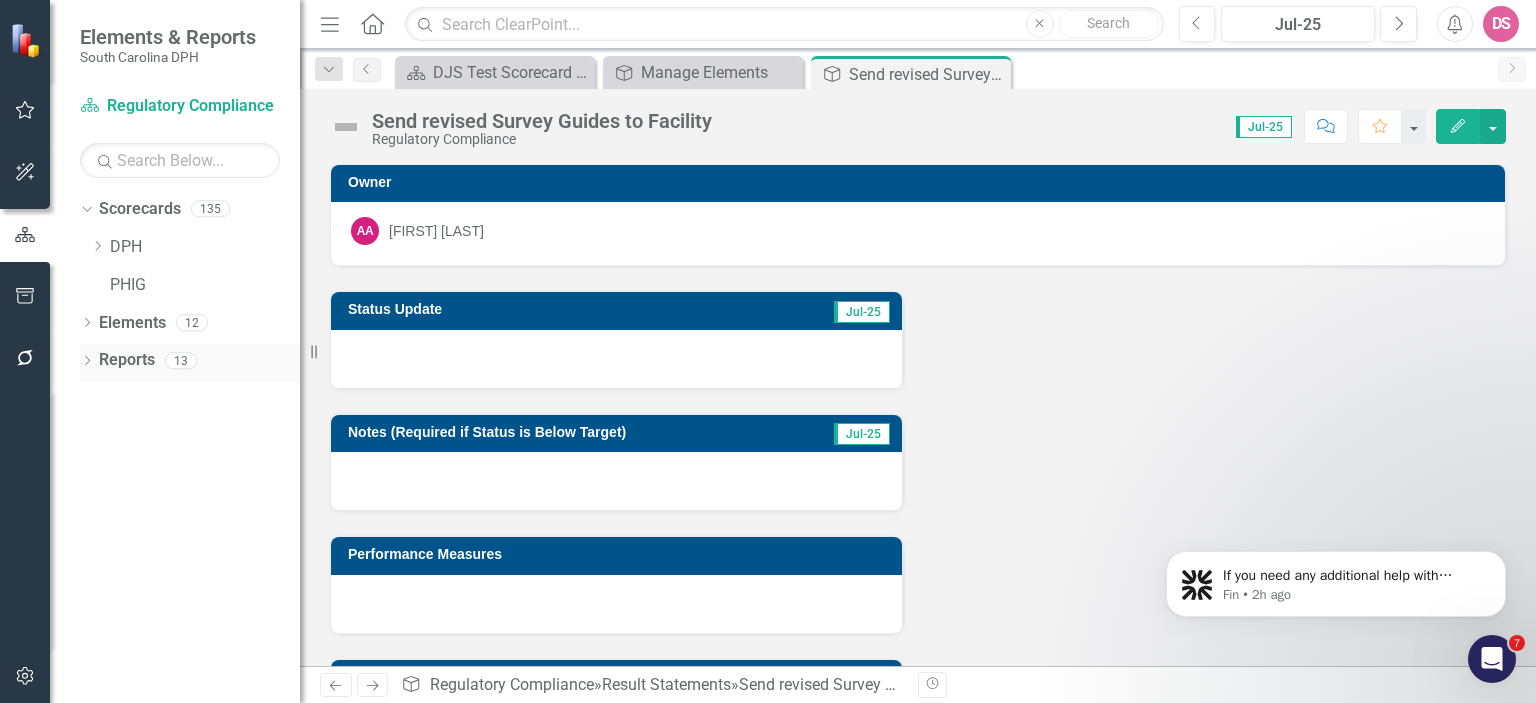 click on "Reports" at bounding box center [127, 360] 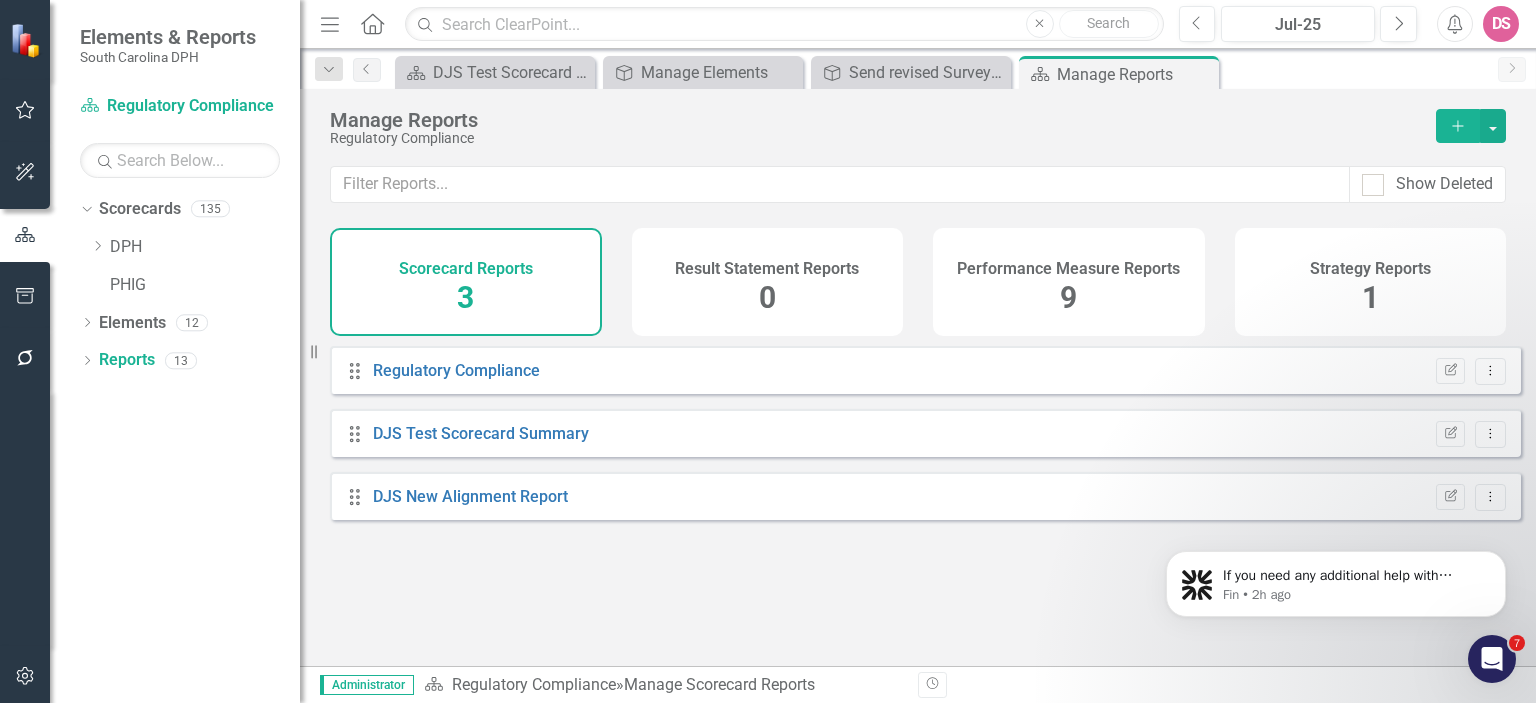 click on "Result Statement Reports" at bounding box center (767, 266) 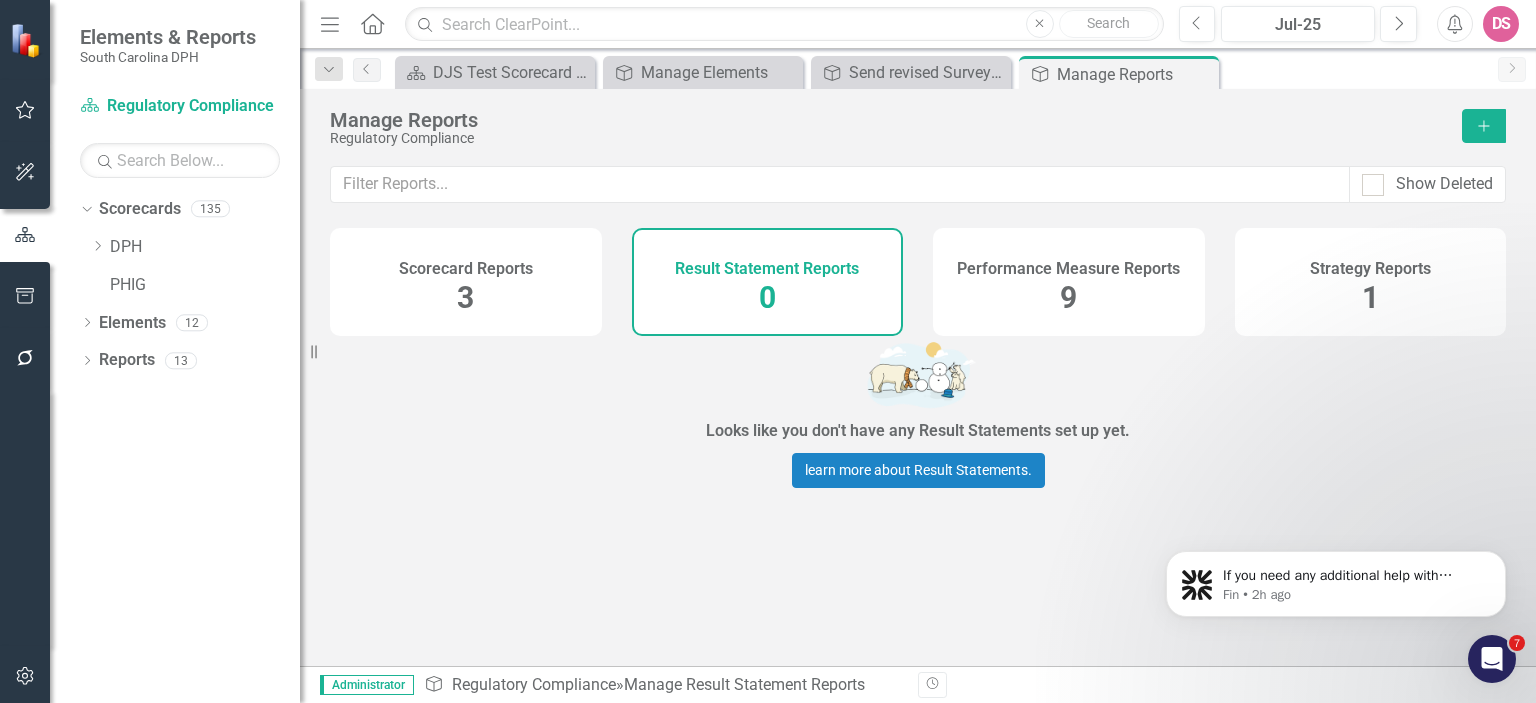 click on "Add" 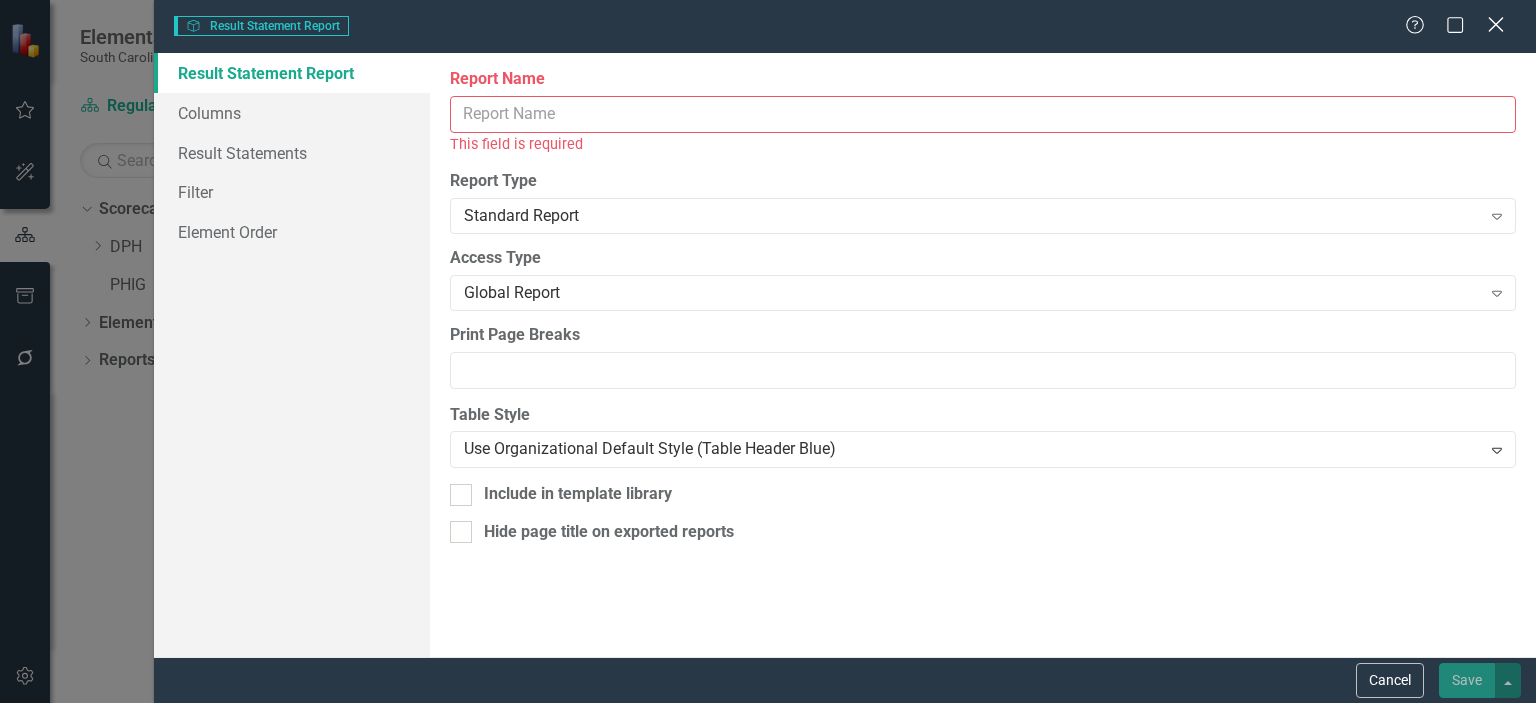 click on "Close" 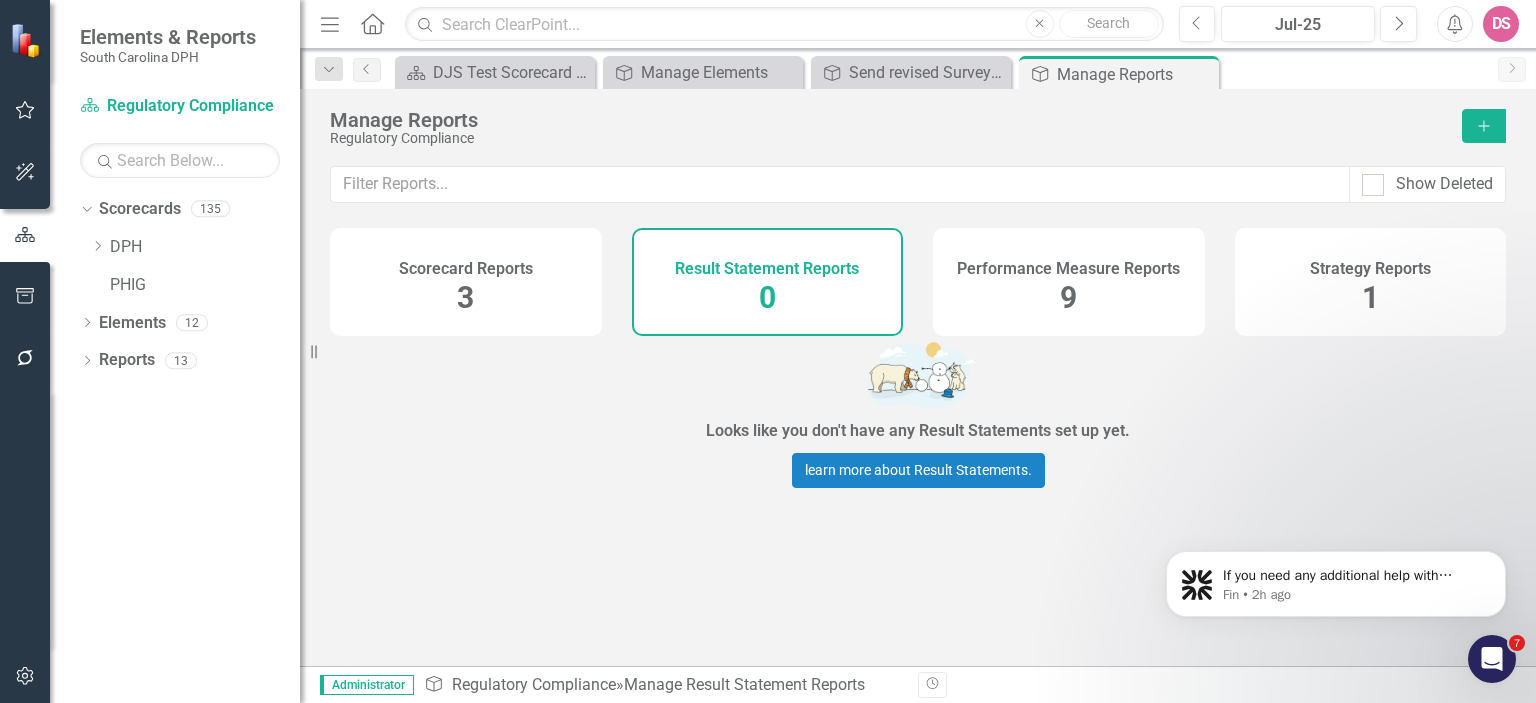 click on "Performance Measure Reports 9" at bounding box center (1069, 282) 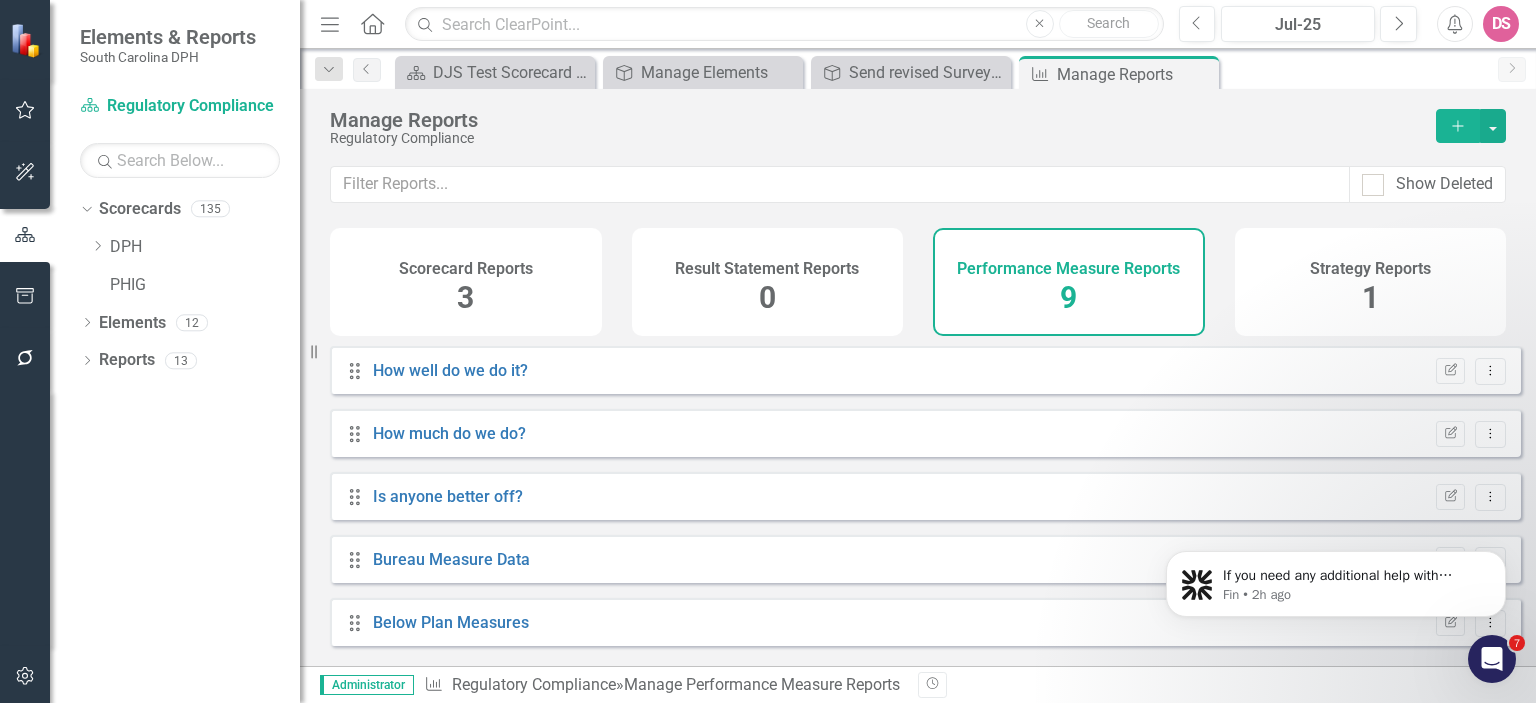 click on "Add" 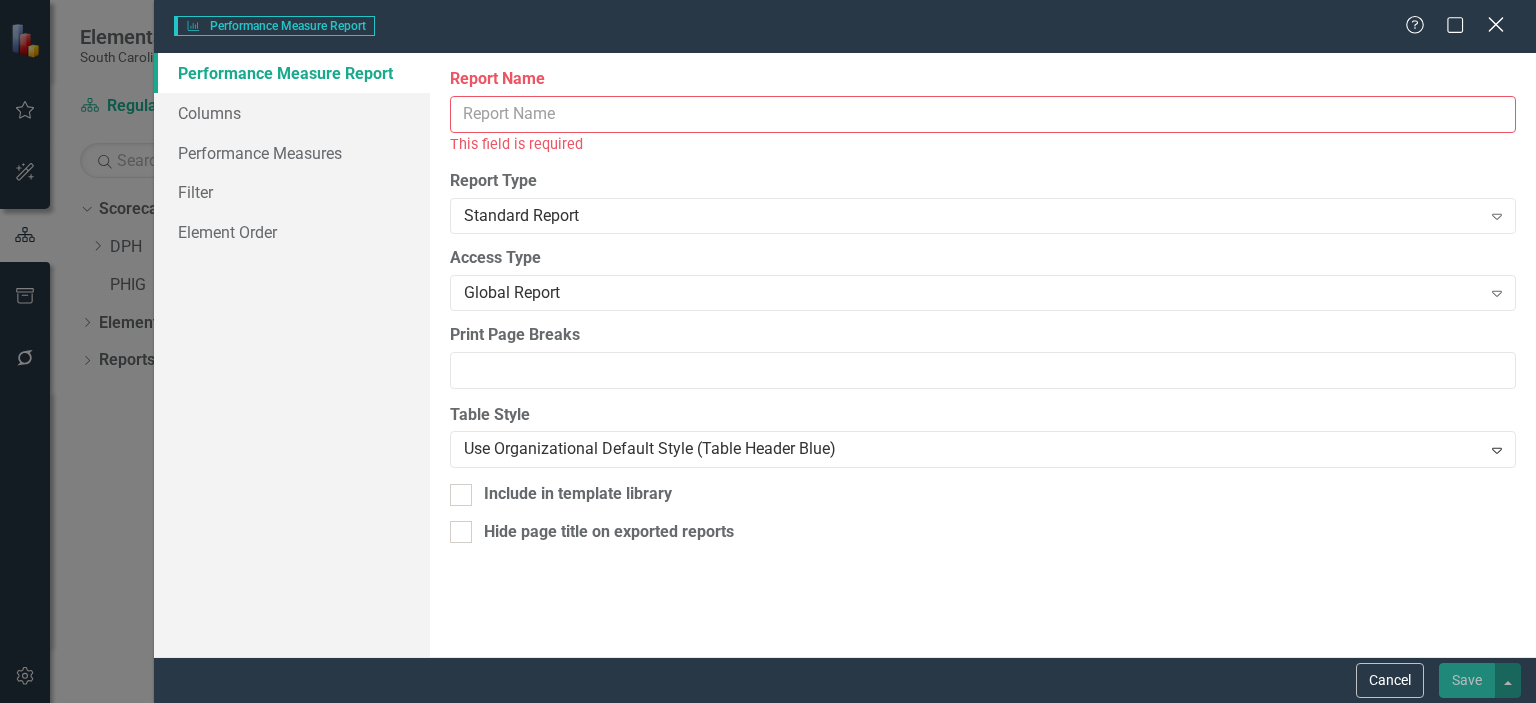 click on "Close" 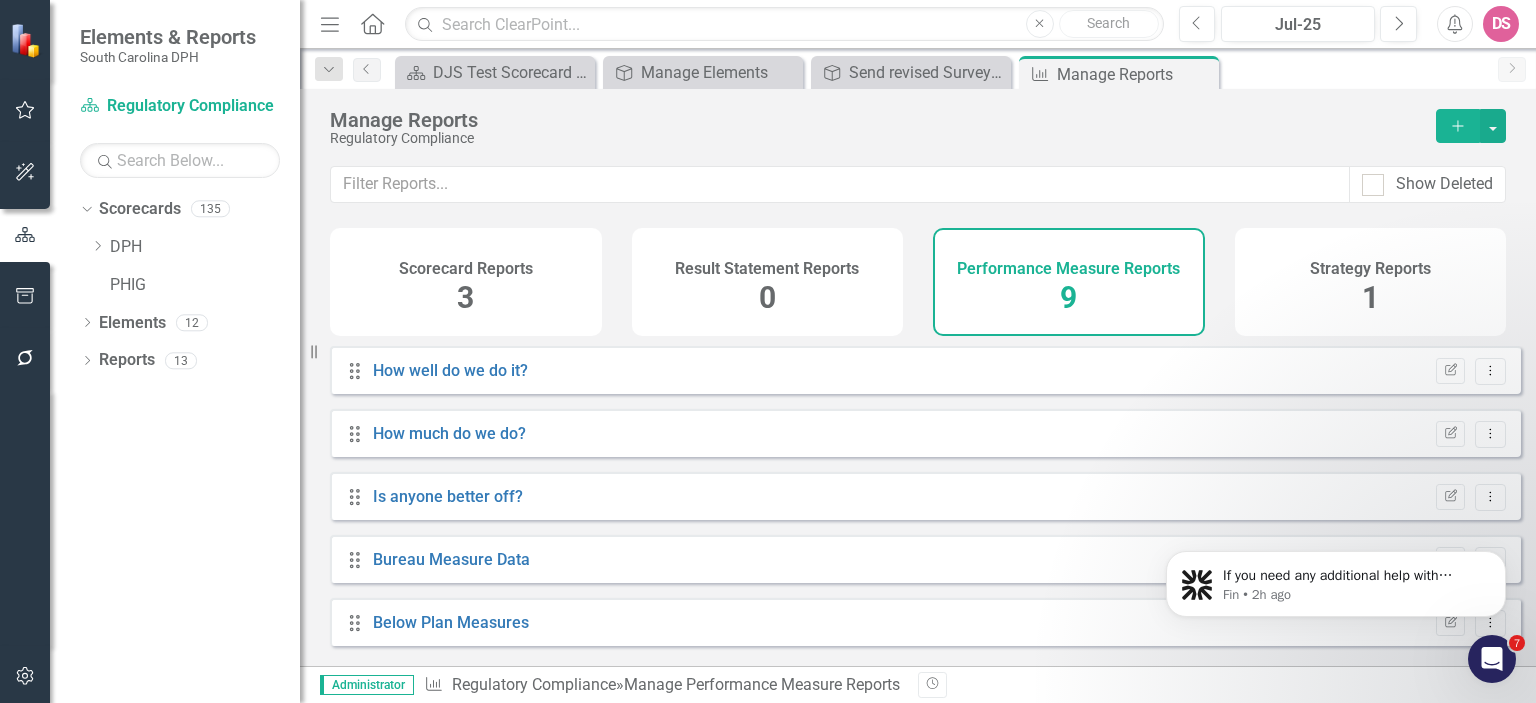 click on "Strategy Reports" at bounding box center [1370, 269] 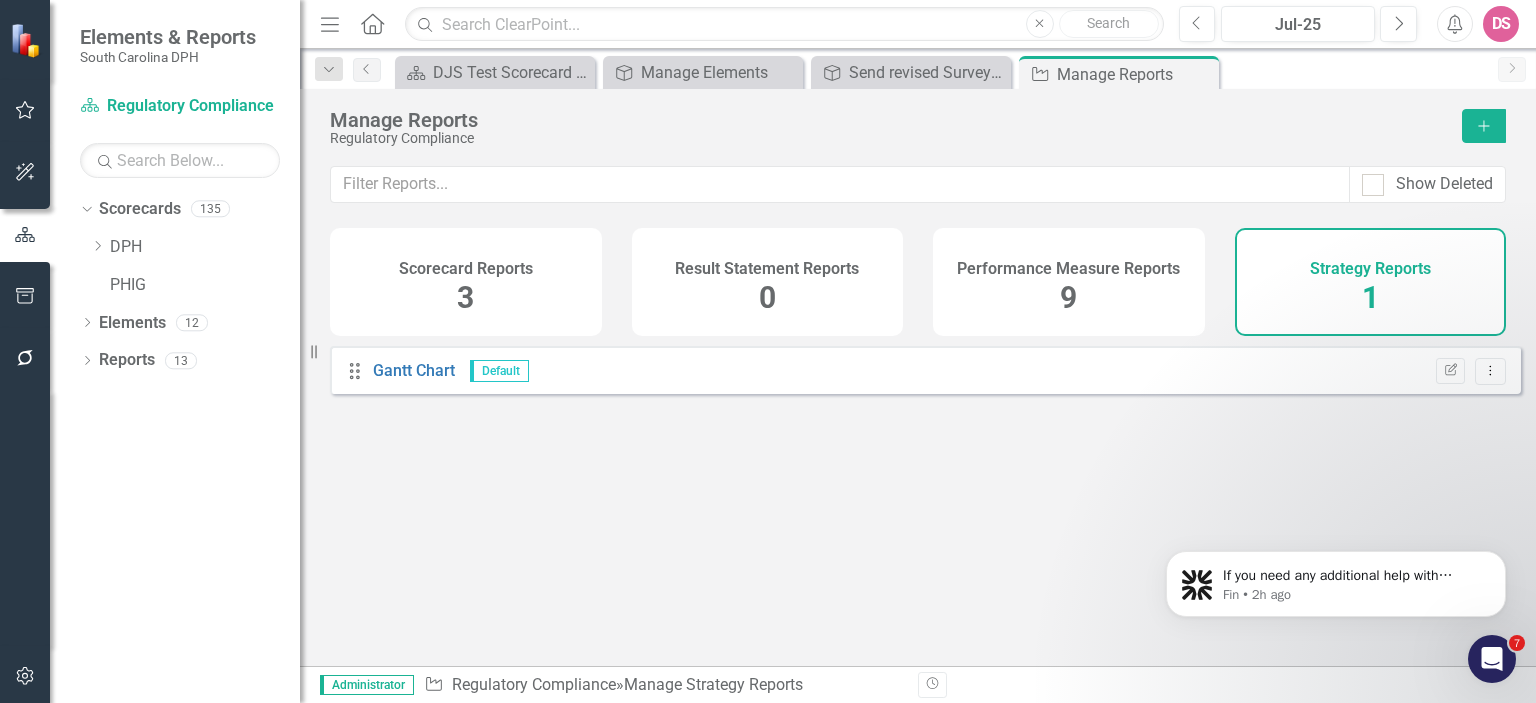click on "Add" 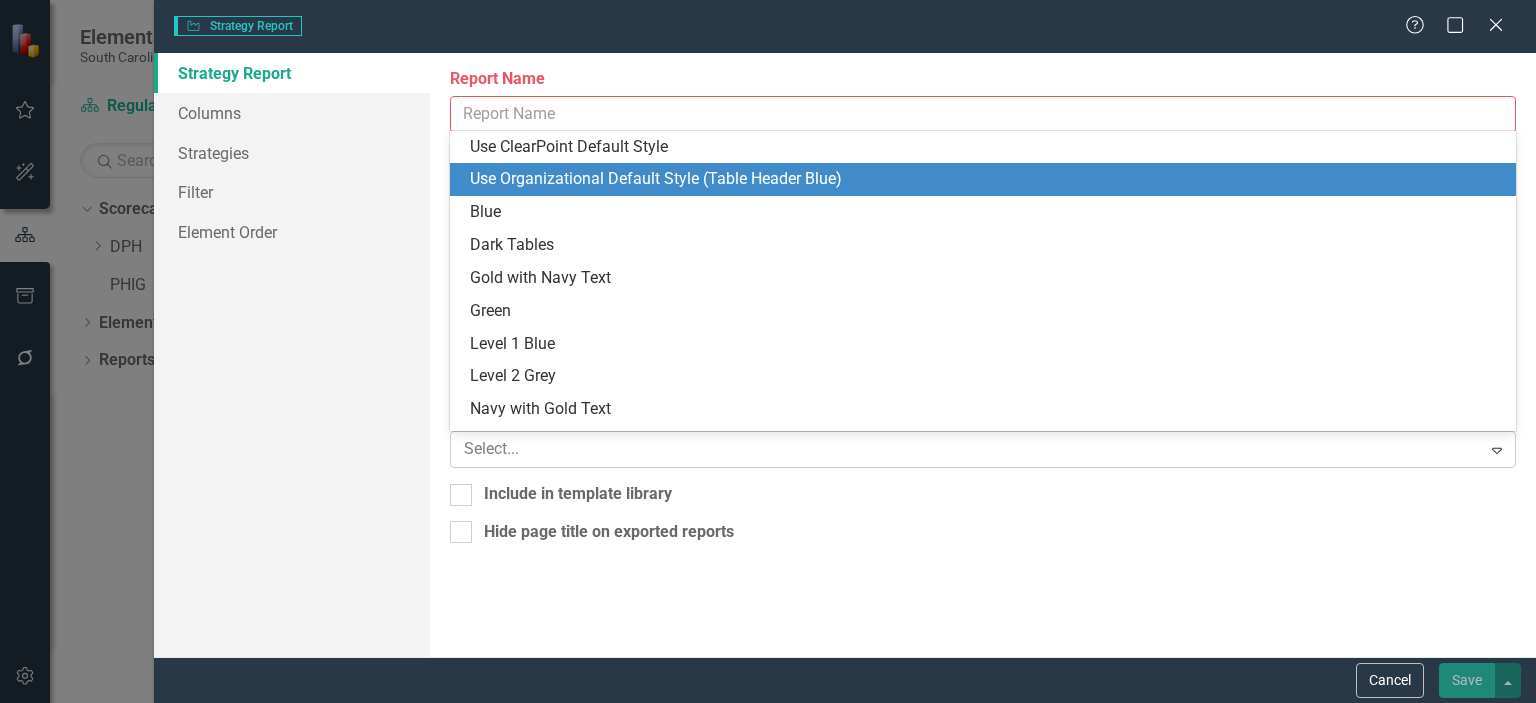 scroll, scrollTop: 28, scrollLeft: 0, axis: vertical 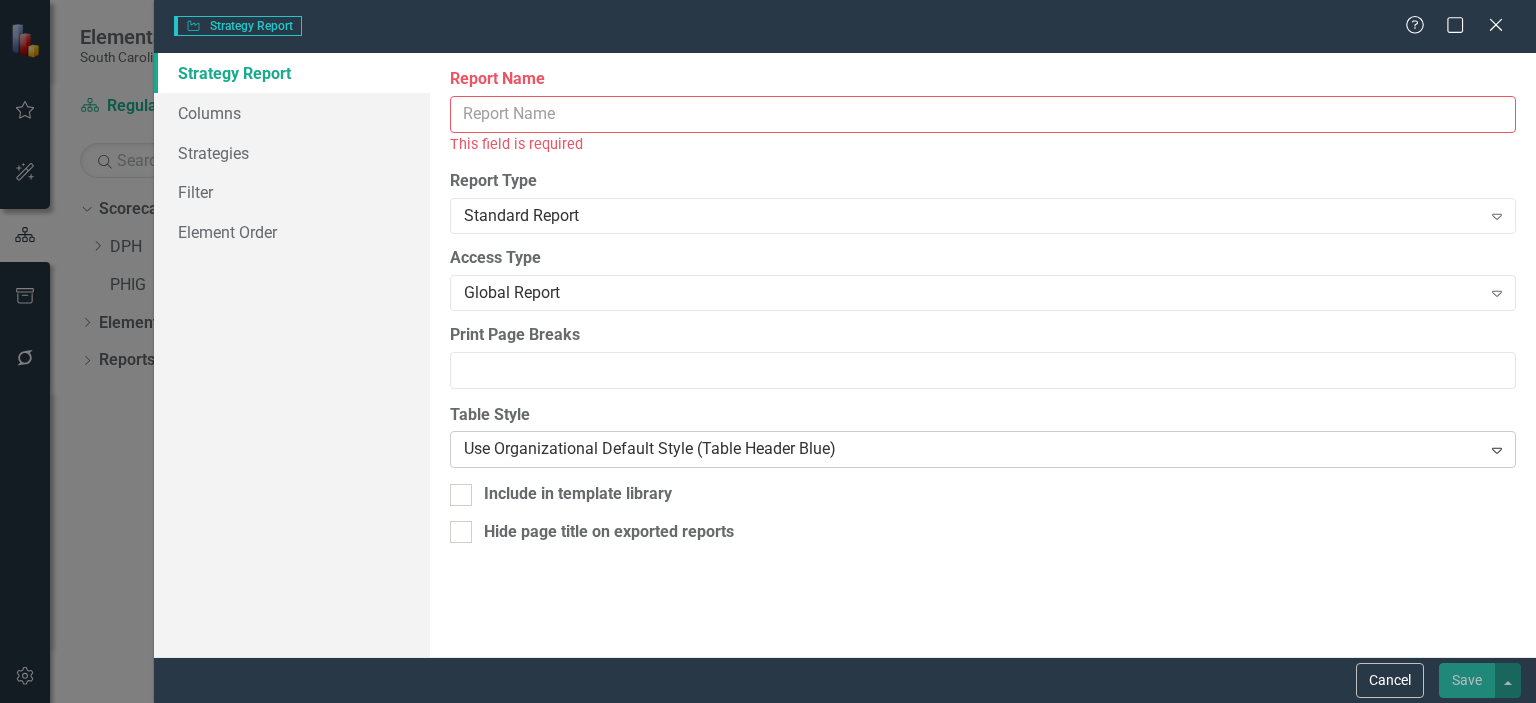 drag, startPoint x: 1492, startPoint y: 447, endPoint x: 1480, endPoint y: 461, distance: 18.439089 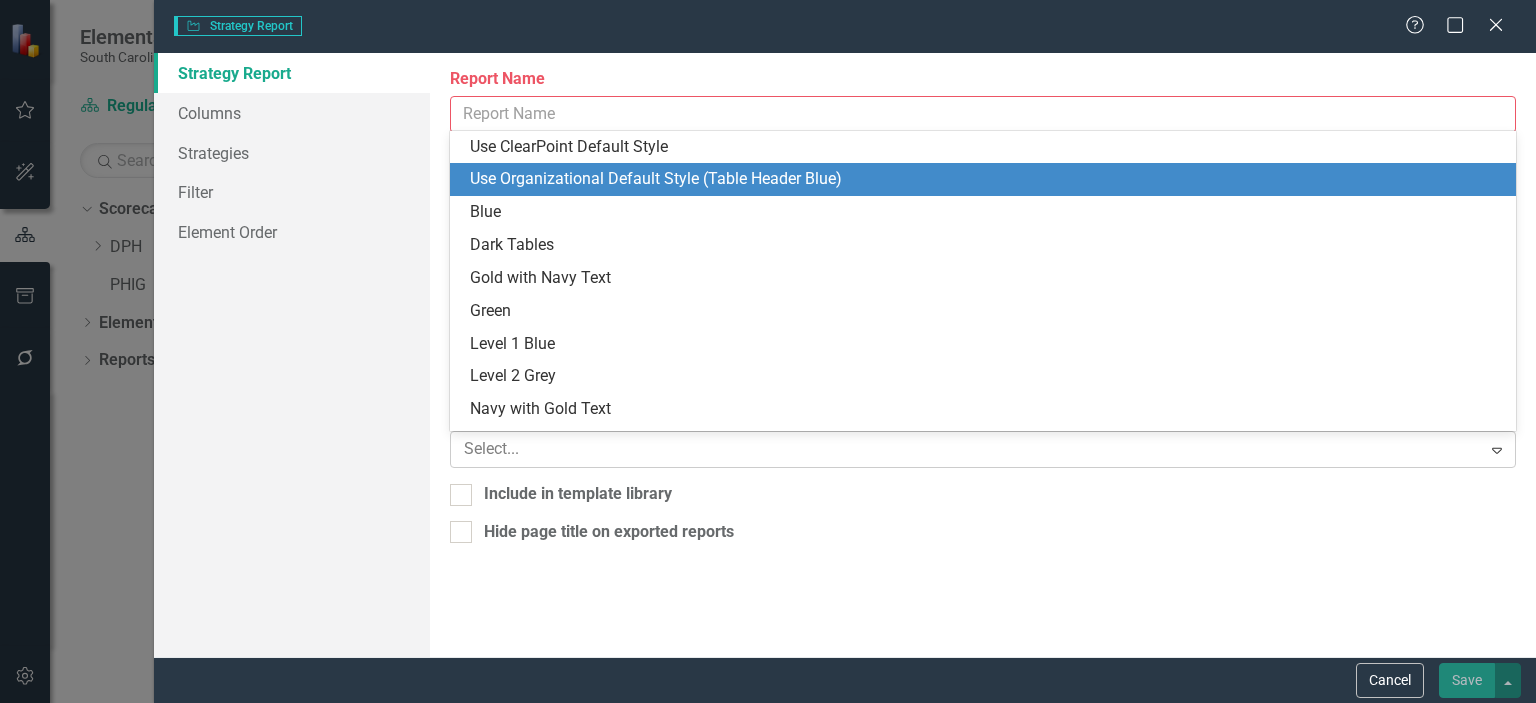 scroll, scrollTop: 28, scrollLeft: 0, axis: vertical 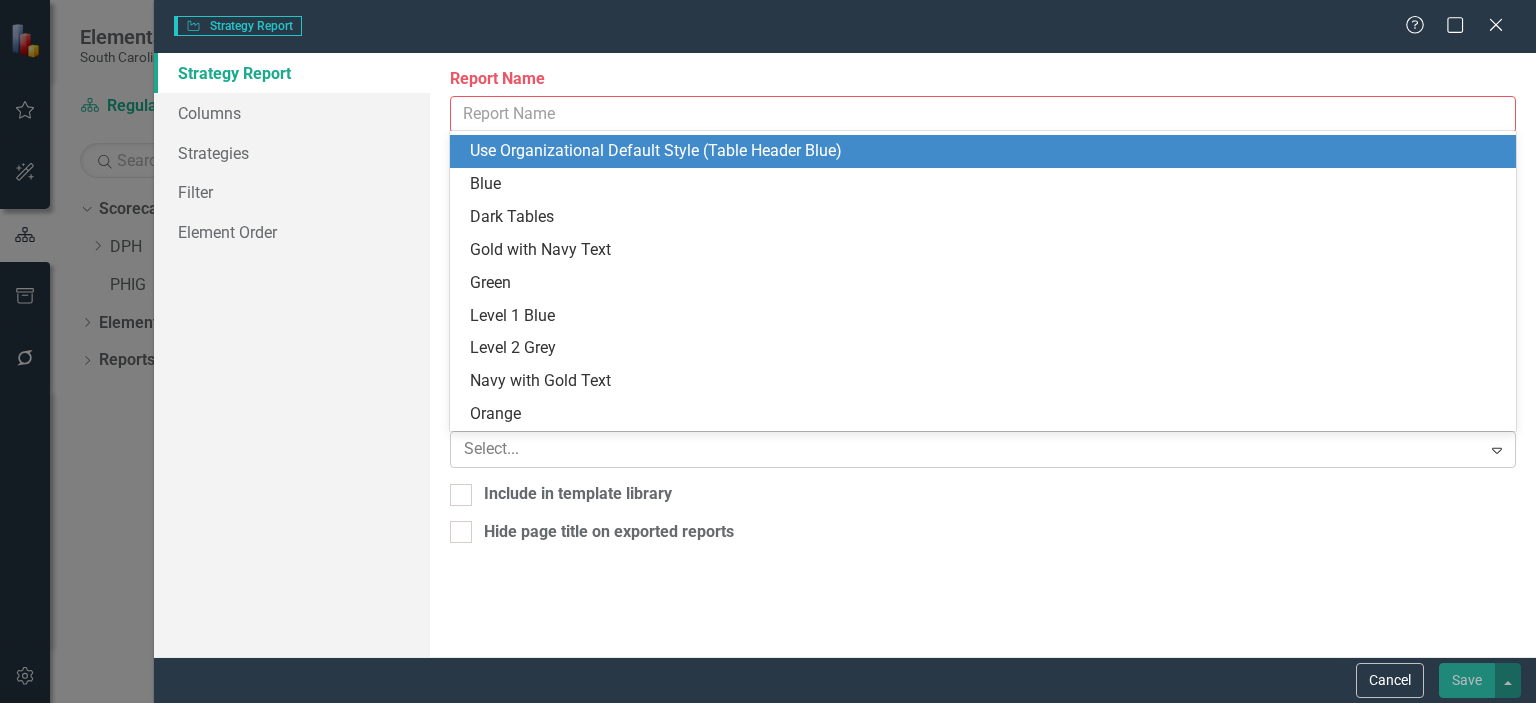 click on "Expand" 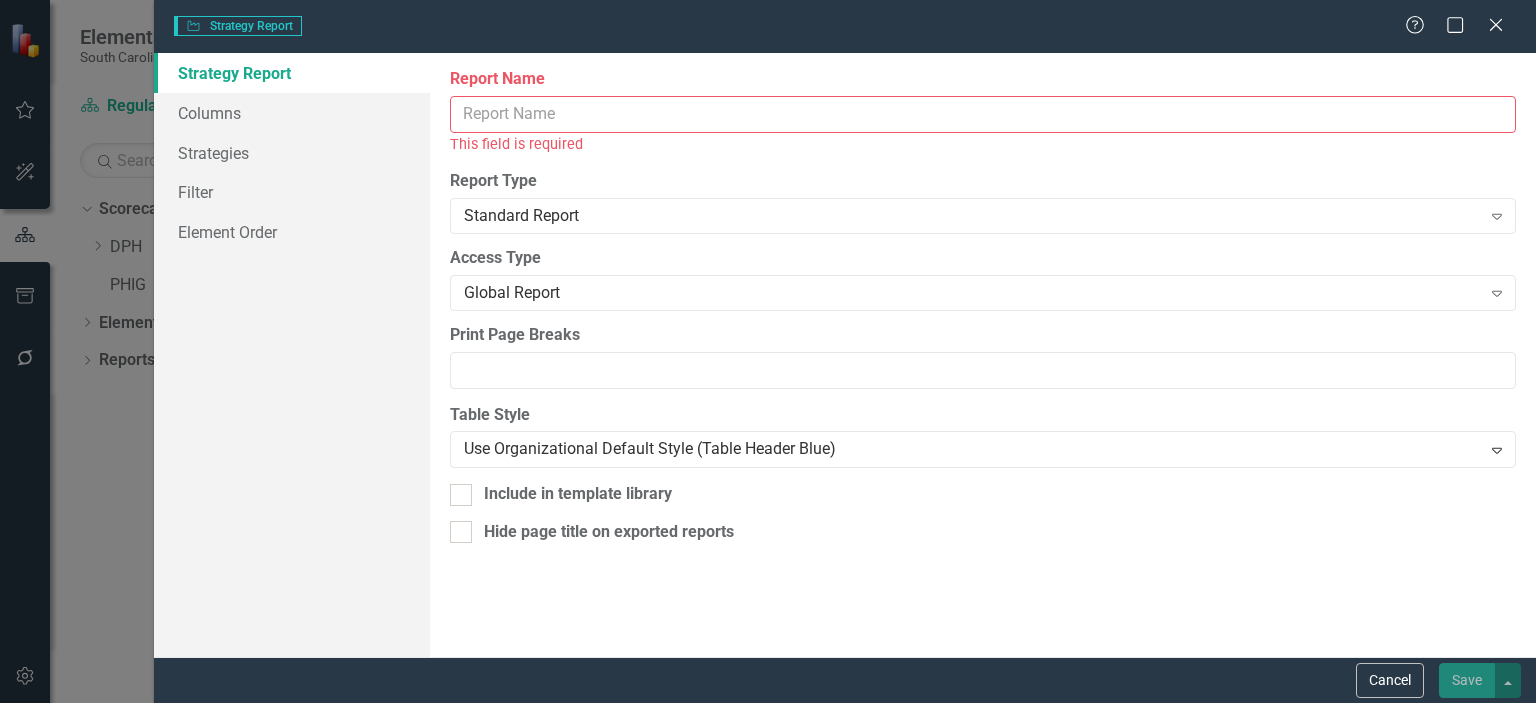 click on "Report Name This field is required Report Type Standard Report Expand Global Reports can be seen by all users with access to this scorecard, Private Reports can only be seen by you, Hidden Reports are not visible in the top menu (but can be used as embedded reports), and Restricted Reports can only be seen by administrators and users in specified access groups.   Learn more in the ClearPoint Support Center. Close Help Access Type Global Report Expand When exporting the report to PDF, ClearPoint can either automatically insert page breaks (leave the field below blank) or you can manually enter a list of rows after which you would like to insert page breaks. For example 3, 6, 9 would add page breaks after the third, sixth, and ninth rows.   Learn more in the ClearPoint Support Center. Close Help Print Page Breaks Table Style Use Organizational Default Style (Table Header Blue) Expand   Learn more in the ClearPoint Support Center. Close Help Include in template library Hide page title on exported reports" at bounding box center (983, 355) 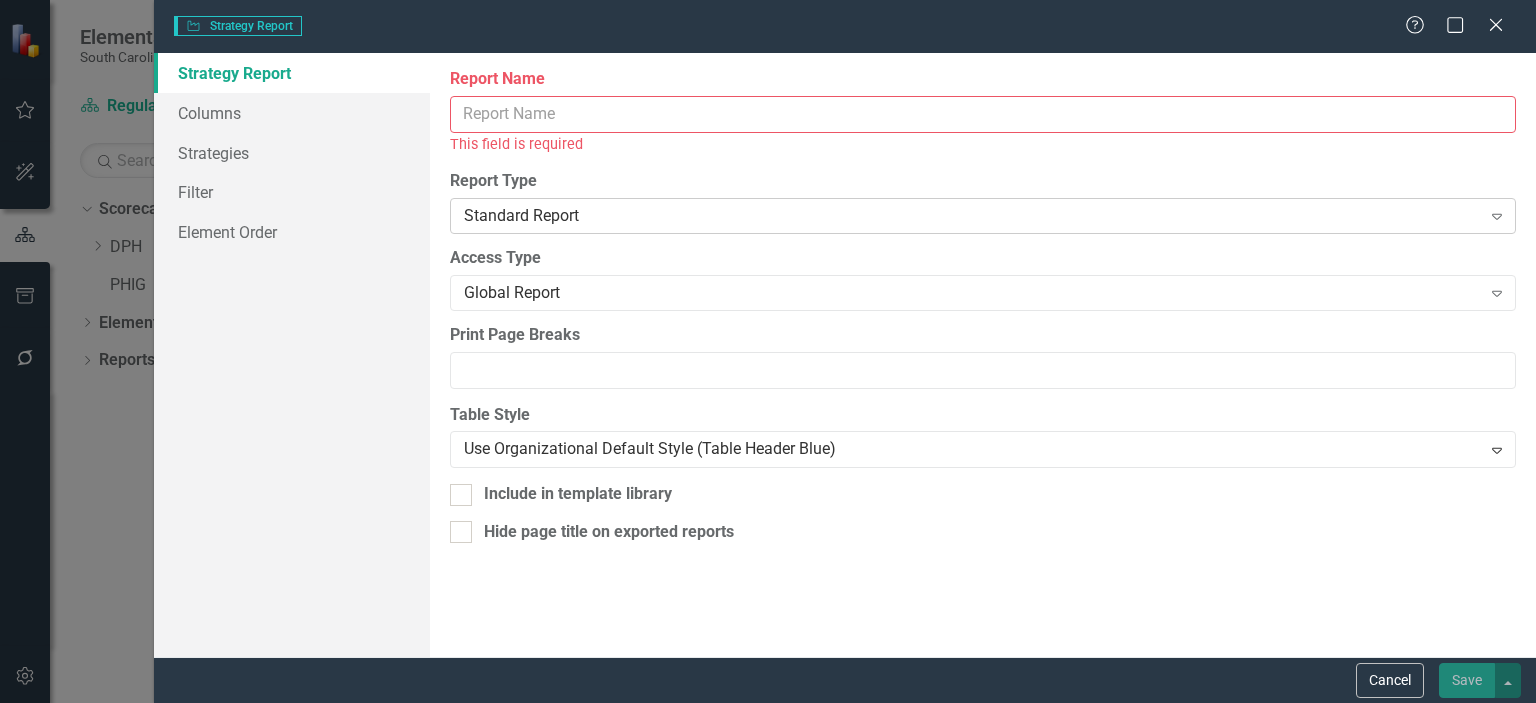 click on "Expand" 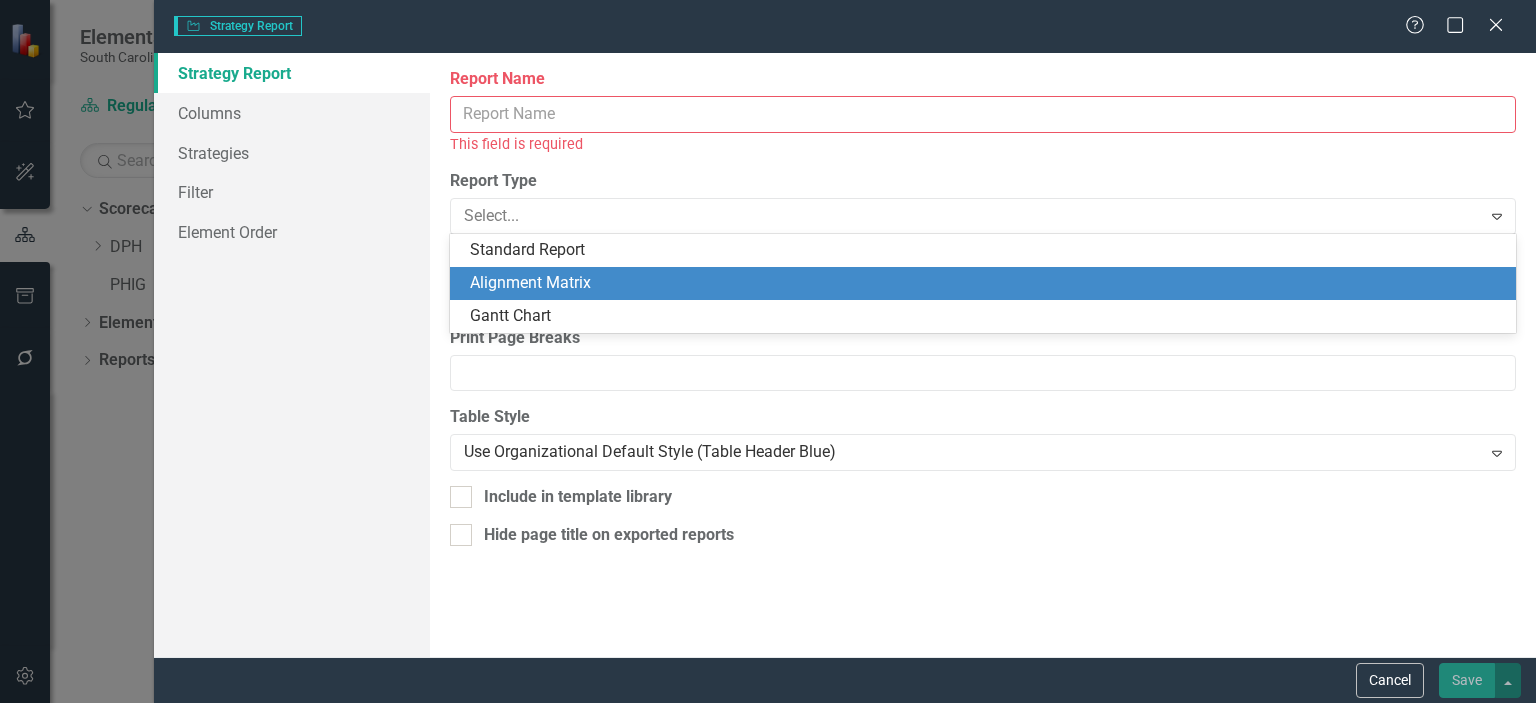 click on "Cancel Save" at bounding box center (845, 680) 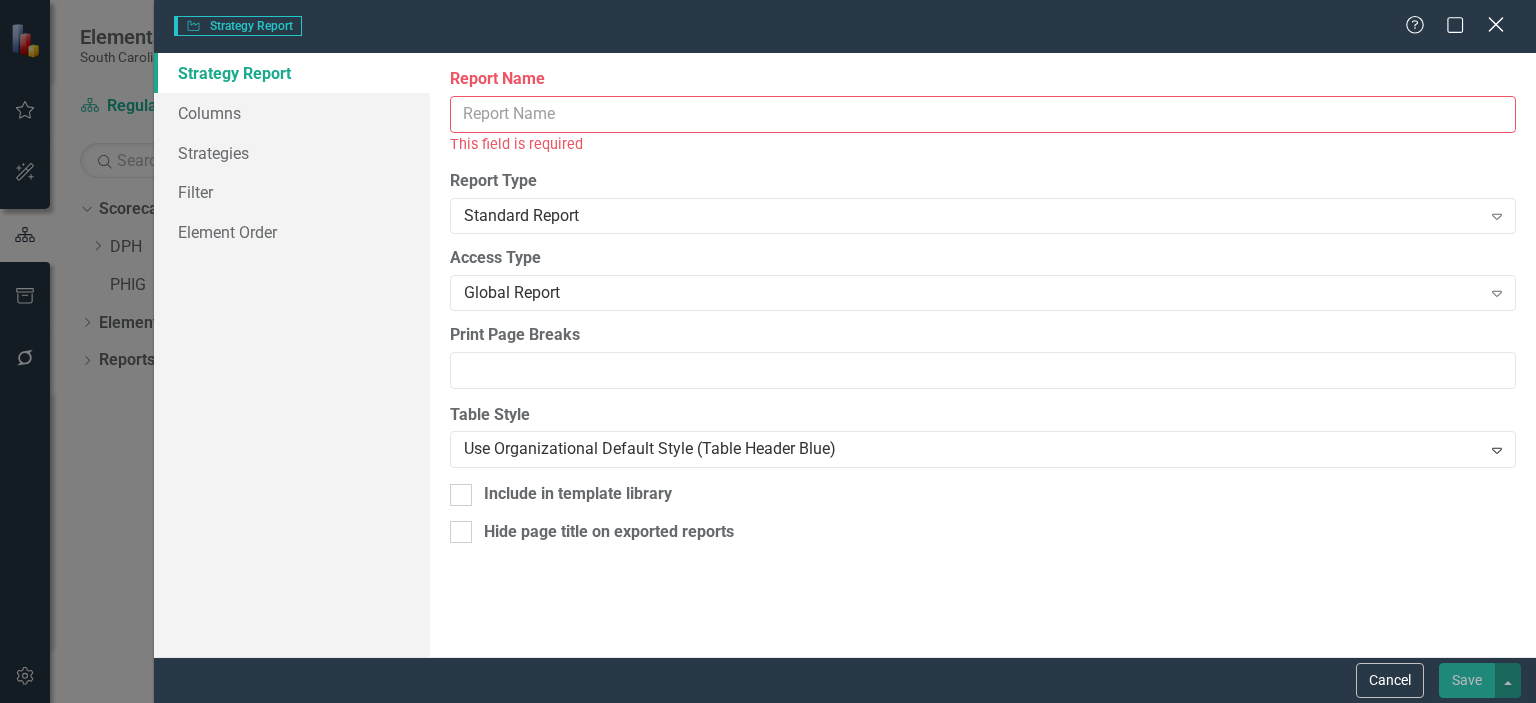 click on "Close" 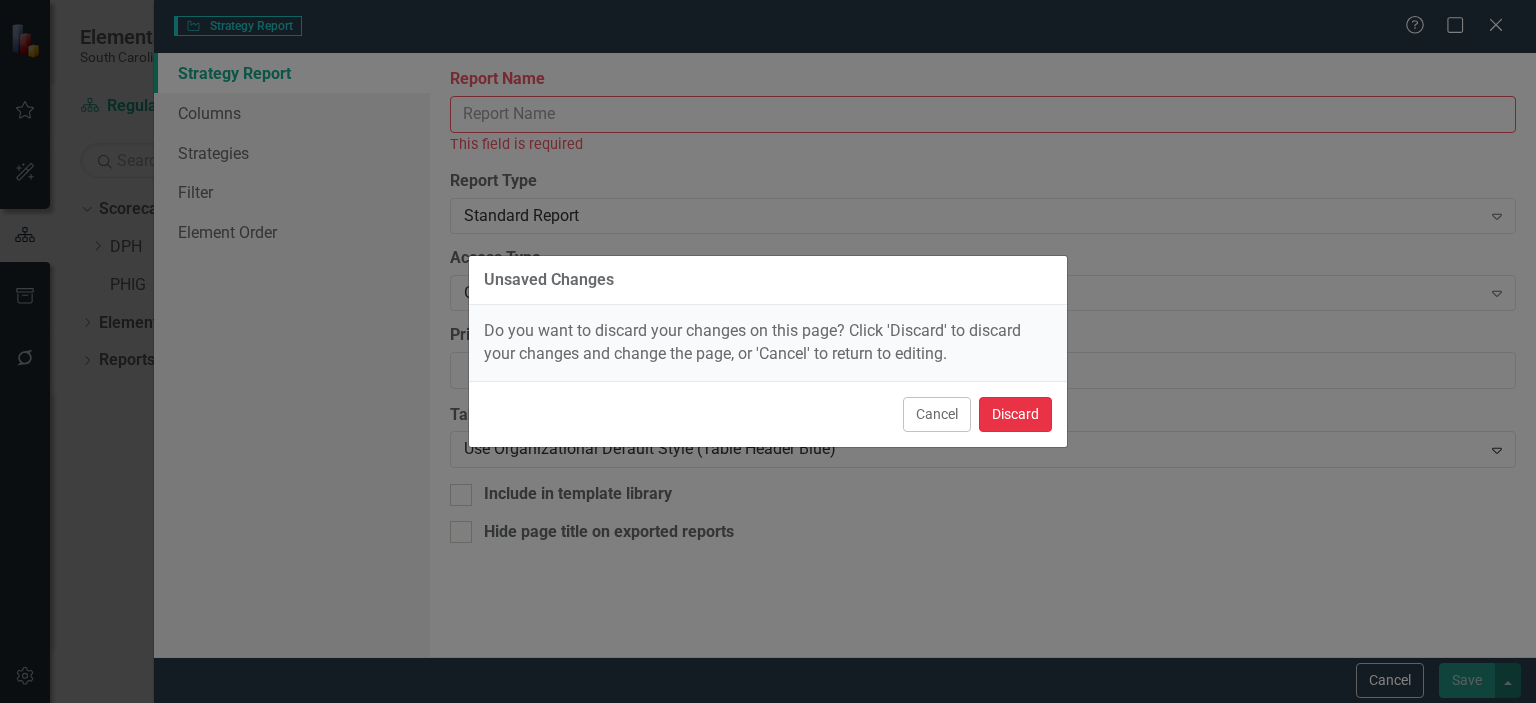 click on "Discard" at bounding box center (1015, 414) 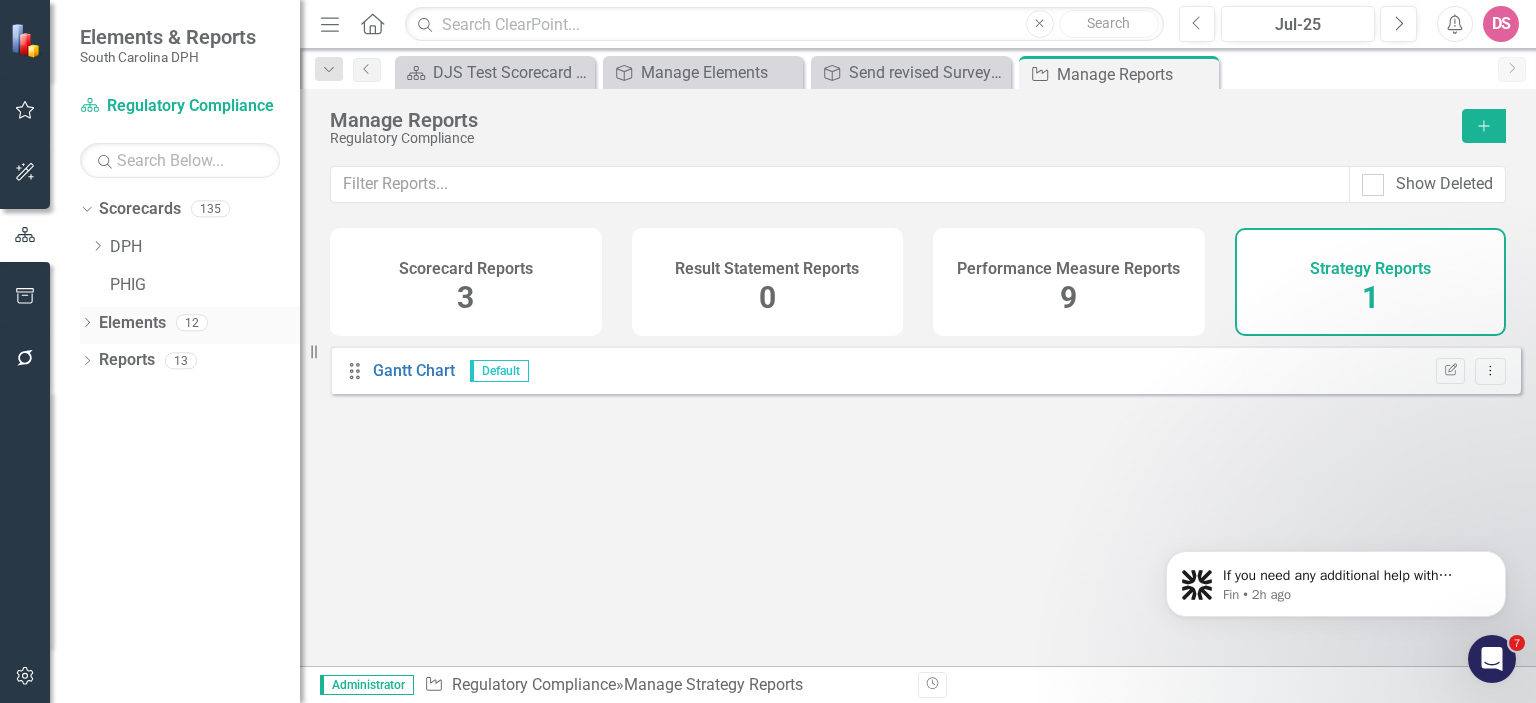 click on "Elements" at bounding box center [132, 323] 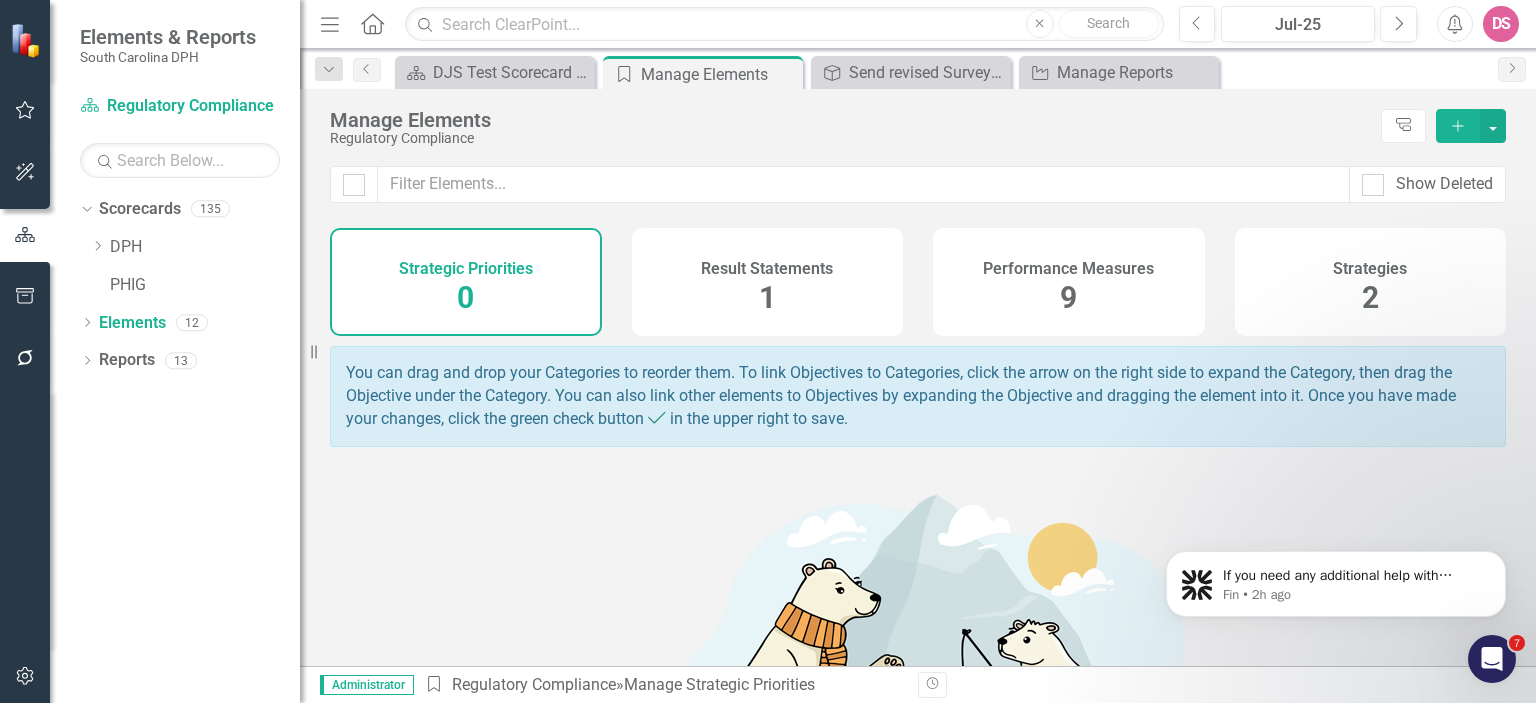click on "Result Statements 1" at bounding box center [768, 282] 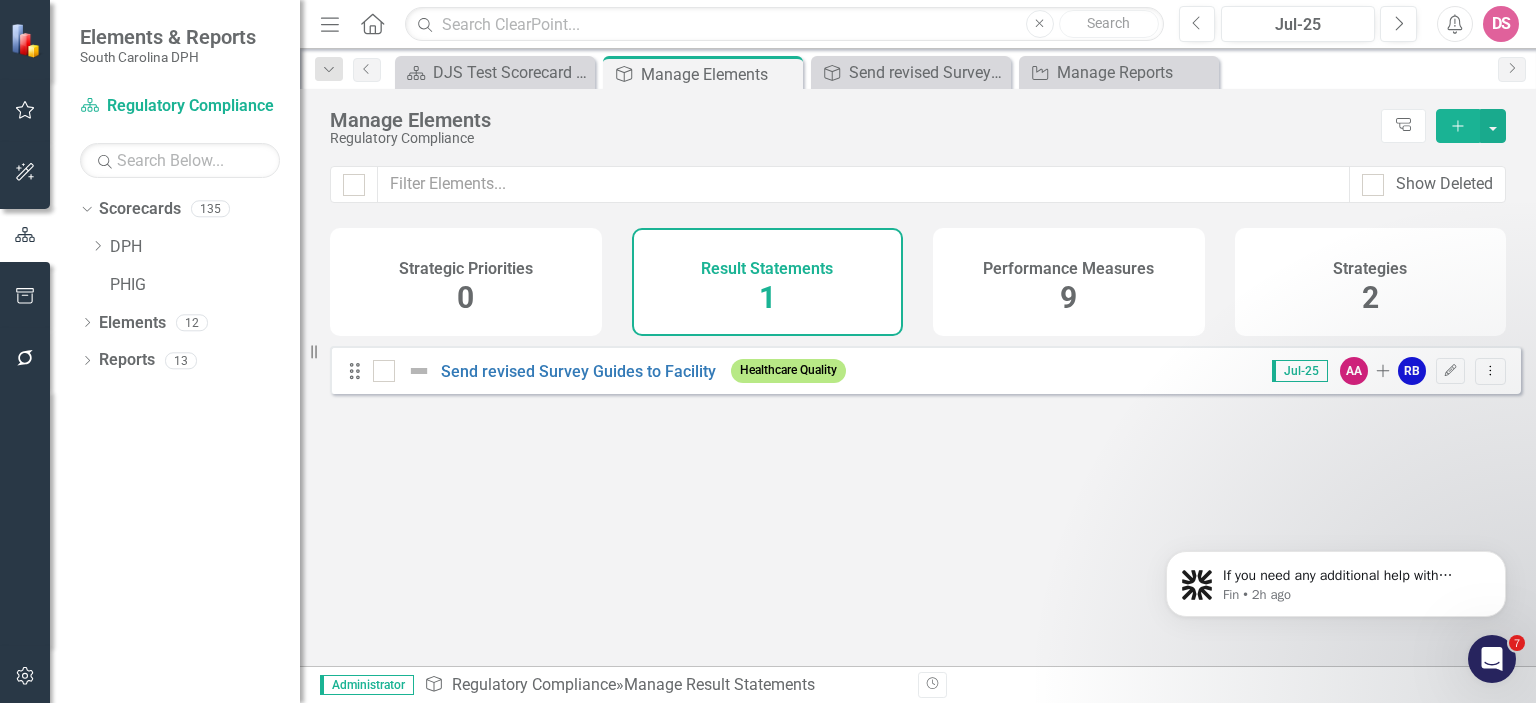 click on "Add" 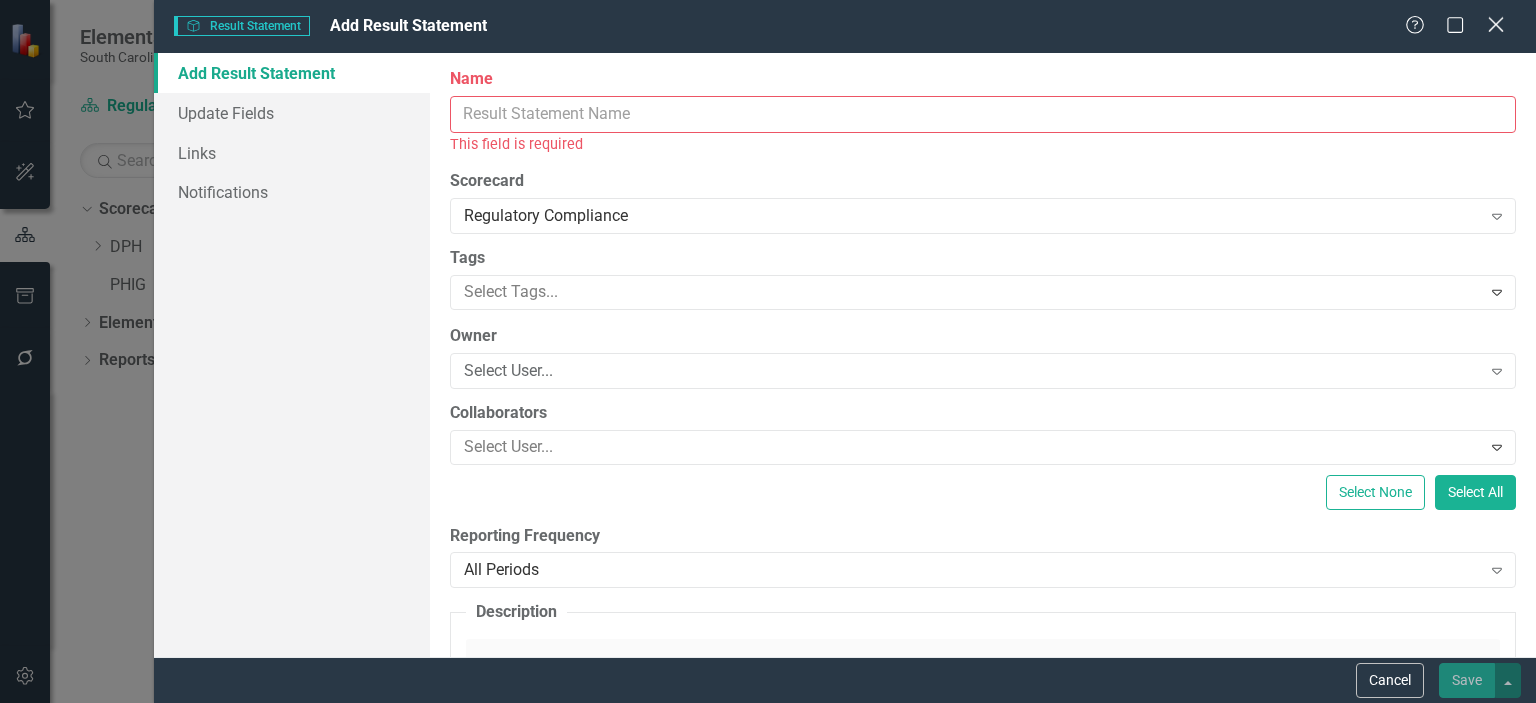 click on "Close" 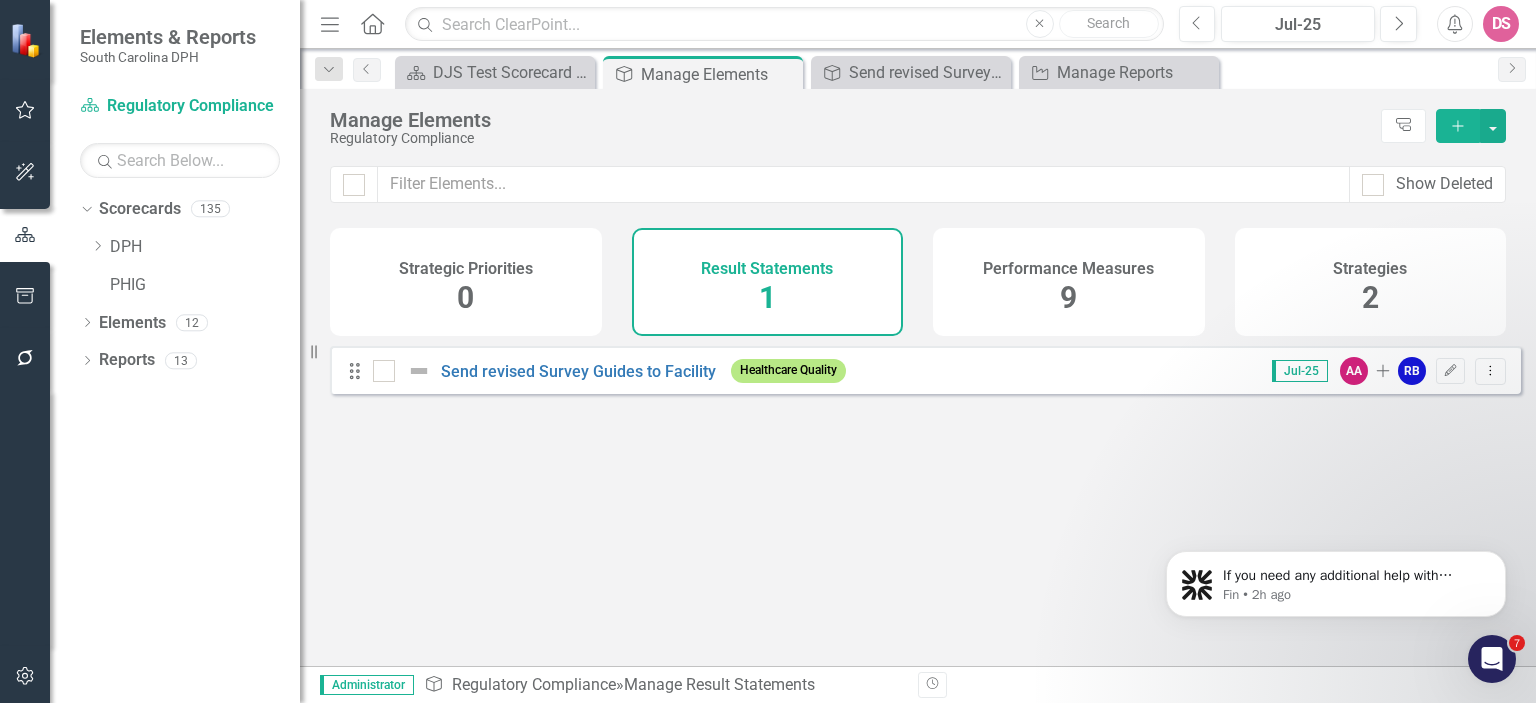 click on "Performance Measures" at bounding box center [1068, 266] 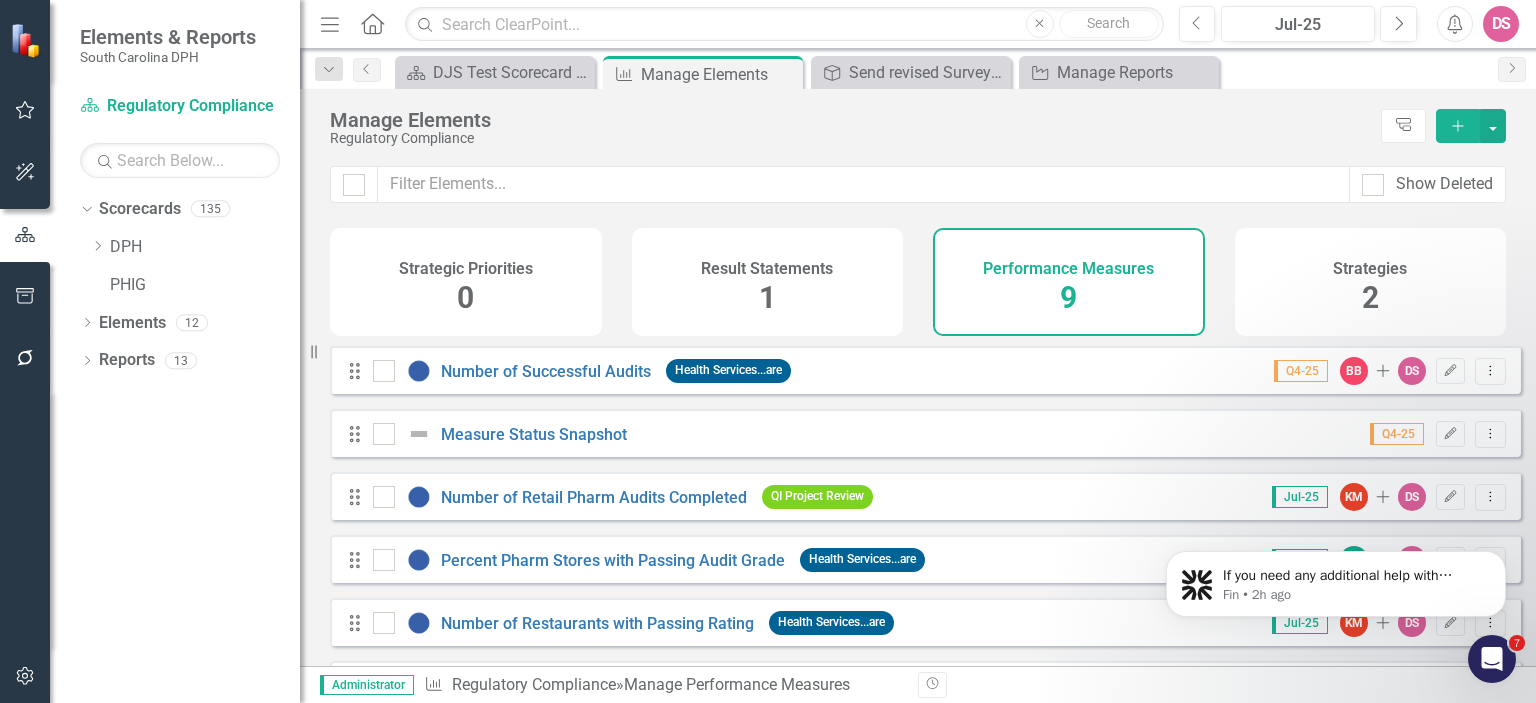 click on "Add" 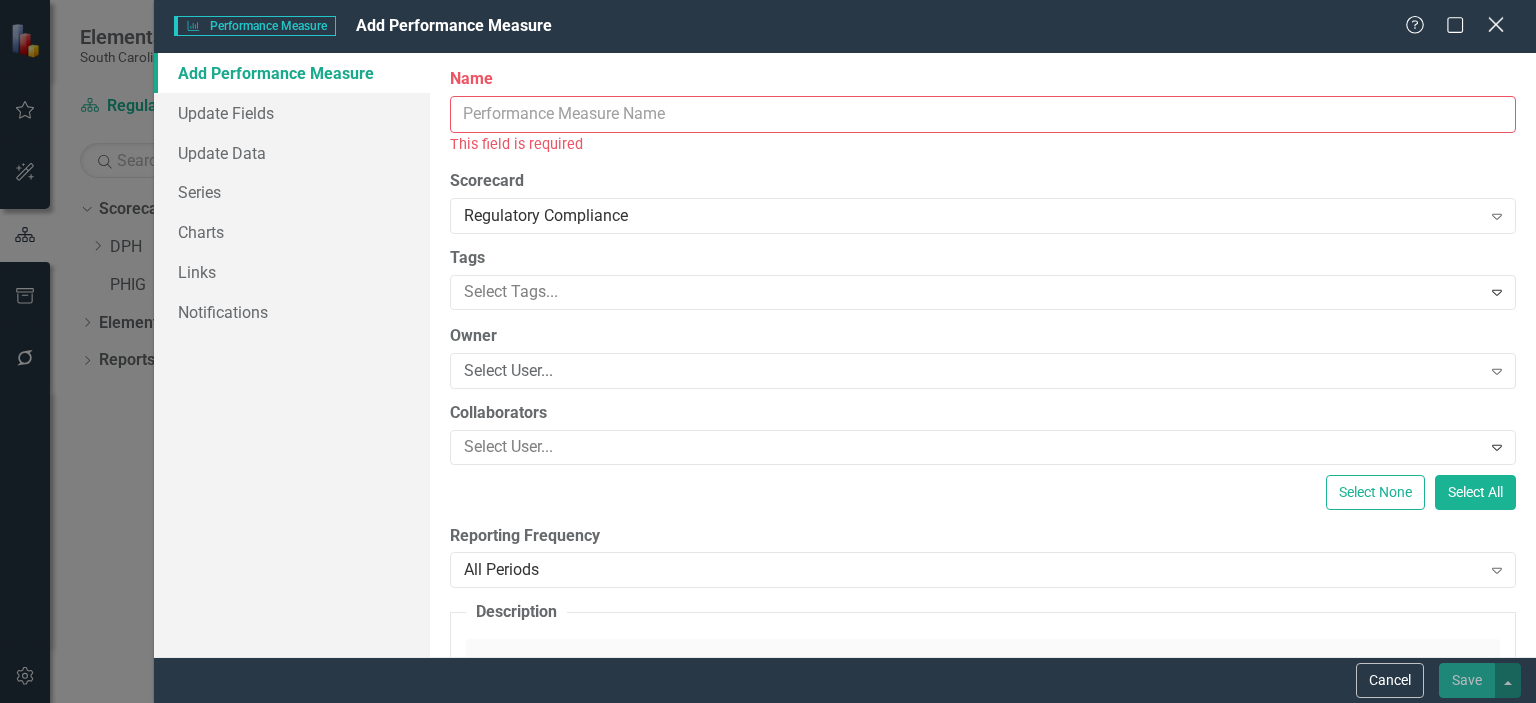 click 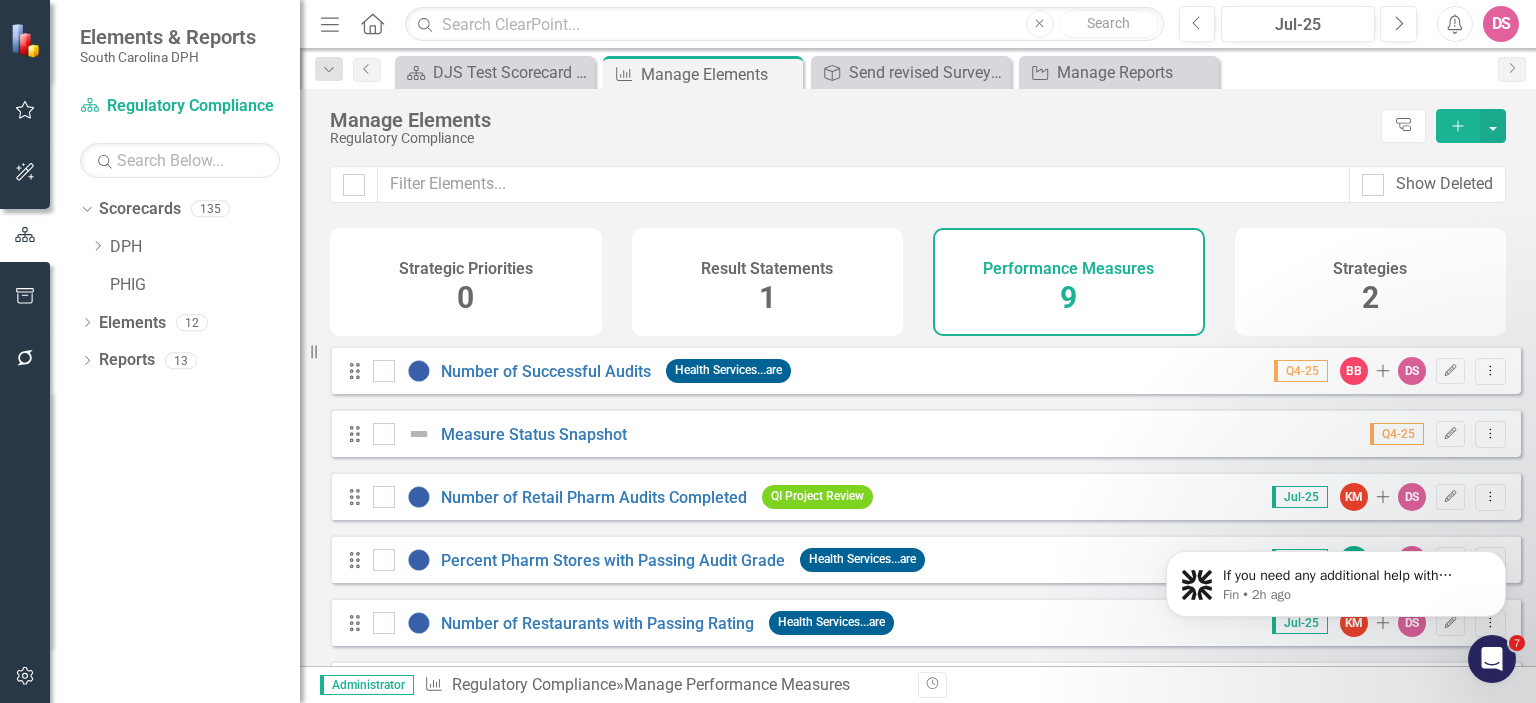 click on "Strategies" at bounding box center [1370, 269] 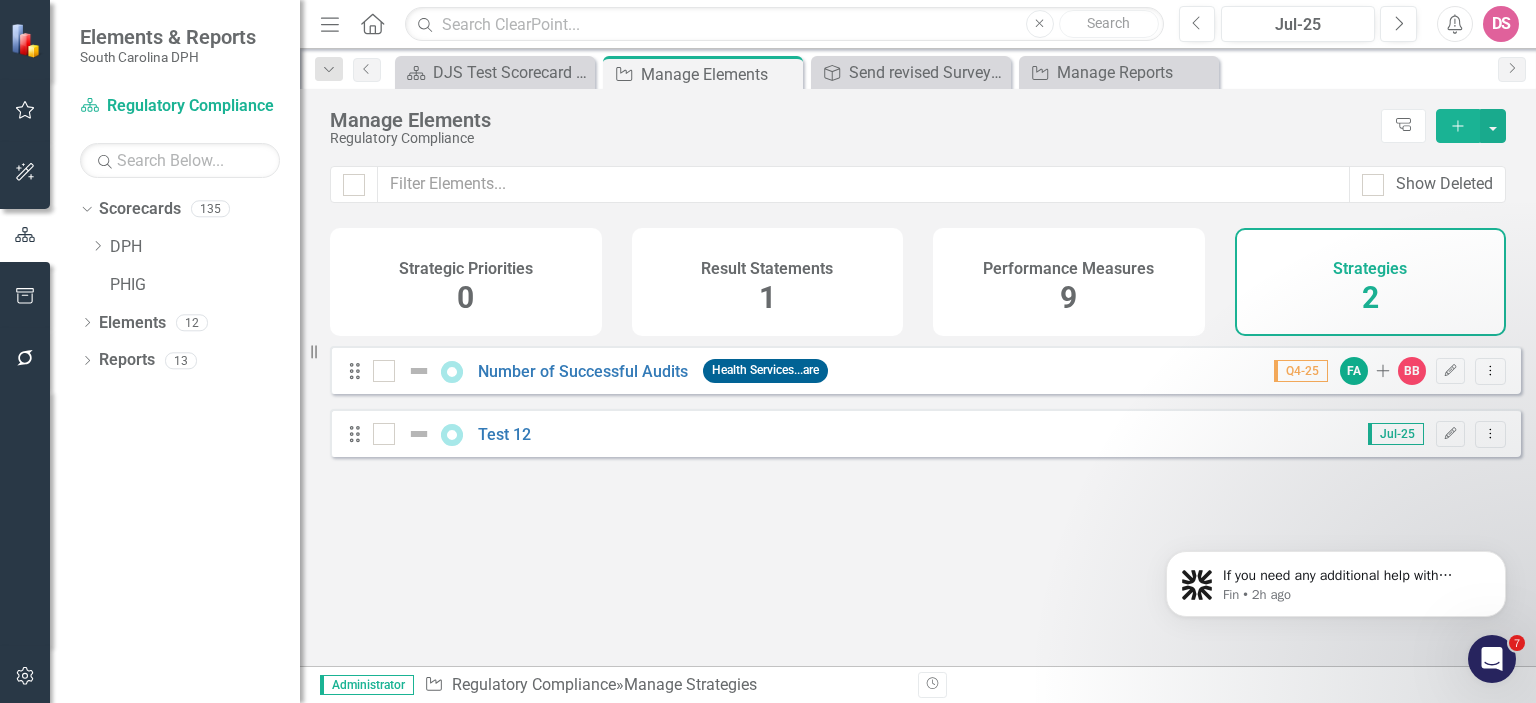 click on "Add" 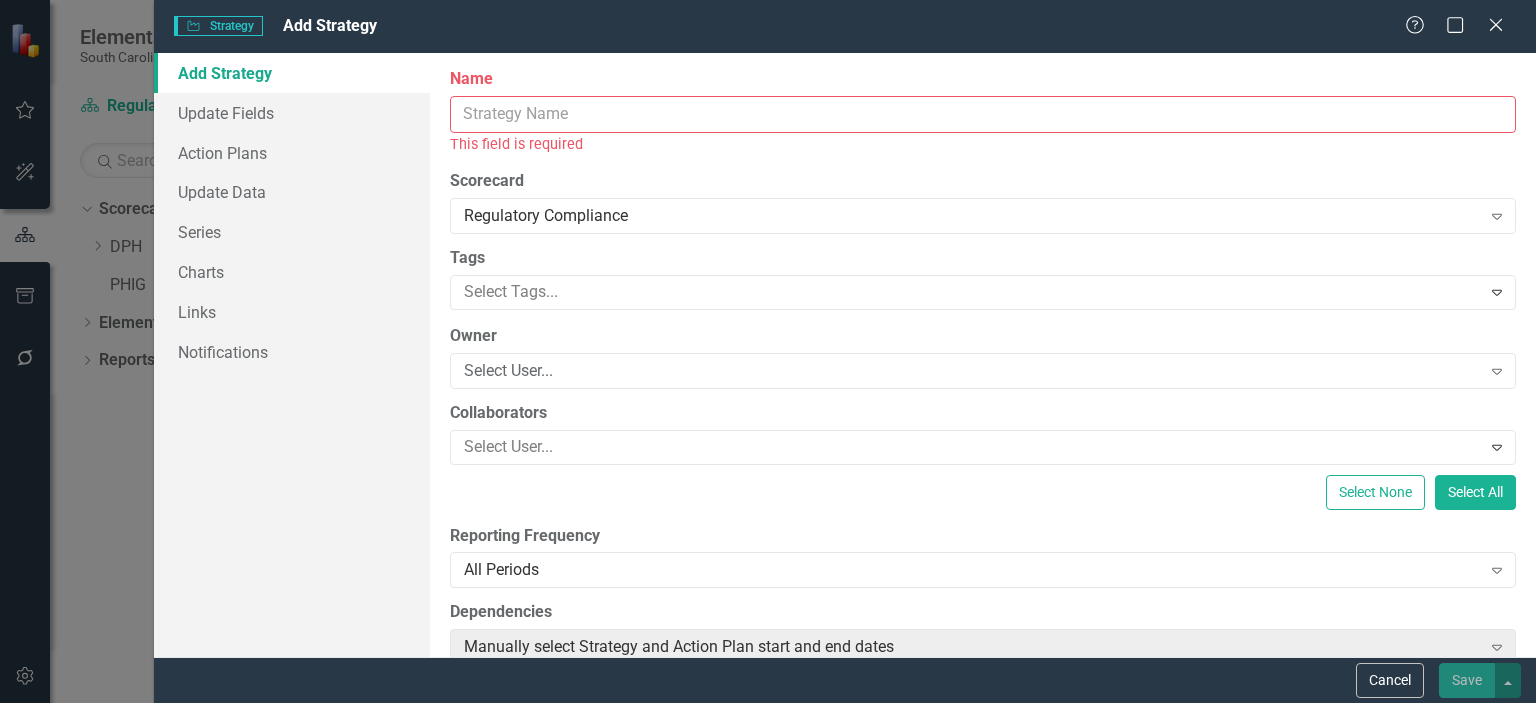 click on "Name" at bounding box center (983, 114) 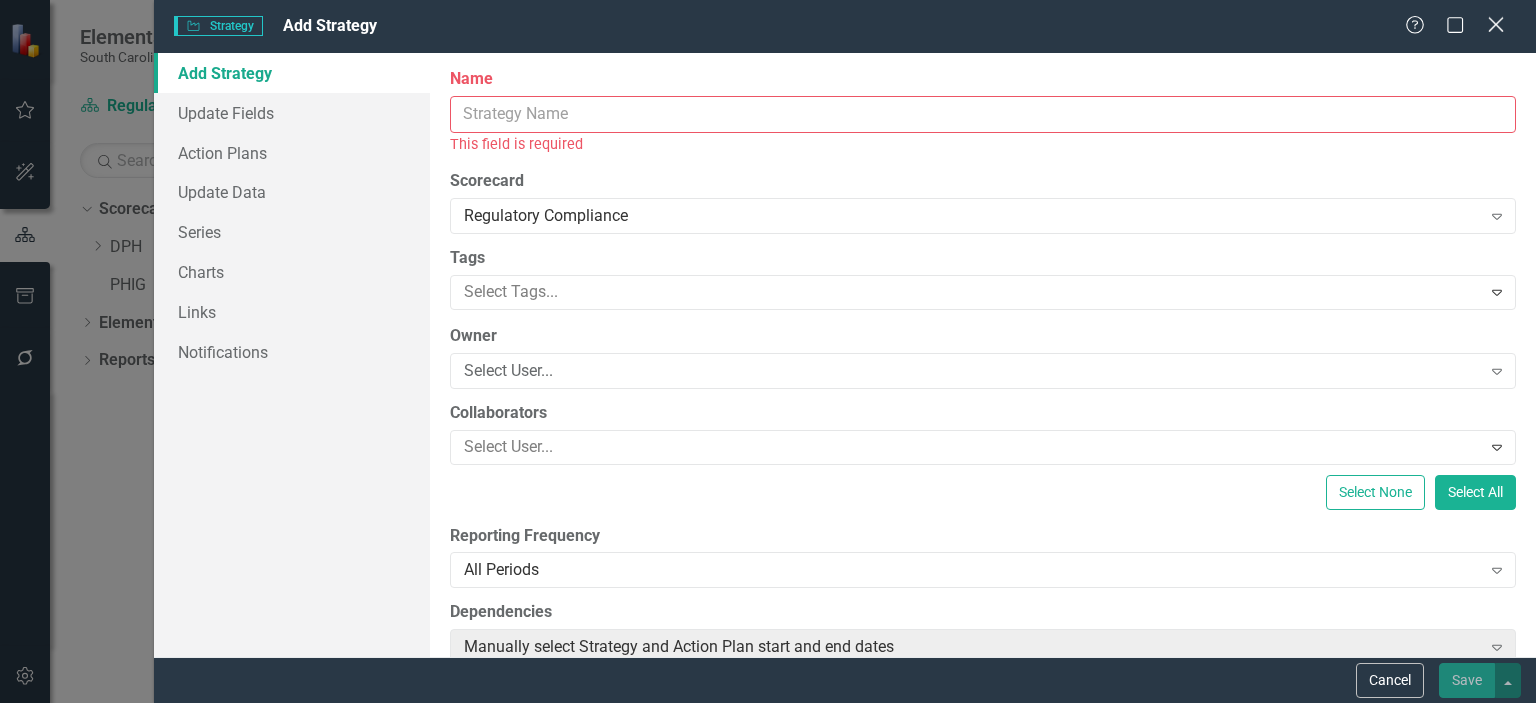 click on "Close" 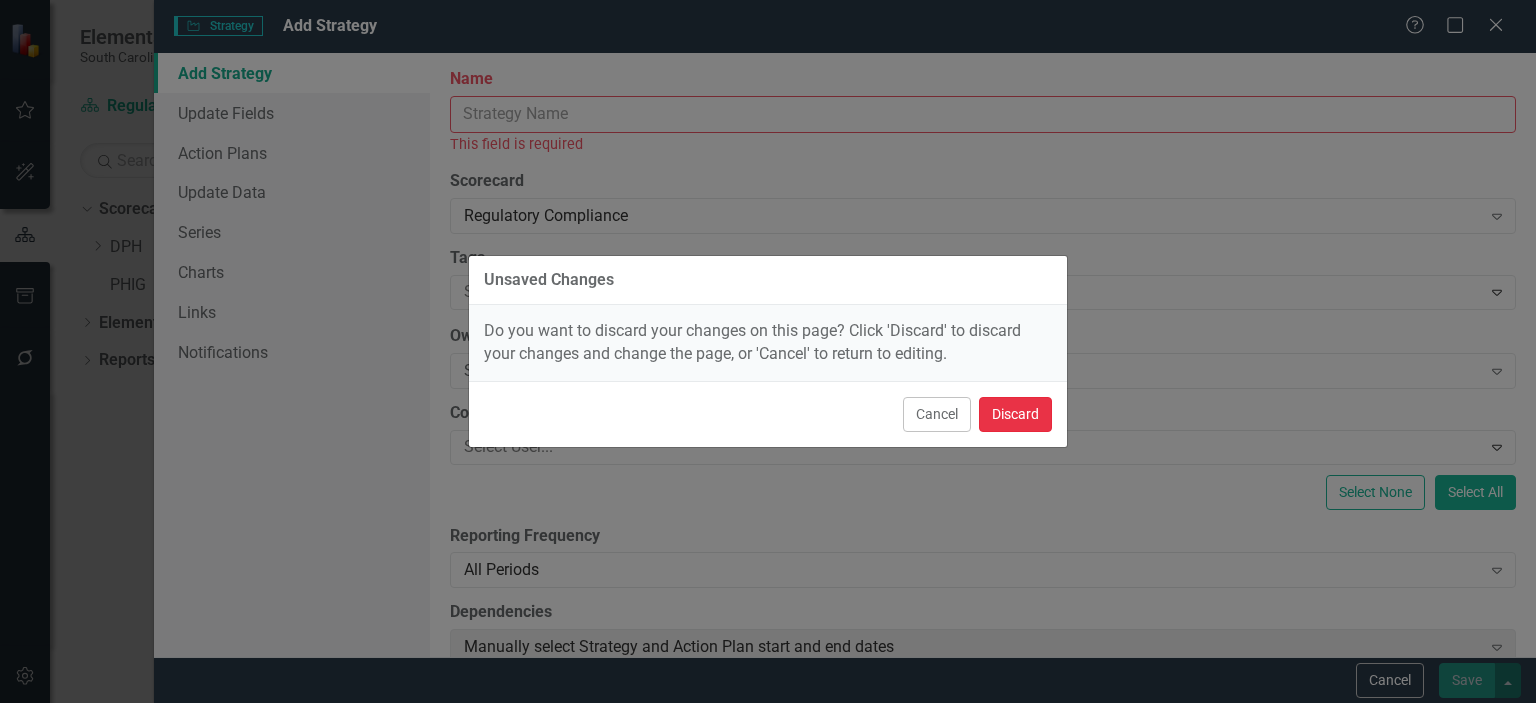 click on "Discard" at bounding box center (1015, 414) 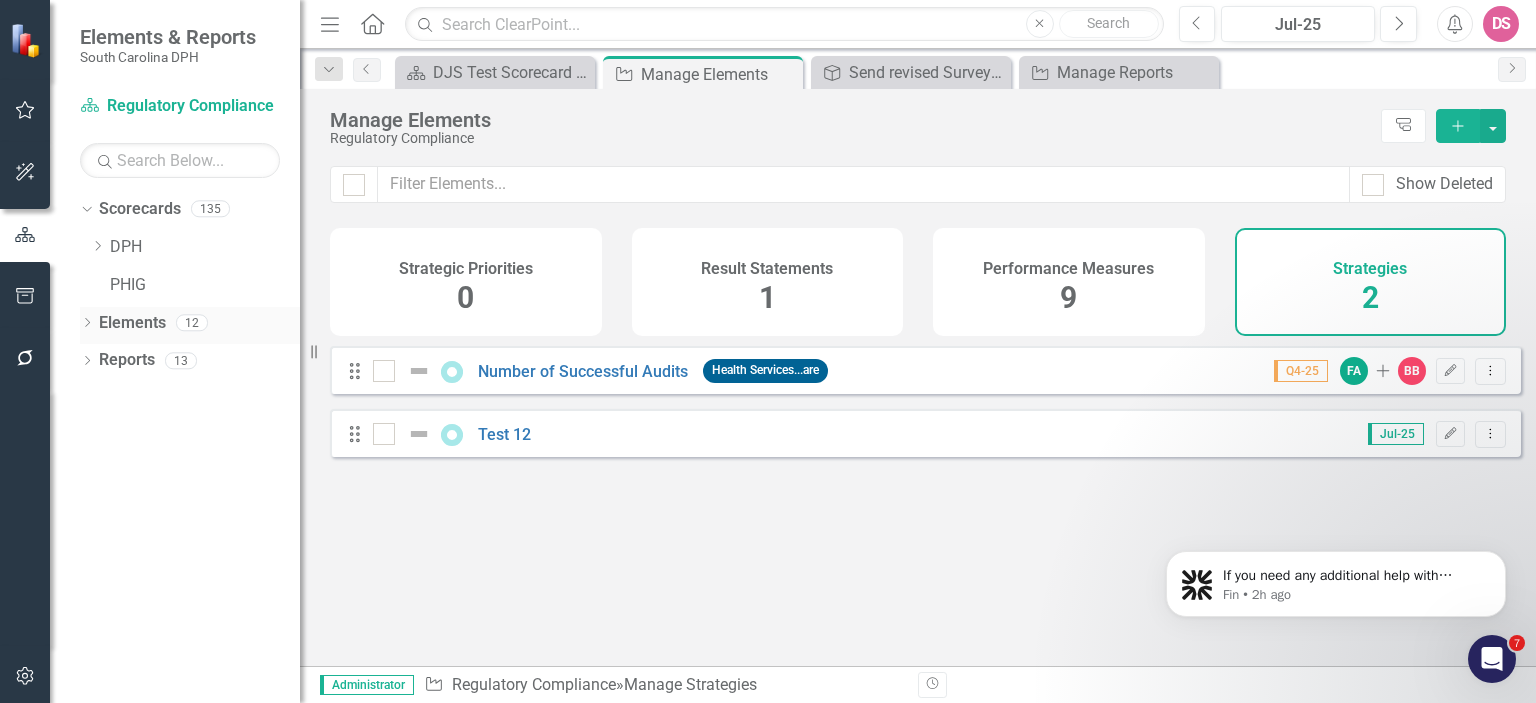 click on "Elements" at bounding box center (132, 323) 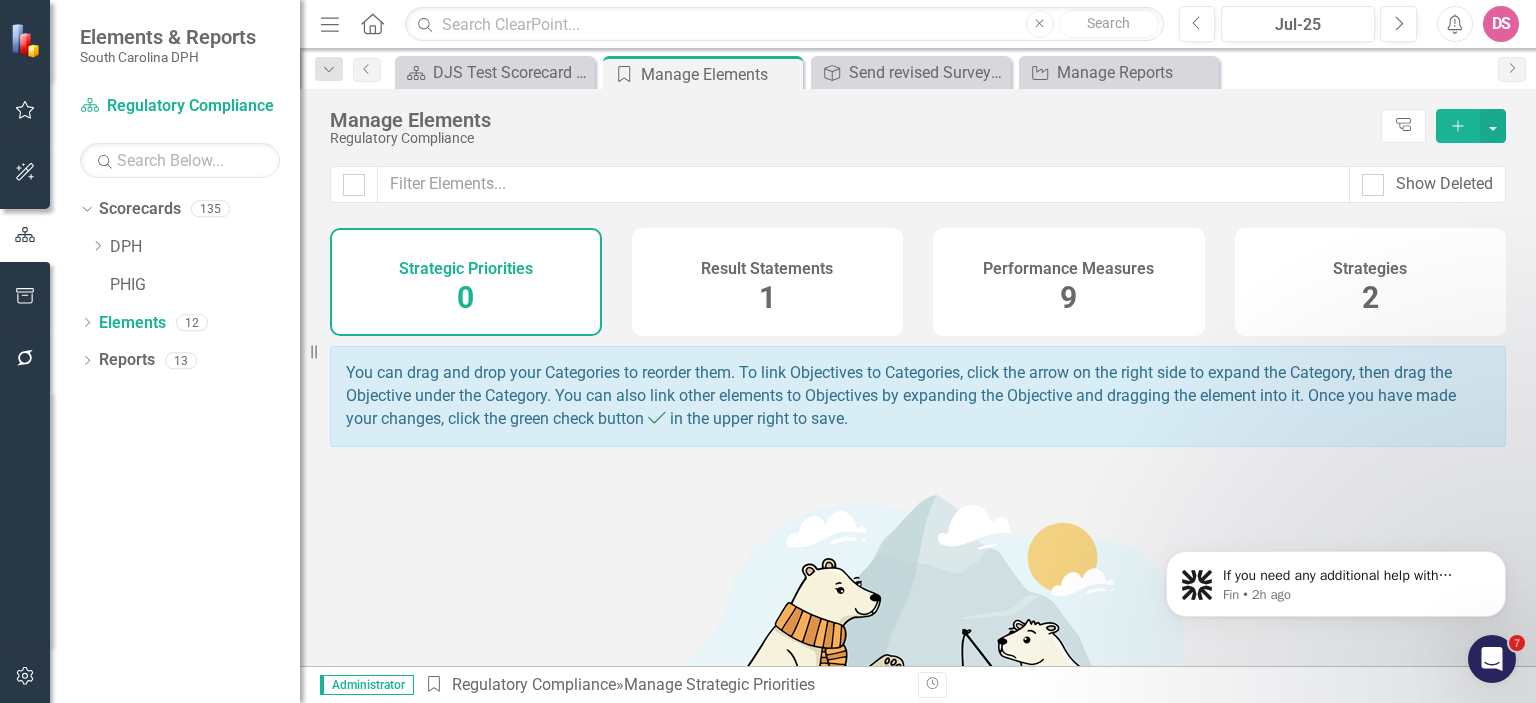 click on "Add" 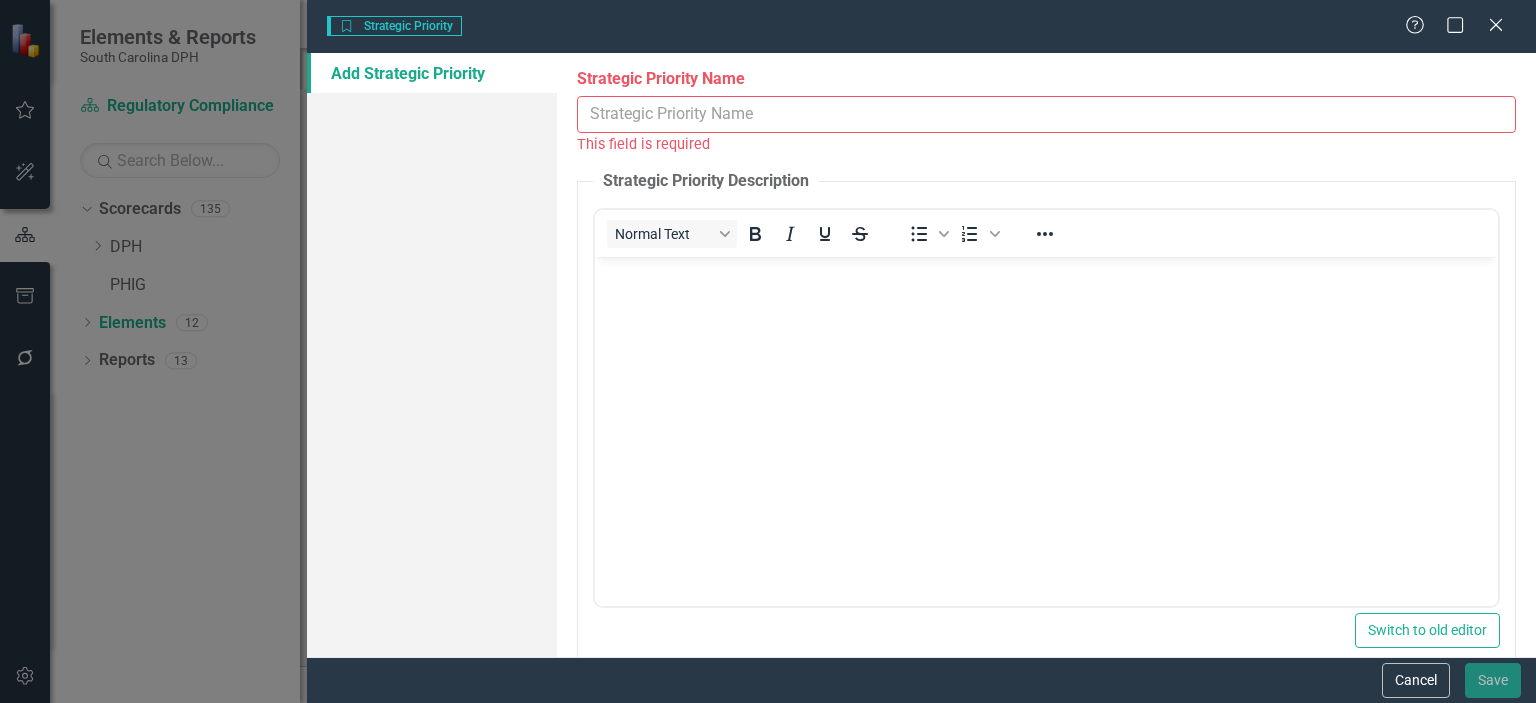scroll, scrollTop: 0, scrollLeft: 0, axis: both 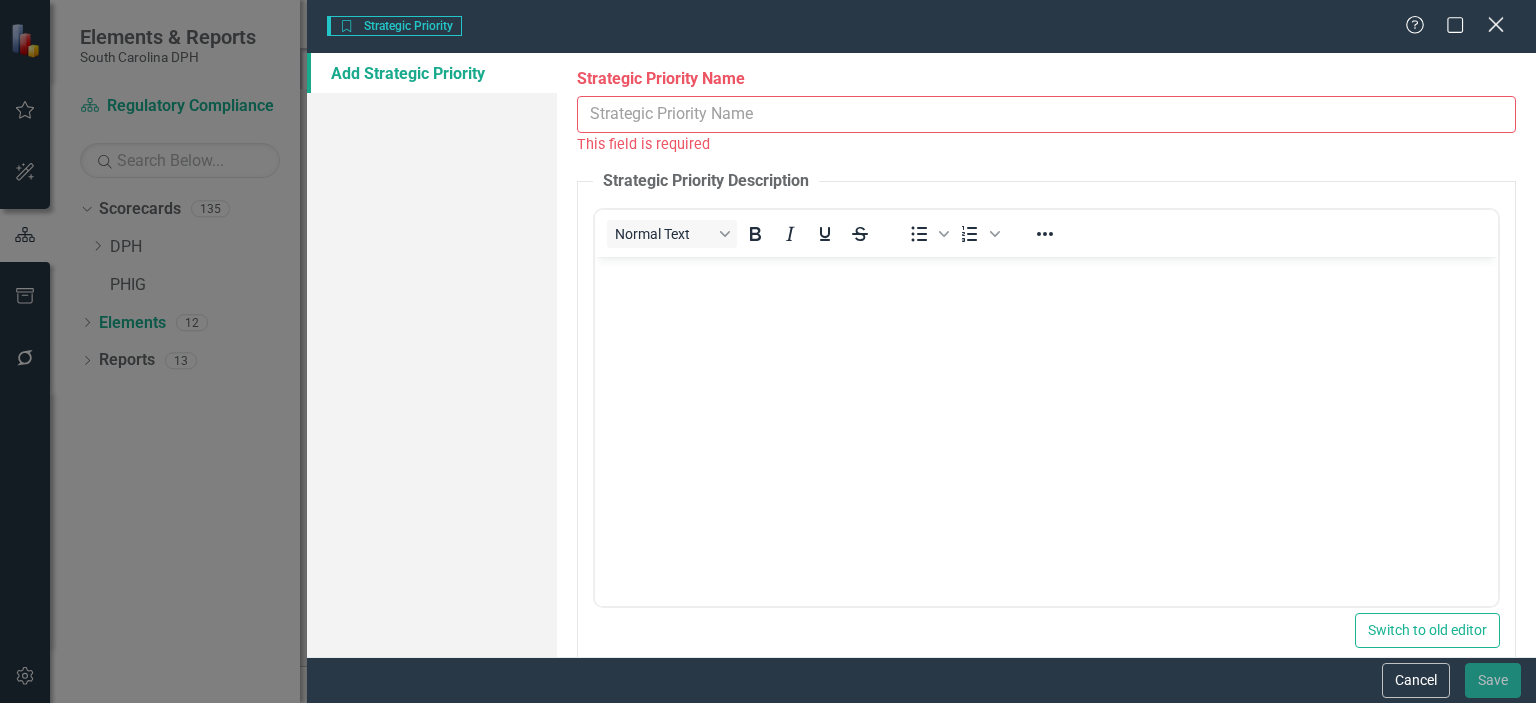 click on "Close" 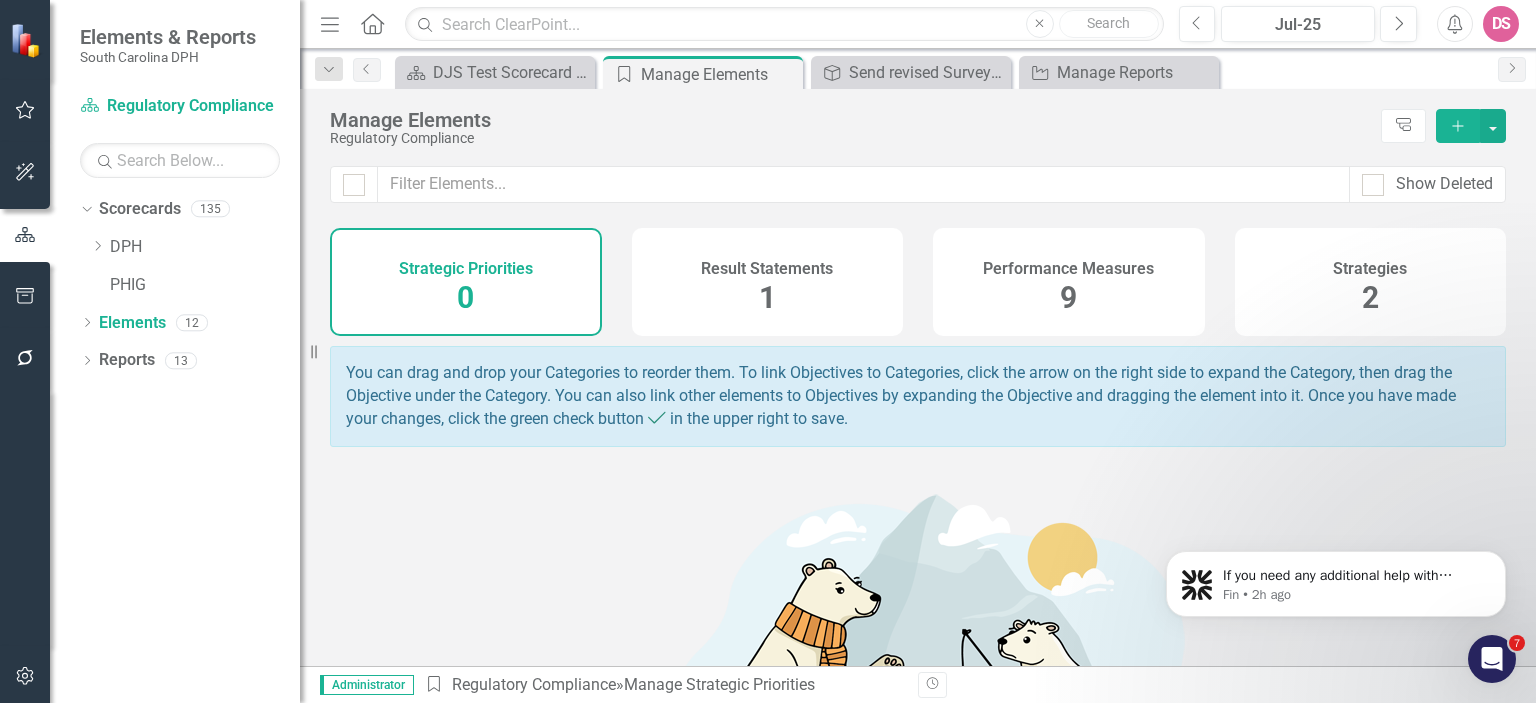 click on "Result Statements" at bounding box center (767, 269) 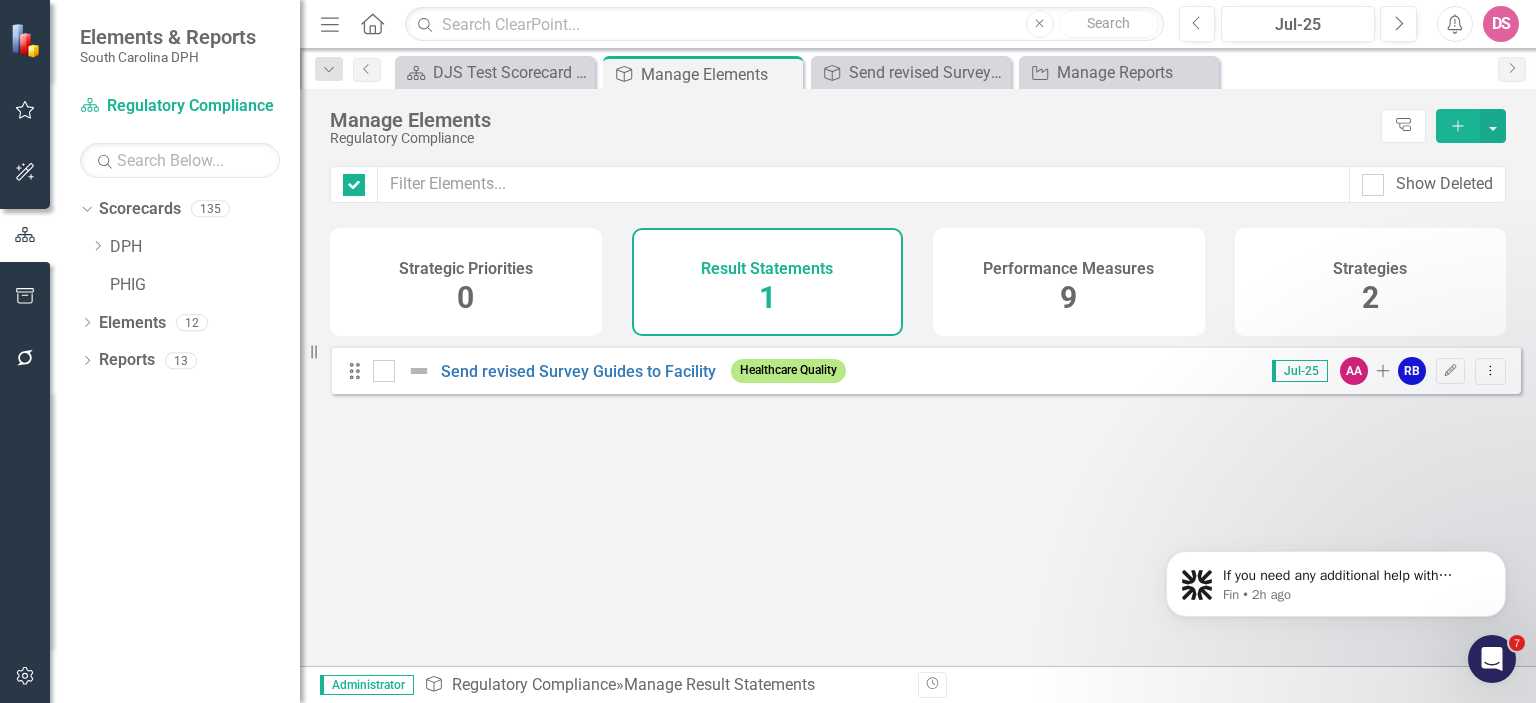 checkbox on "false" 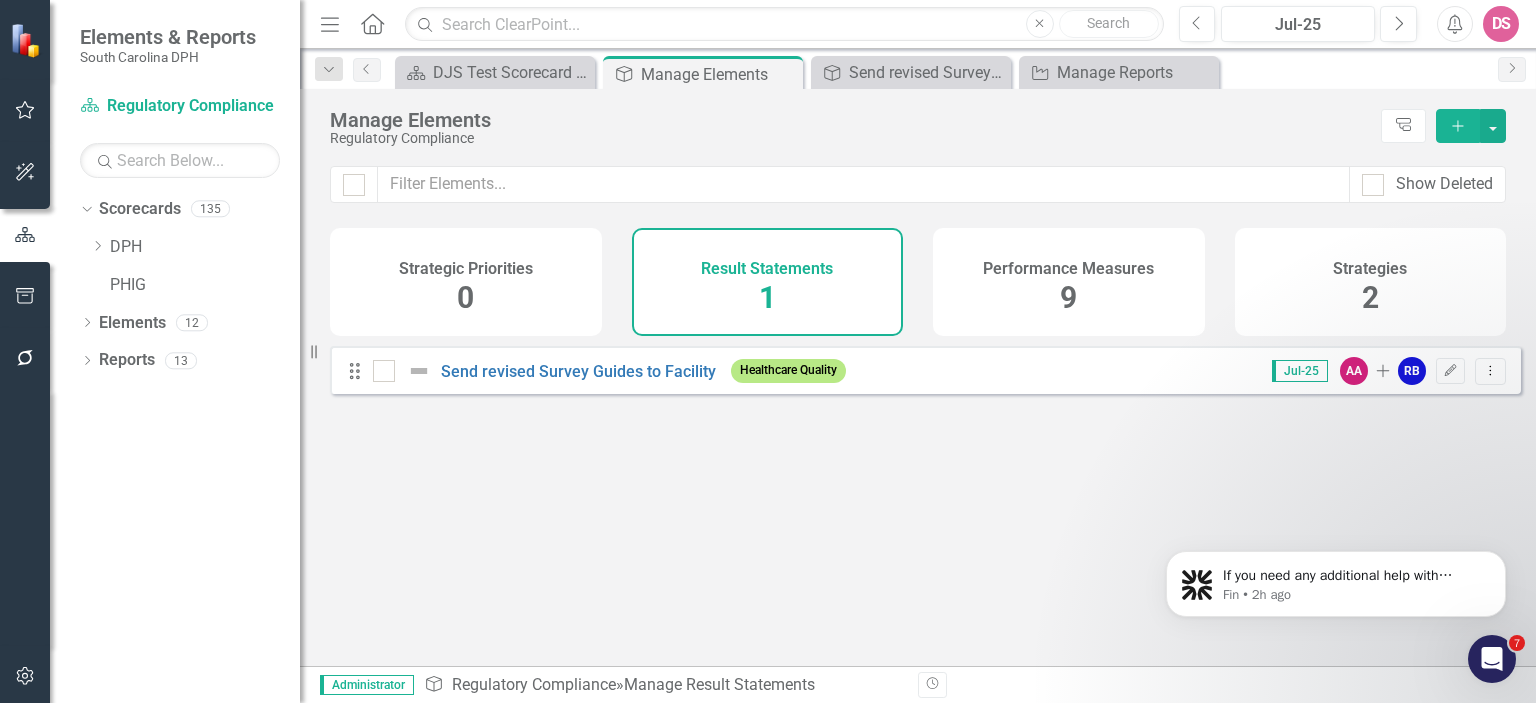 click on "Result Statements" at bounding box center (767, 269) 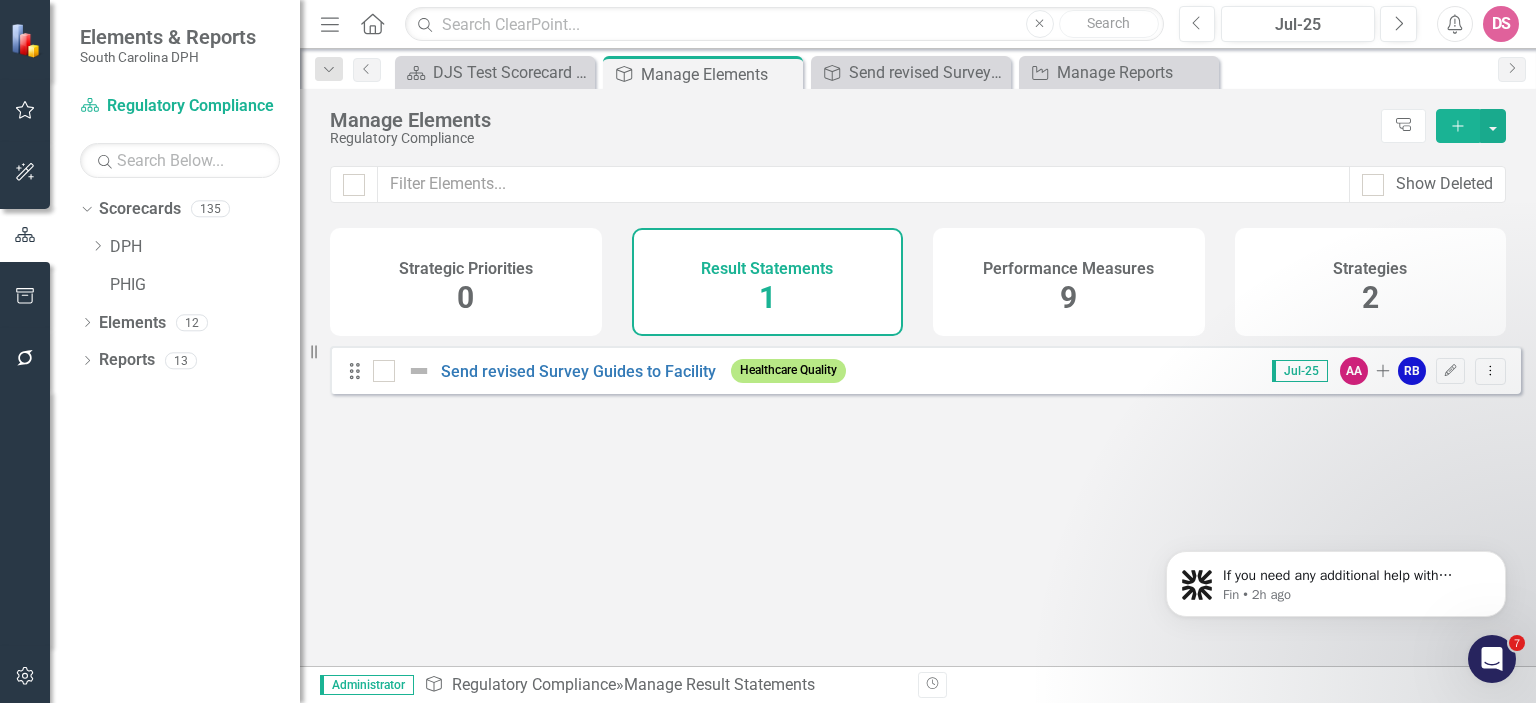 click on "Add" 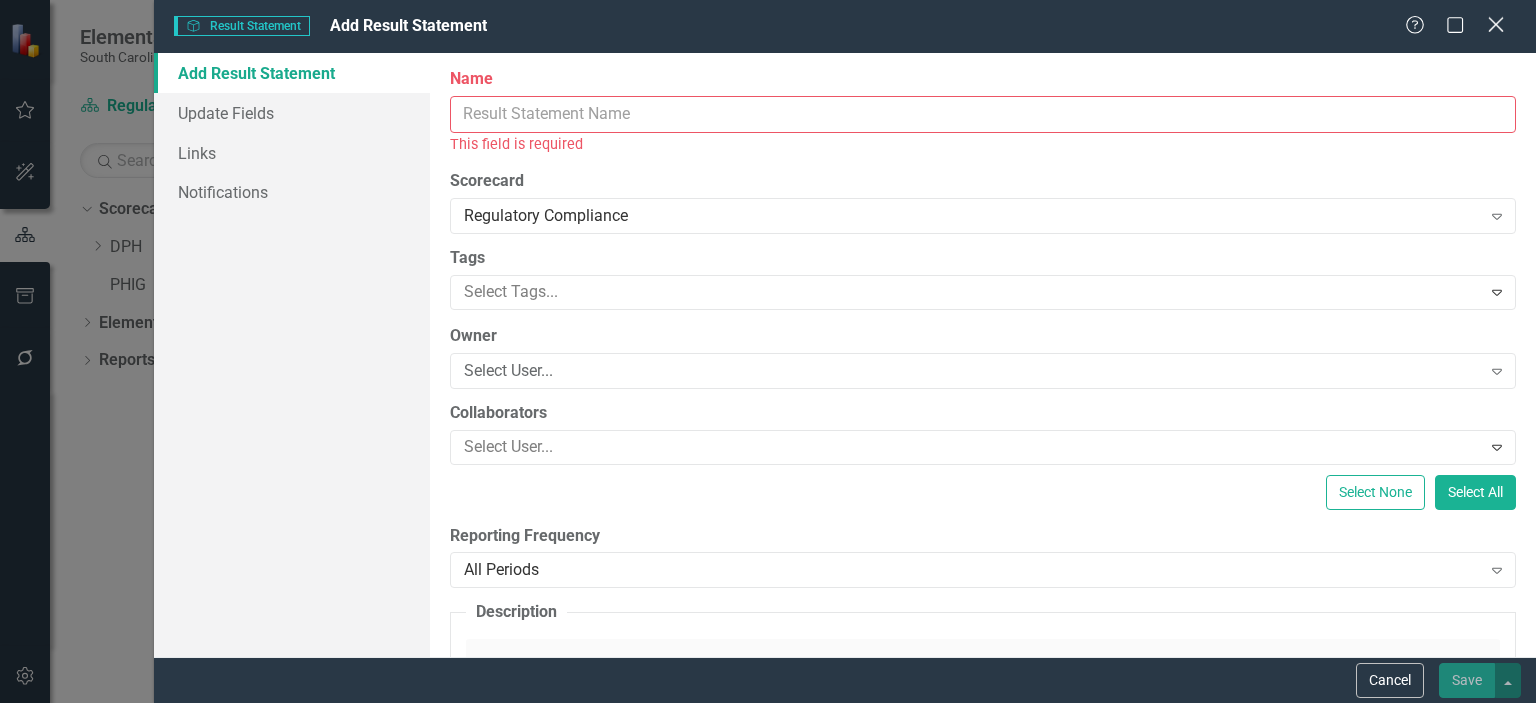 click on "Close" 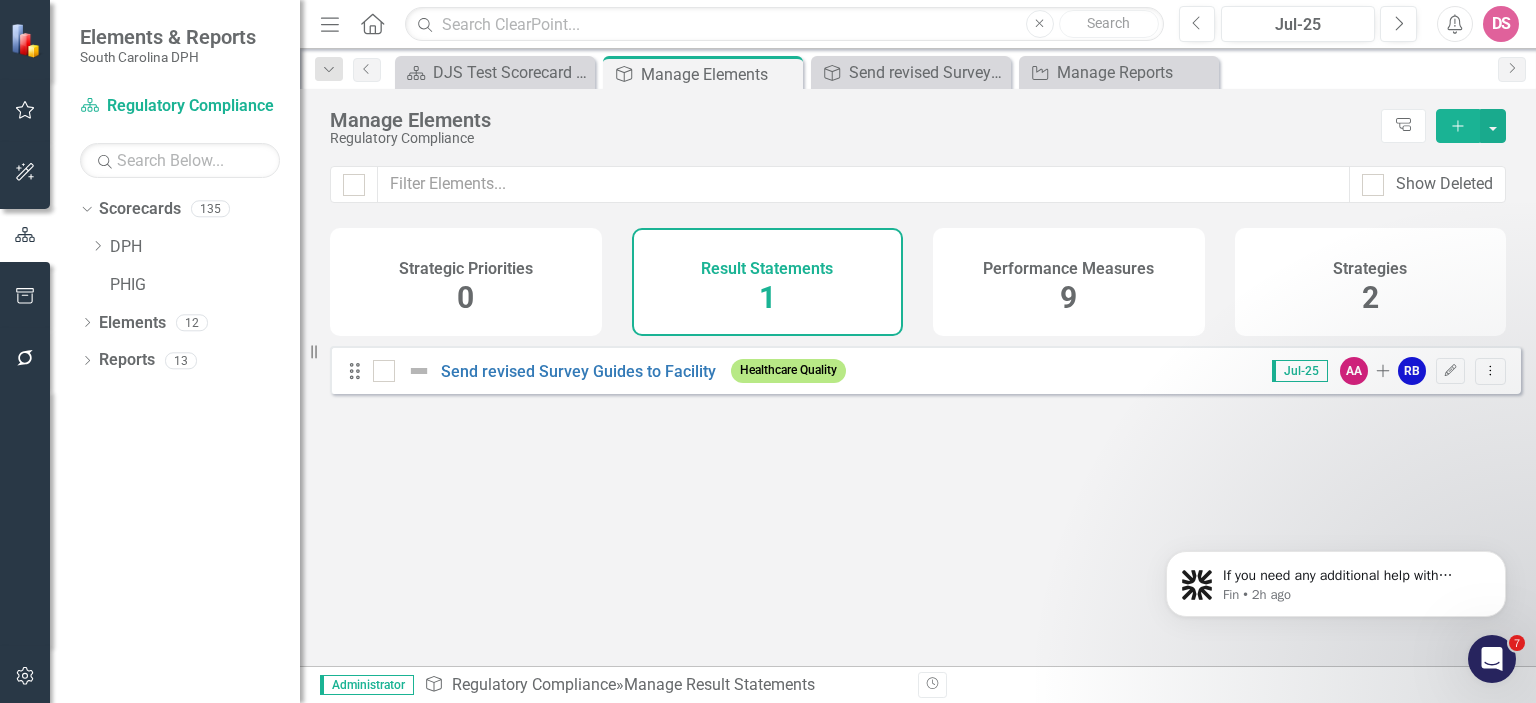 click on "Add" 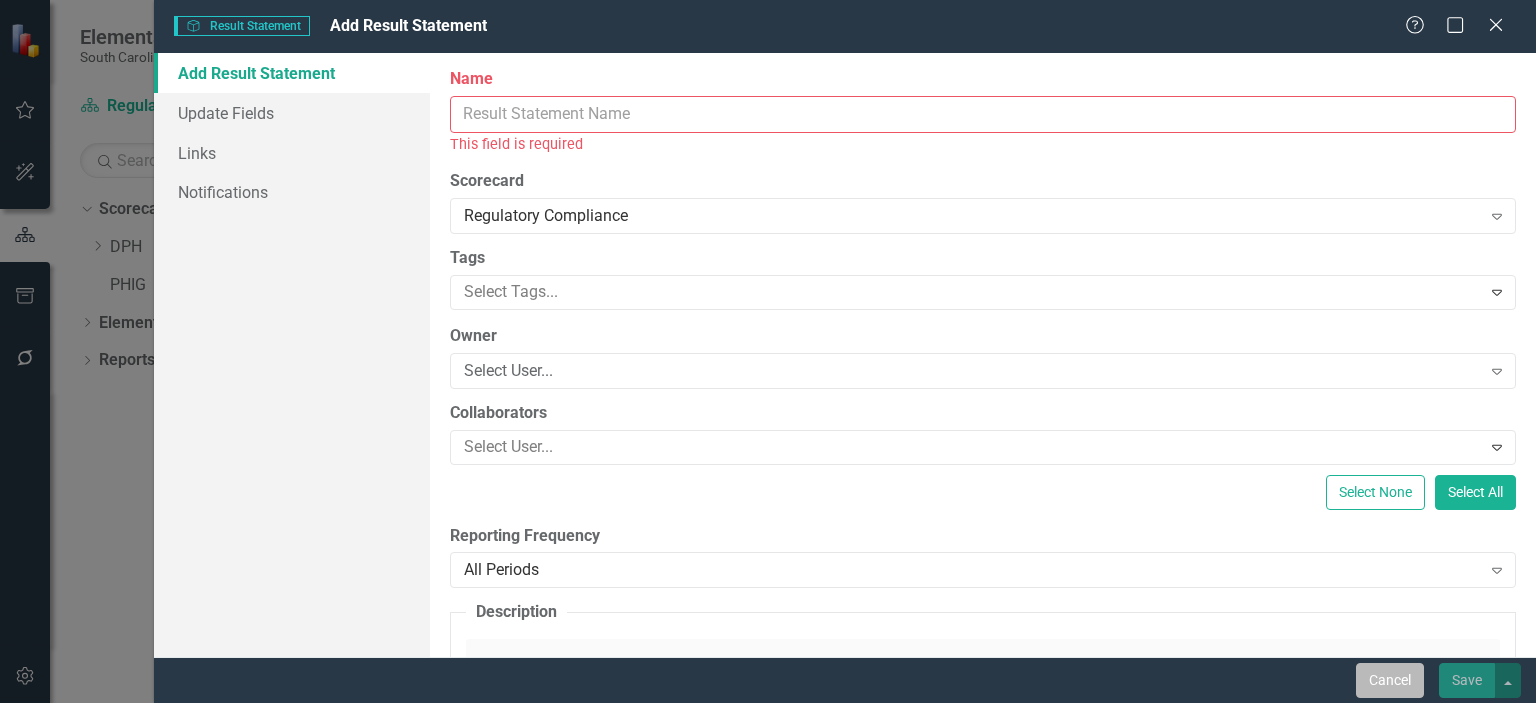 click on "Cancel" at bounding box center [1390, 680] 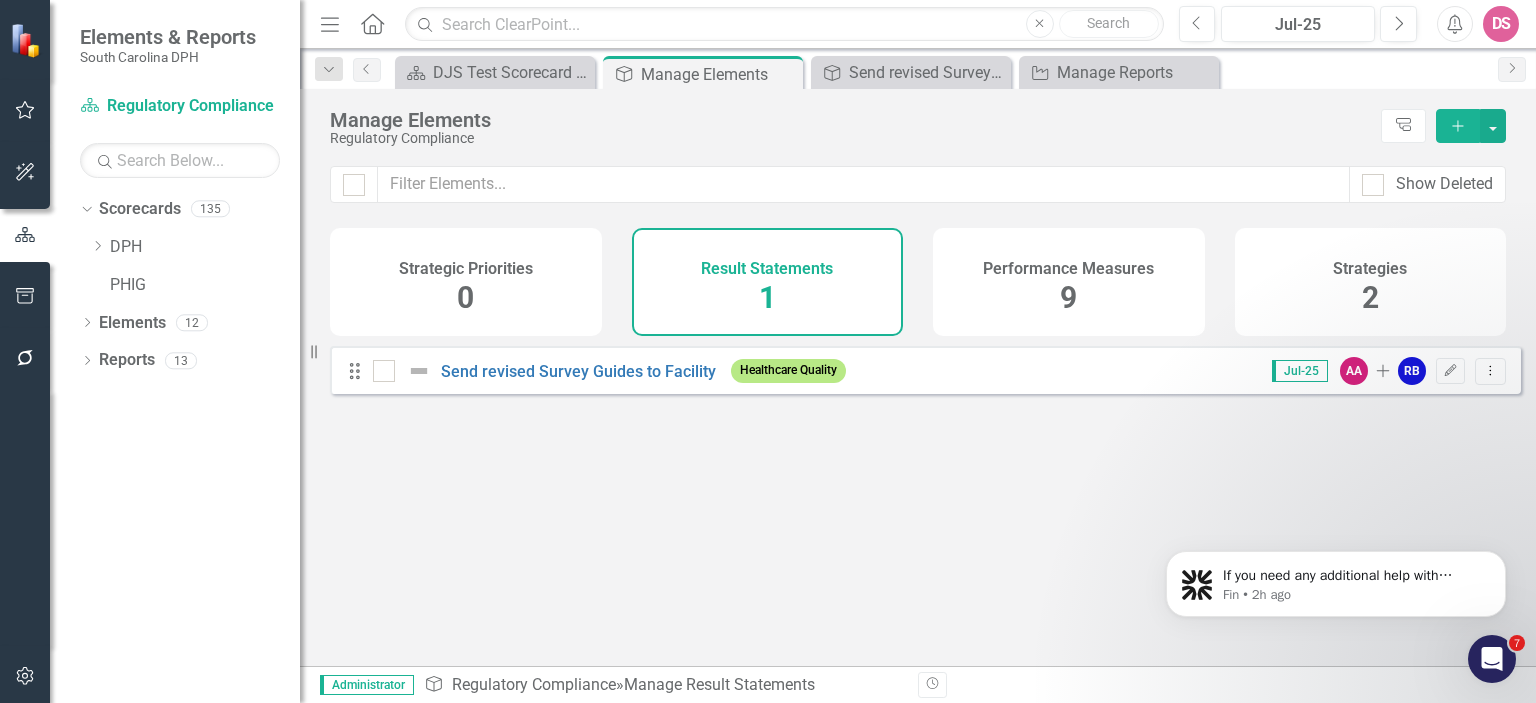 click on "Performance Measures 9" at bounding box center [1069, 282] 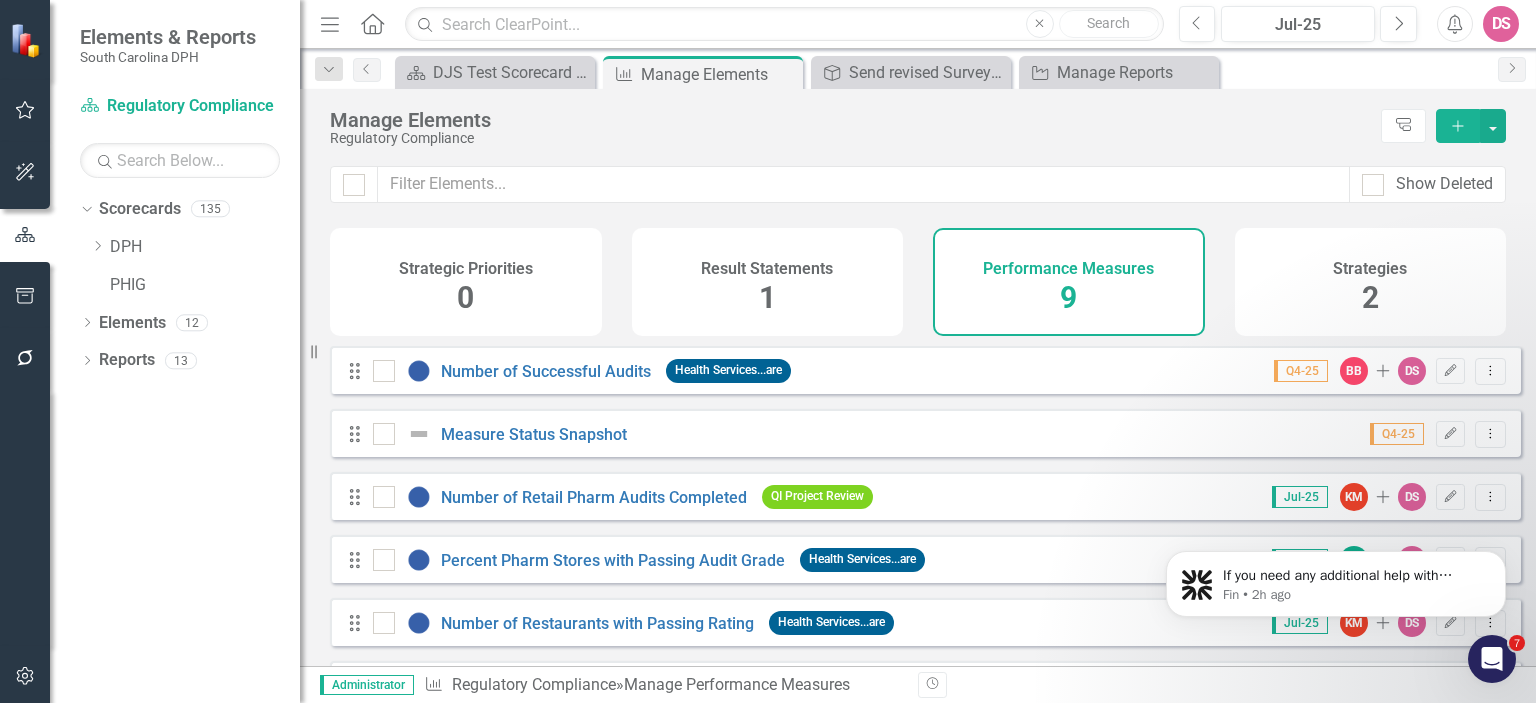 click on "Add" 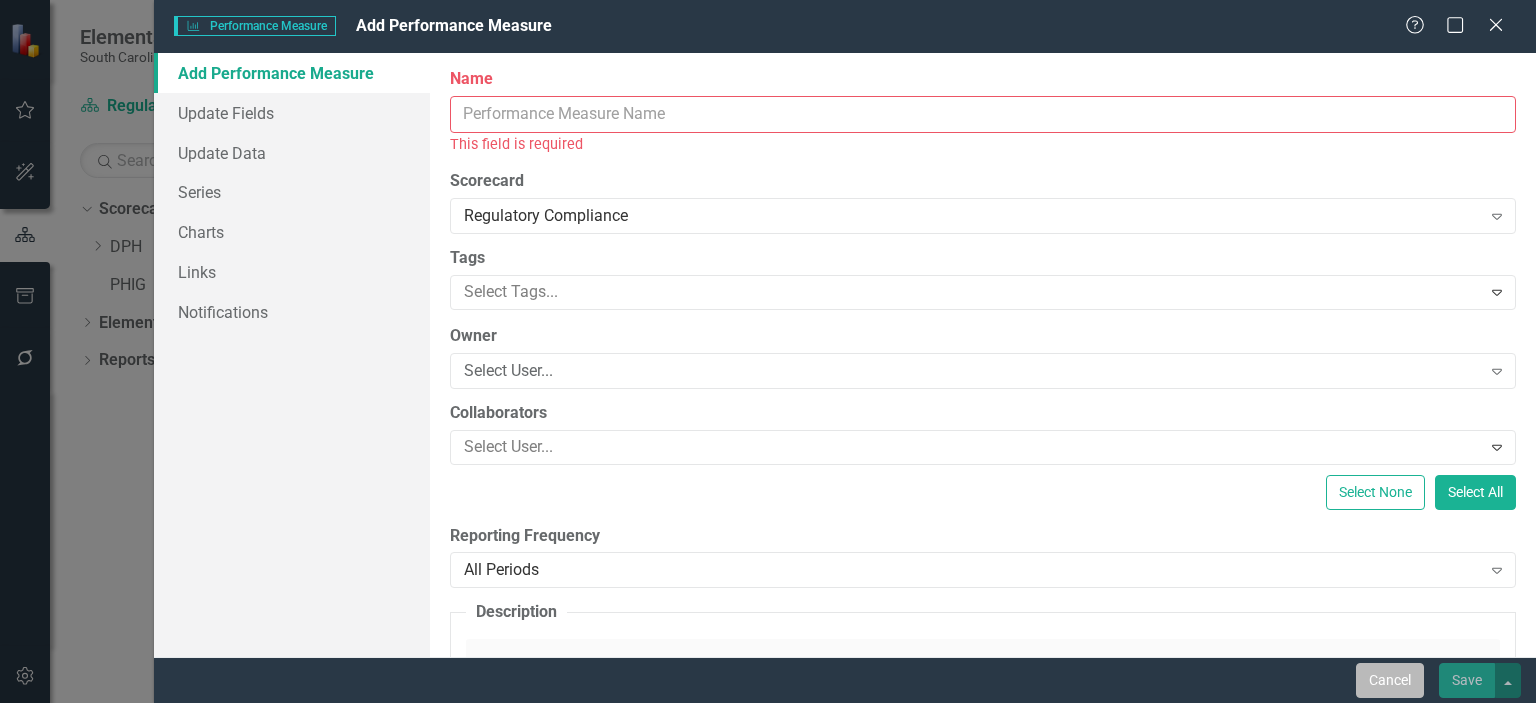 click on "Cancel" at bounding box center (1390, 680) 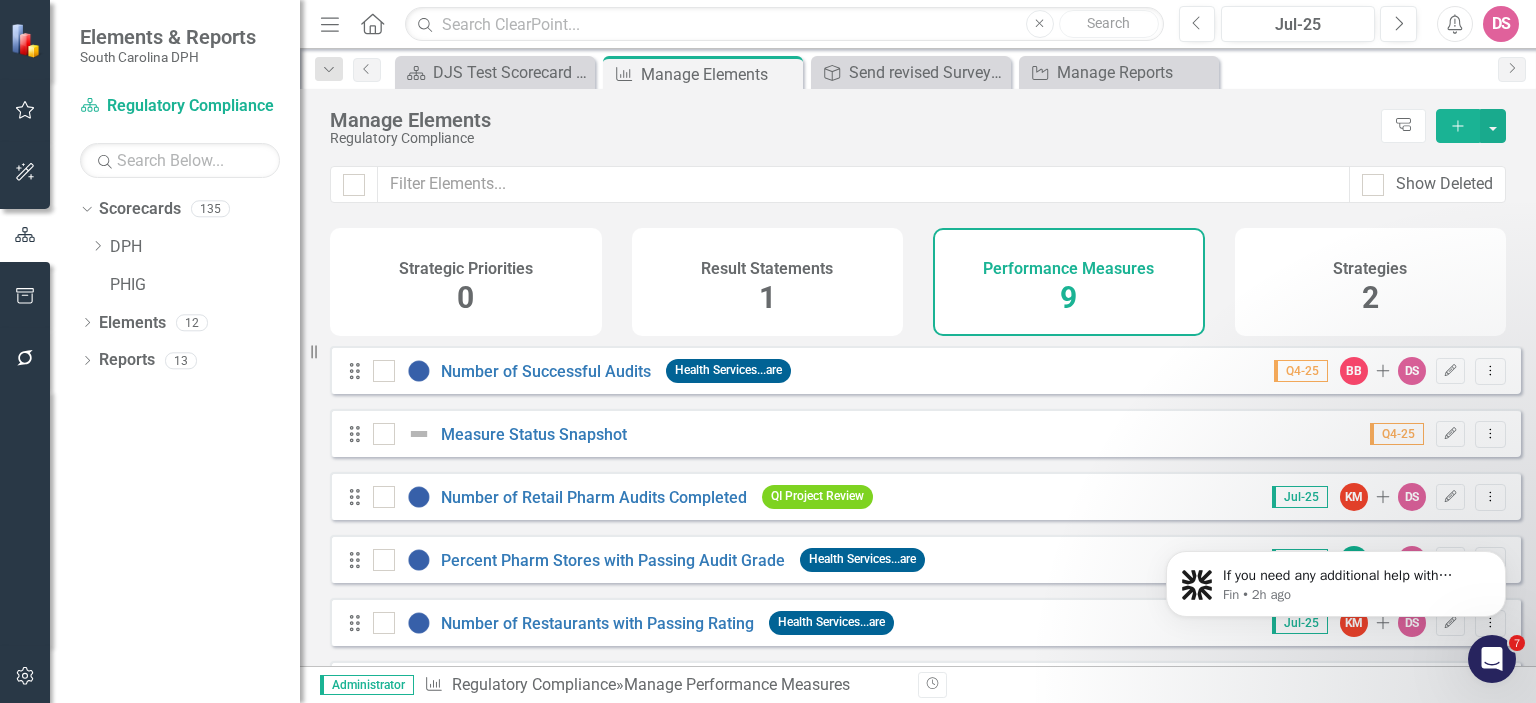 click on "Strategies 2" at bounding box center [1371, 282] 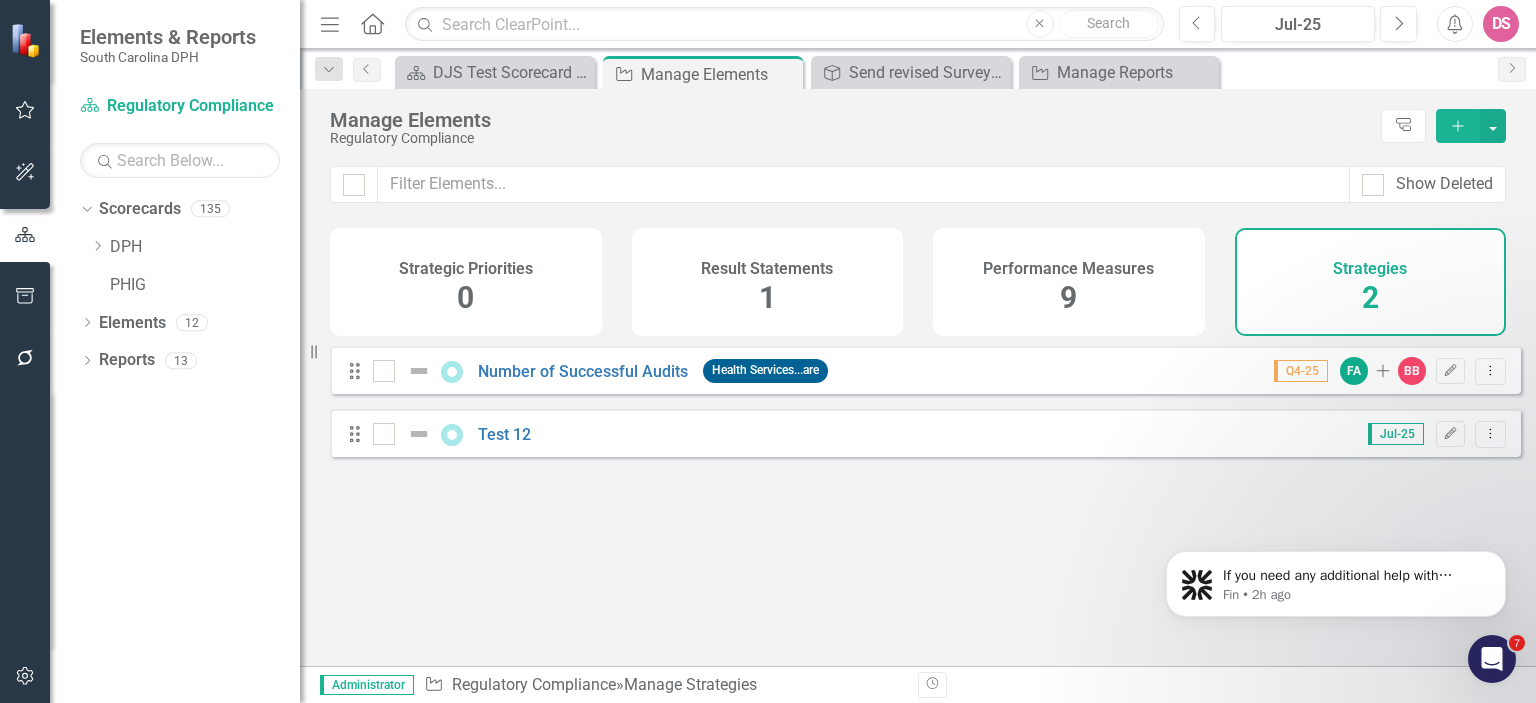 click on "Add" 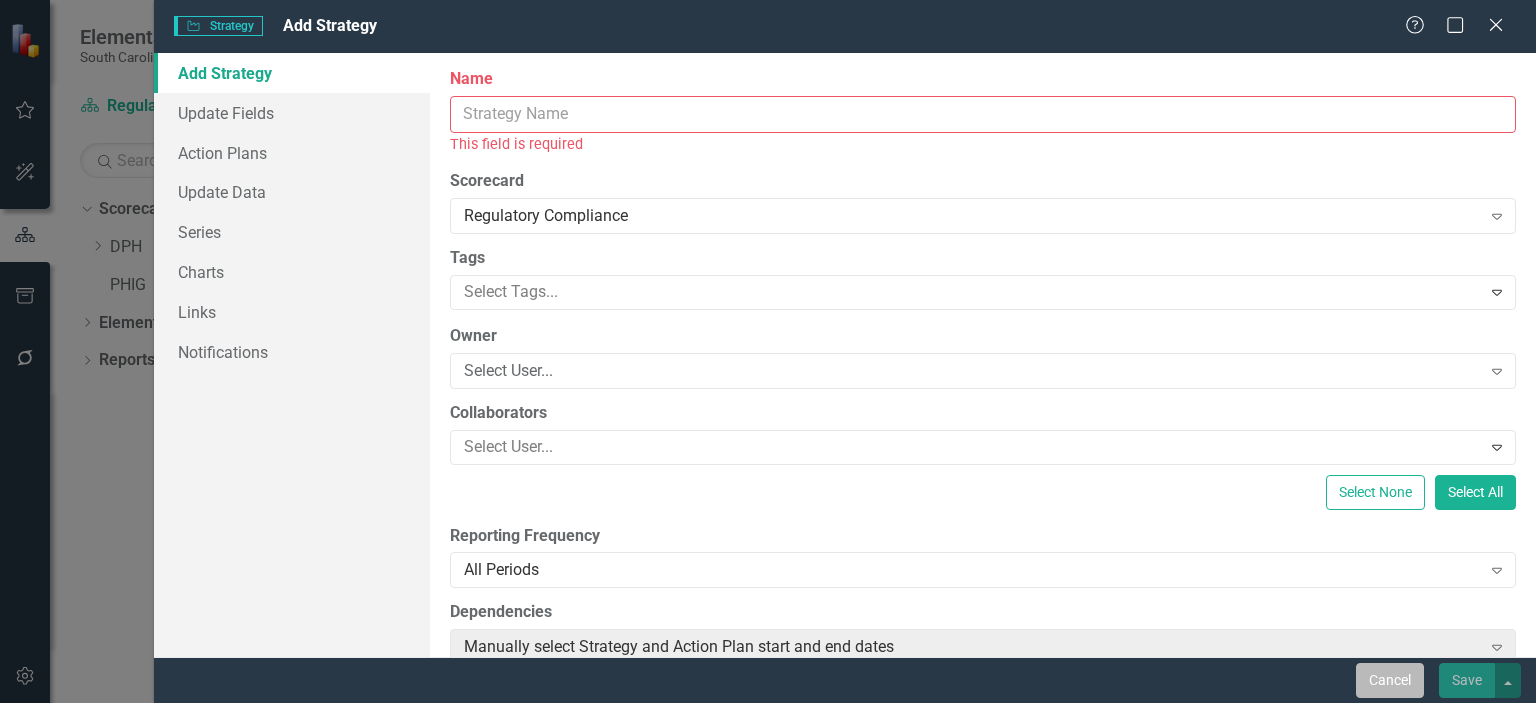 click on "Cancel" at bounding box center [1390, 680] 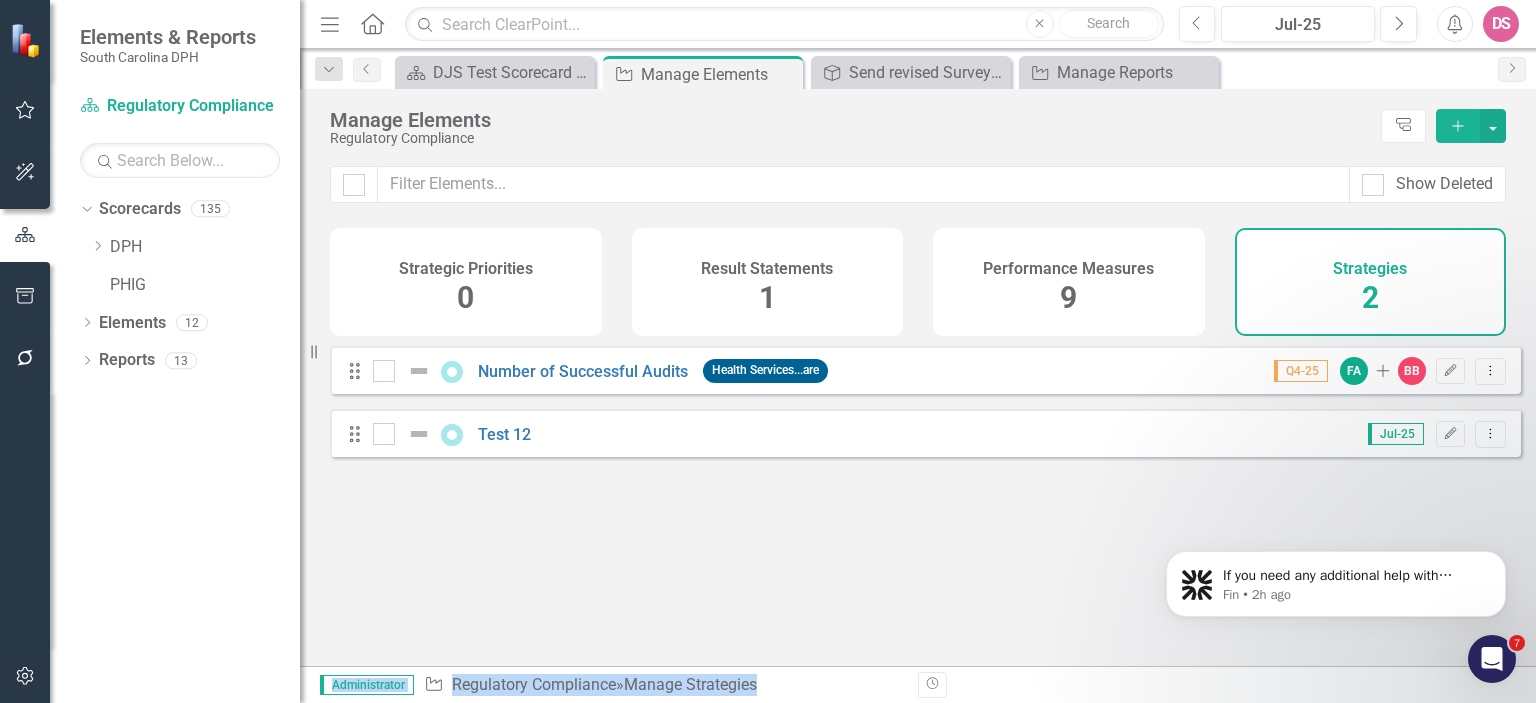 drag, startPoint x: 2537, startPoint y: 1182, endPoint x: 1327, endPoint y: 626, distance: 1331.629 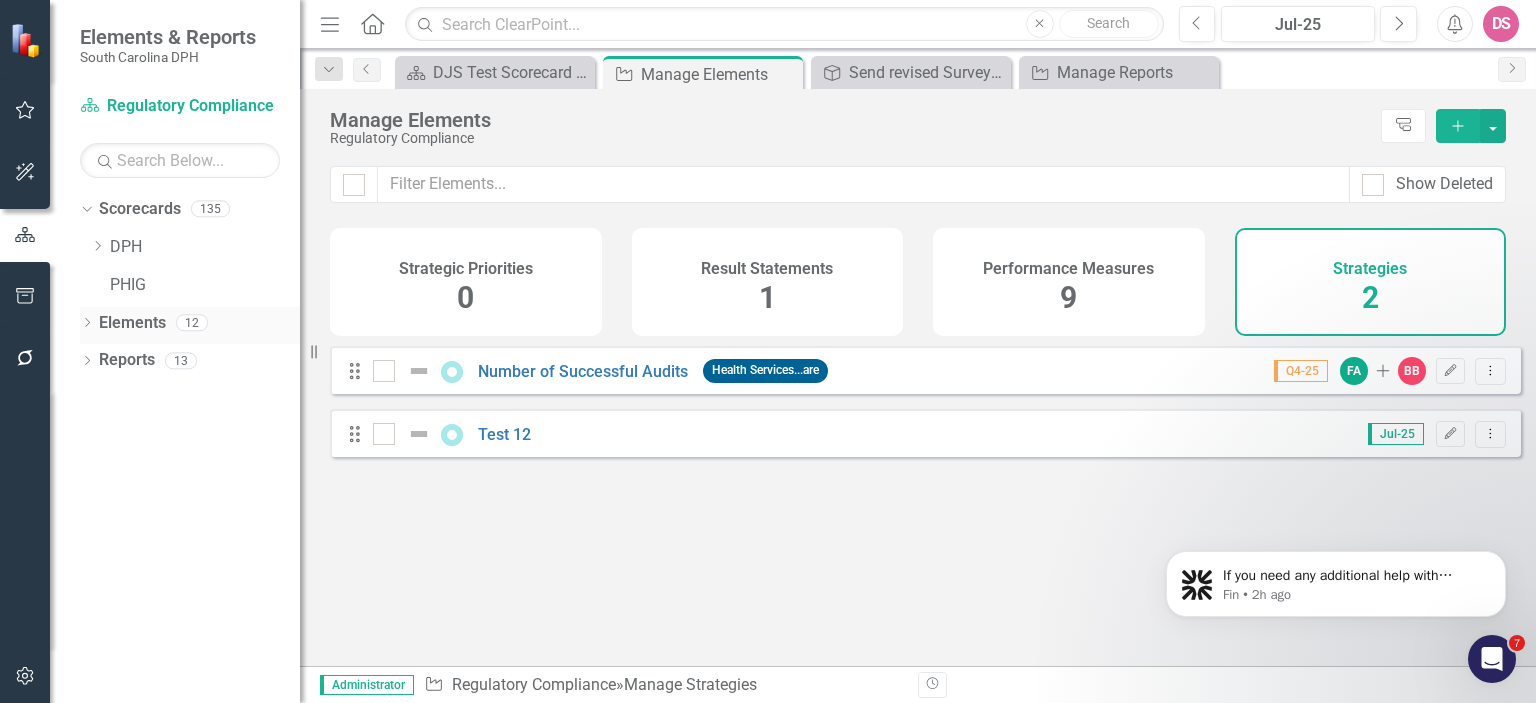 click on "Dropdown" 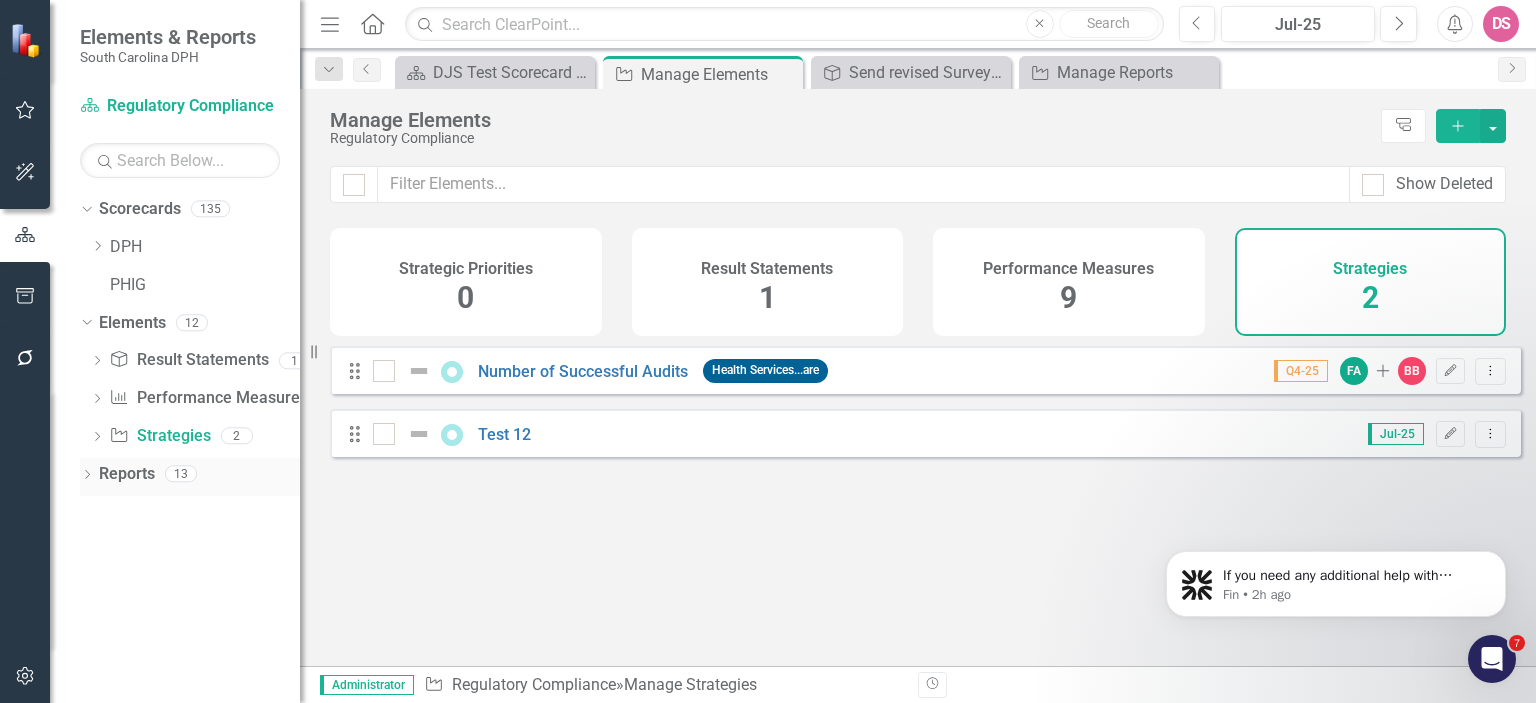 click on "Dropdown" 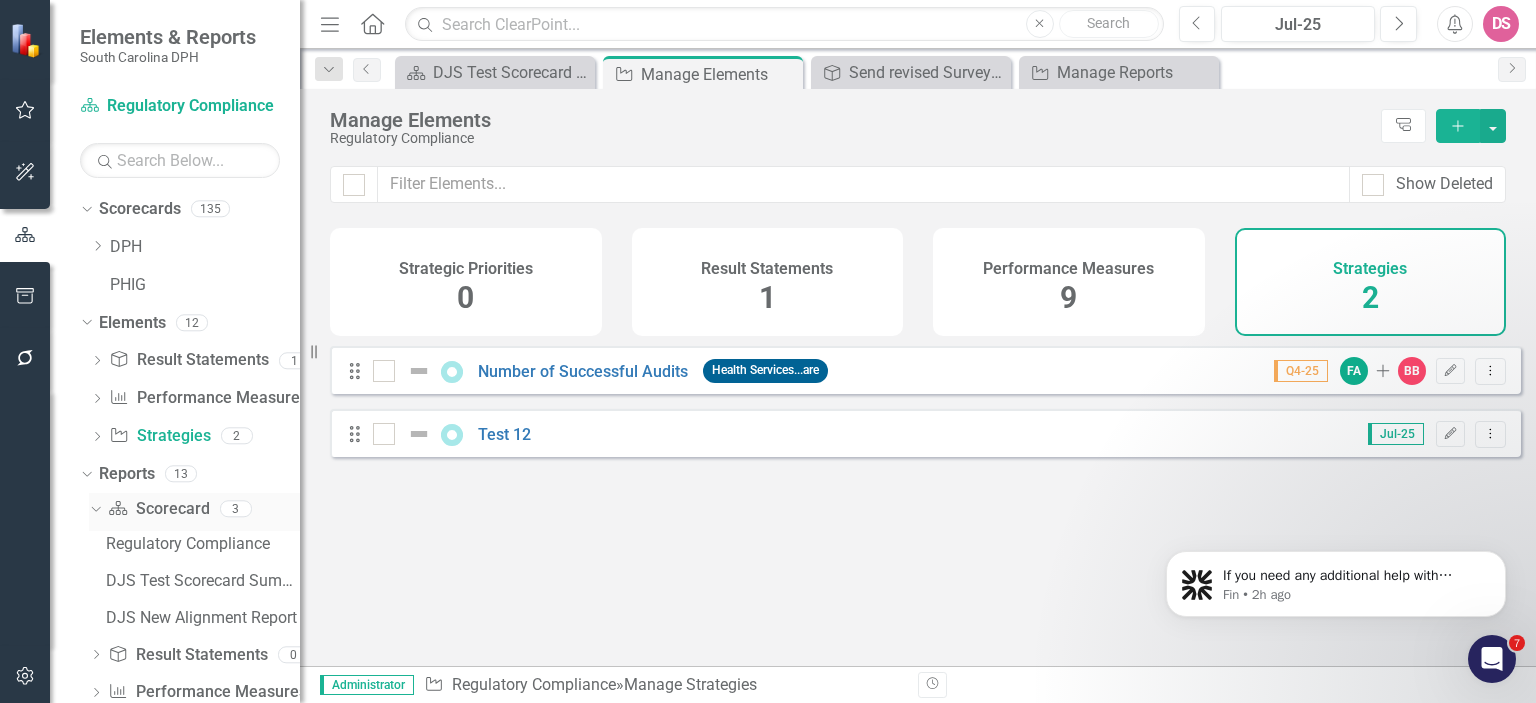 click on "Scorecard Scorecard" at bounding box center [158, 509] 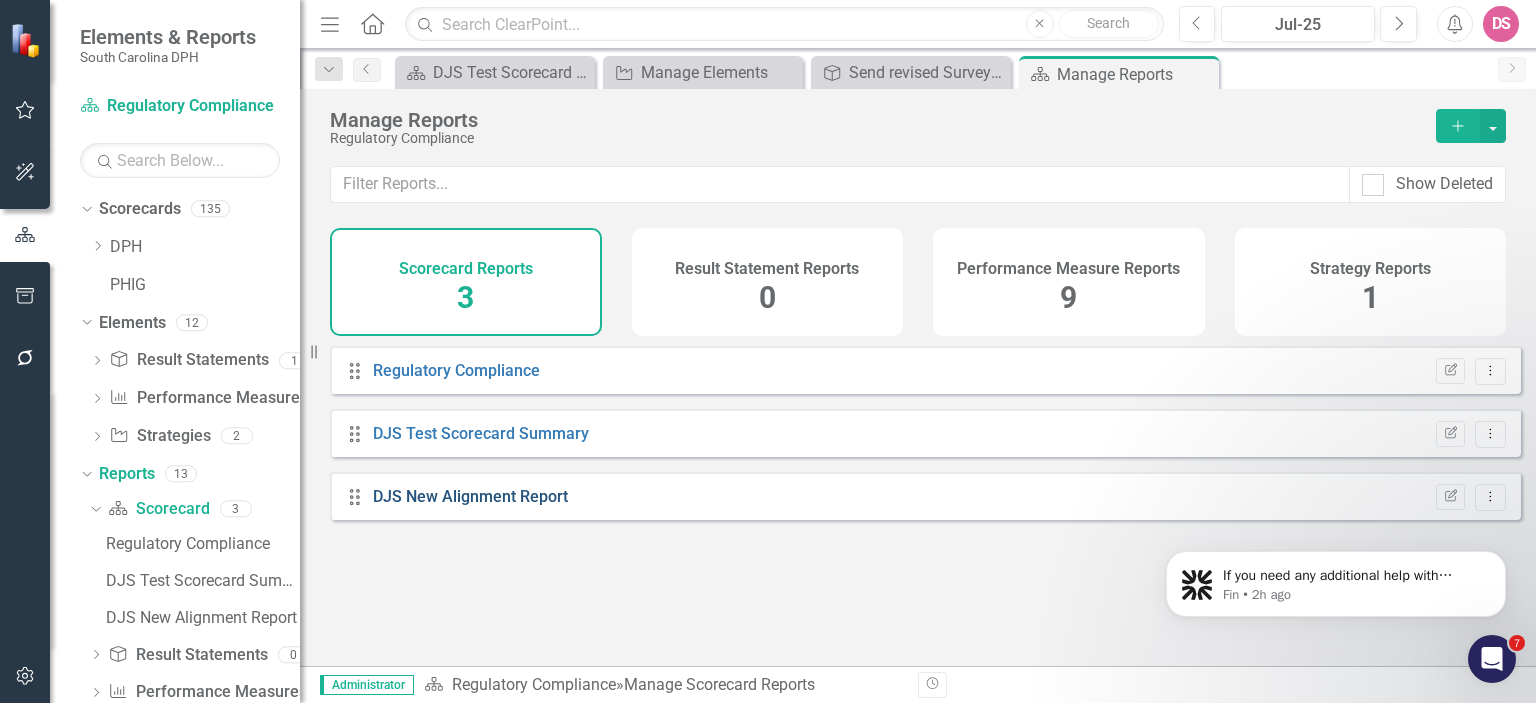 click on "DJS New Alignment Report" at bounding box center (470, 496) 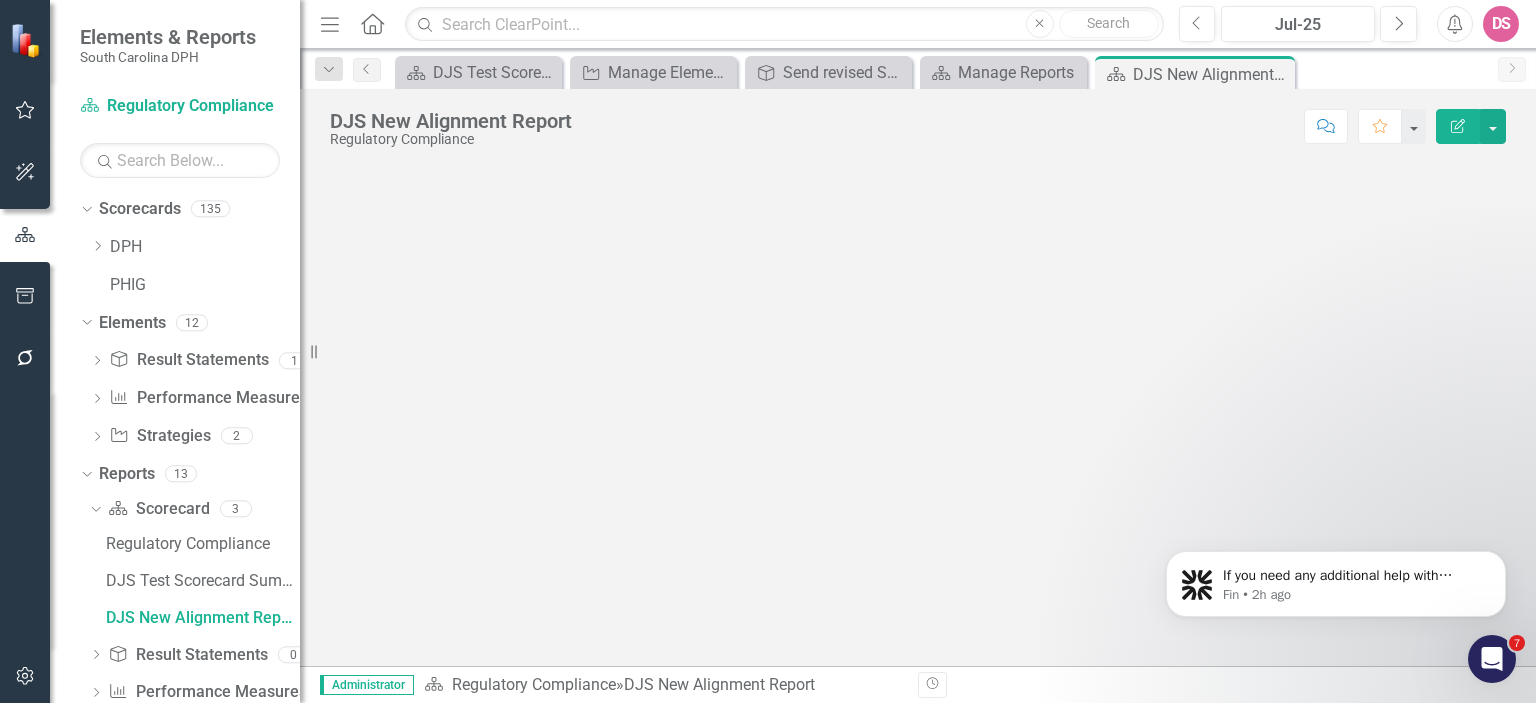 click on "Edit Report" 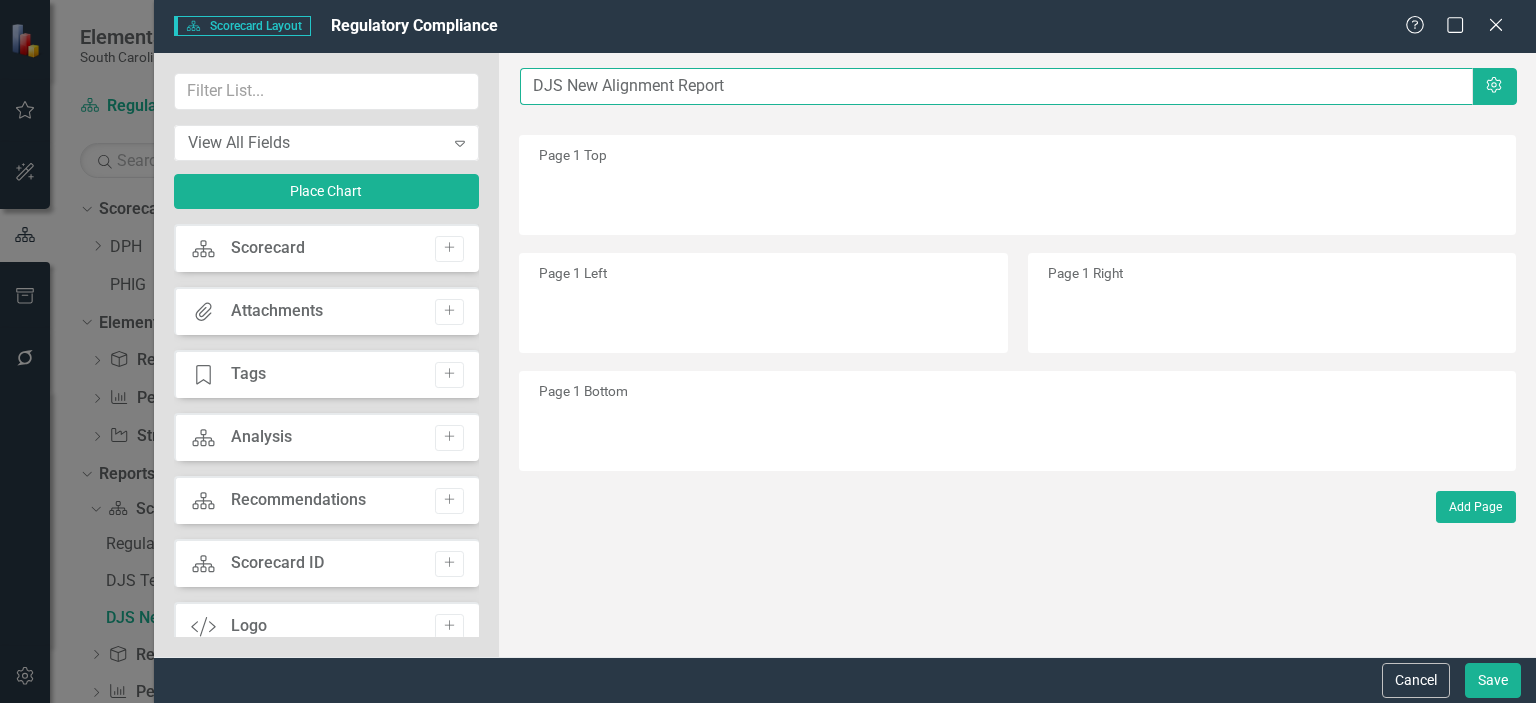 click on "DJS New Alignment Report" at bounding box center [996, 86] 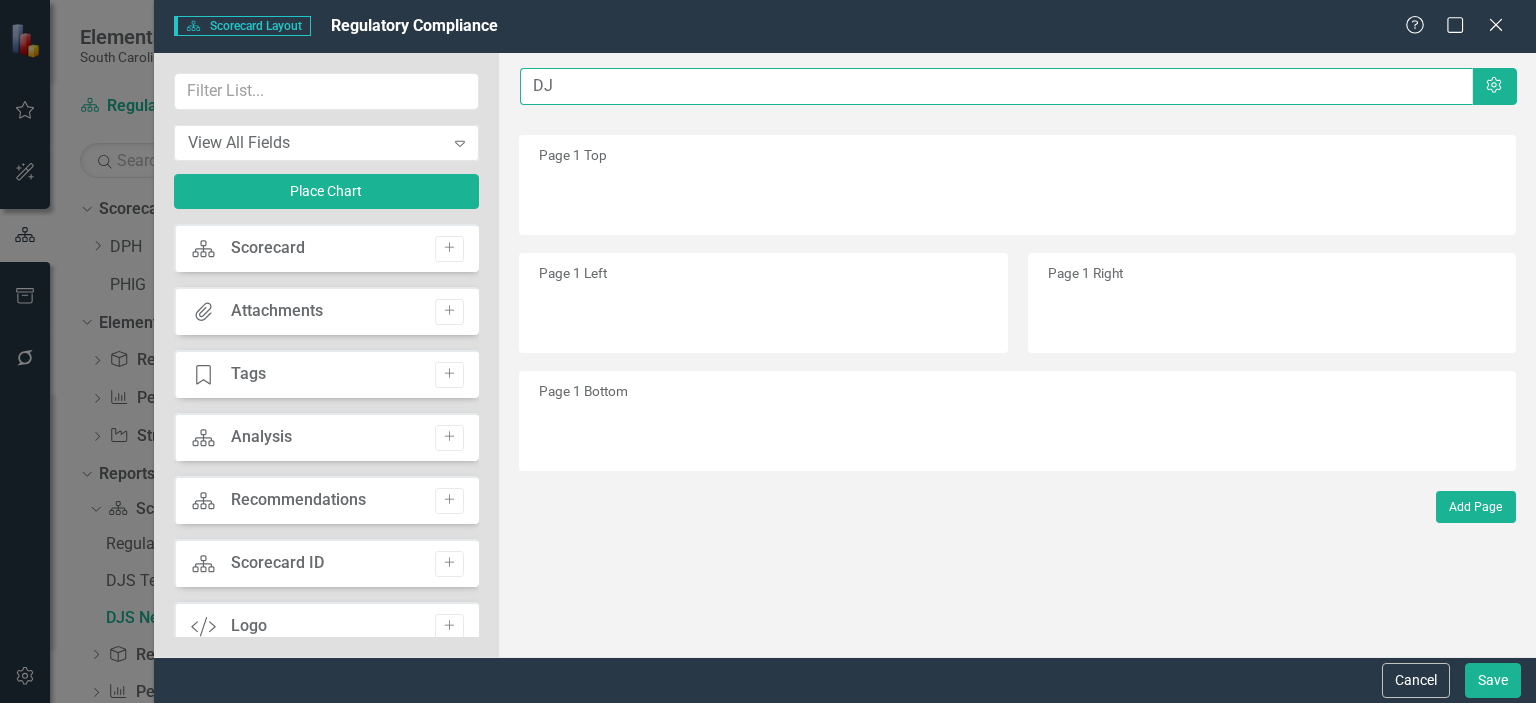 type on "D" 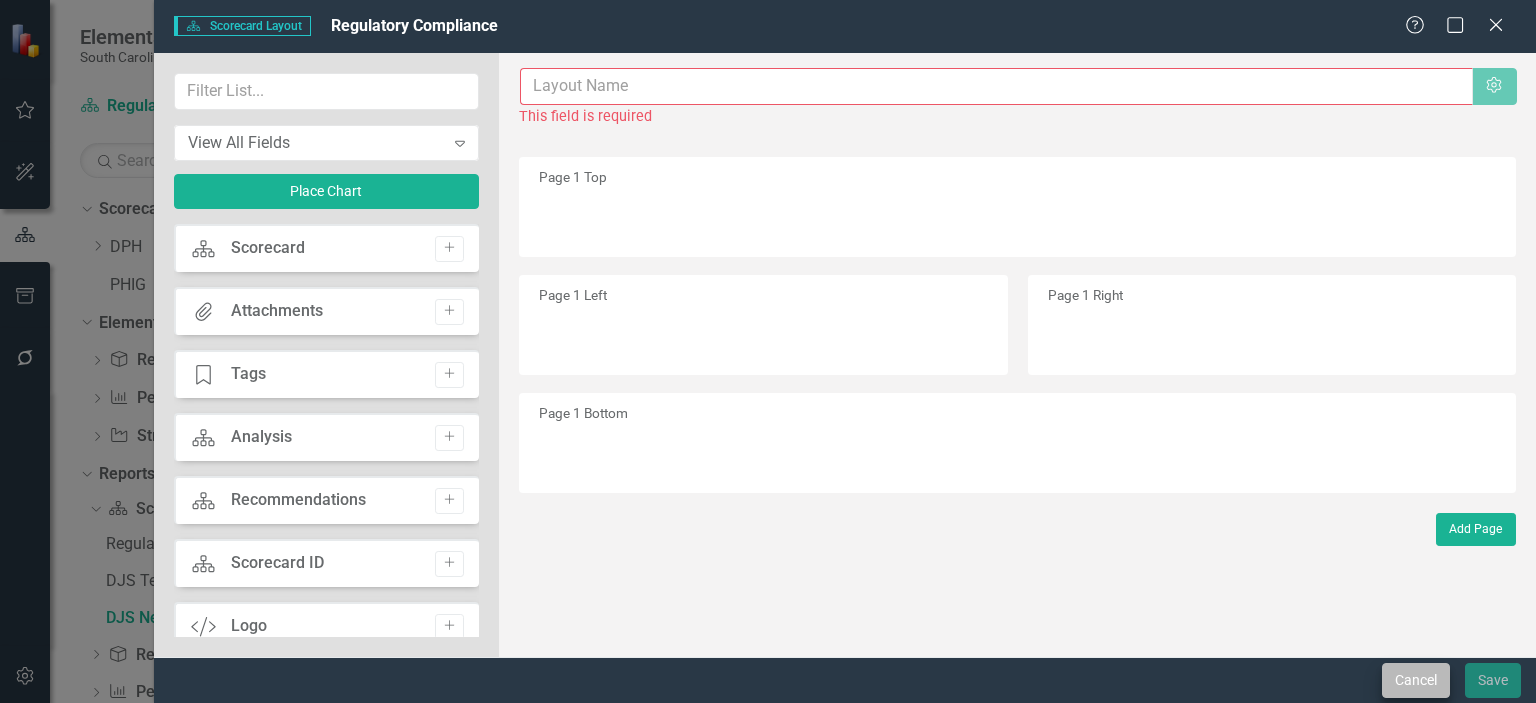 type 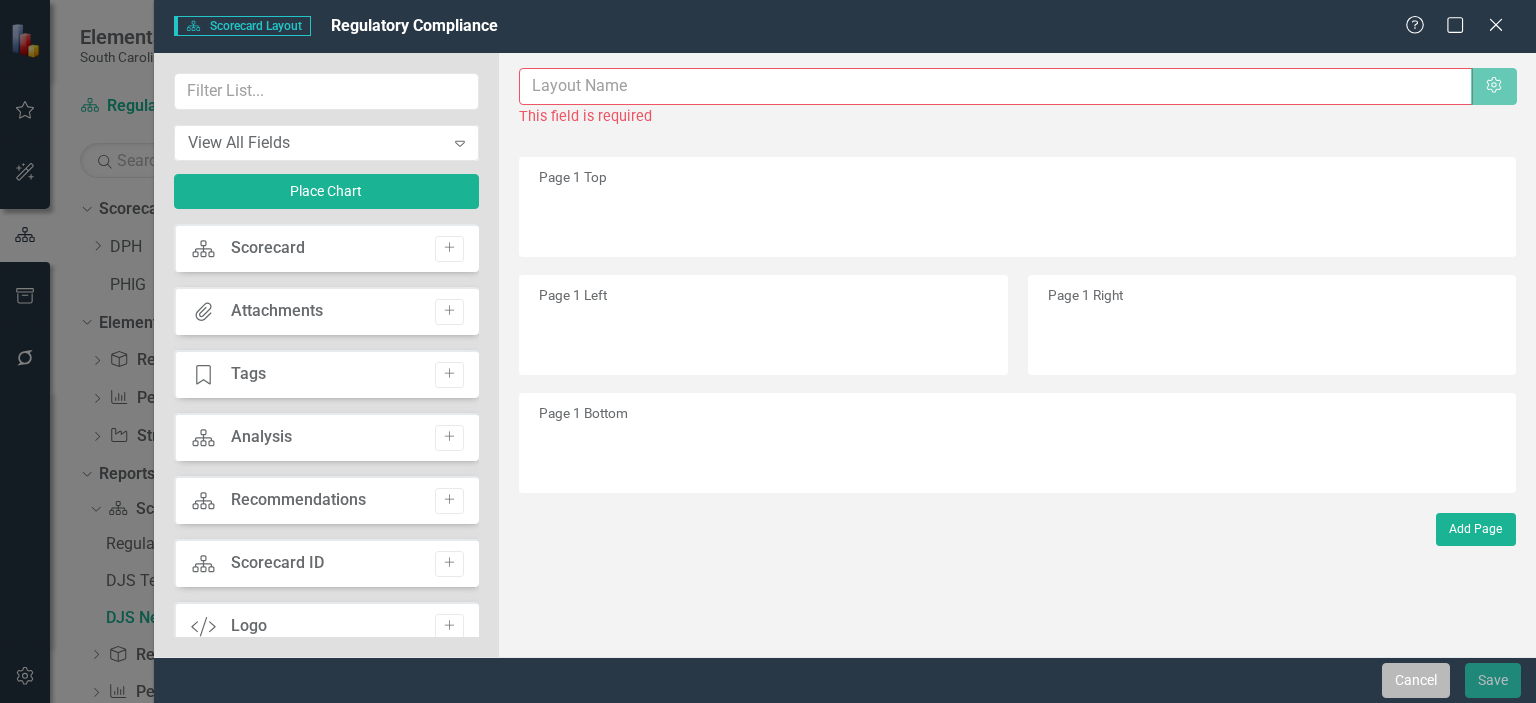 click on "Cancel" at bounding box center [1416, 680] 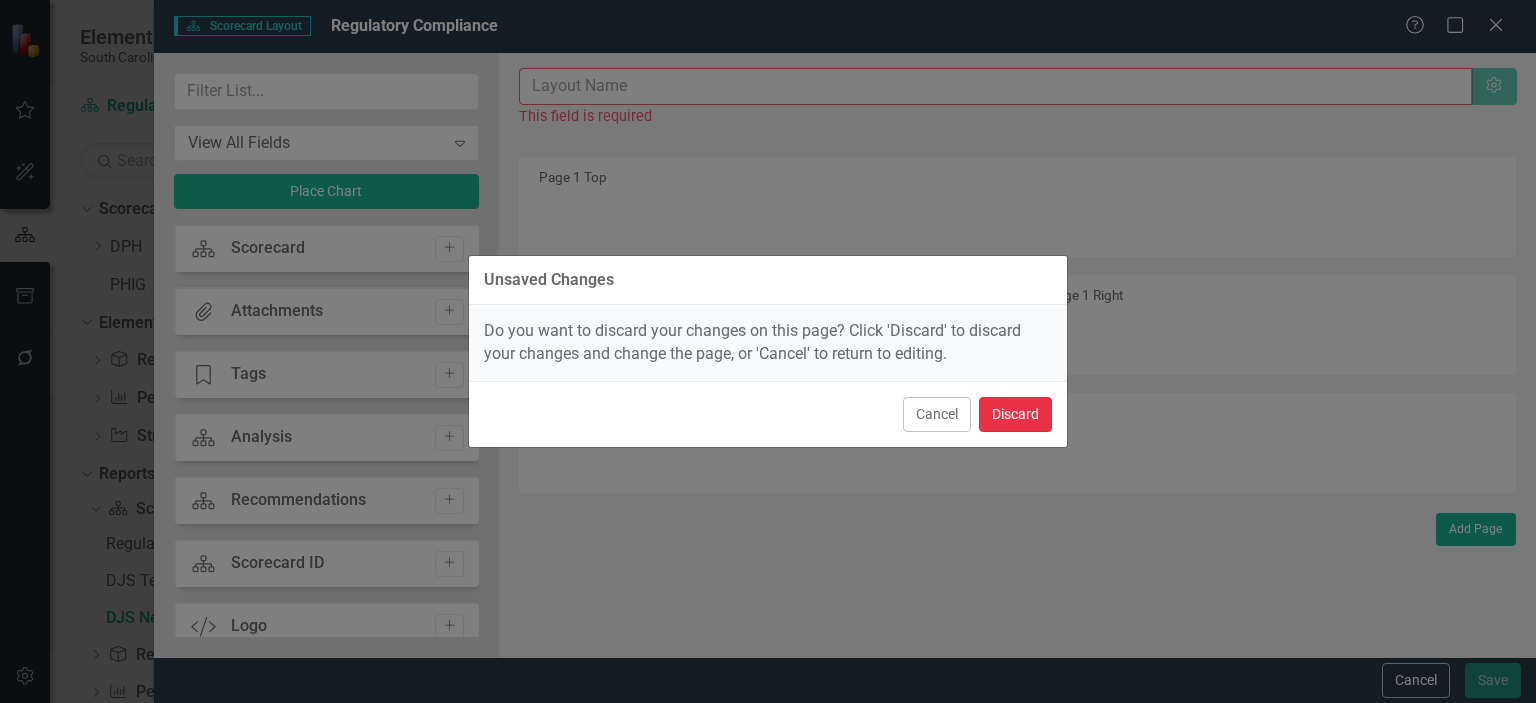 click on "Discard" at bounding box center (1015, 414) 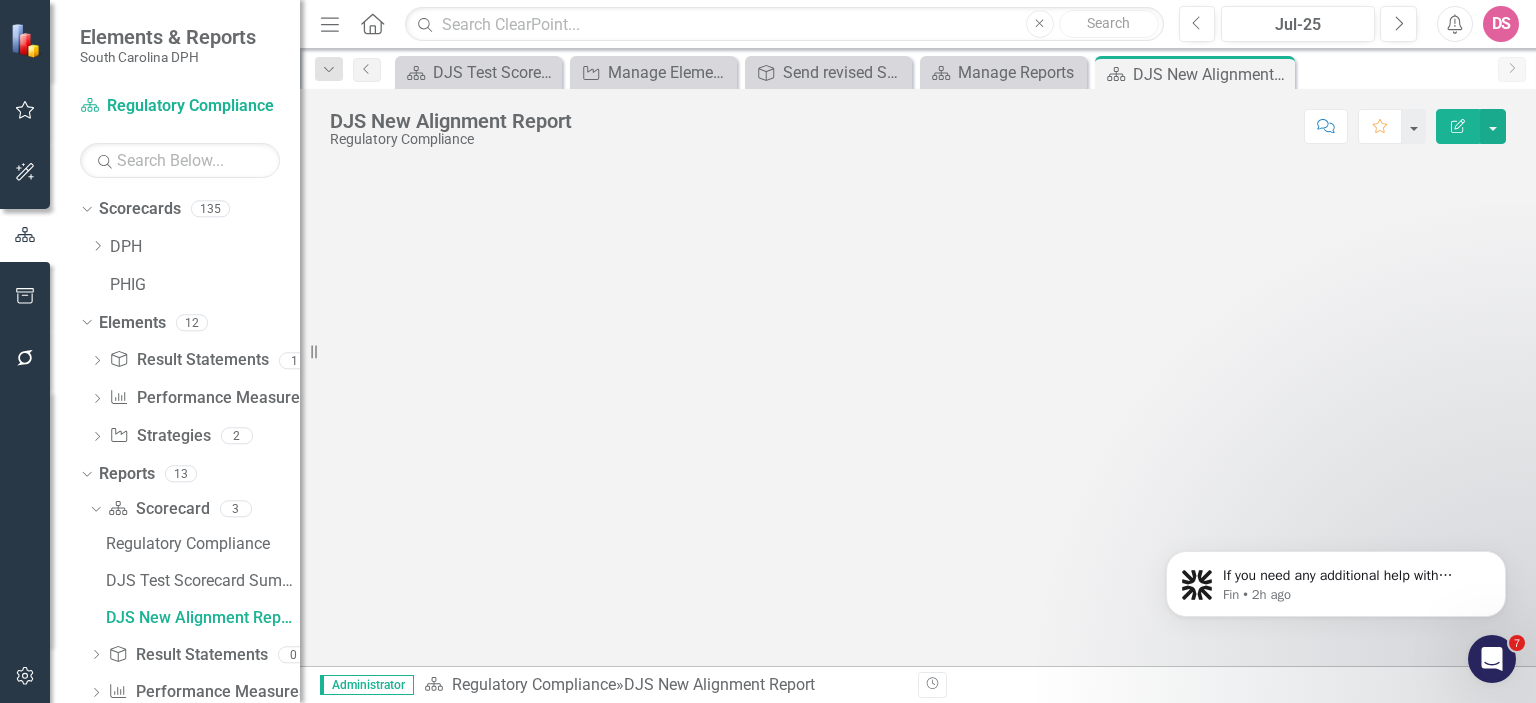 click on "Edit Report" 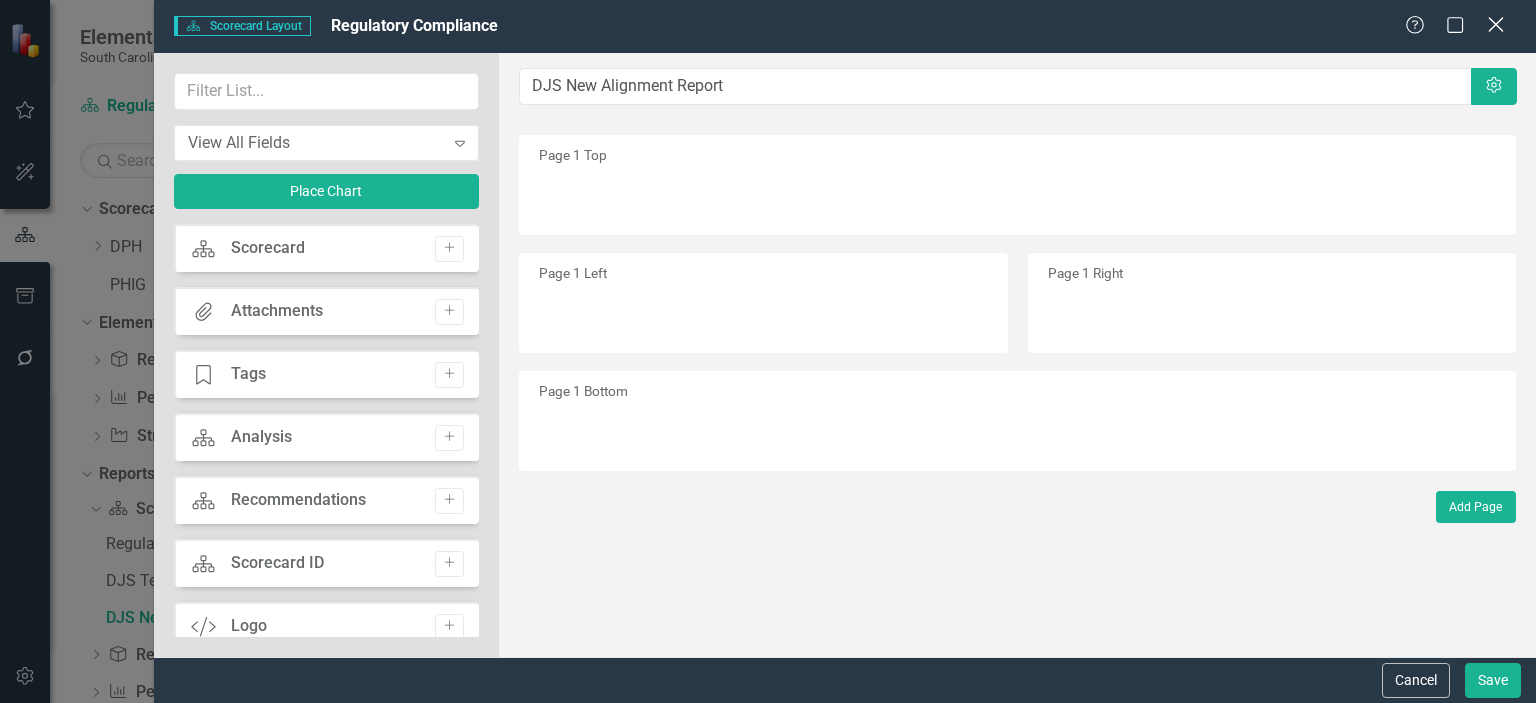 click on "Close" 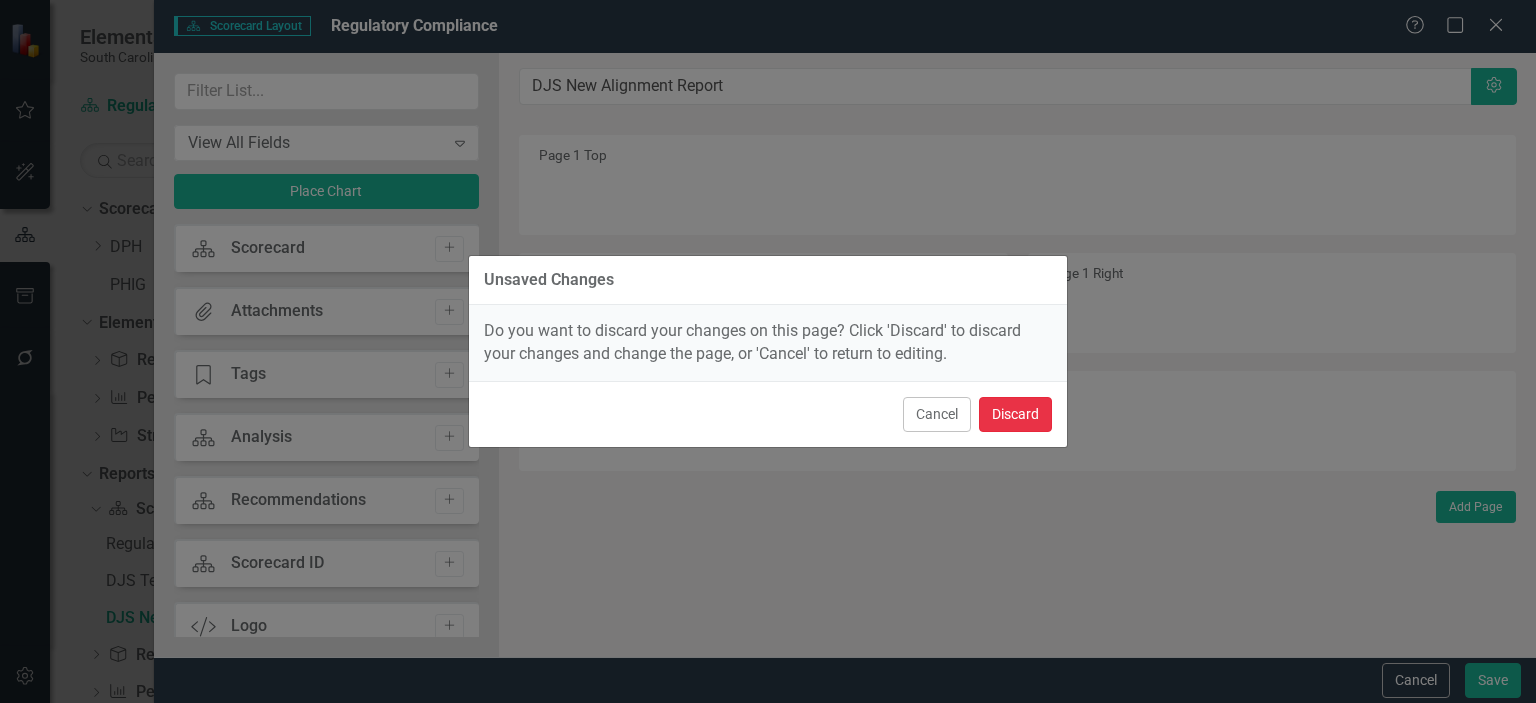 click on "Discard" at bounding box center [1015, 414] 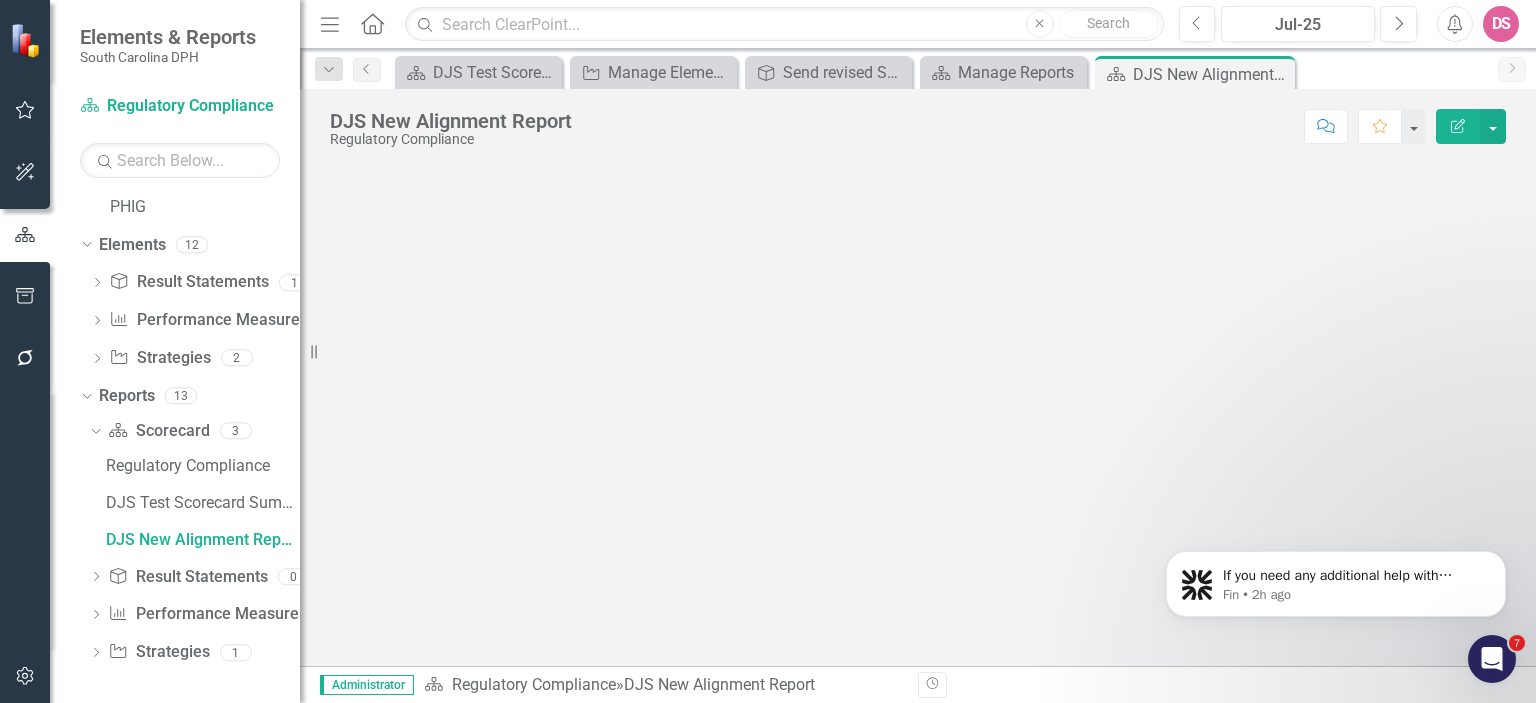 scroll, scrollTop: 0, scrollLeft: 0, axis: both 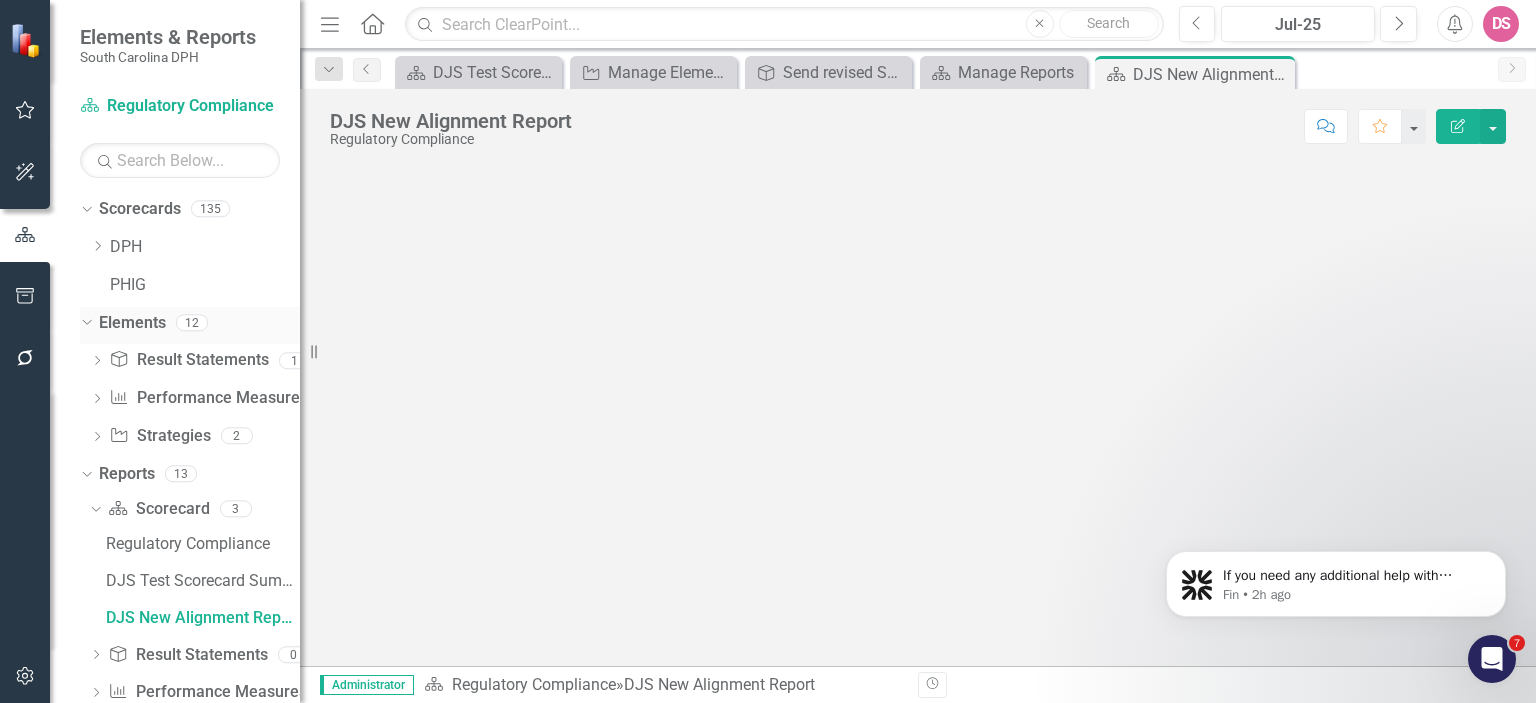 click on "Elements" at bounding box center (132, 323) 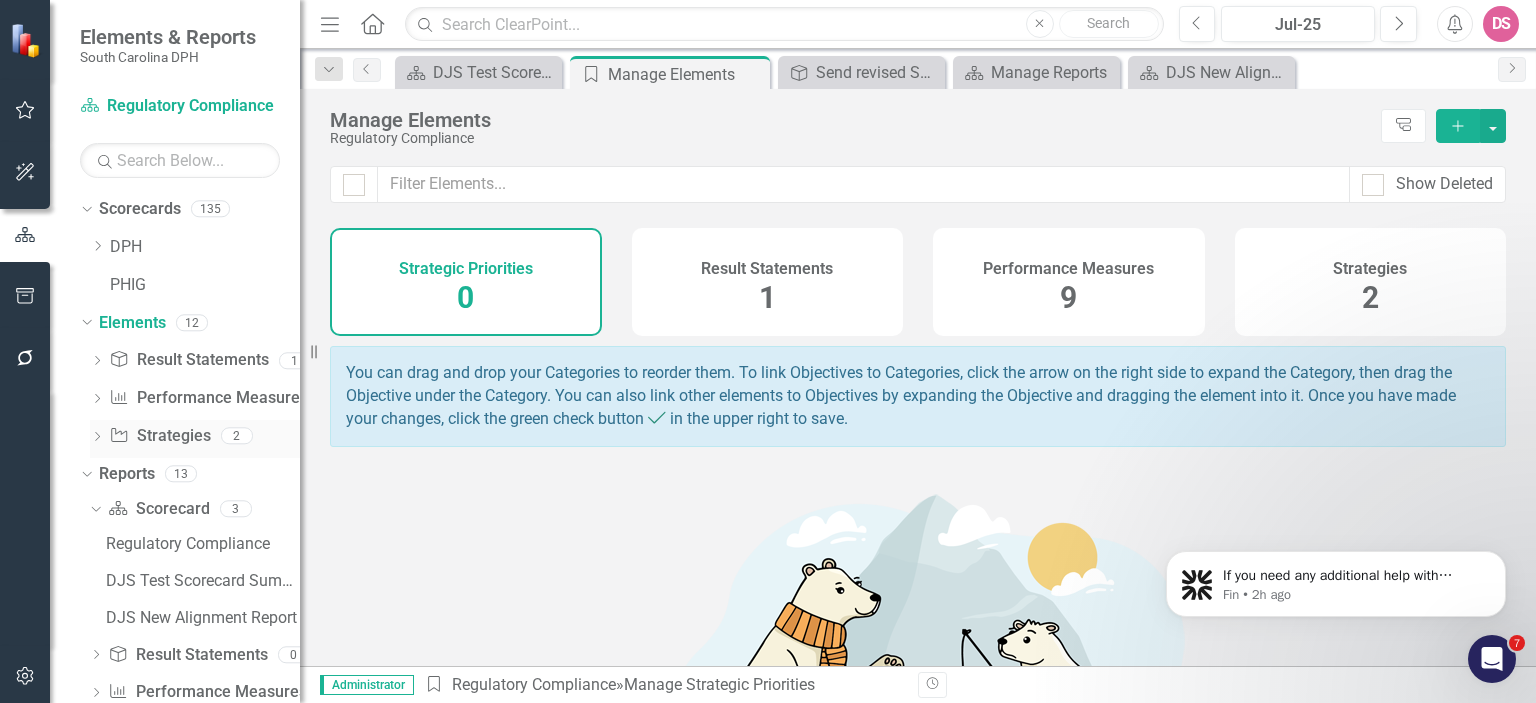 click on "Strategy Strategies" at bounding box center [159, 436] 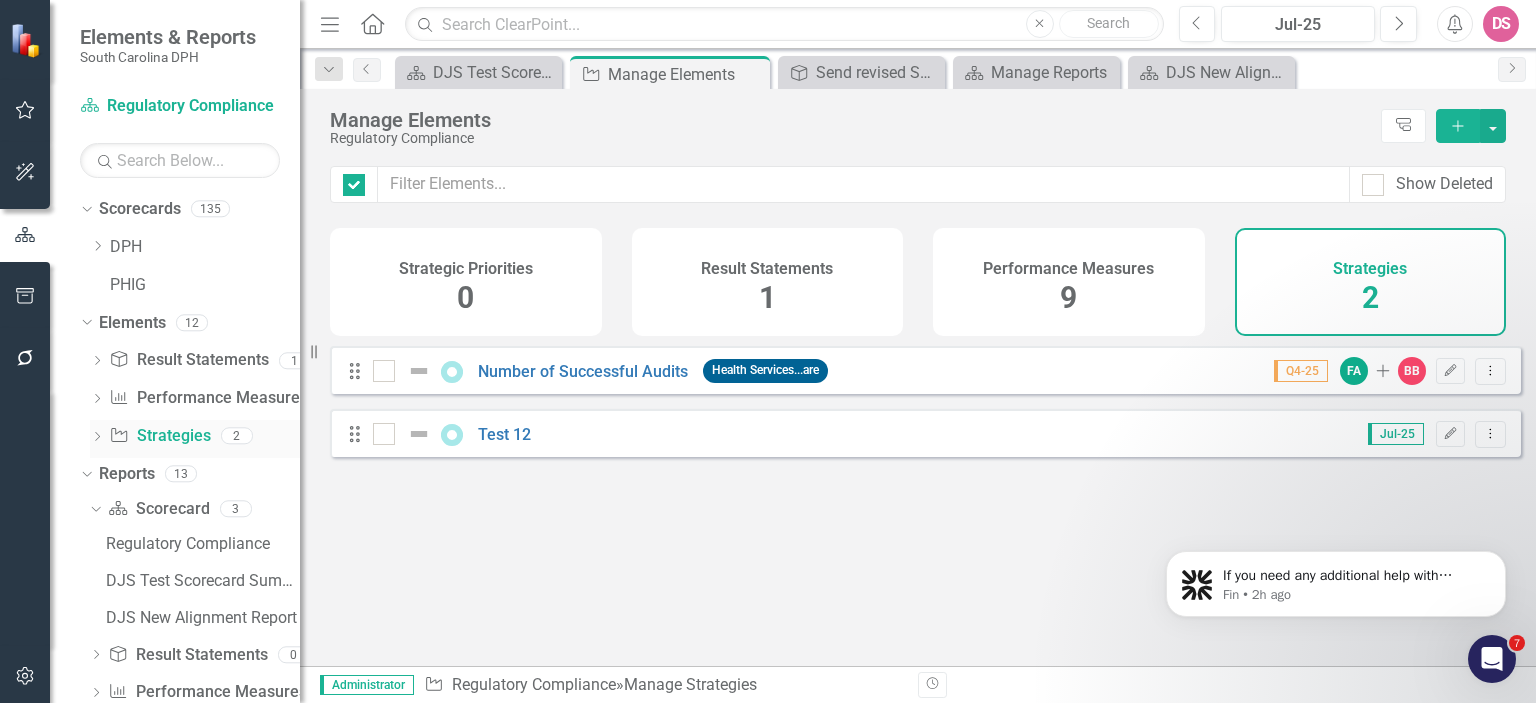 checkbox on "false" 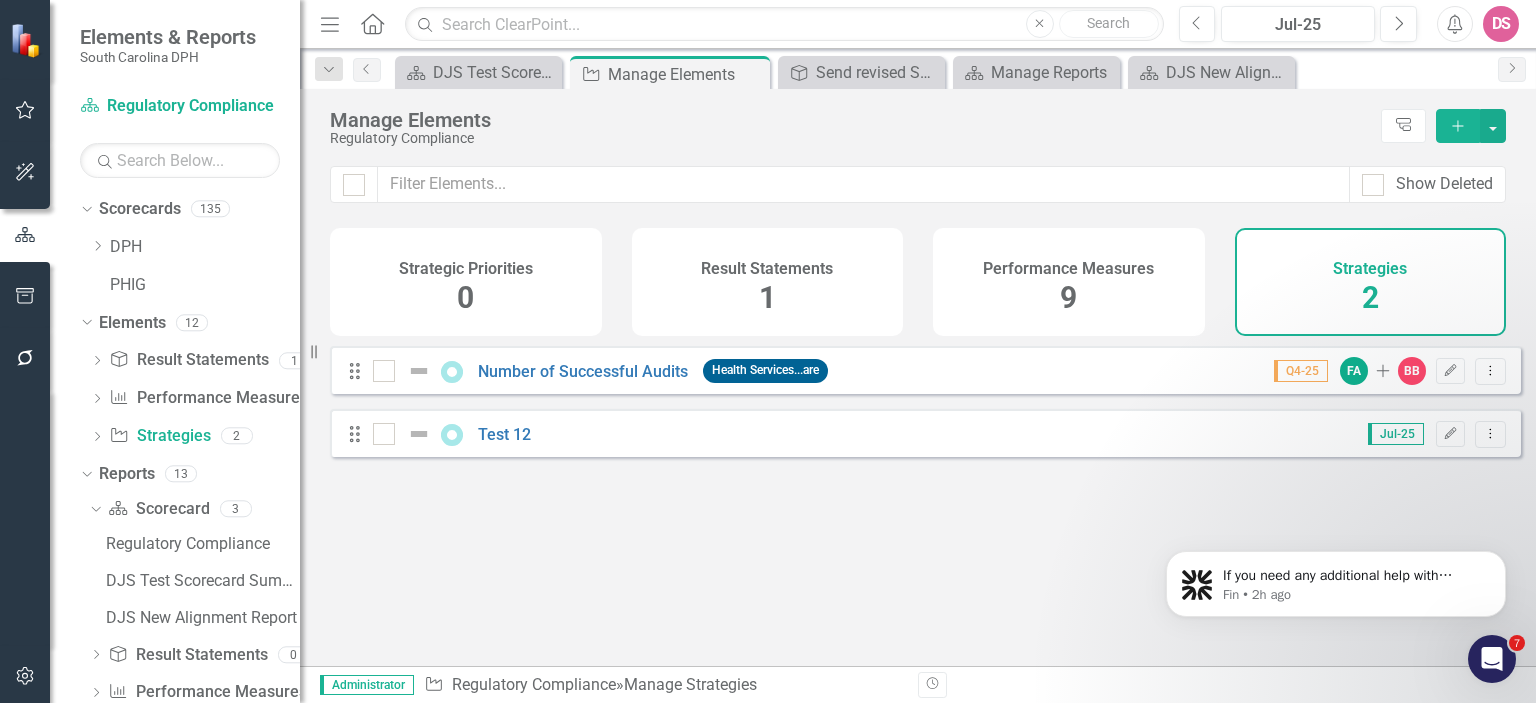 click on "Add" 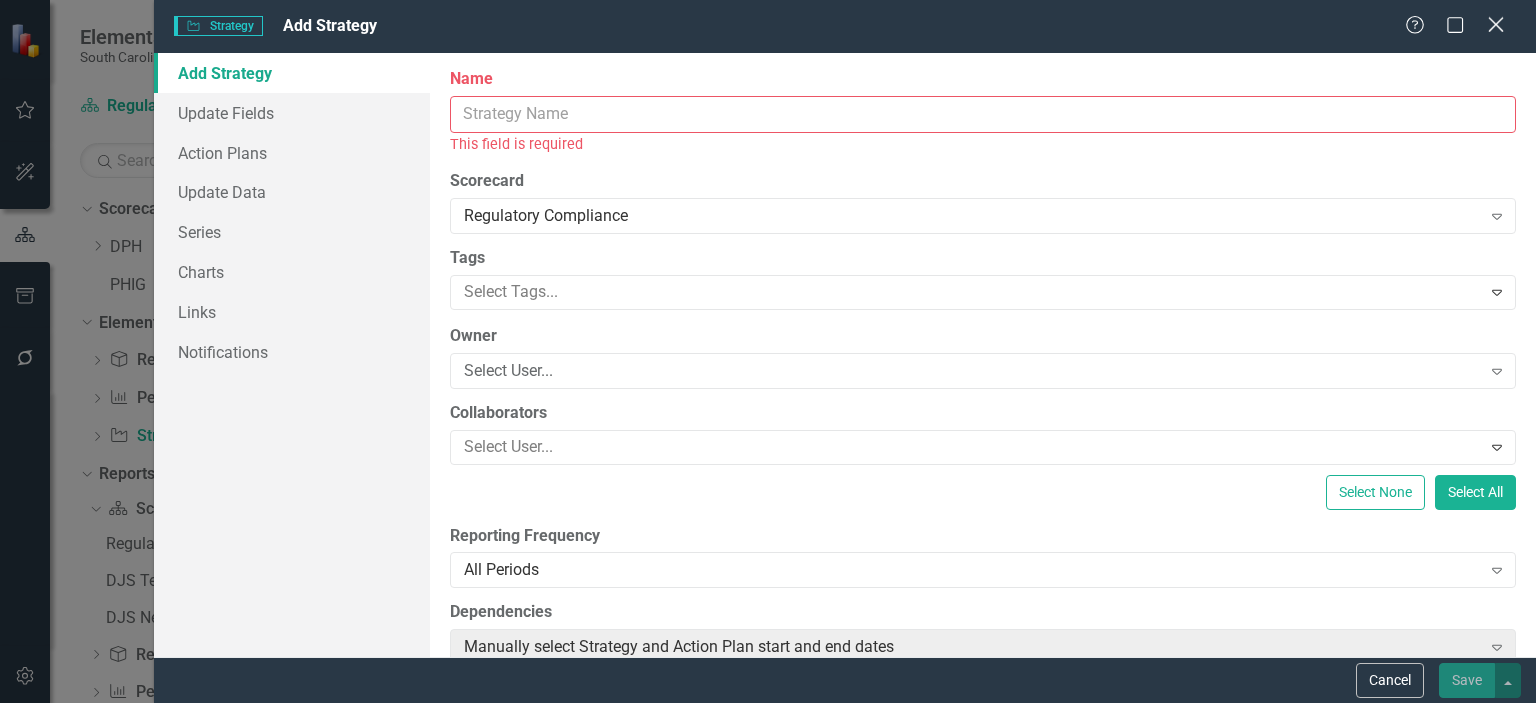 click on "Close" 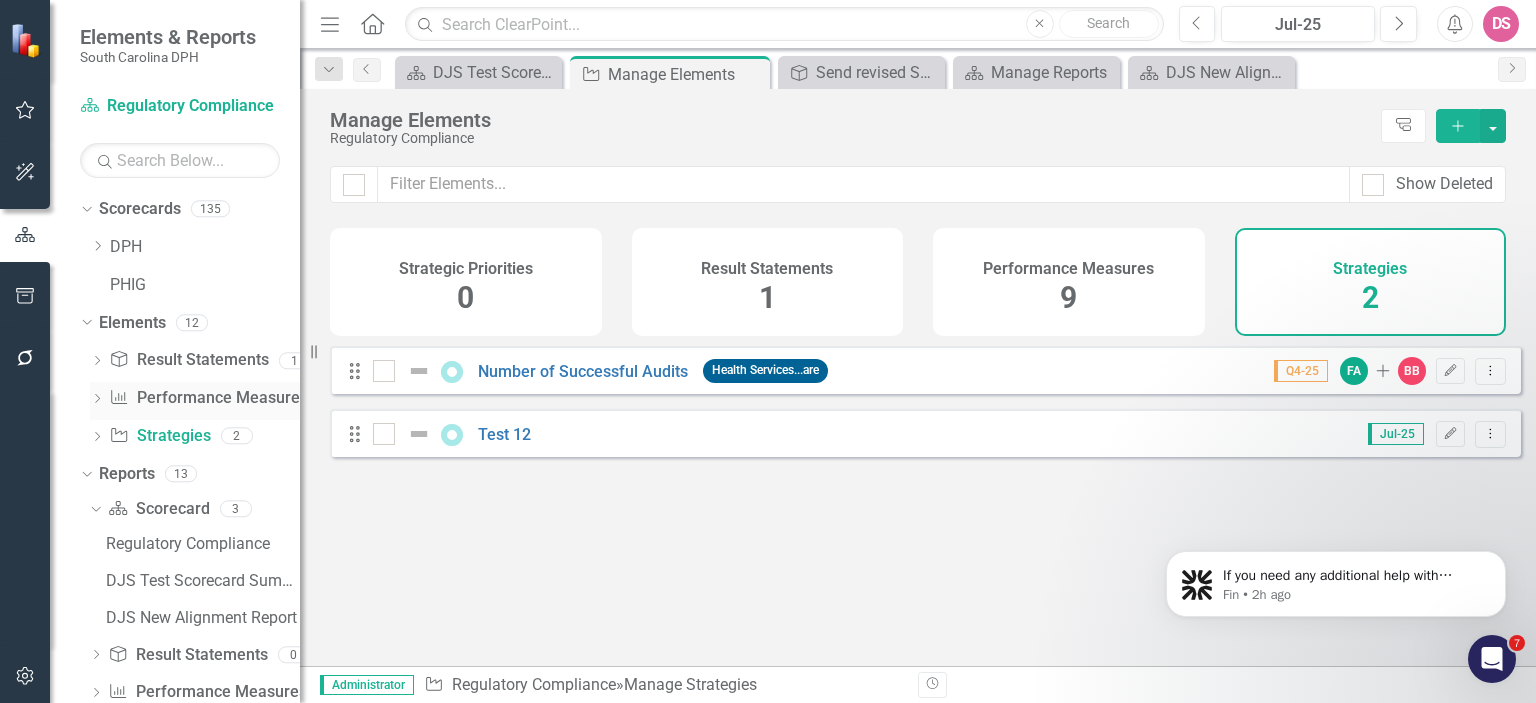 click on "Performance Measure Performance Measures" at bounding box center (208, 398) 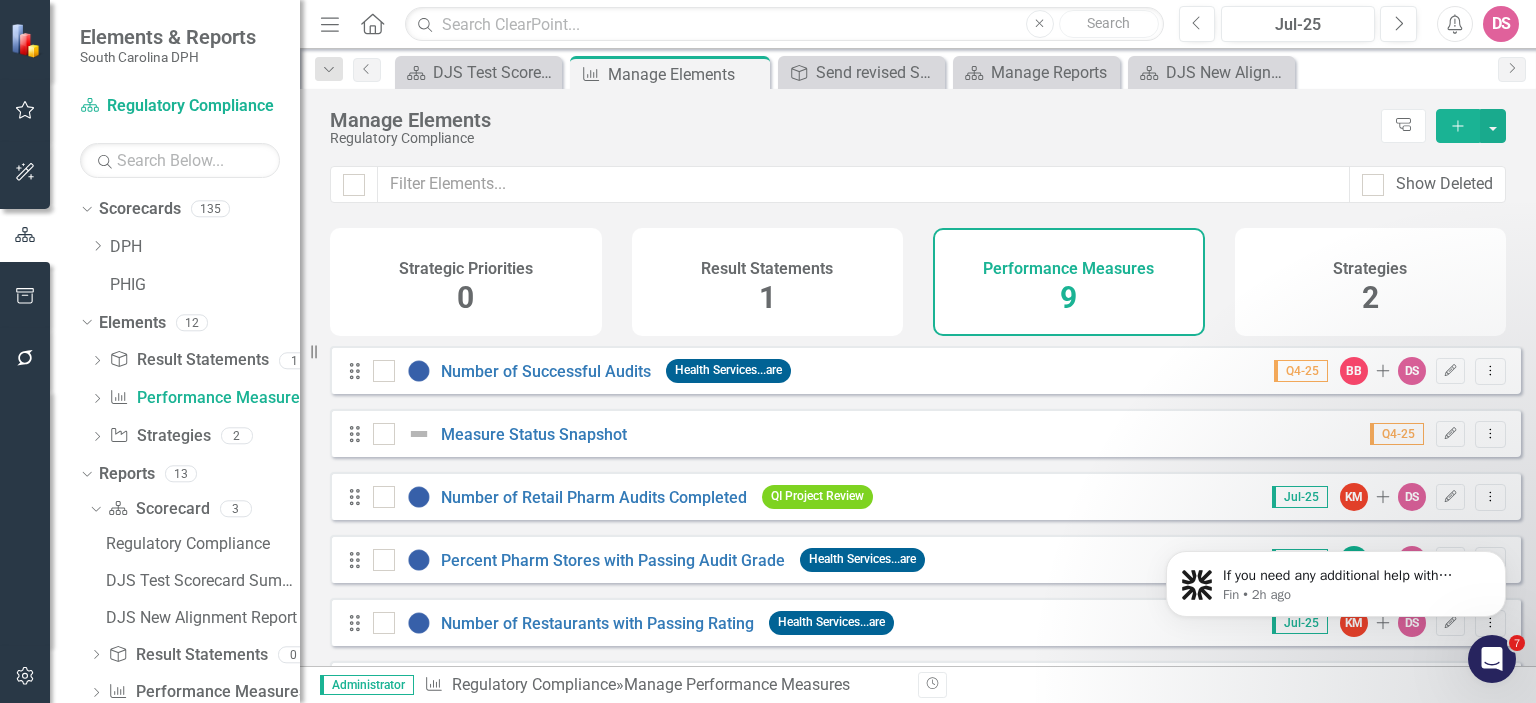 click on "Add" 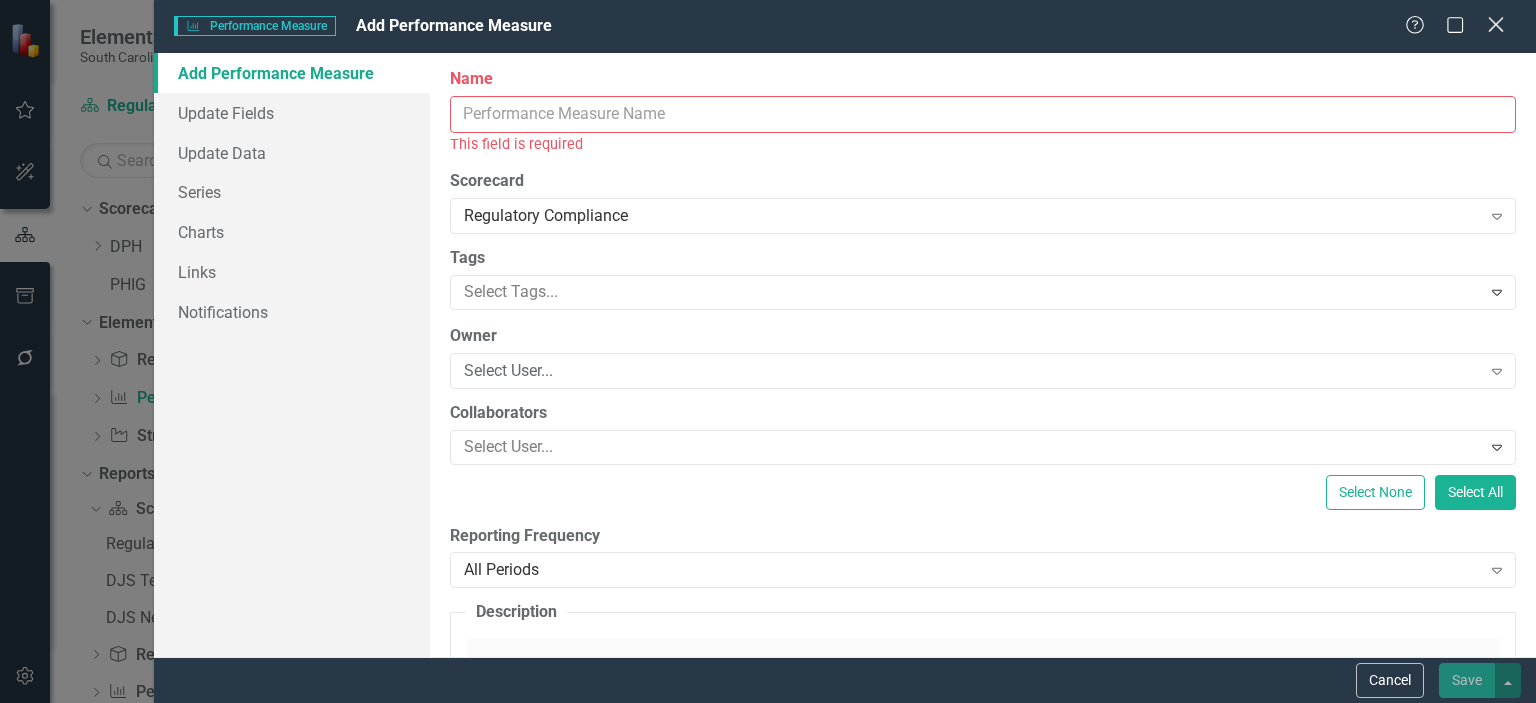 click on "Close" 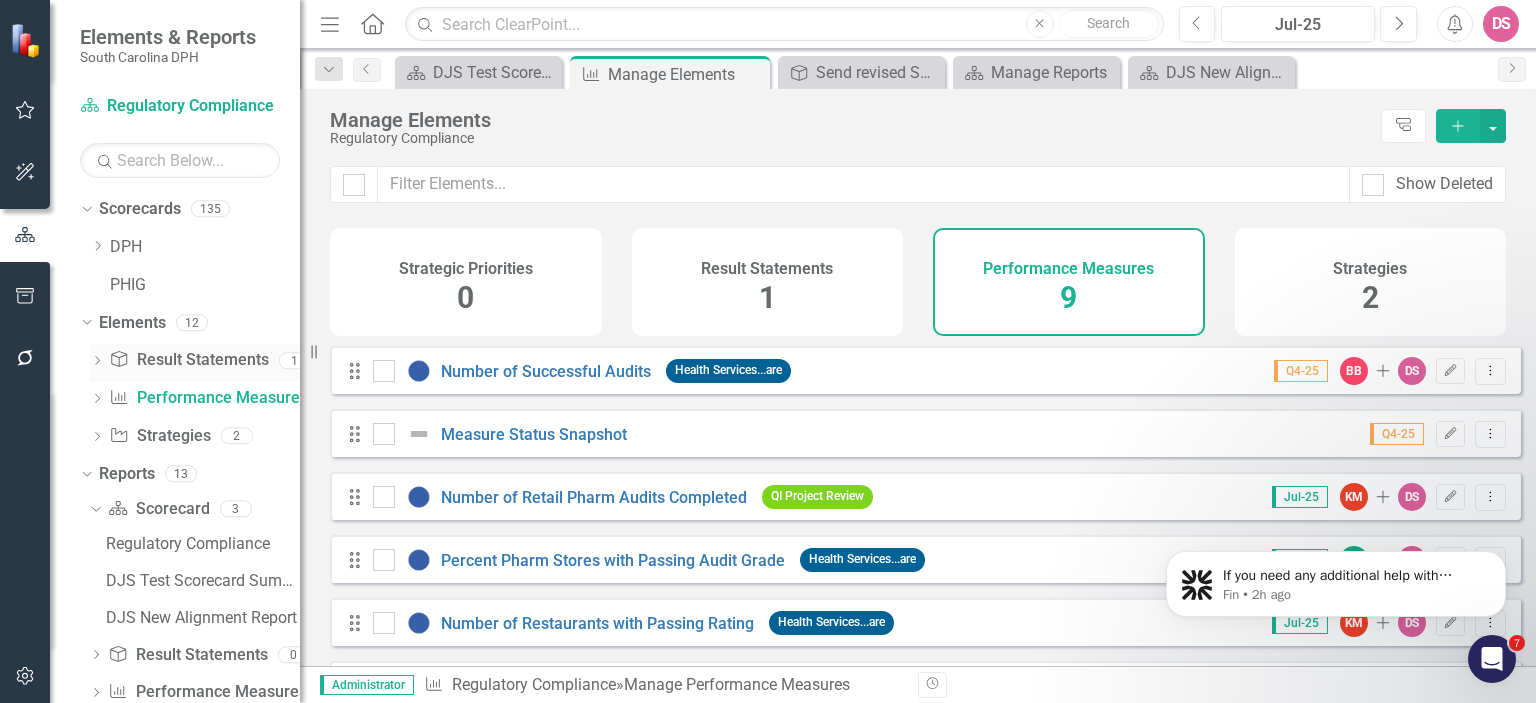 click on "Result Statement Result Statements" at bounding box center [188, 360] 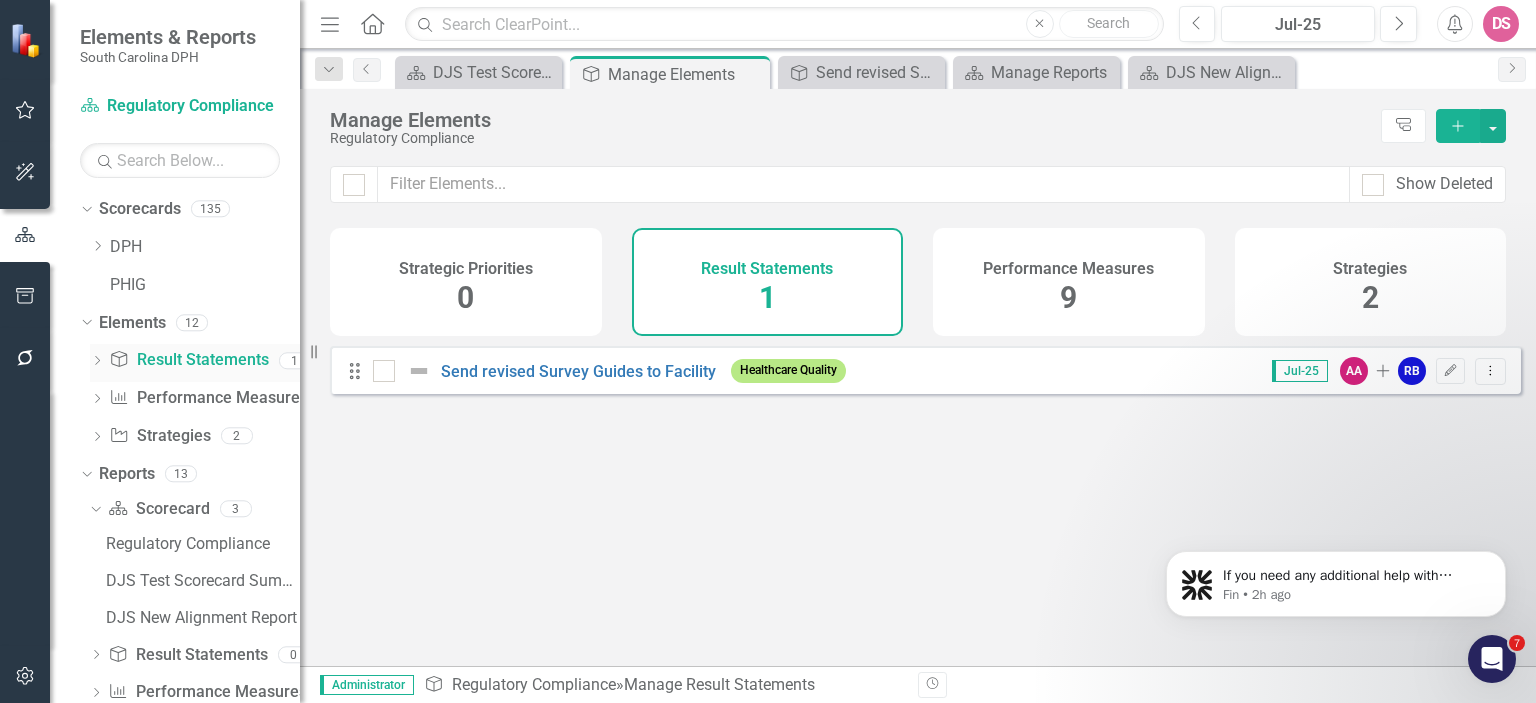 click on "Result Statement Result Statements" at bounding box center [188, 360] 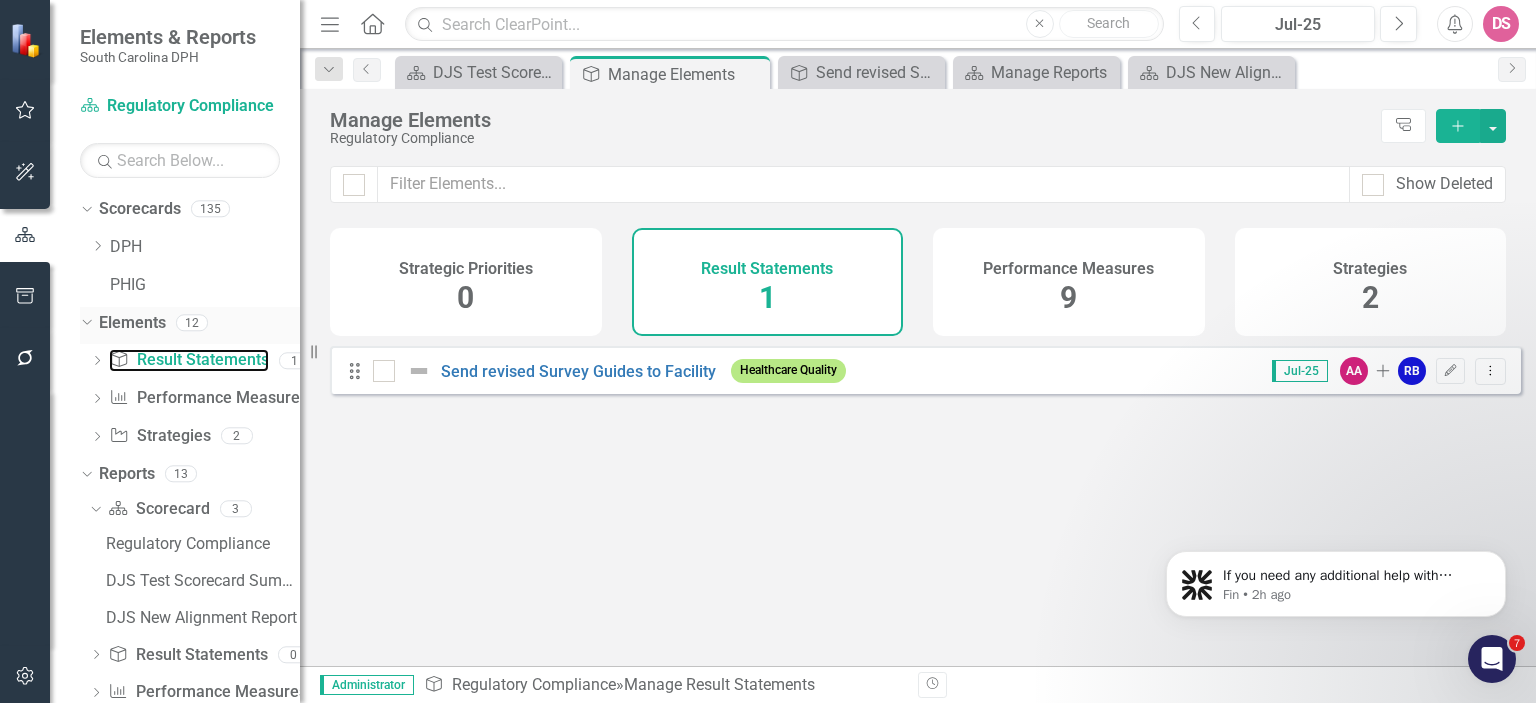 drag, startPoint x: 220, startPoint y: 357, endPoint x: 224, endPoint y: 335, distance: 22.36068 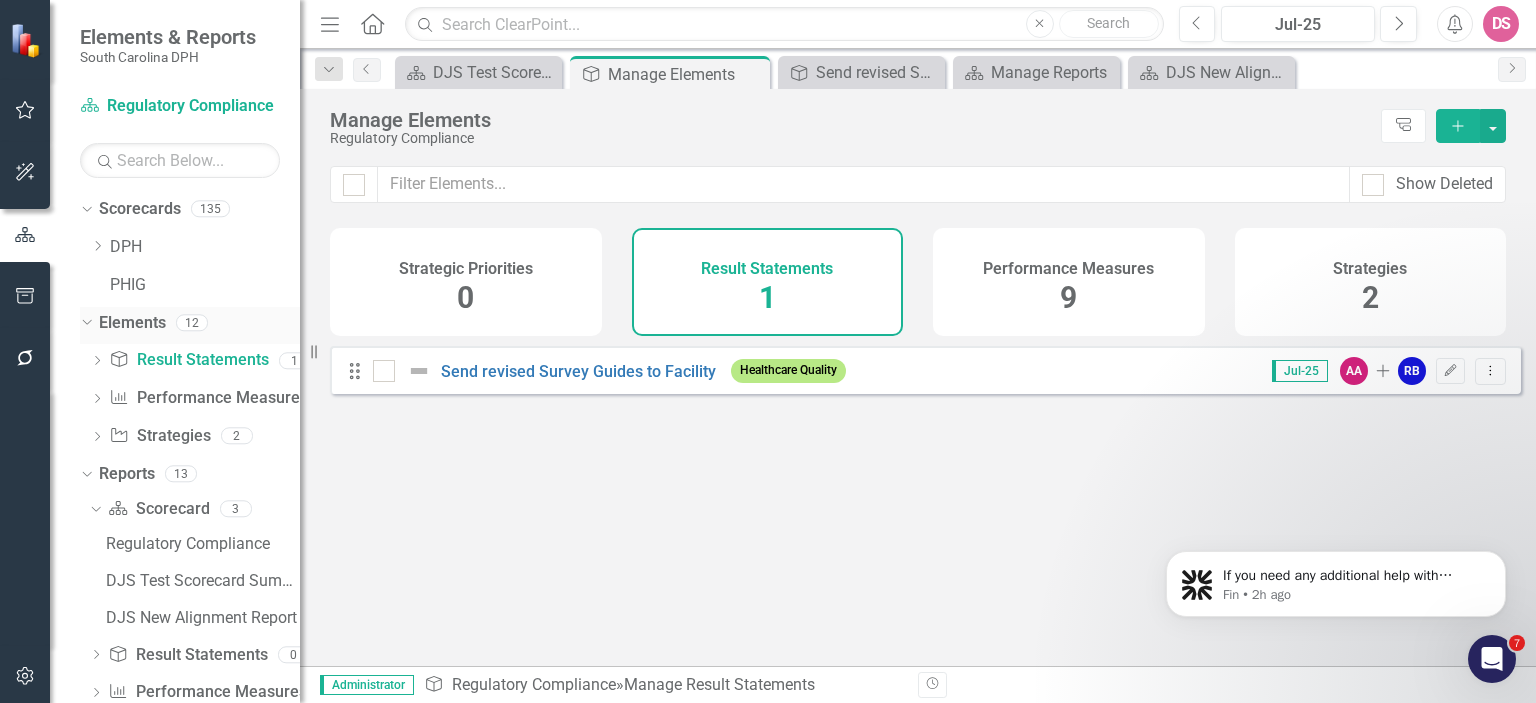 click on "Elements 12" at bounding box center (199, 326) 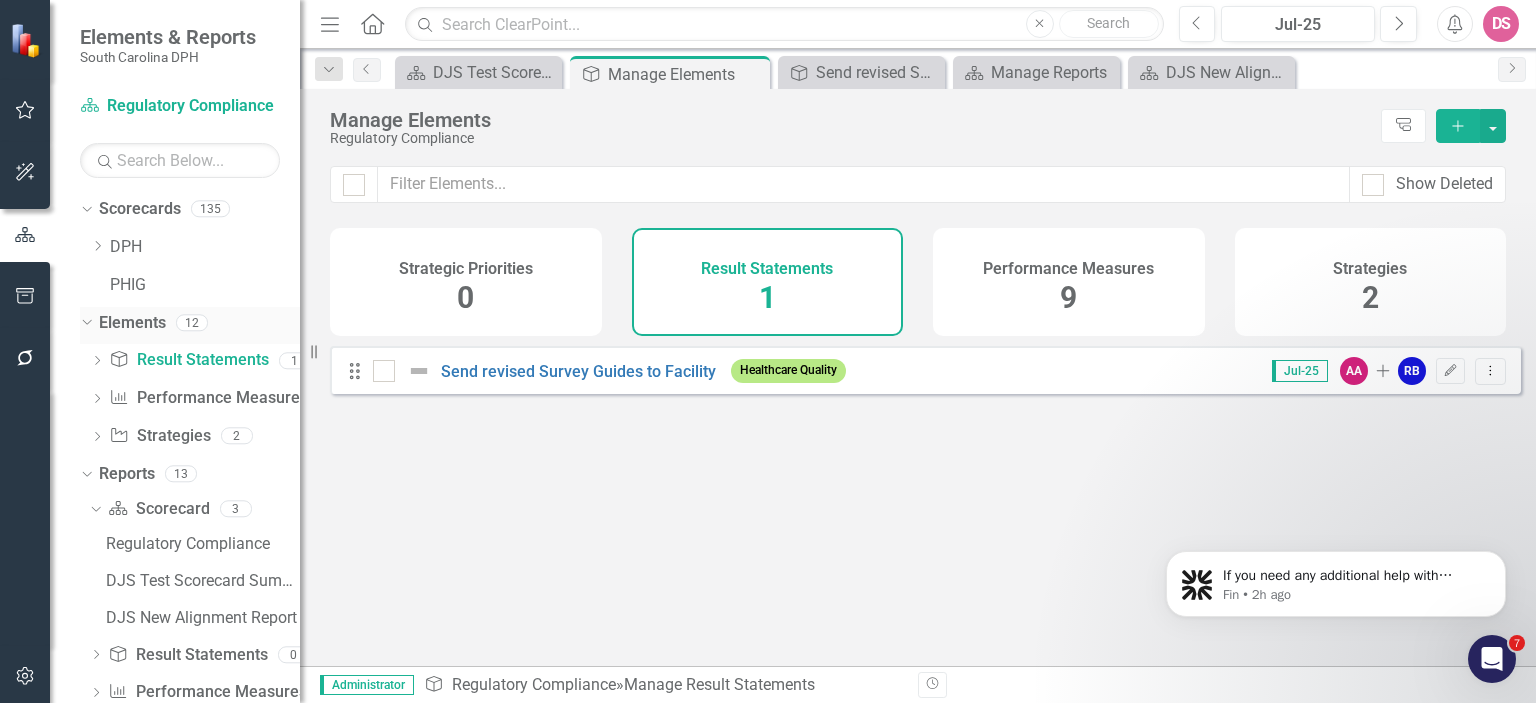 click on "Elements 12" at bounding box center (199, 326) 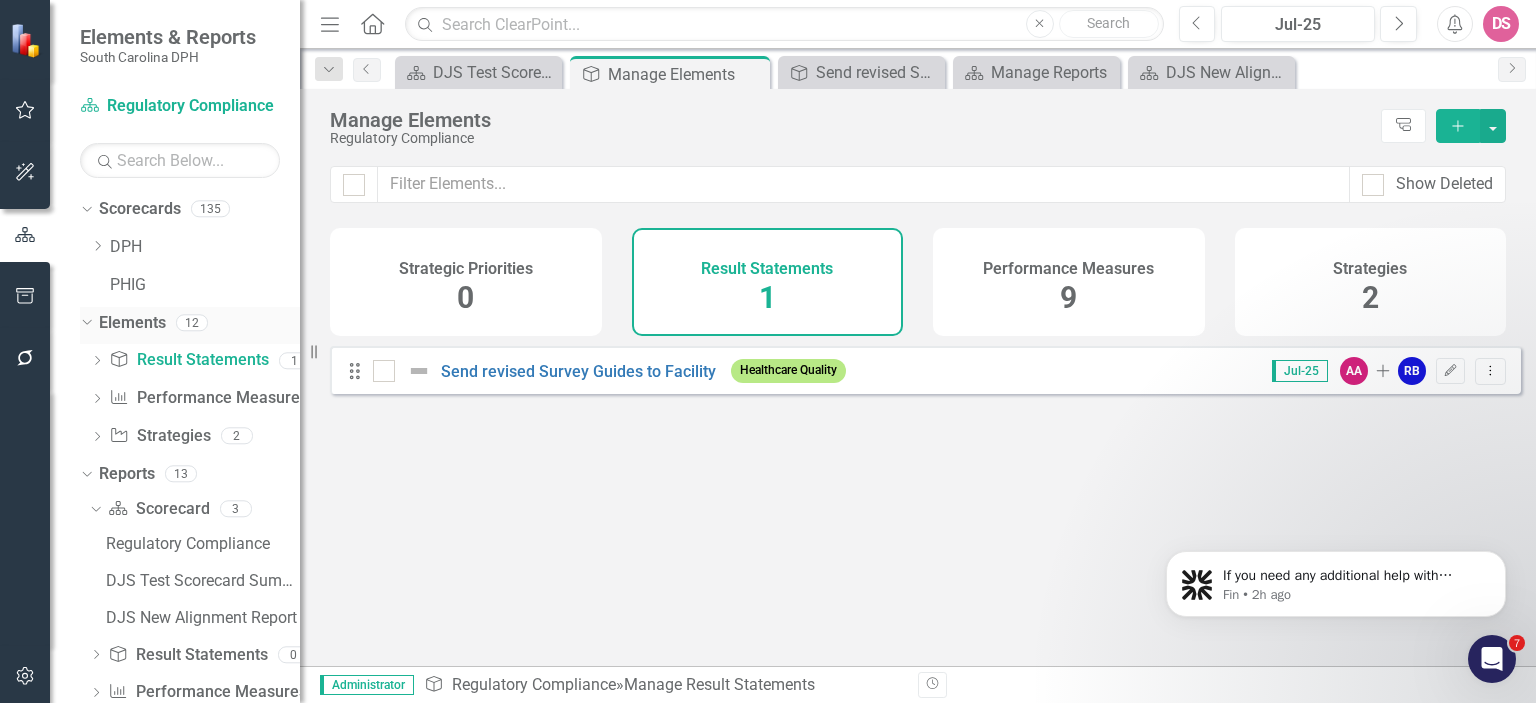 click on "Elements 12" at bounding box center [199, 326] 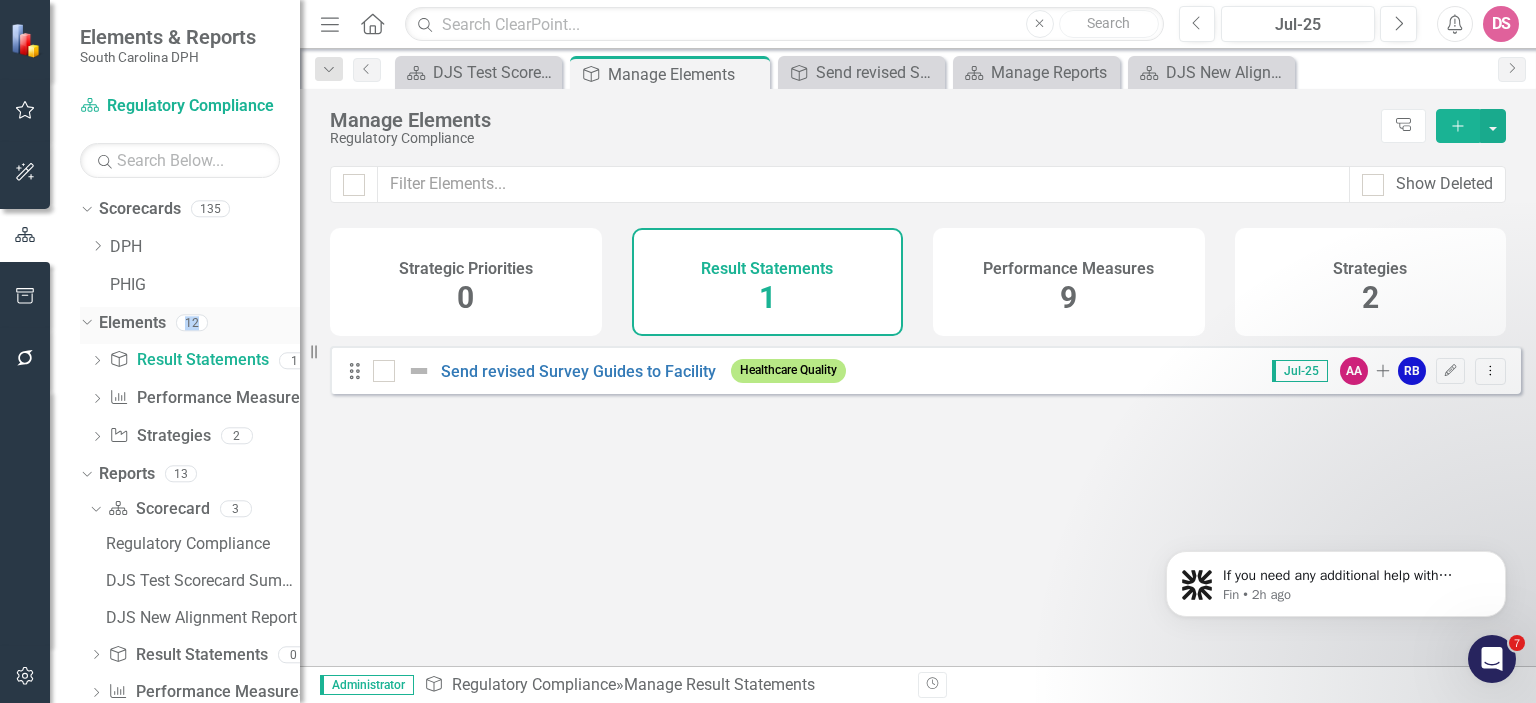click on "Elements 12" at bounding box center [199, 326] 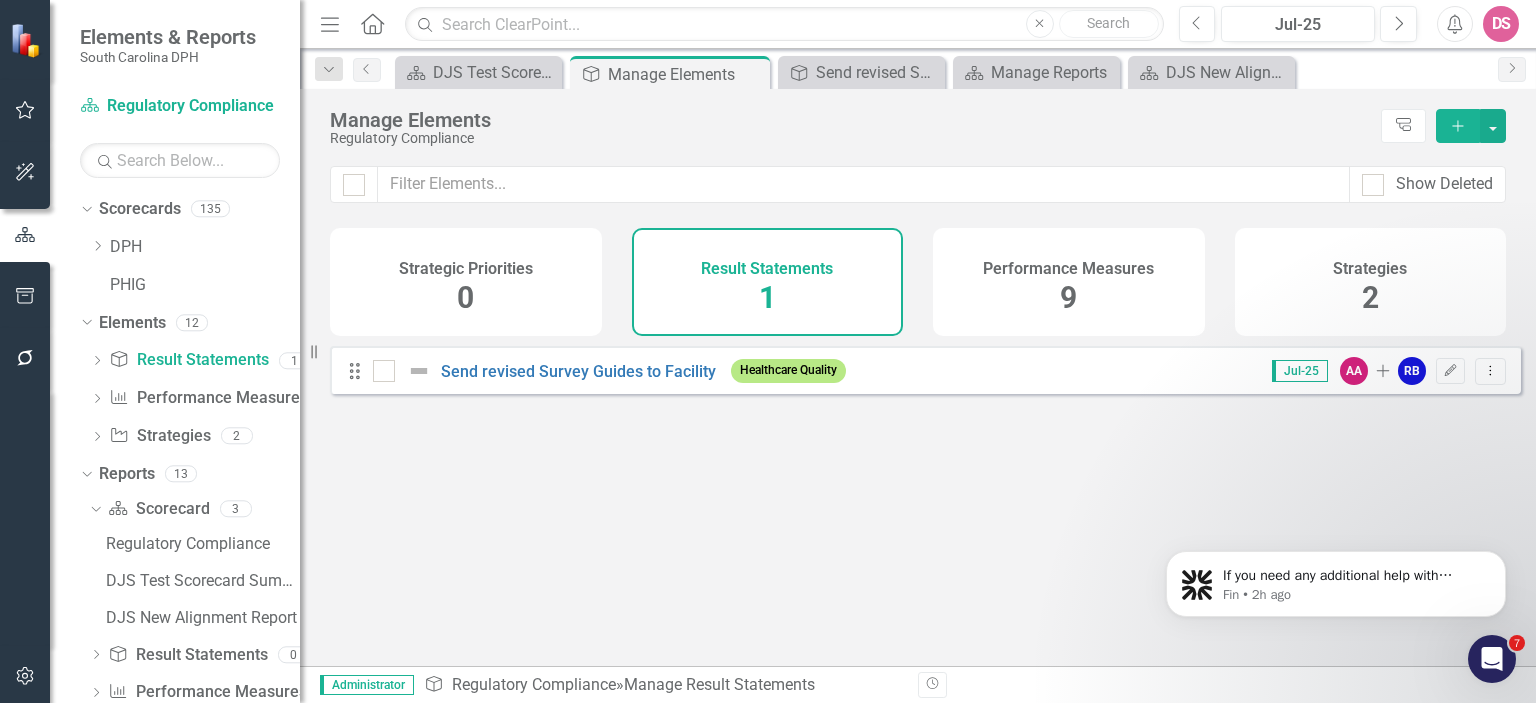 click on "Result Statements" at bounding box center (767, 269) 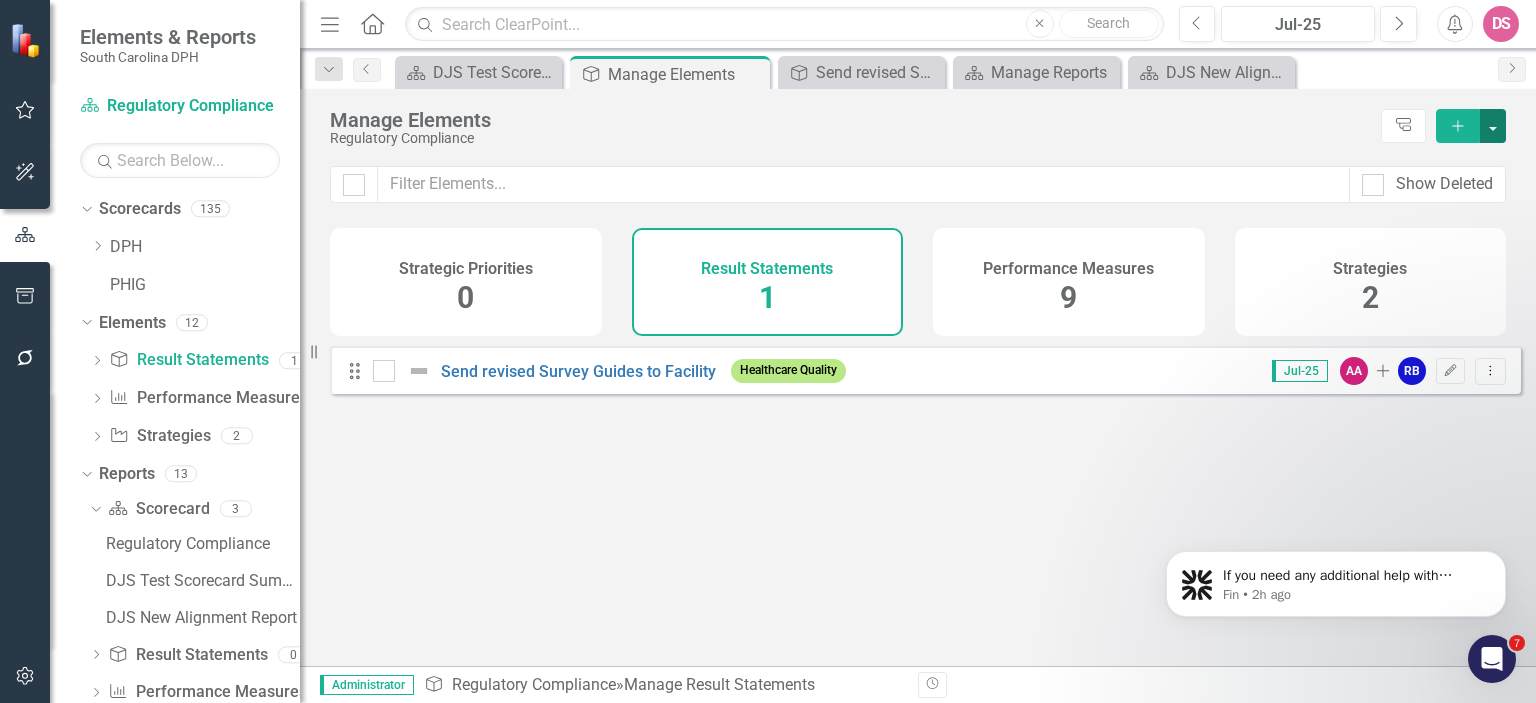 click at bounding box center [1493, 126] 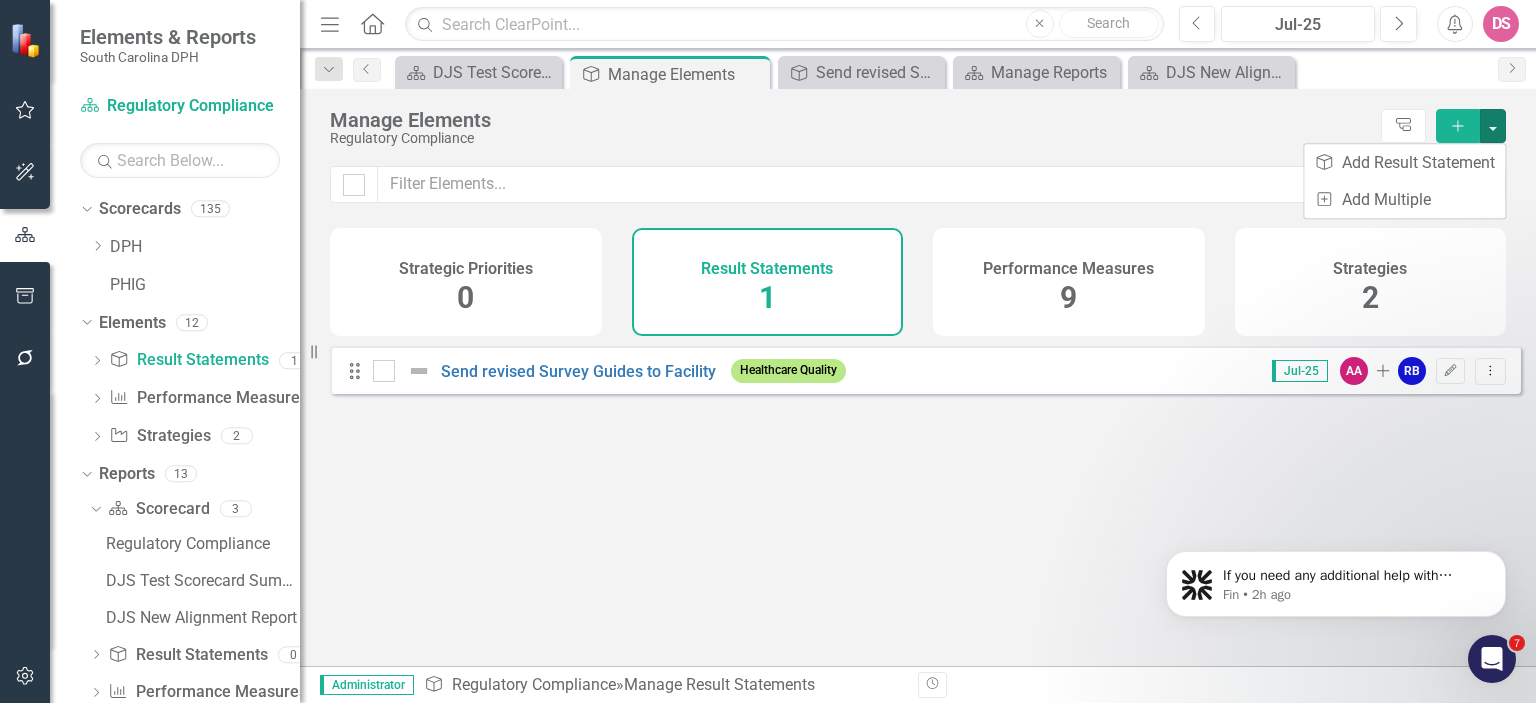 click on "Add" 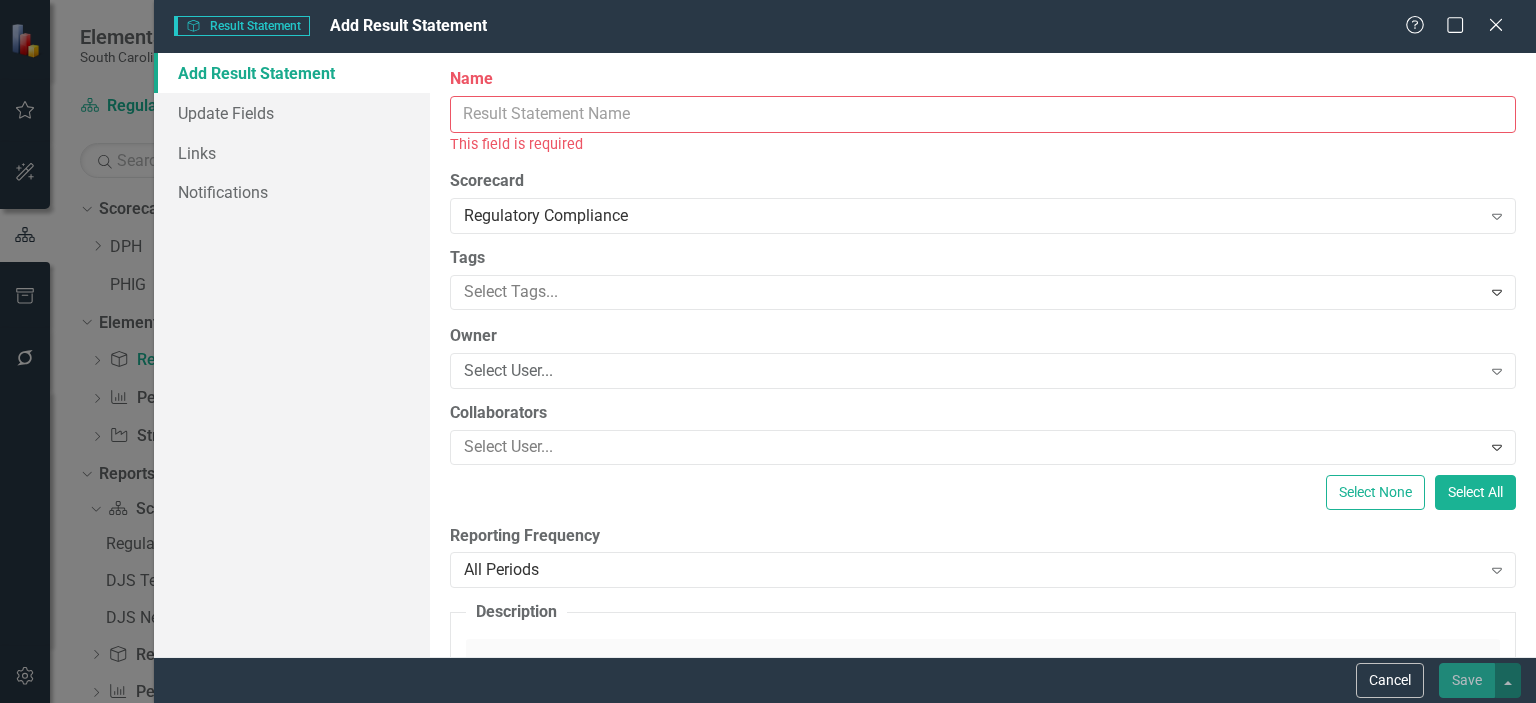 click on "Name" at bounding box center (983, 114) 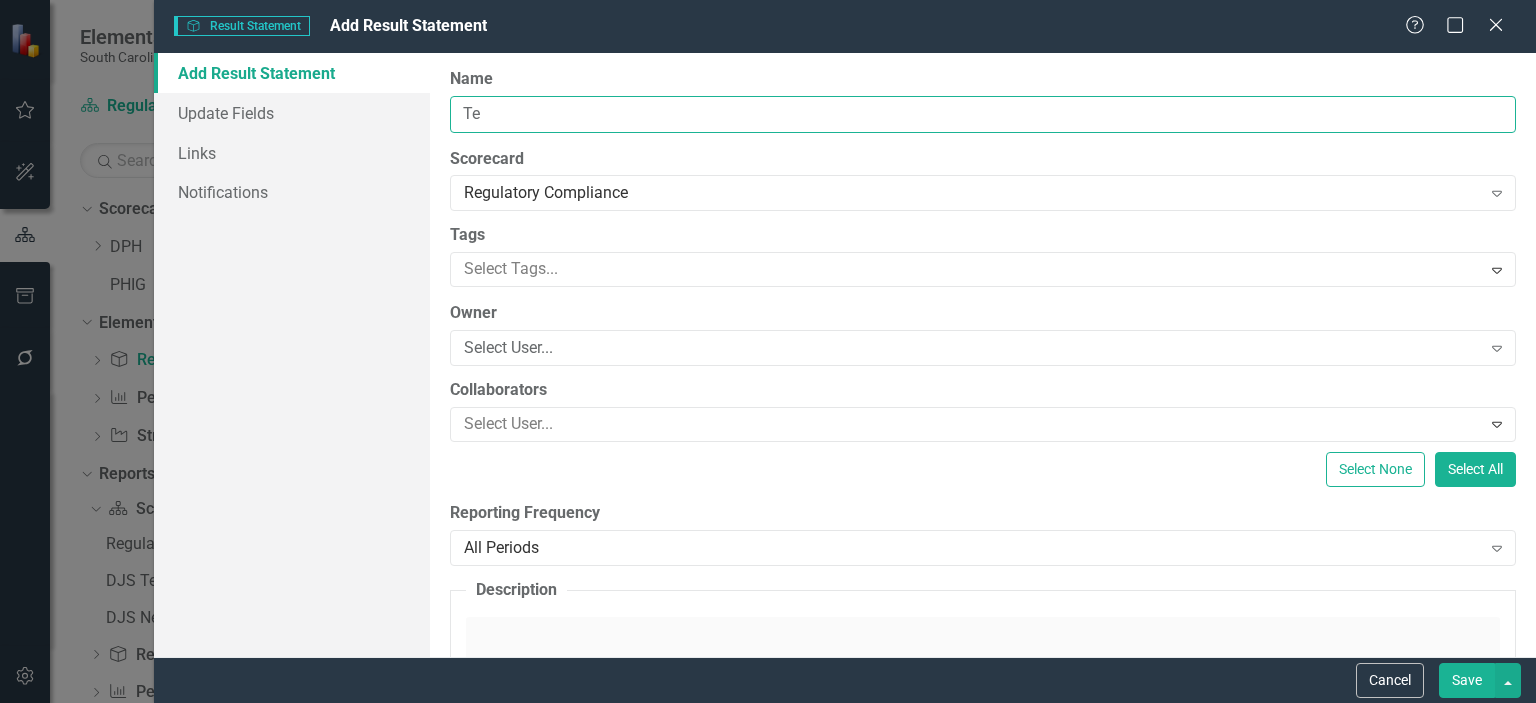 type on "T" 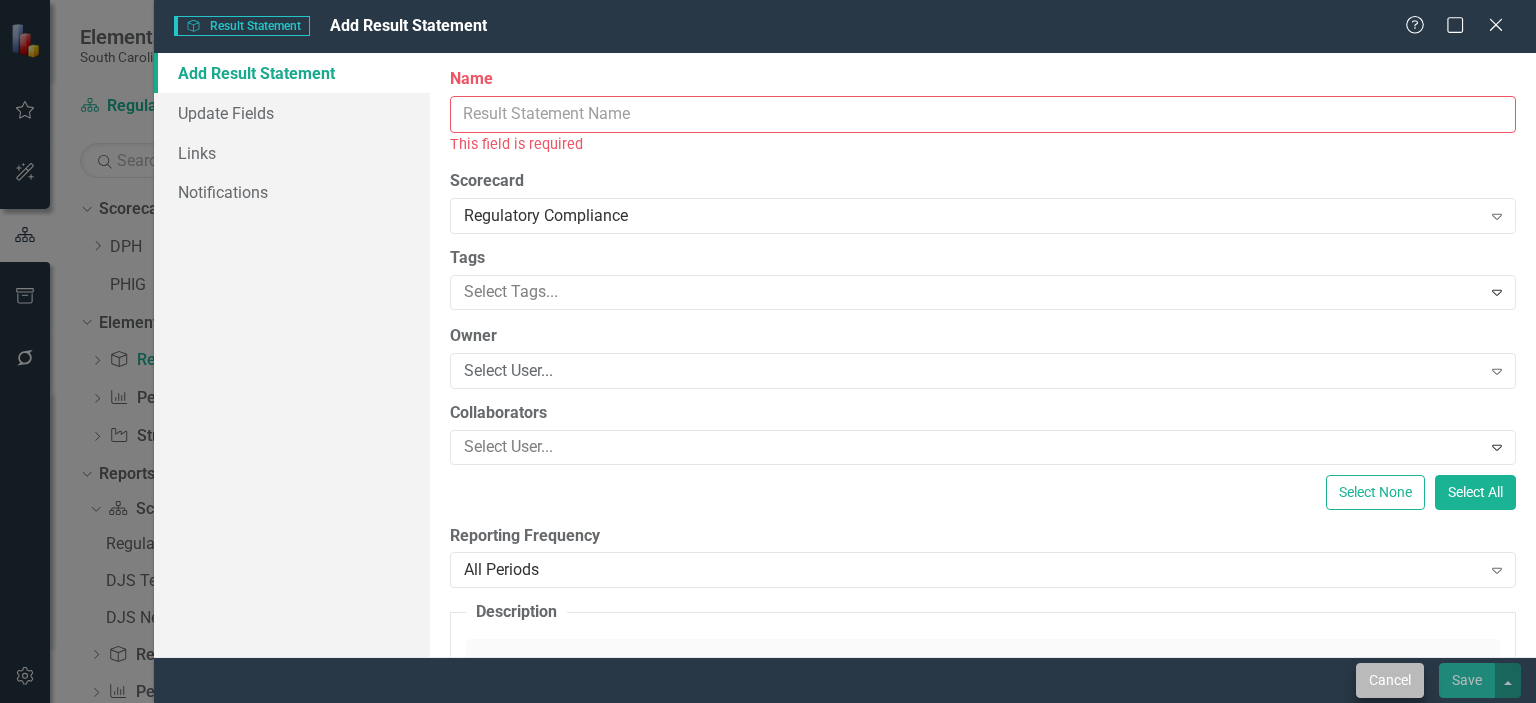 type 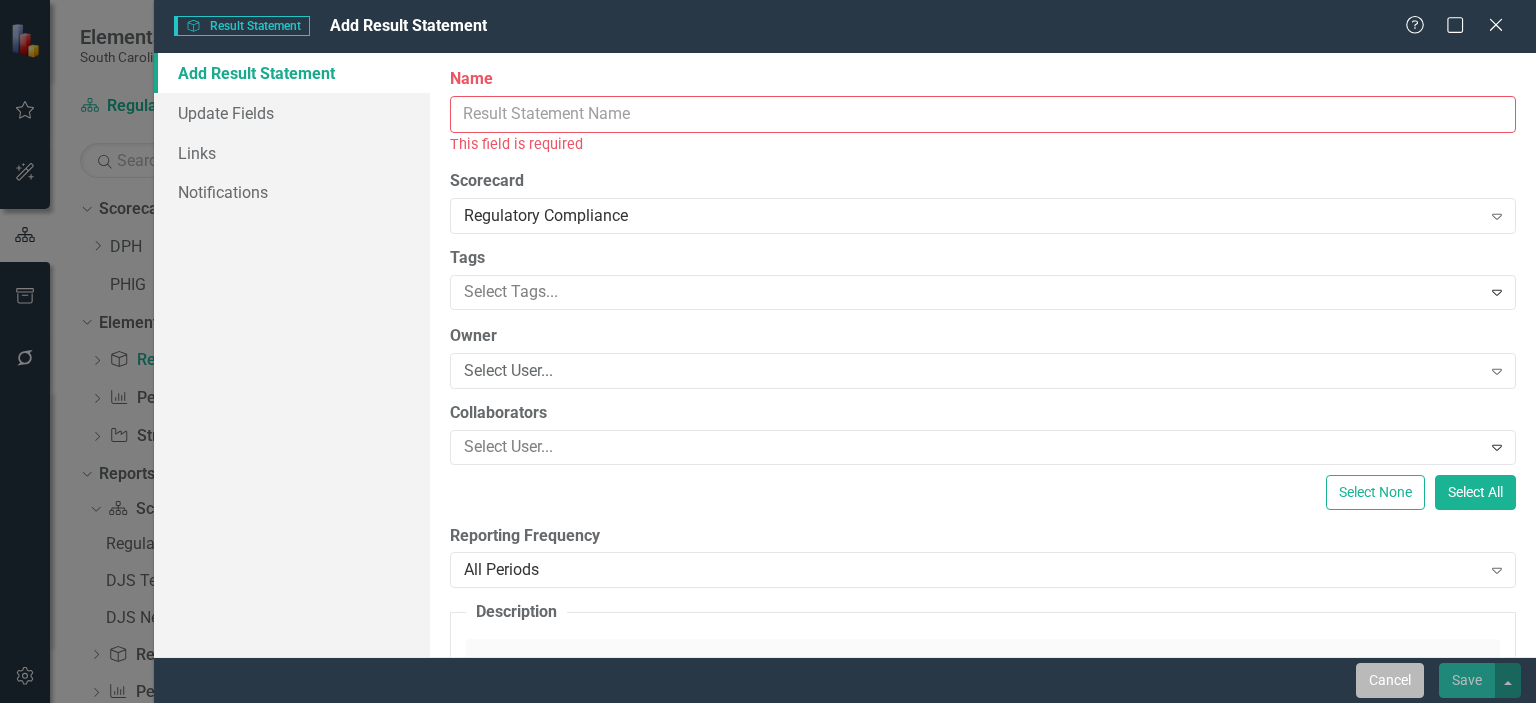 click on "Cancel" at bounding box center [1390, 680] 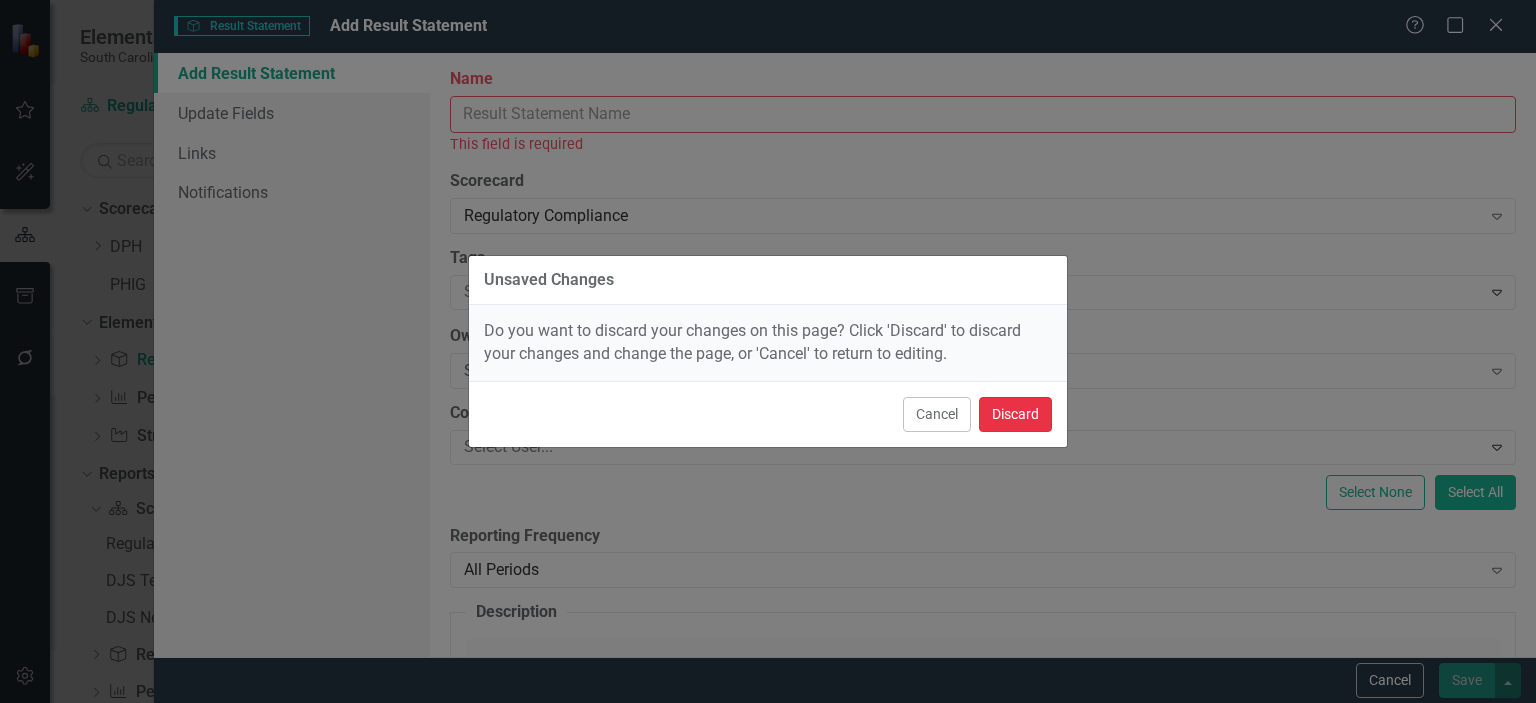 click on "Discard" at bounding box center [1015, 414] 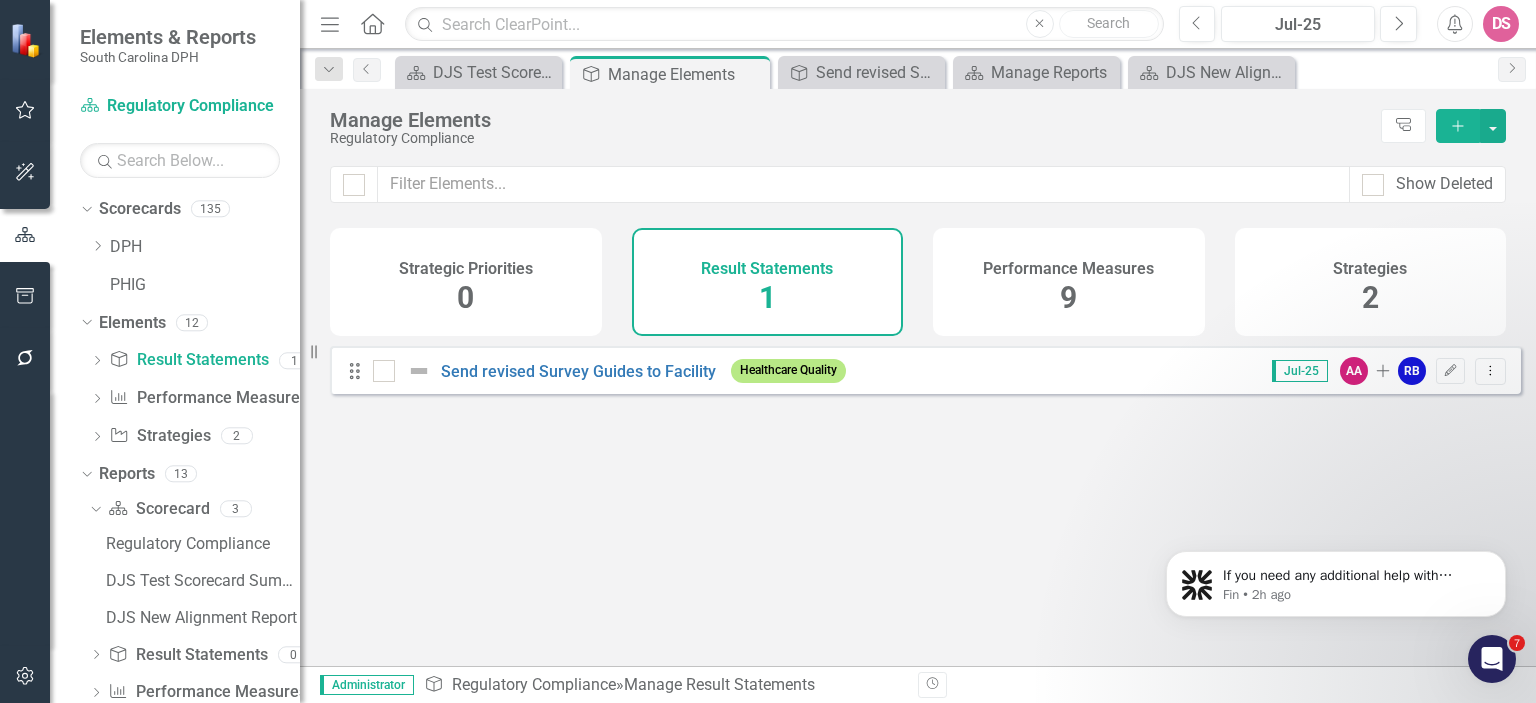 click on "Strategic Priorities 0" at bounding box center [466, 282] 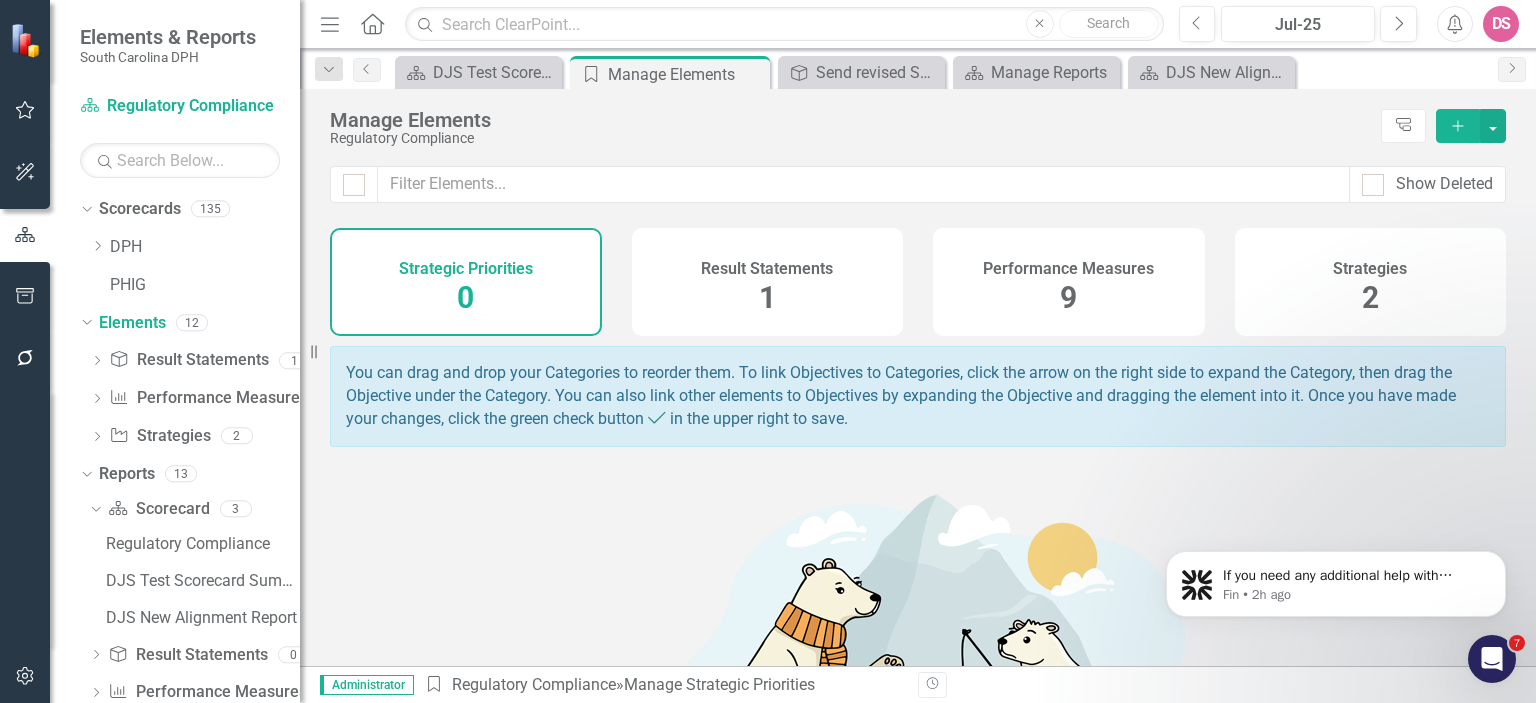 click 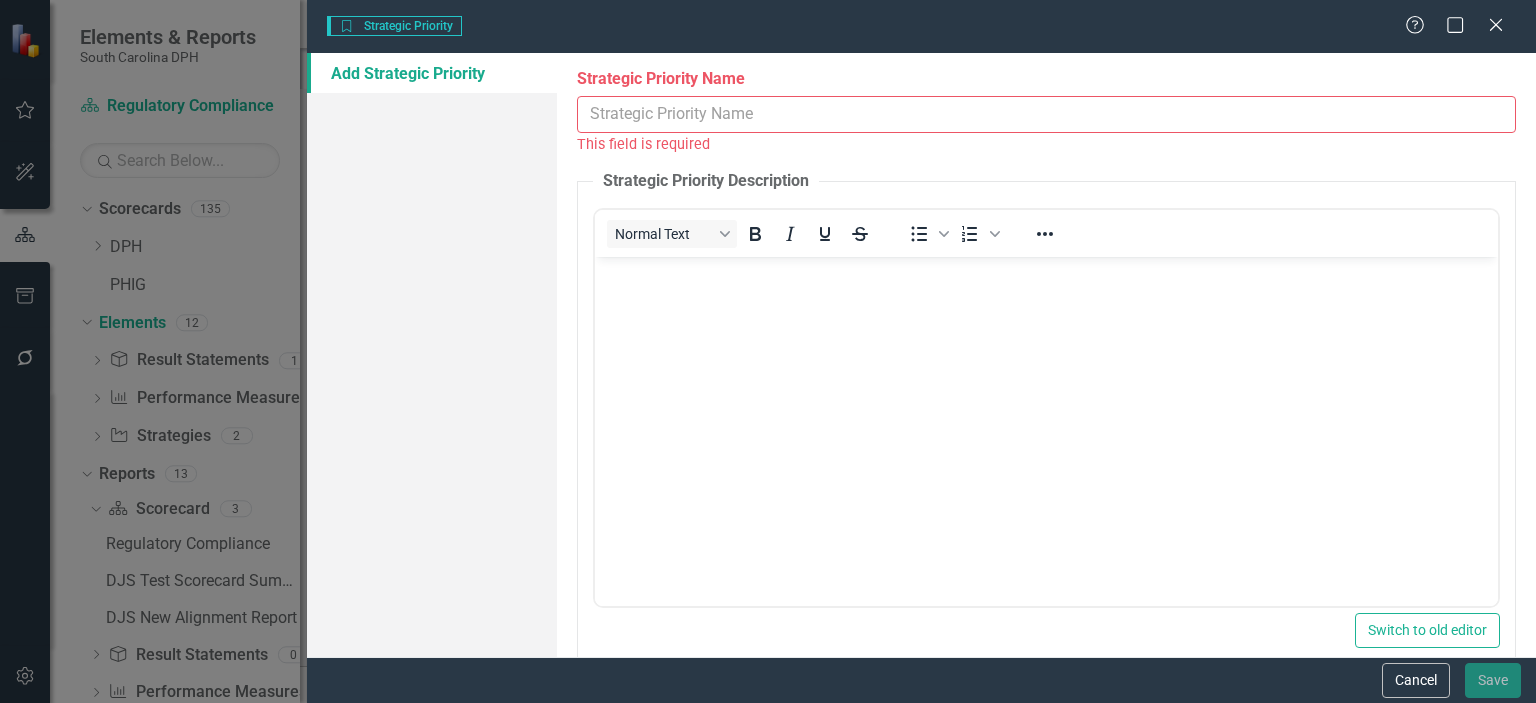 scroll, scrollTop: 0, scrollLeft: 0, axis: both 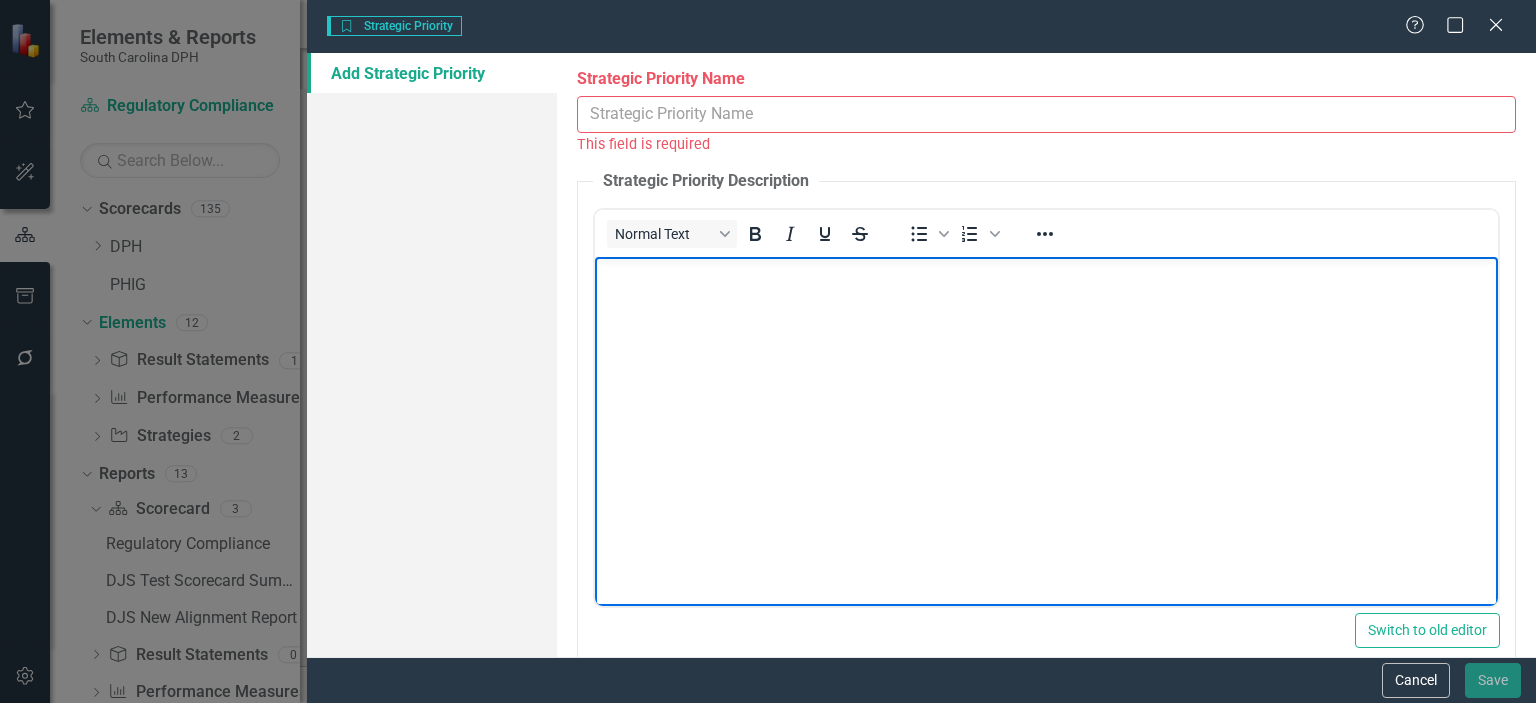 click at bounding box center [1046, 406] 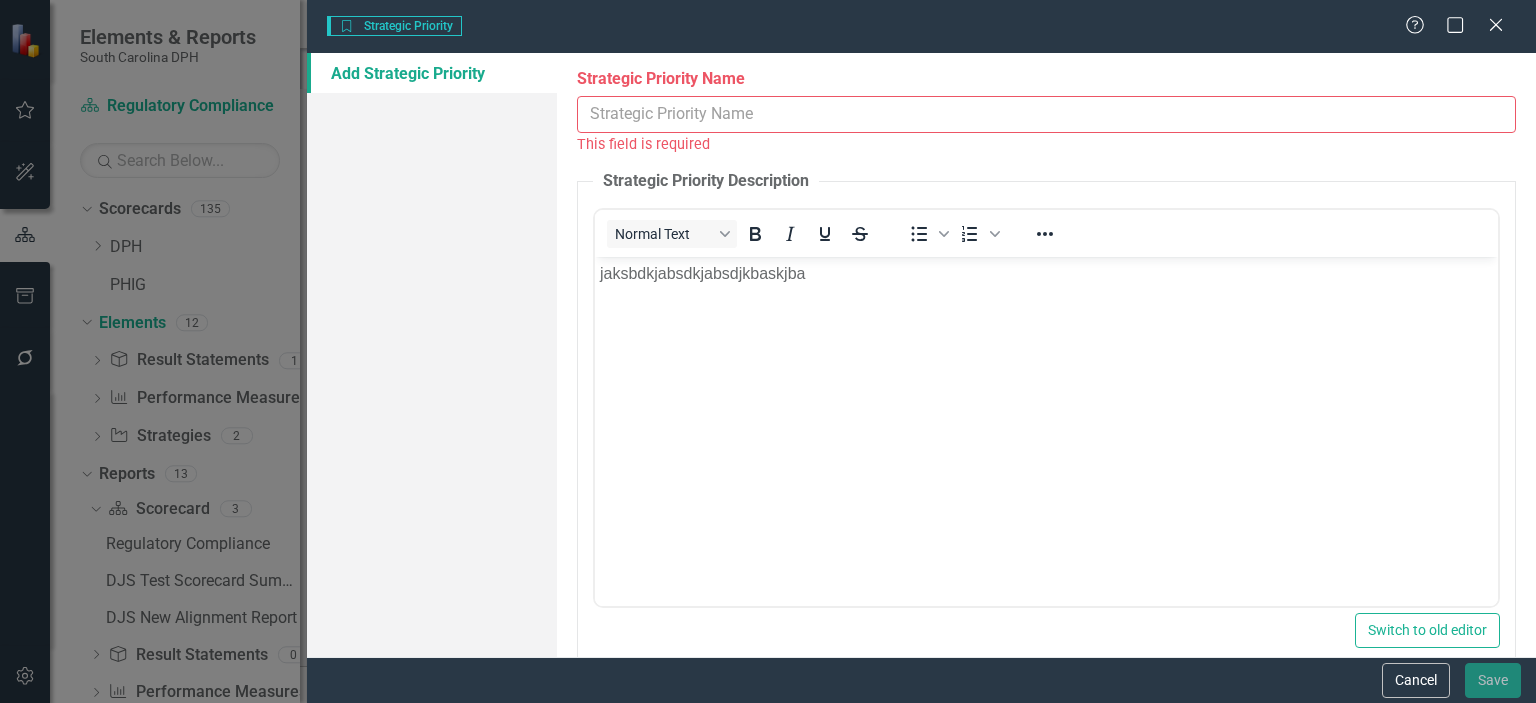 scroll, scrollTop: 30, scrollLeft: 0, axis: vertical 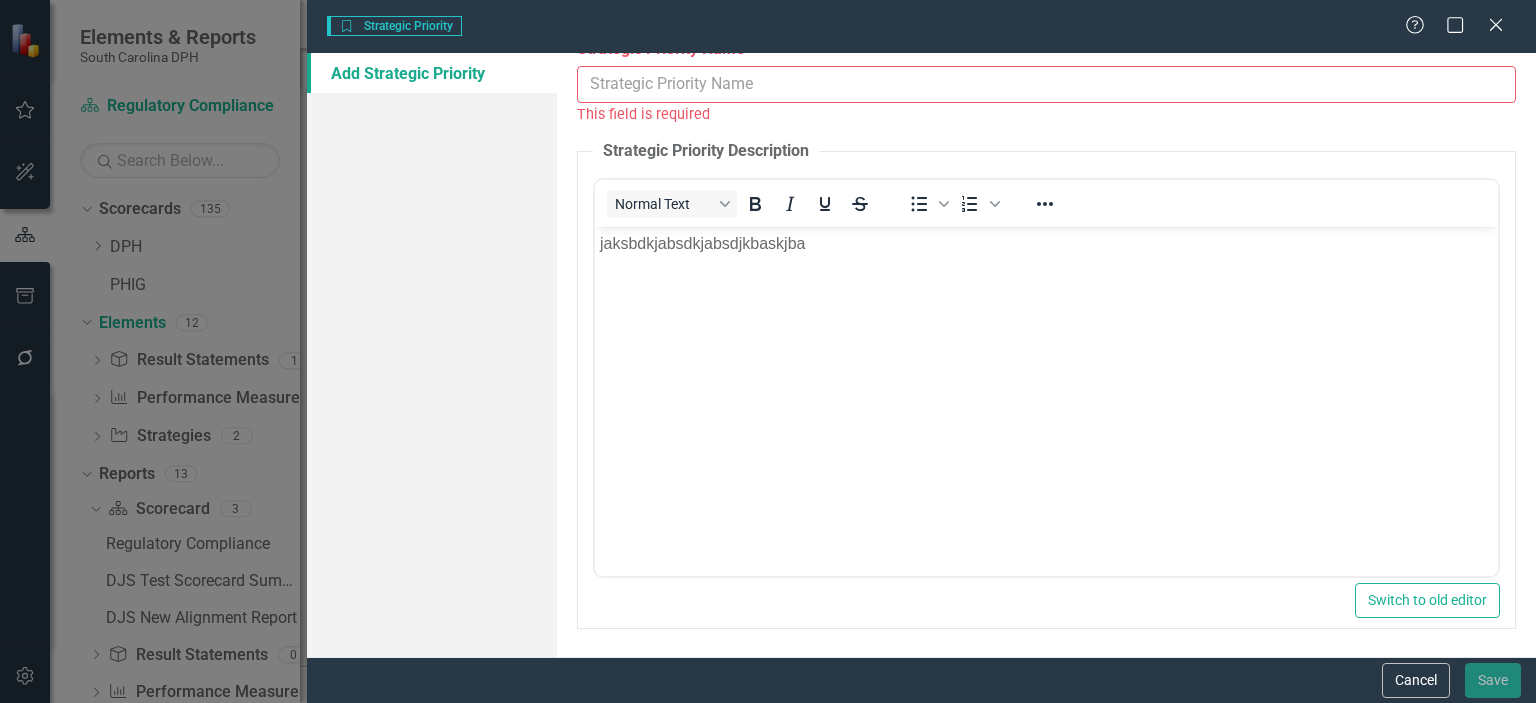 click on "Strategic Priority Name" at bounding box center (1046, 84) 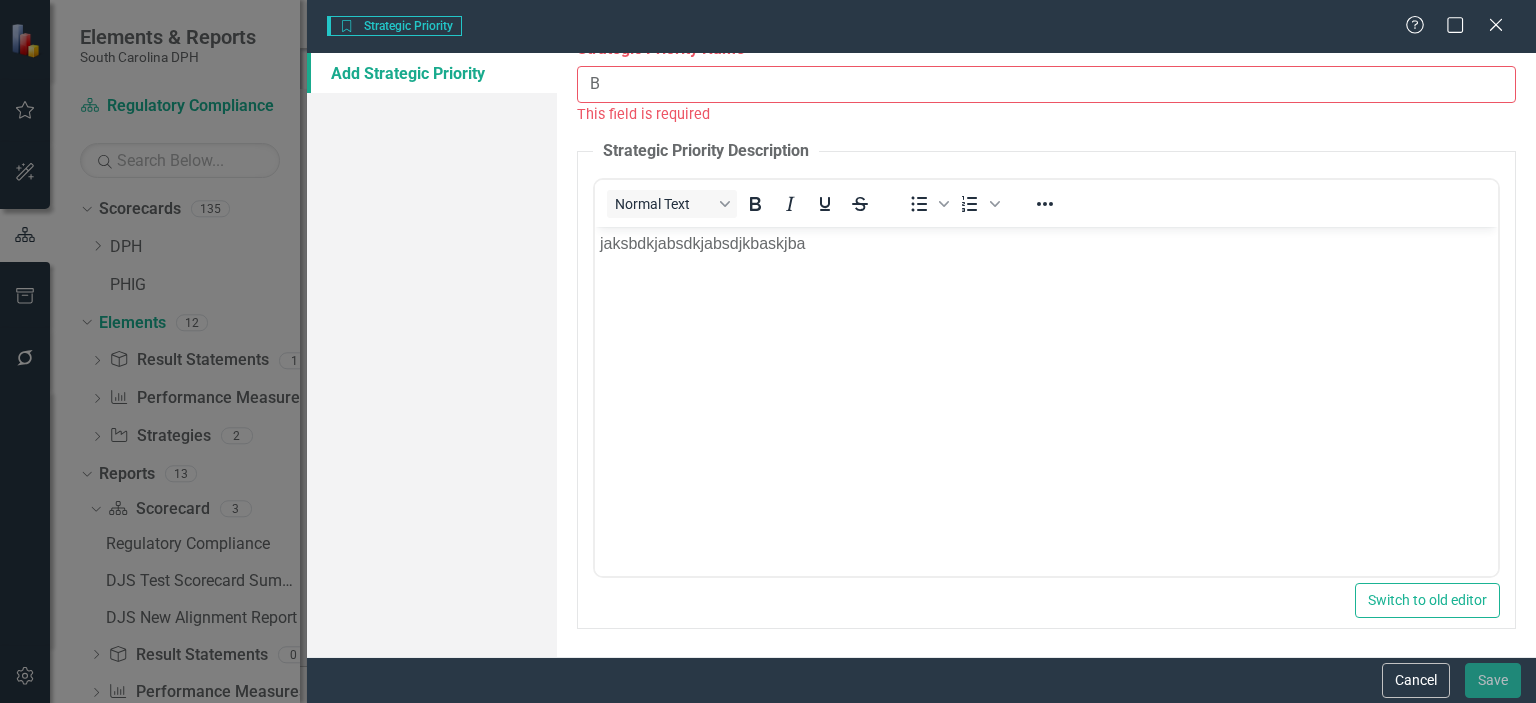 scroll, scrollTop: 8, scrollLeft: 0, axis: vertical 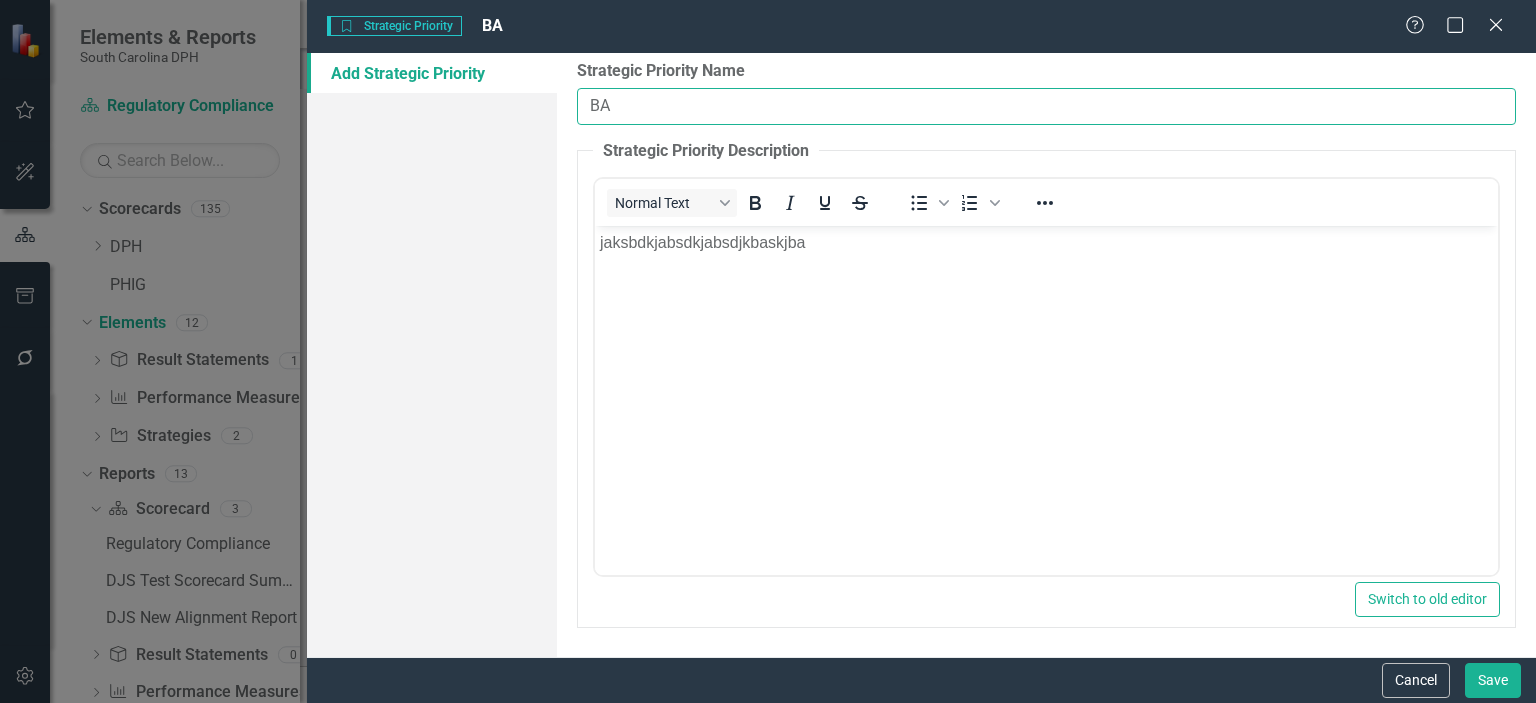 type on "B" 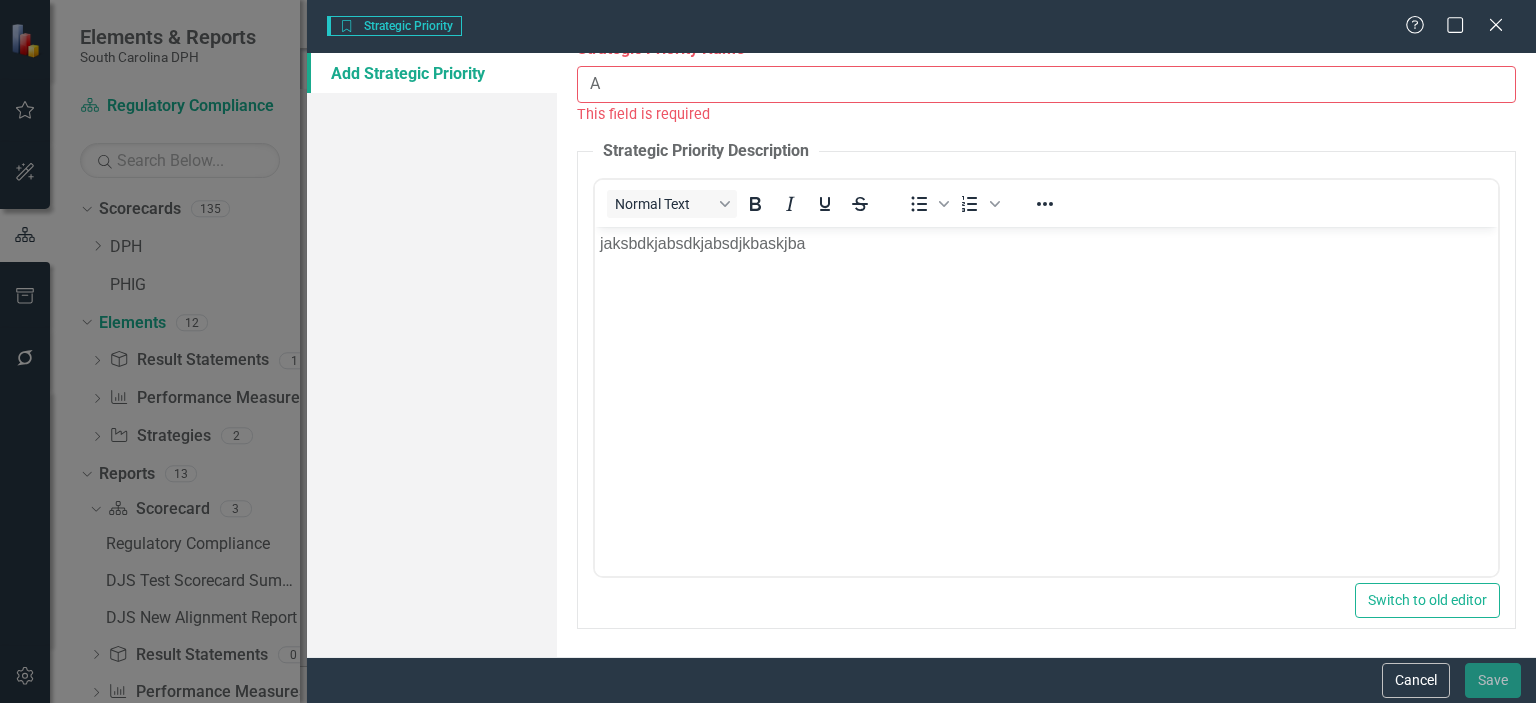 scroll, scrollTop: 8, scrollLeft: 0, axis: vertical 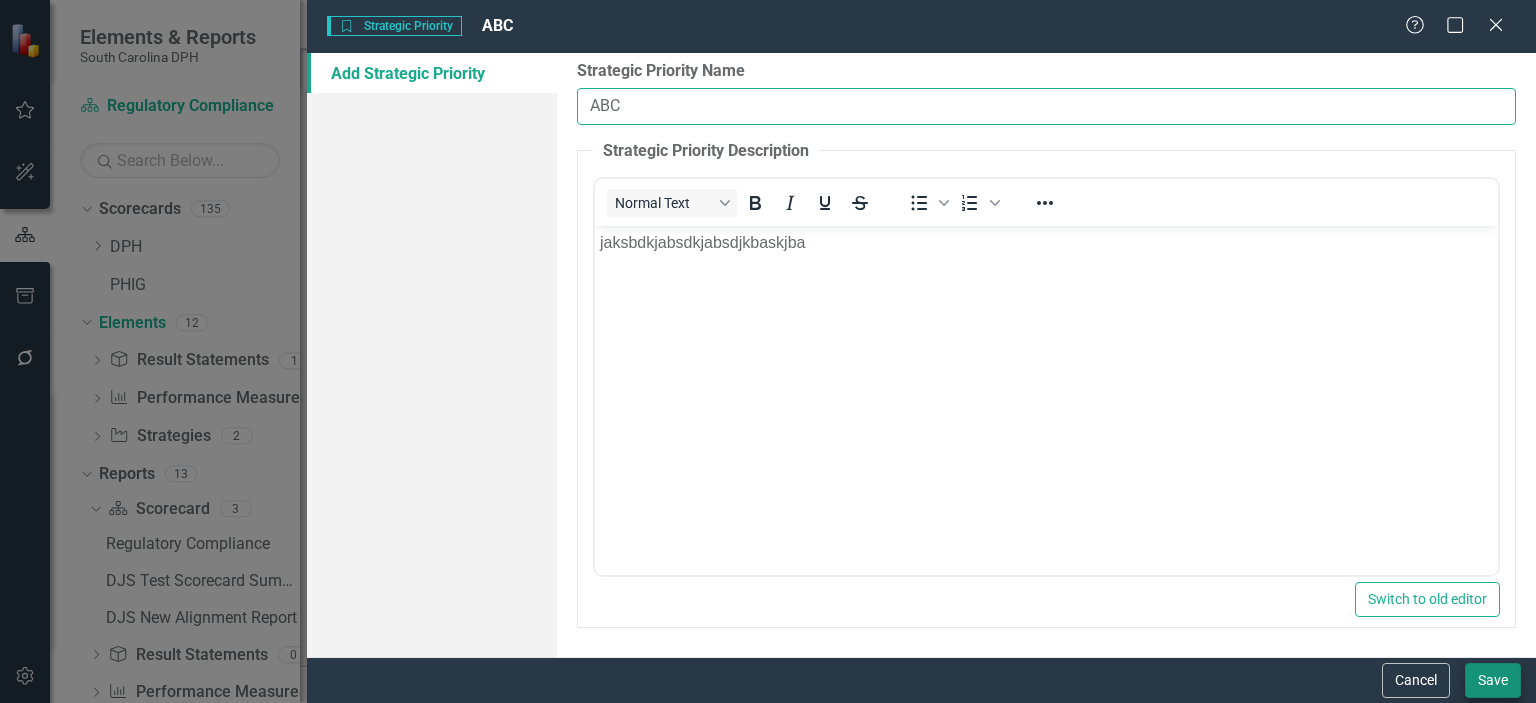 type on "ABC" 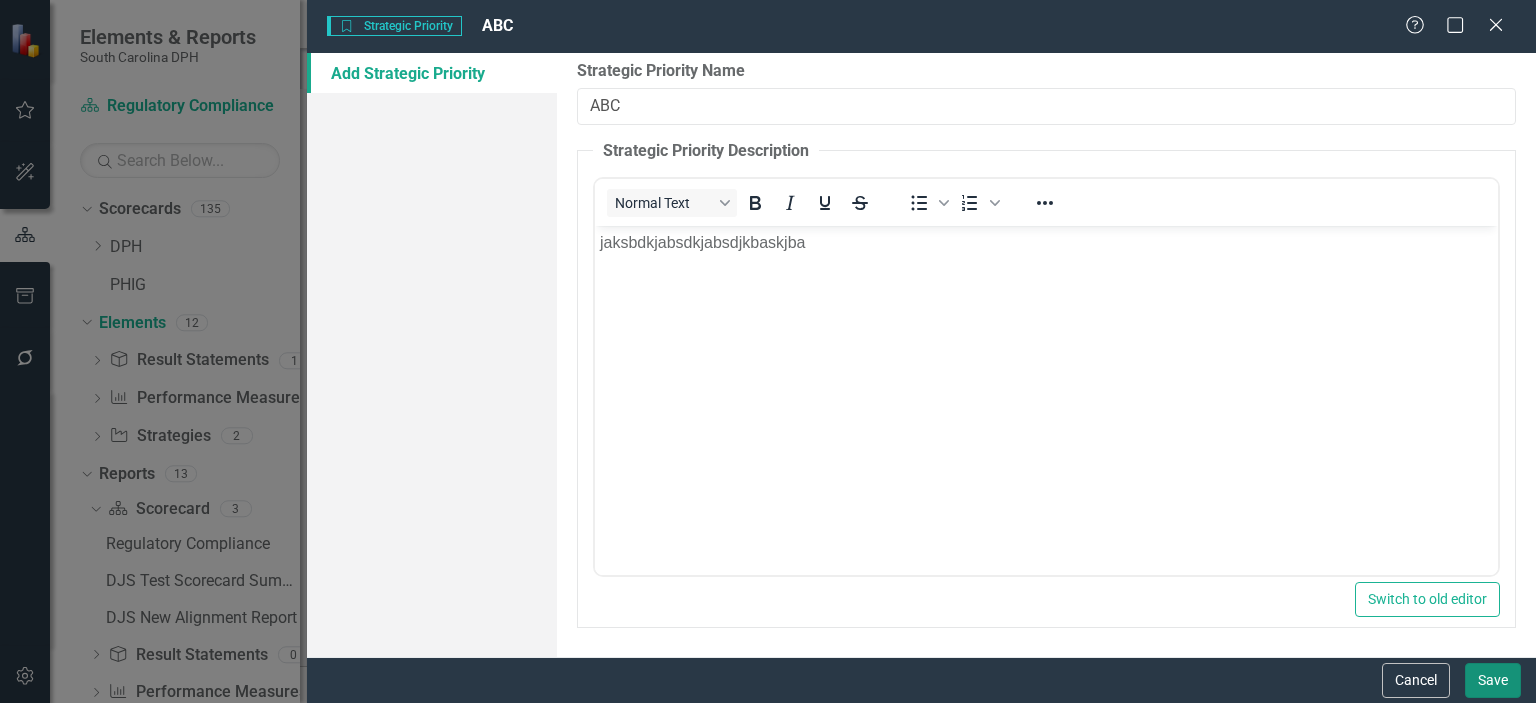 click on "Save" at bounding box center (1493, 680) 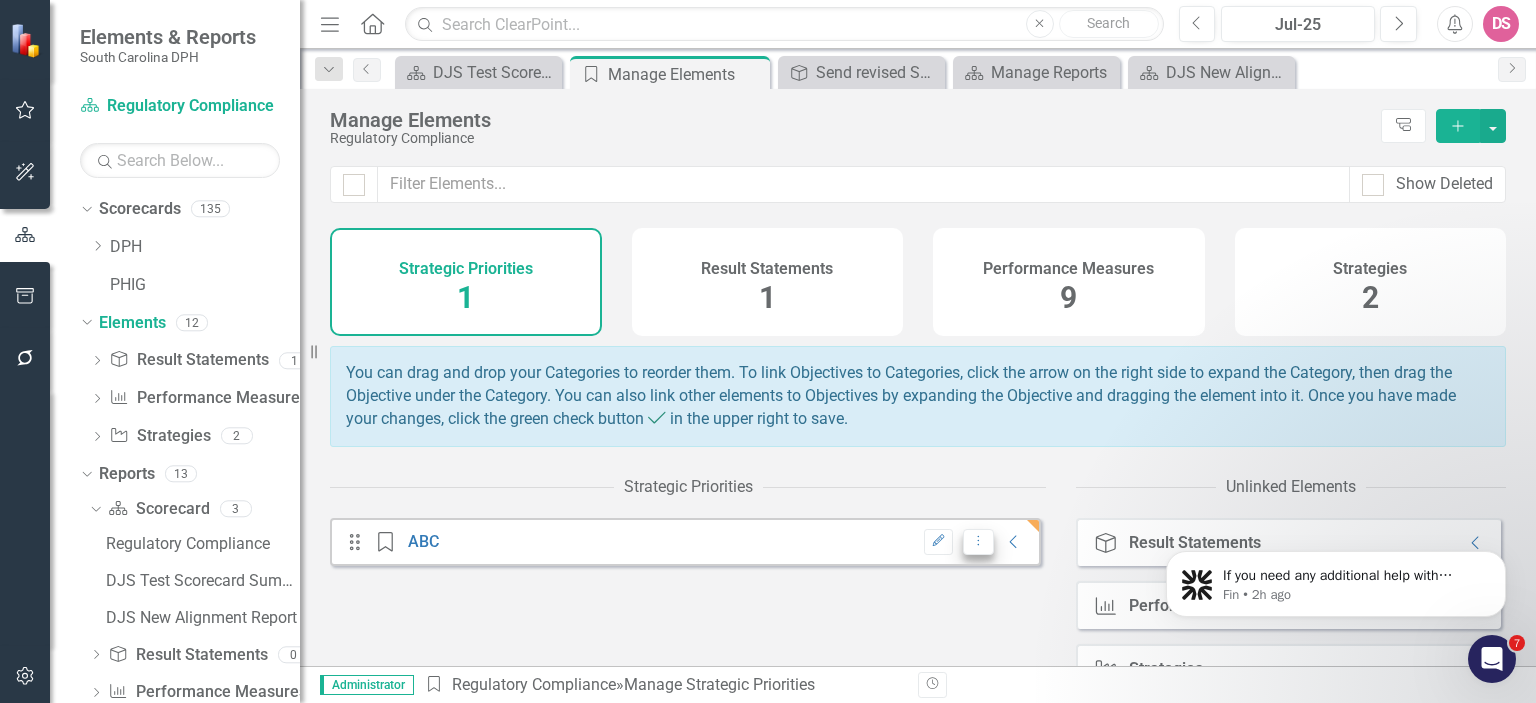 click on "Dropdown Menu" 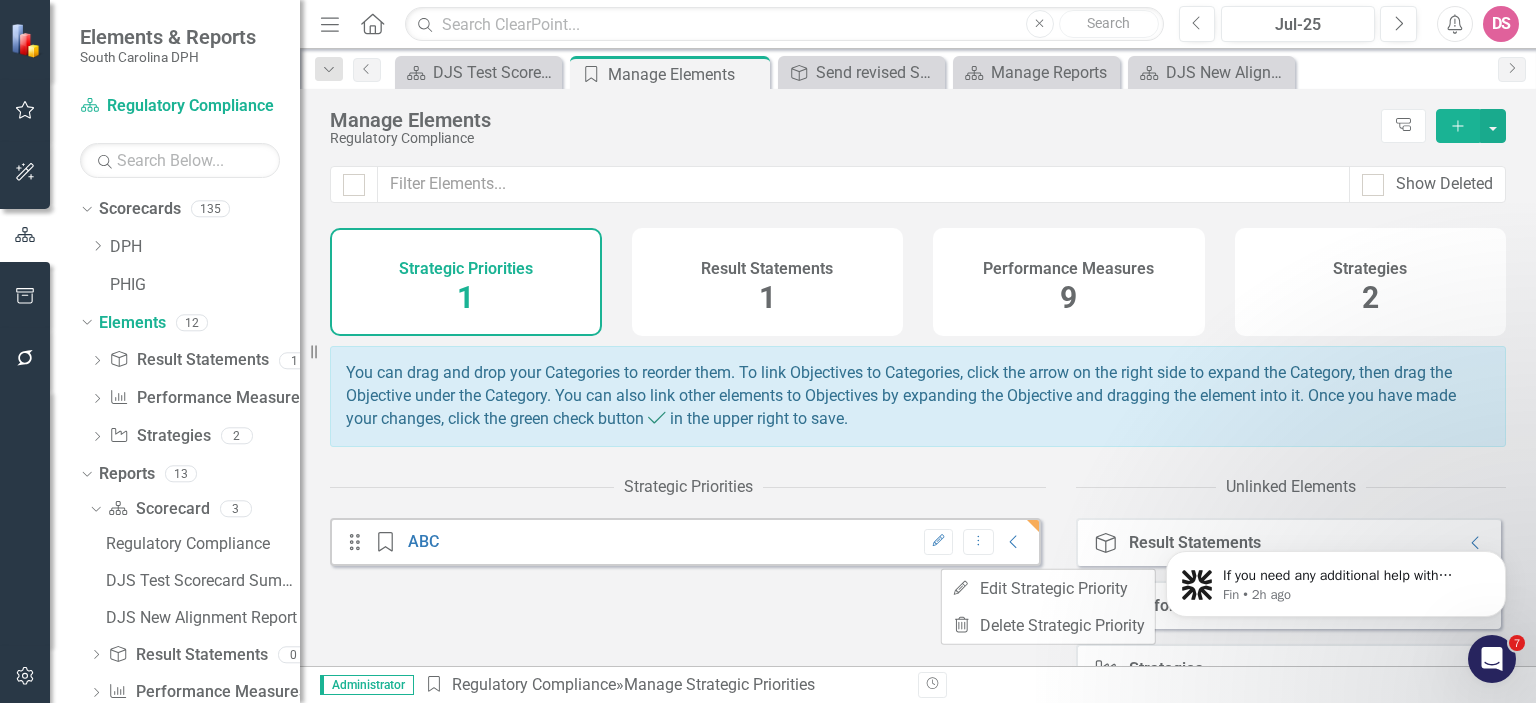 click 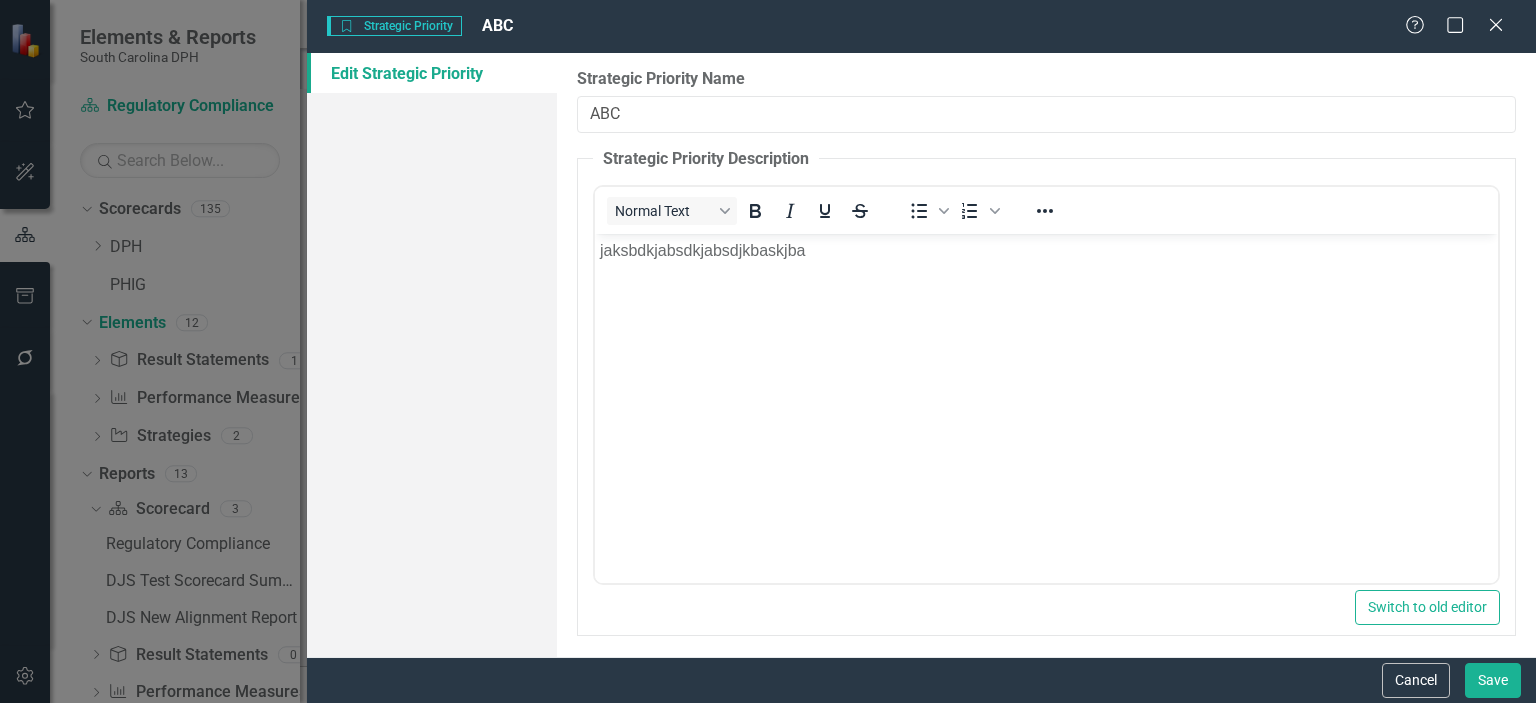 scroll, scrollTop: 0, scrollLeft: 0, axis: both 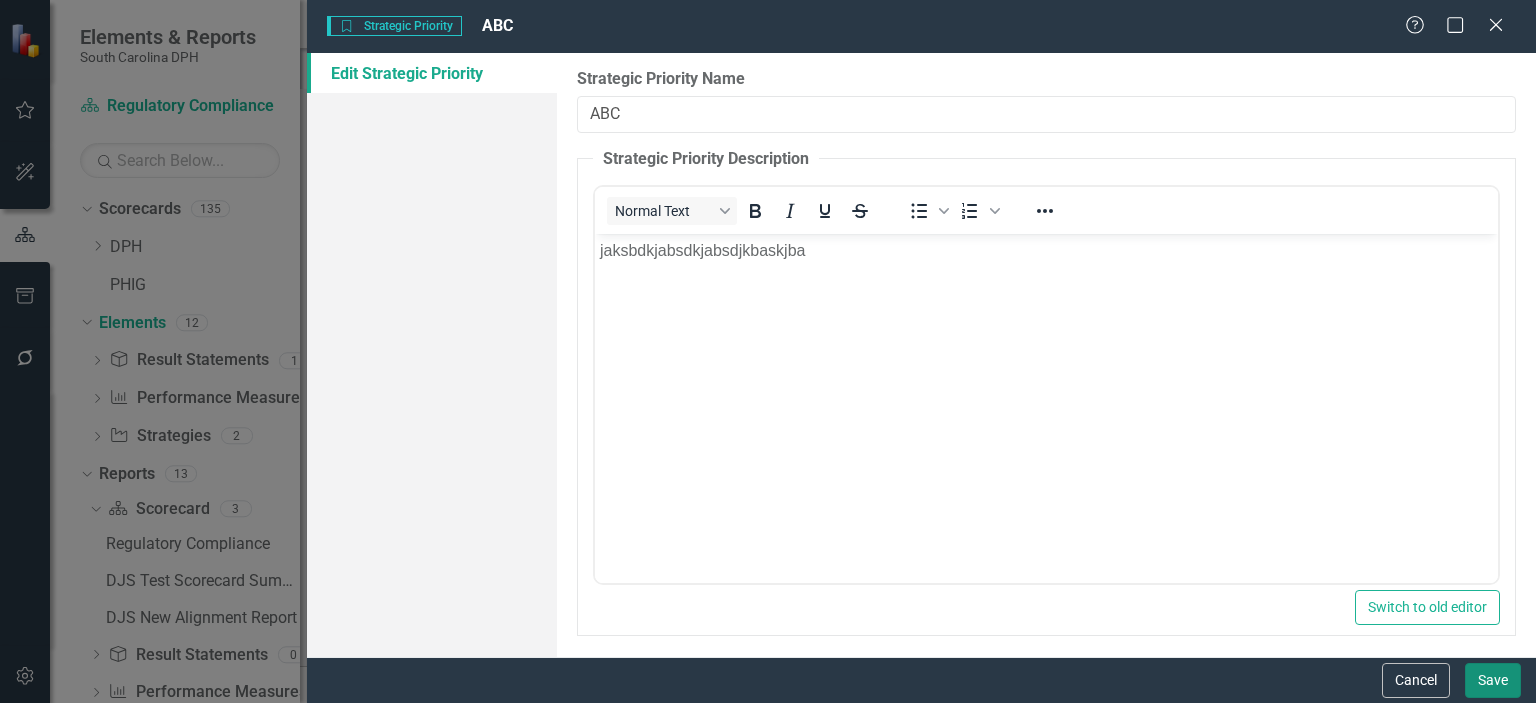 click on "Save" at bounding box center (1493, 680) 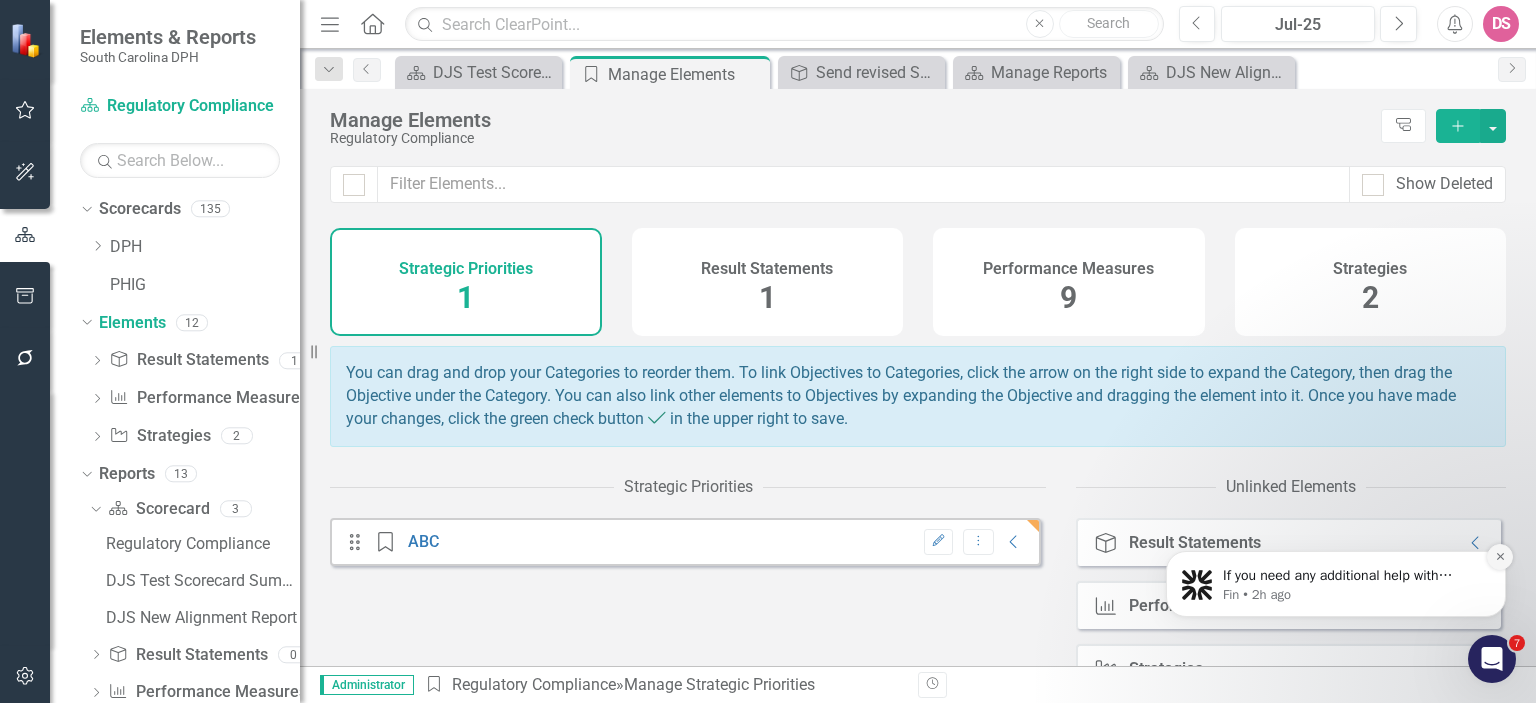 click 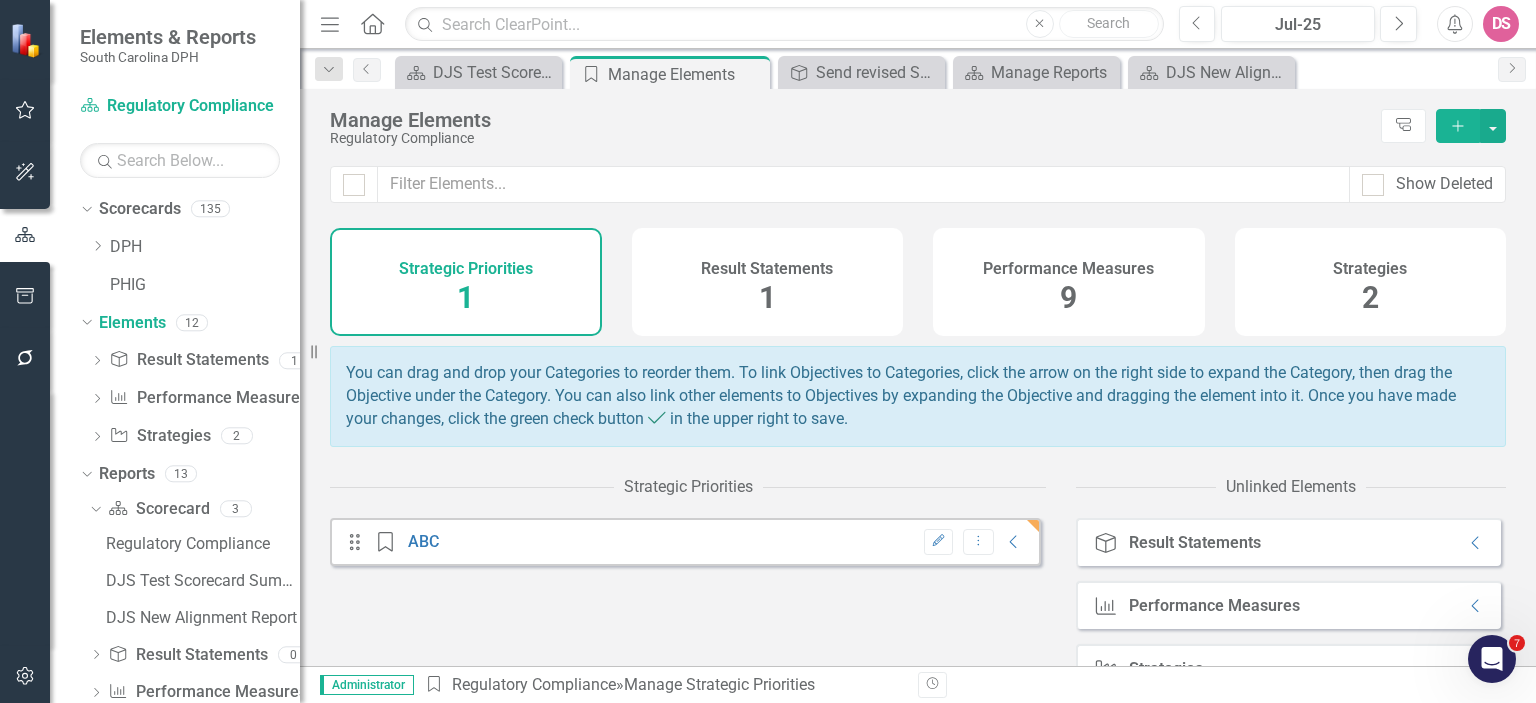 drag, startPoint x: 1305, startPoint y: 549, endPoint x: 828, endPoint y: 536, distance: 477.17712 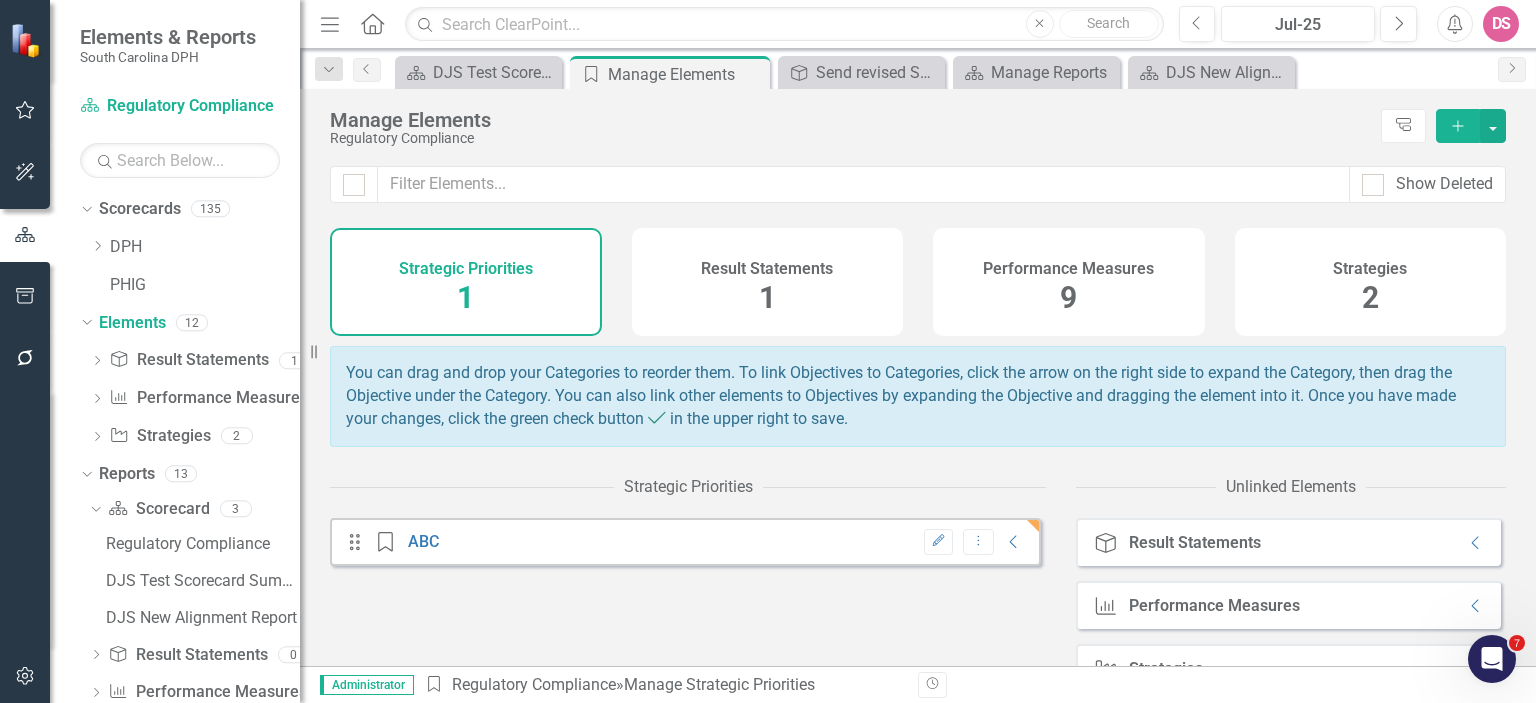 click on "Strategic Priorities Drag Strategic Priority ABC Edit Dropdown Menu Collapse Unlinked Elements Result Statement Result Statements Collapse Performance Measure Performance Measures Collapse Strategy Strategies Collapse" at bounding box center (918, 587) 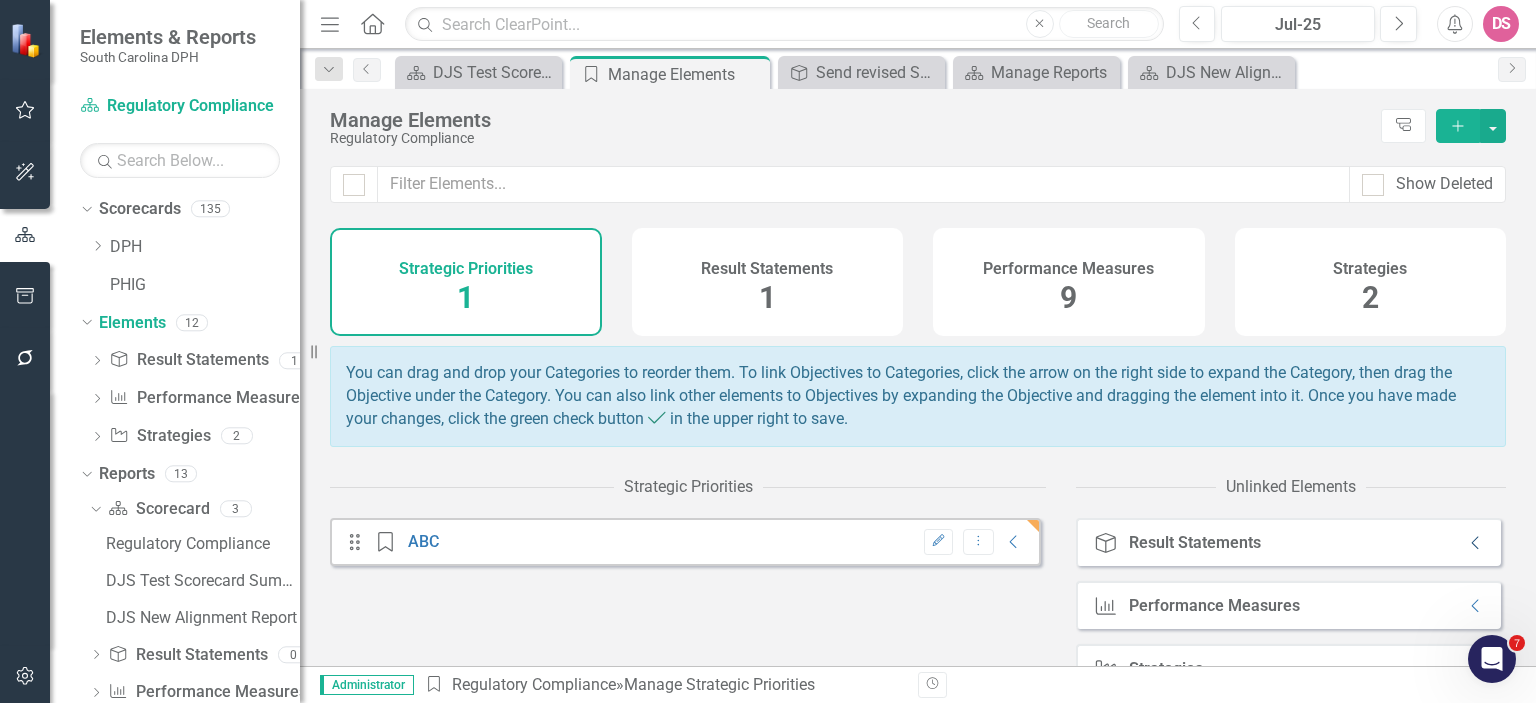 click on "Collapse" 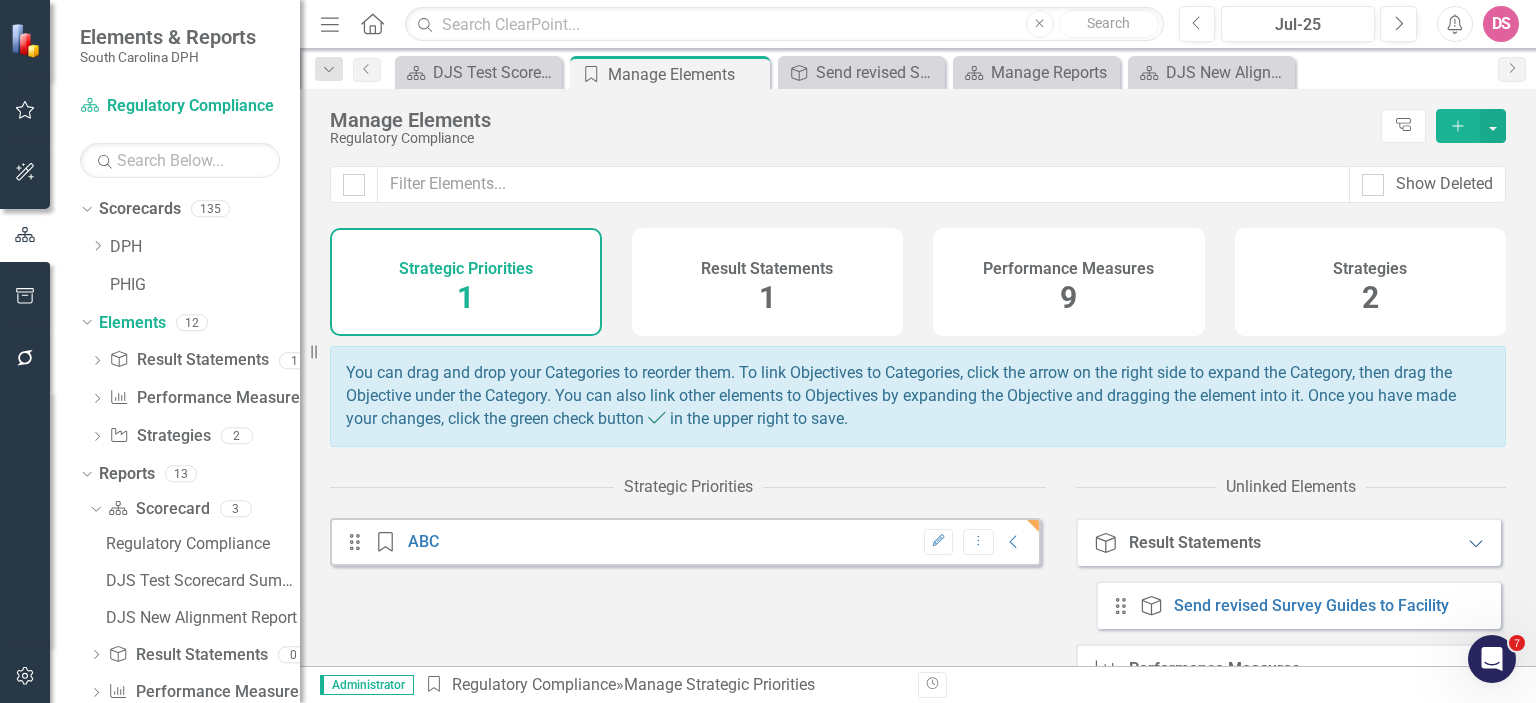 click on "Expanded" 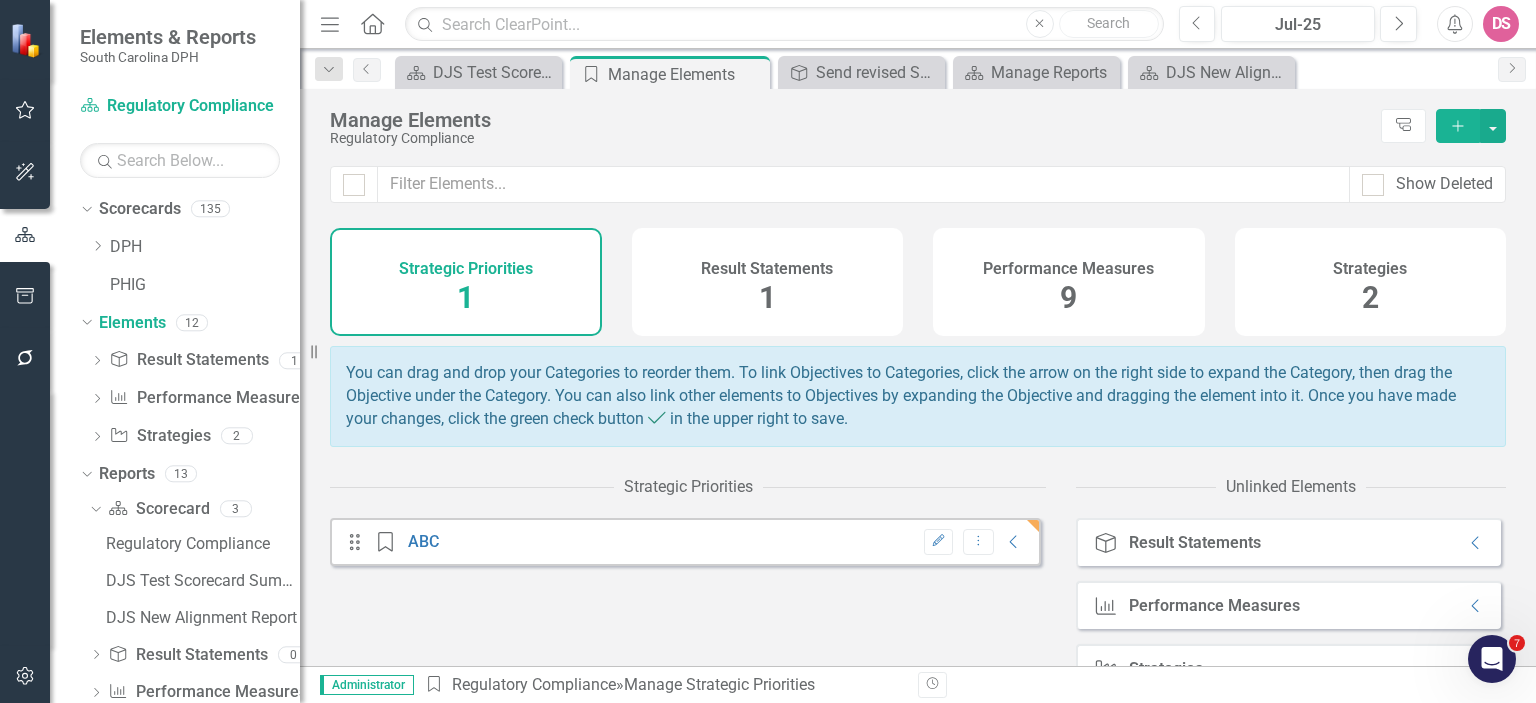 click on "Result Statement Result Statements Collapse" at bounding box center [1288, 542] 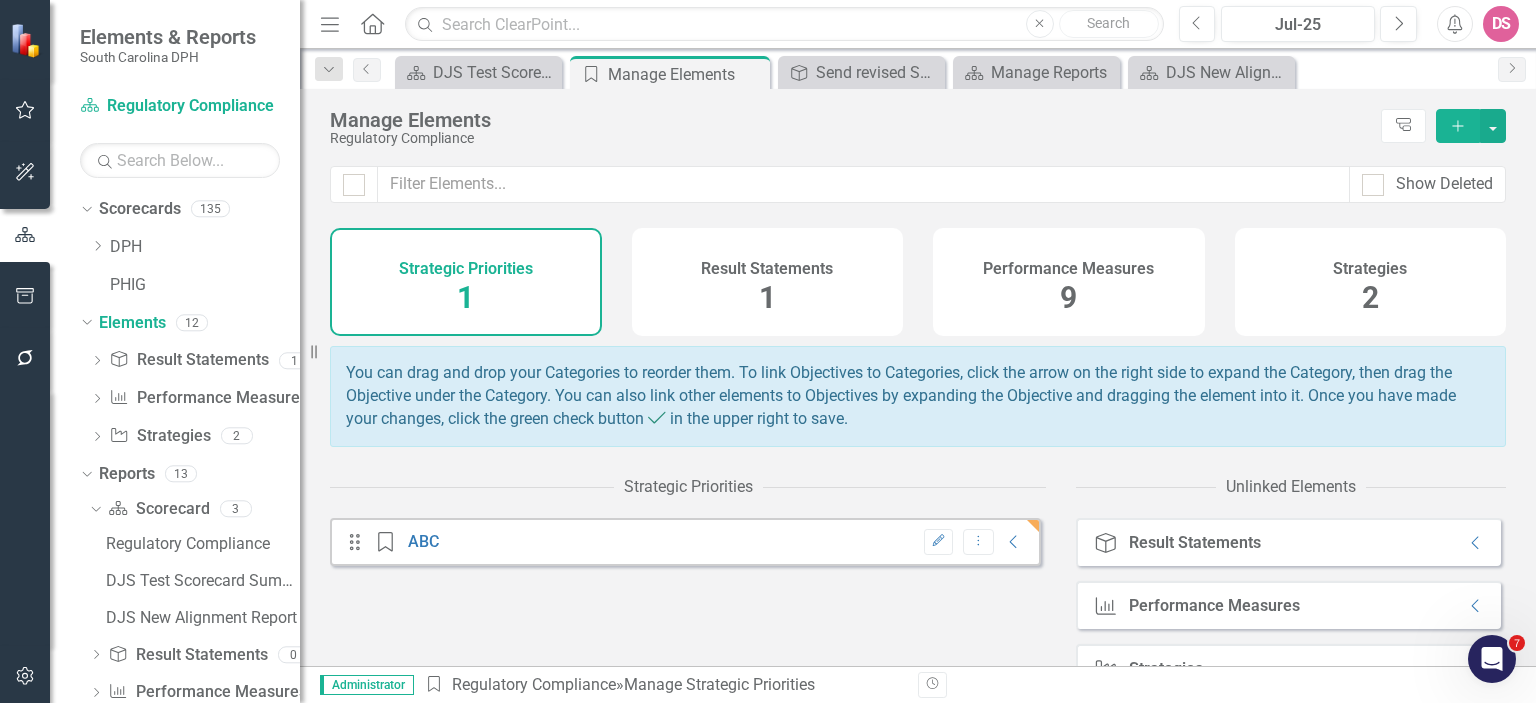 scroll, scrollTop: 78, scrollLeft: 0, axis: vertical 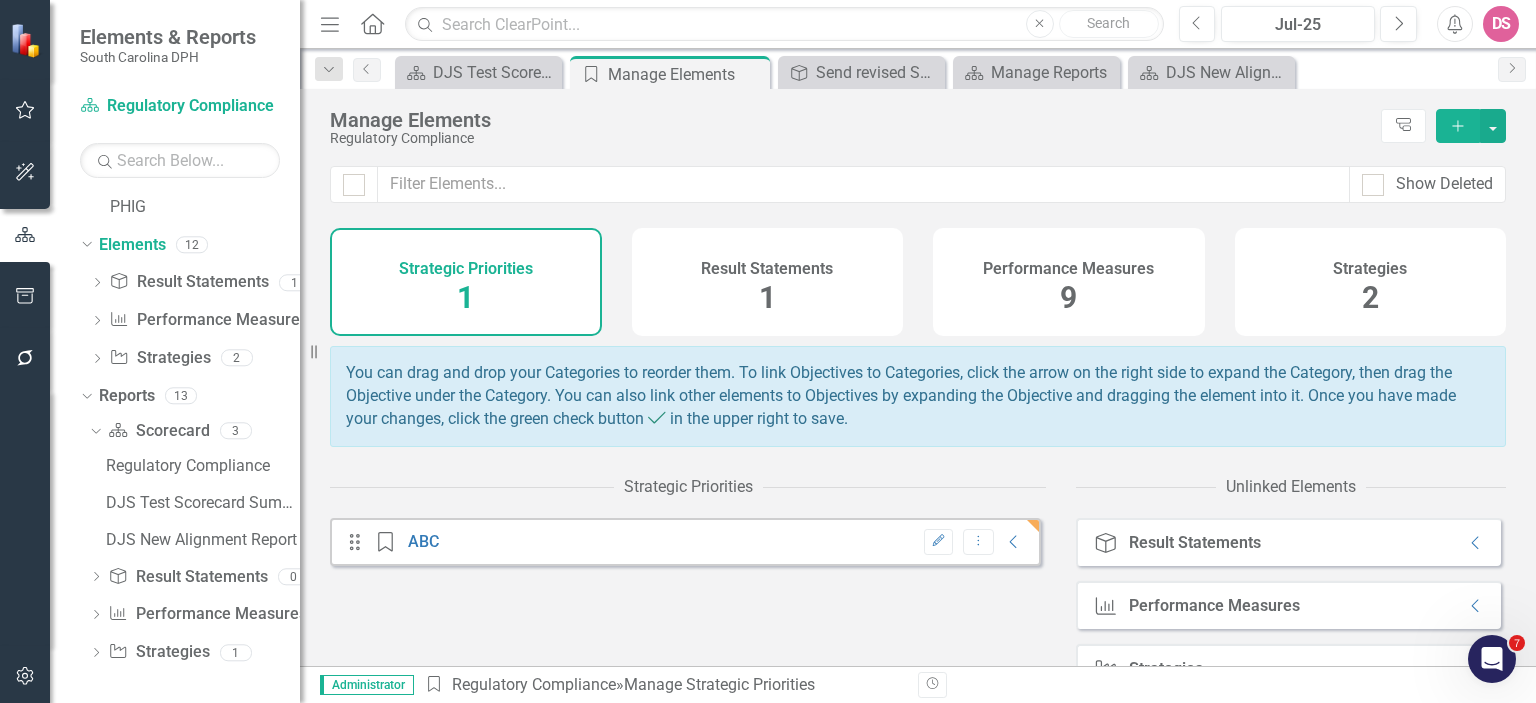 click on "Result Statements 1" at bounding box center (768, 282) 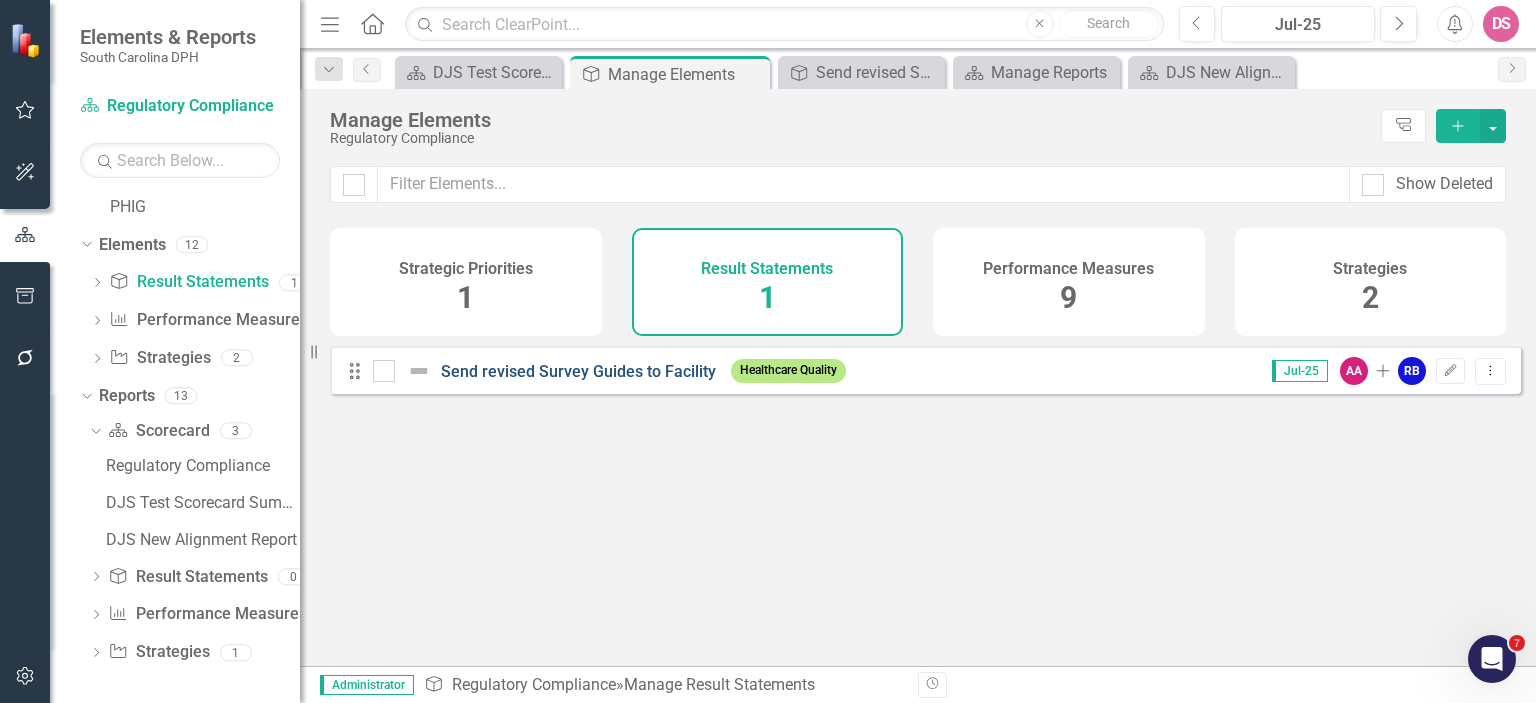 click on "Send revised Survey Guides to Facility" at bounding box center [578, 371] 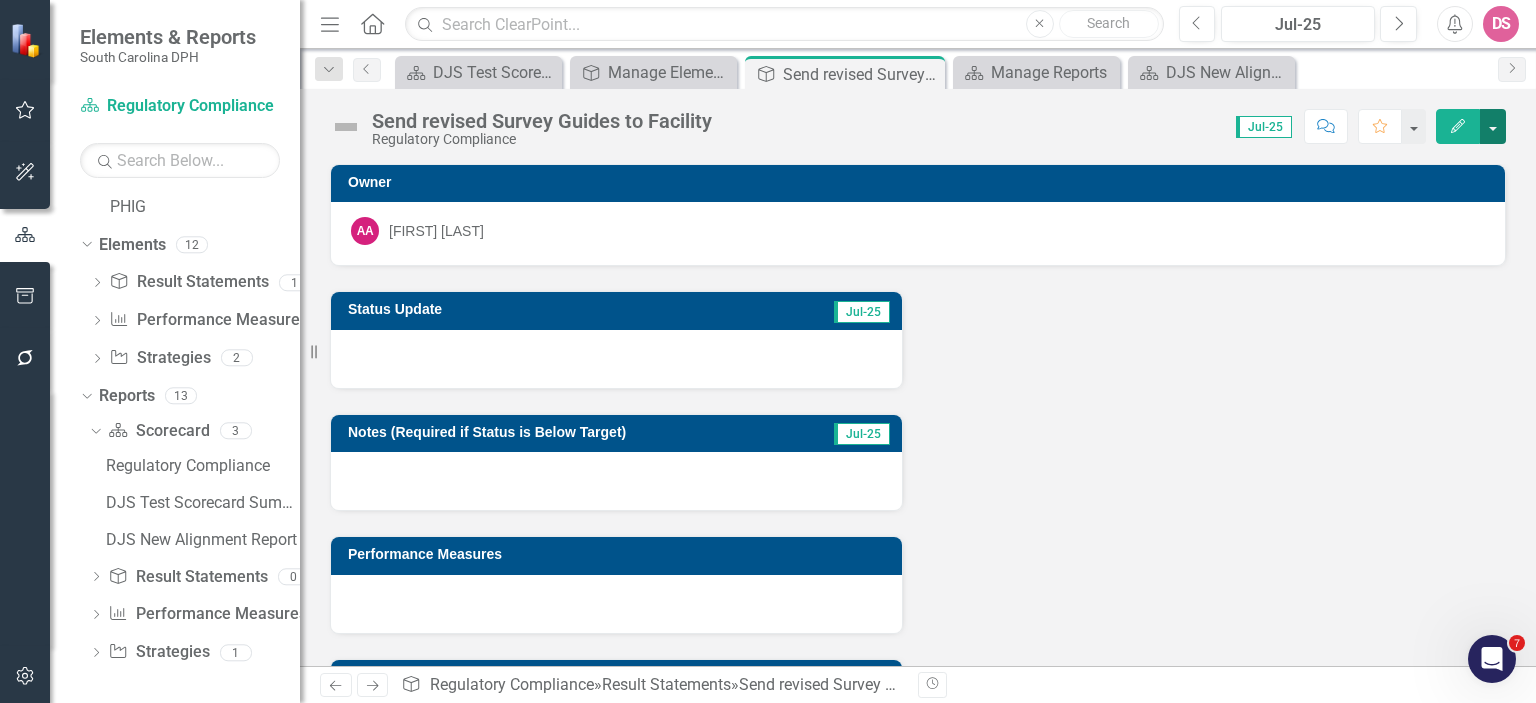 click at bounding box center [1493, 126] 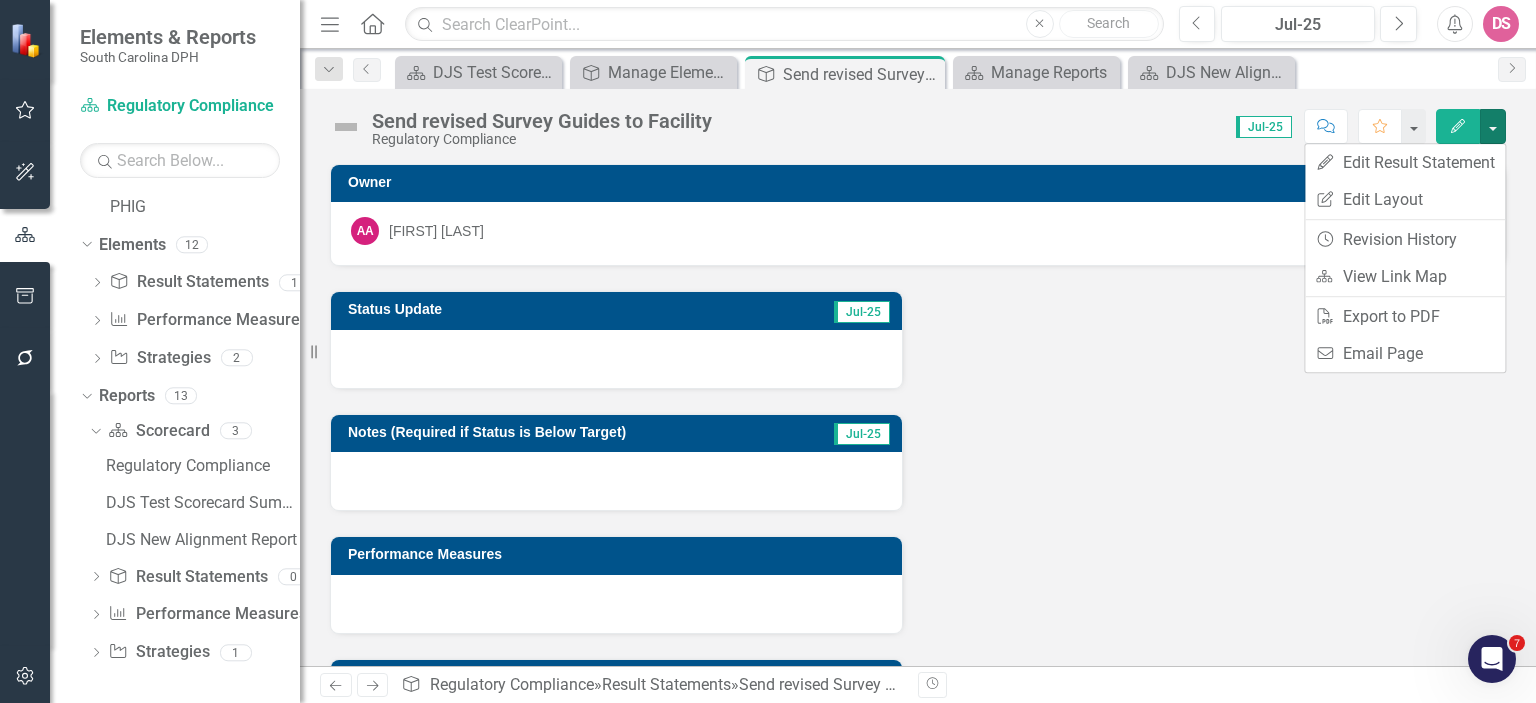 click on "Status Update Jul-25 Notes (Required if Status is Below Target) Jul-25 Performance Measures Strategies Number of Successful Audits 4/1/25 - 4/30/25 Q4-25" at bounding box center [918, 526] 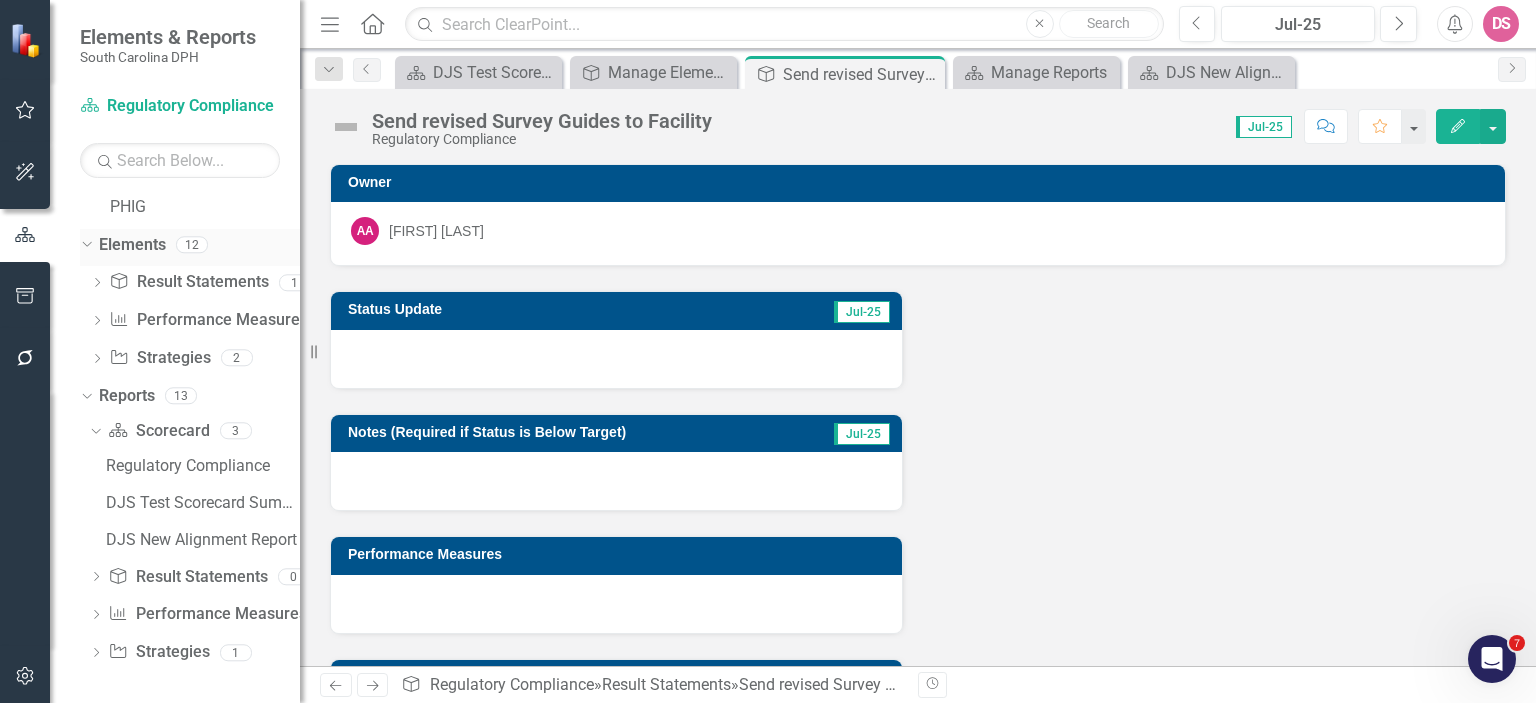 click on "Elements" at bounding box center (132, 245) 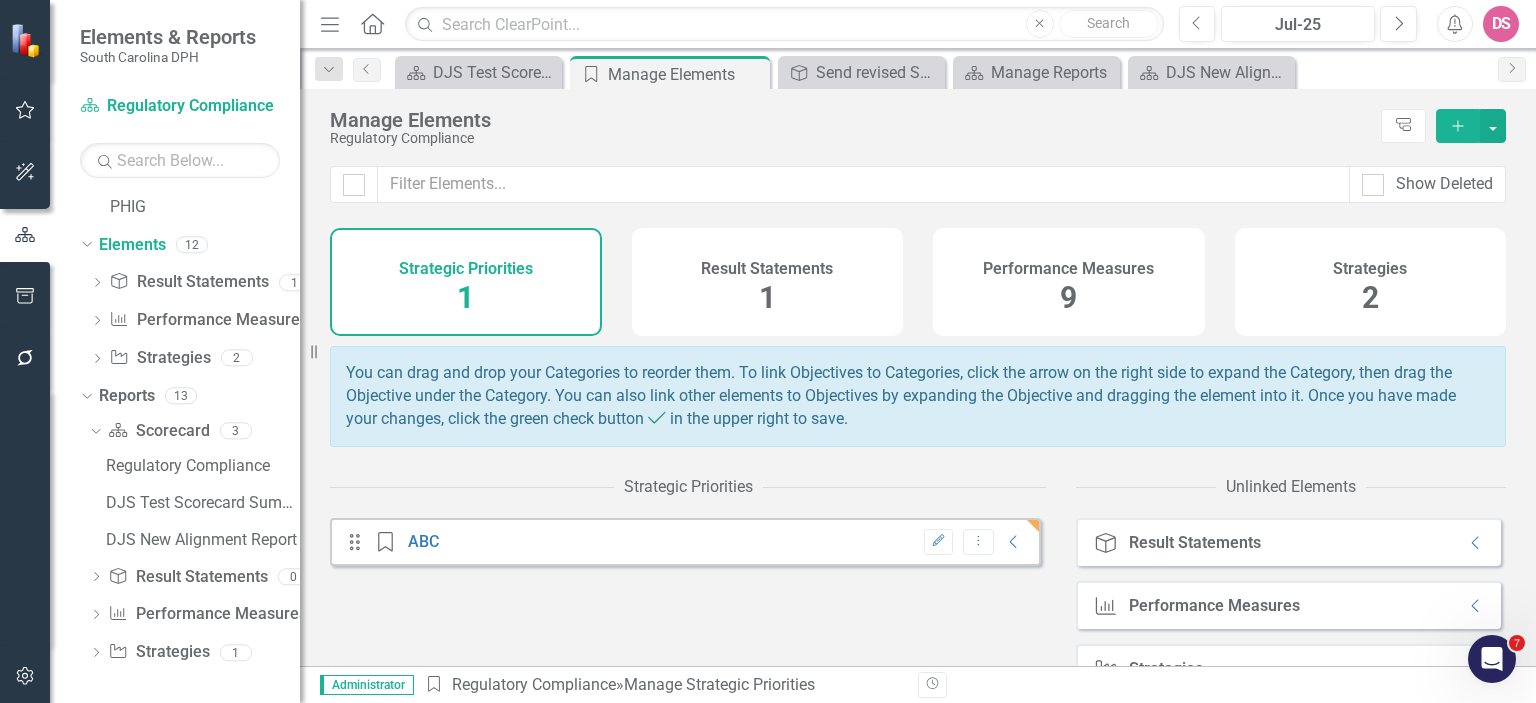 click on "Result Statements" at bounding box center [767, 269] 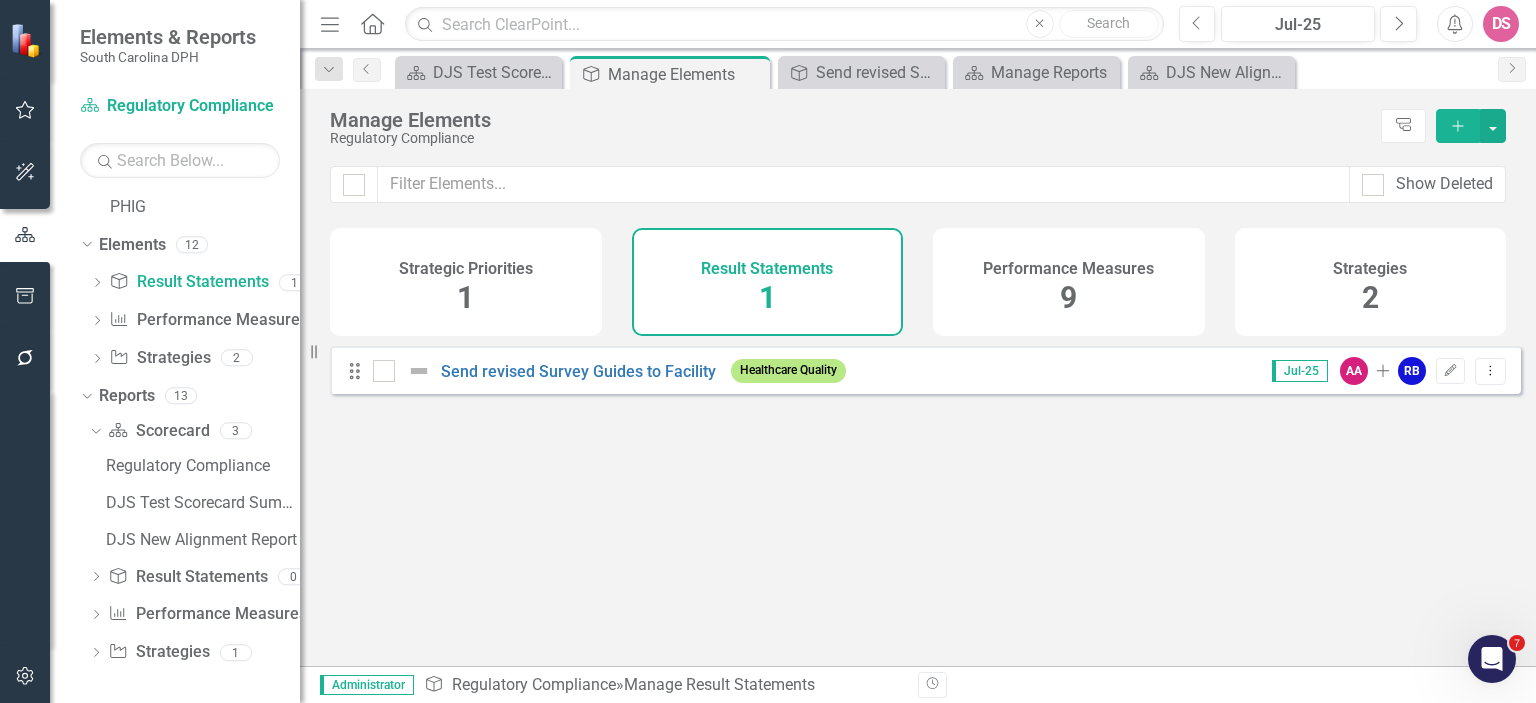 click on "9" at bounding box center [1068, 298] 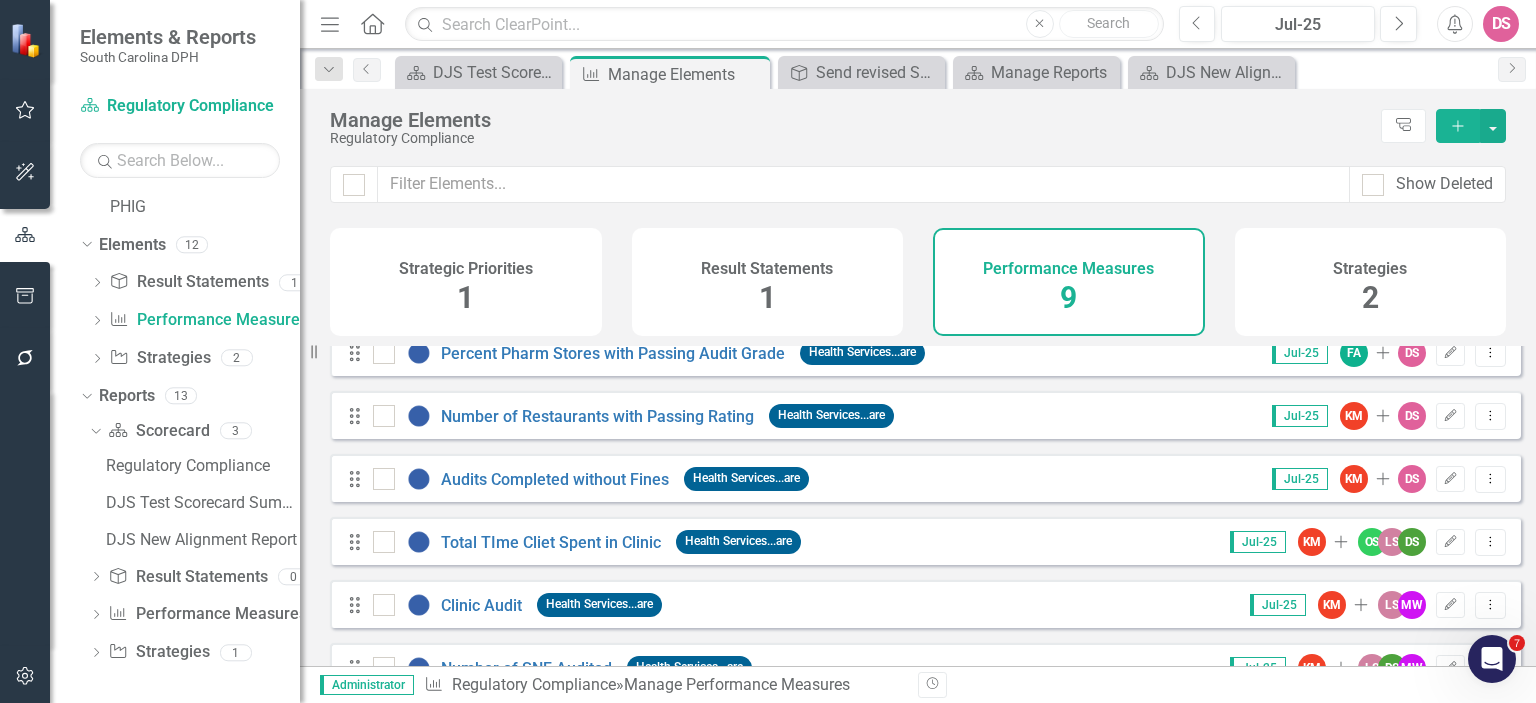 scroll, scrollTop: 260, scrollLeft: 0, axis: vertical 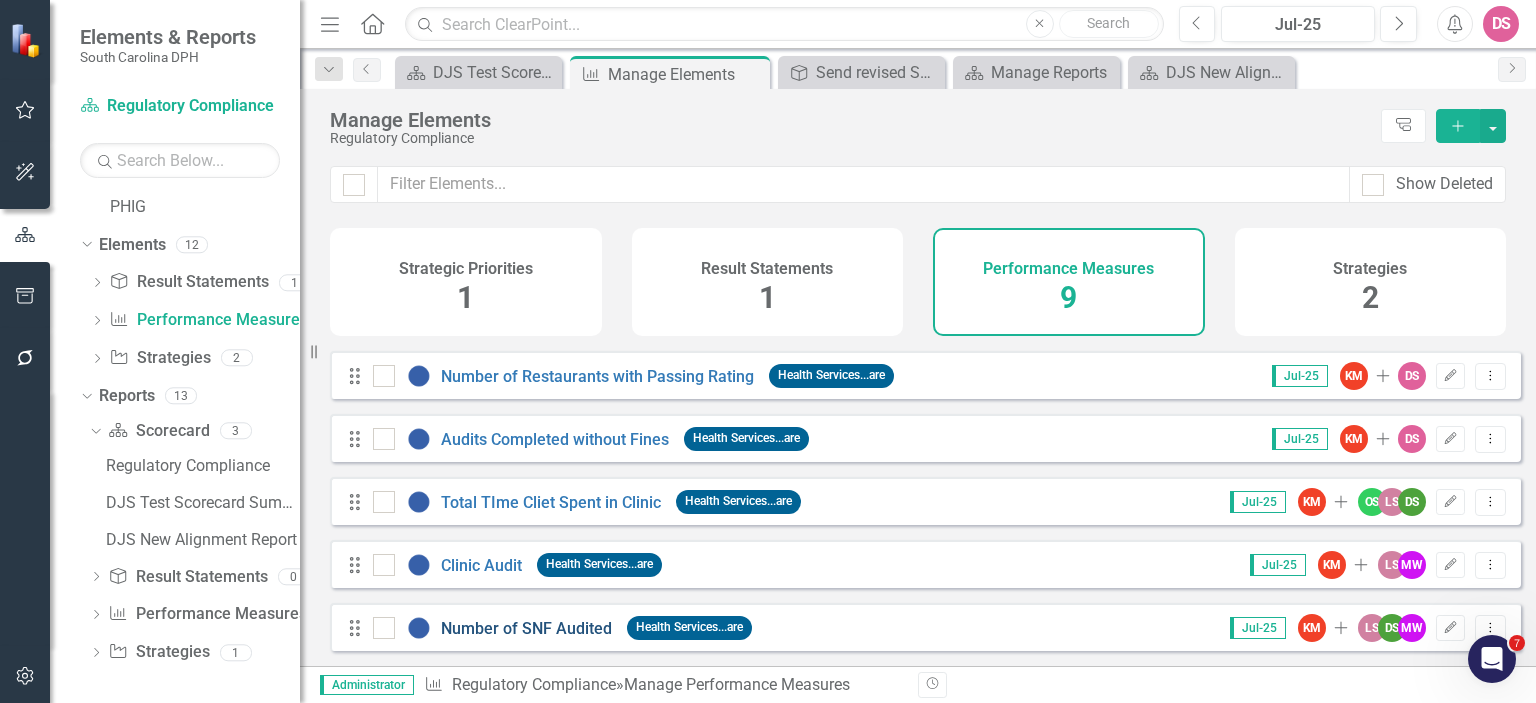 click on "Number of SNF Audited" at bounding box center [526, 628] 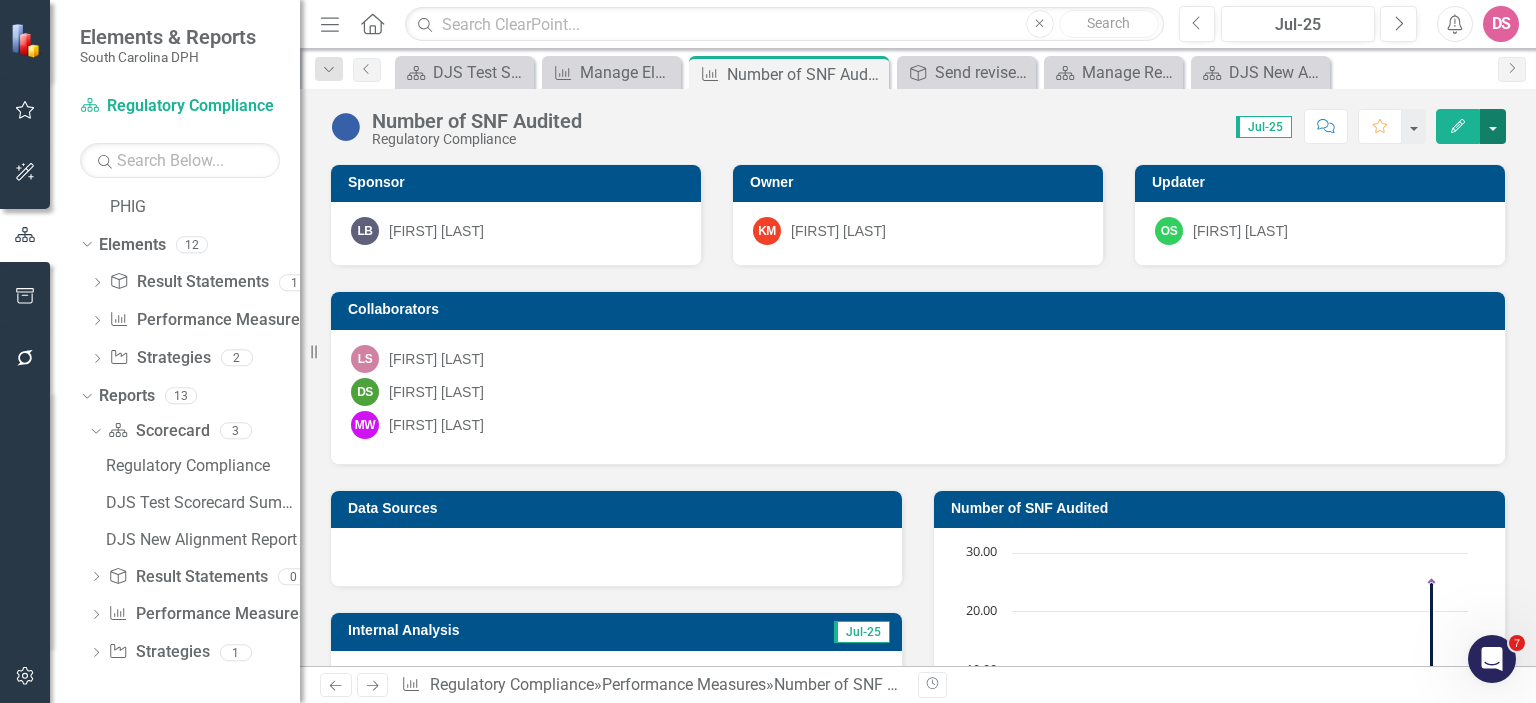 click at bounding box center [1493, 126] 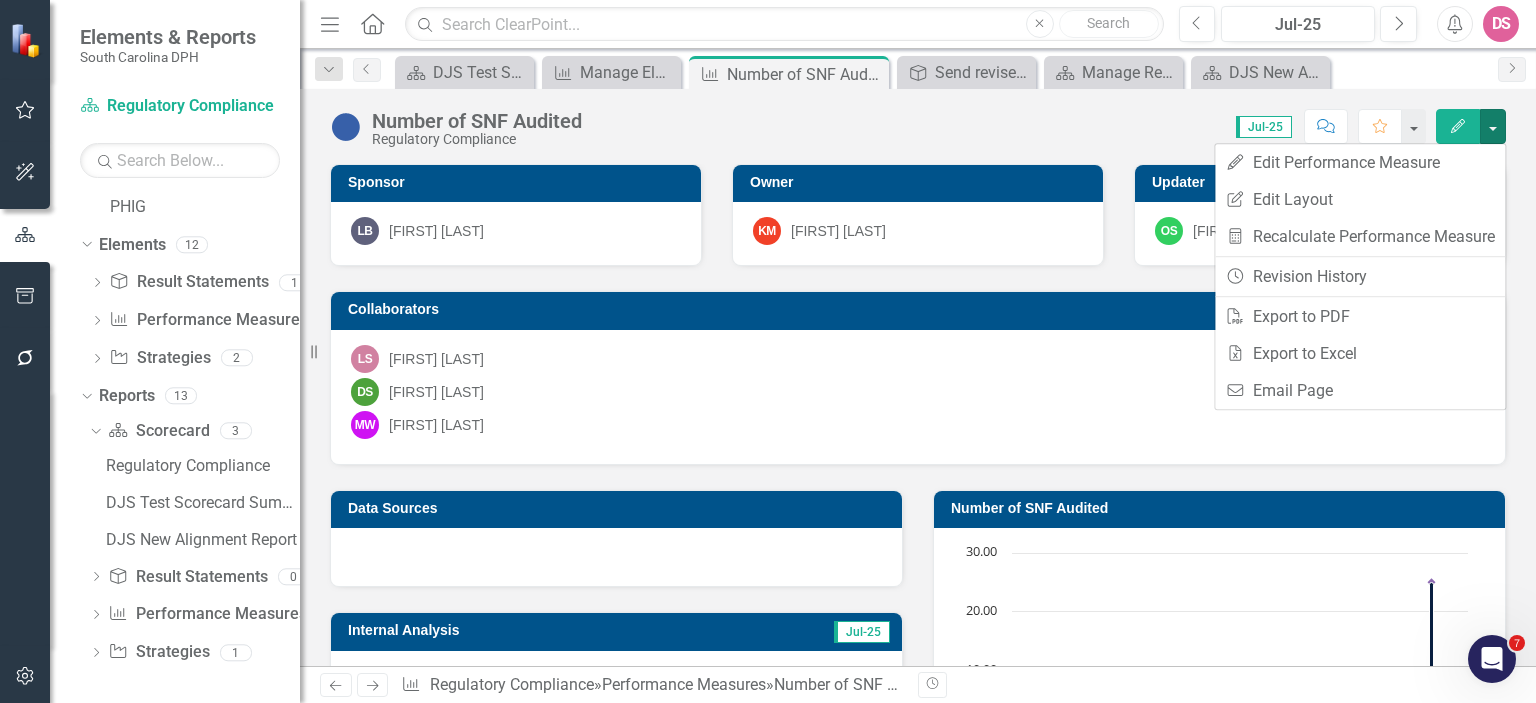 click on "Score: N/A Jul-25 Completed  Comment Favorite Edit" at bounding box center (1049, 126) 